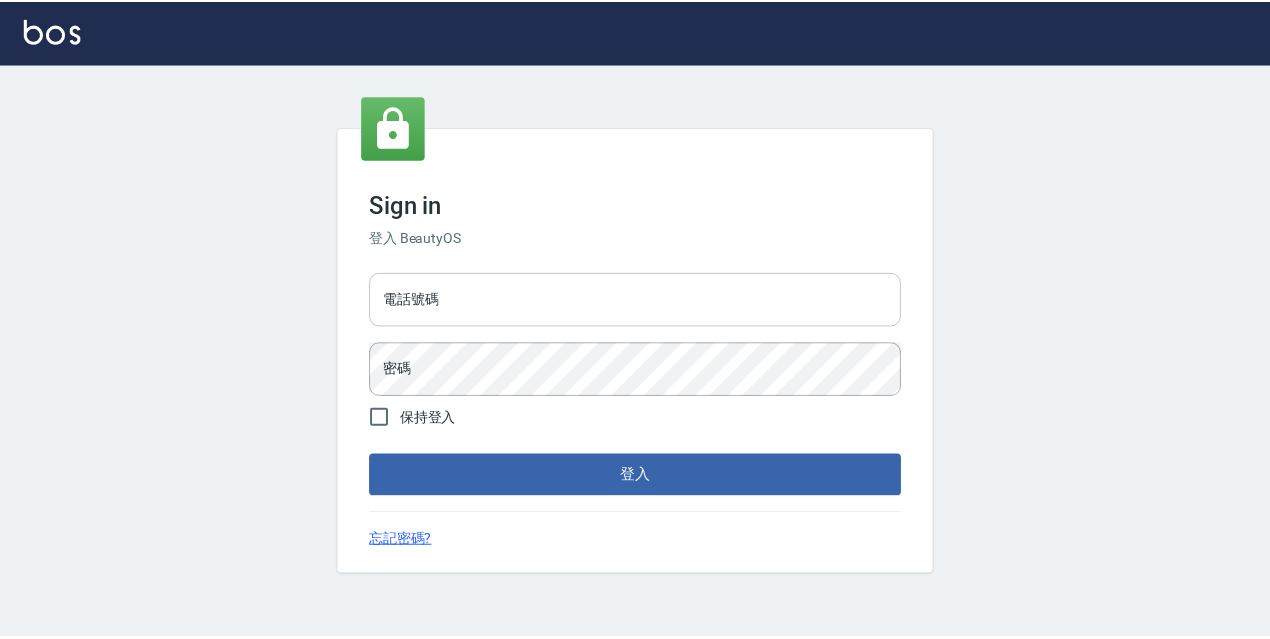 scroll, scrollTop: 0, scrollLeft: 0, axis: both 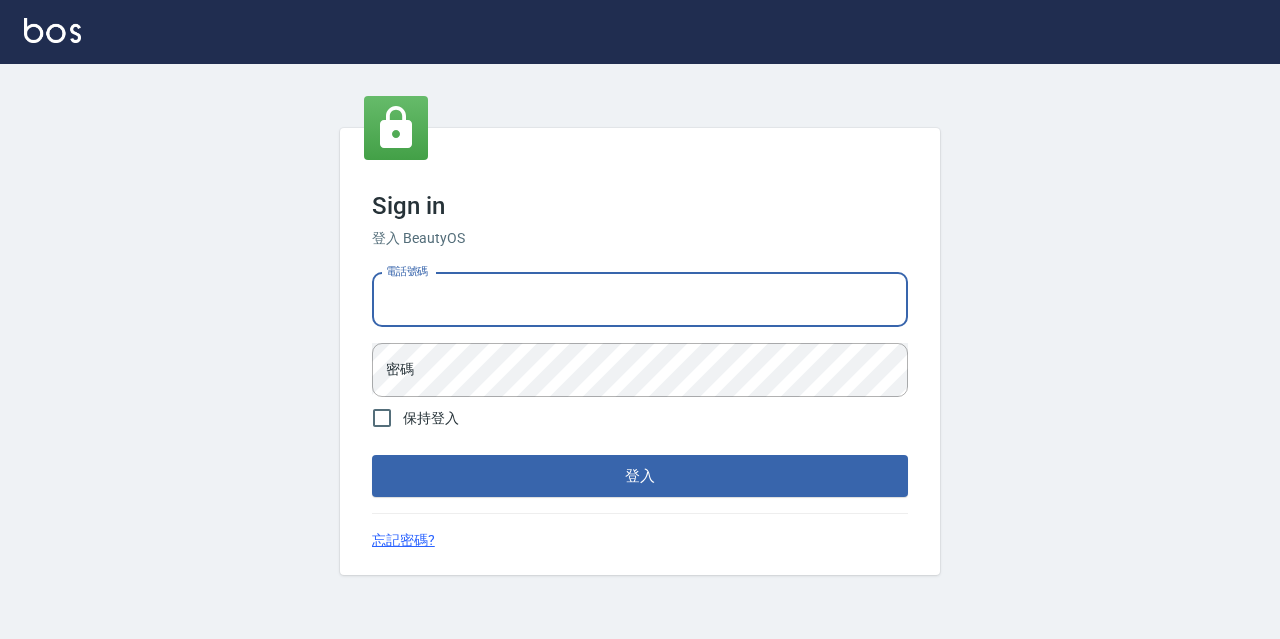 click on "電話號碼" at bounding box center [640, 300] 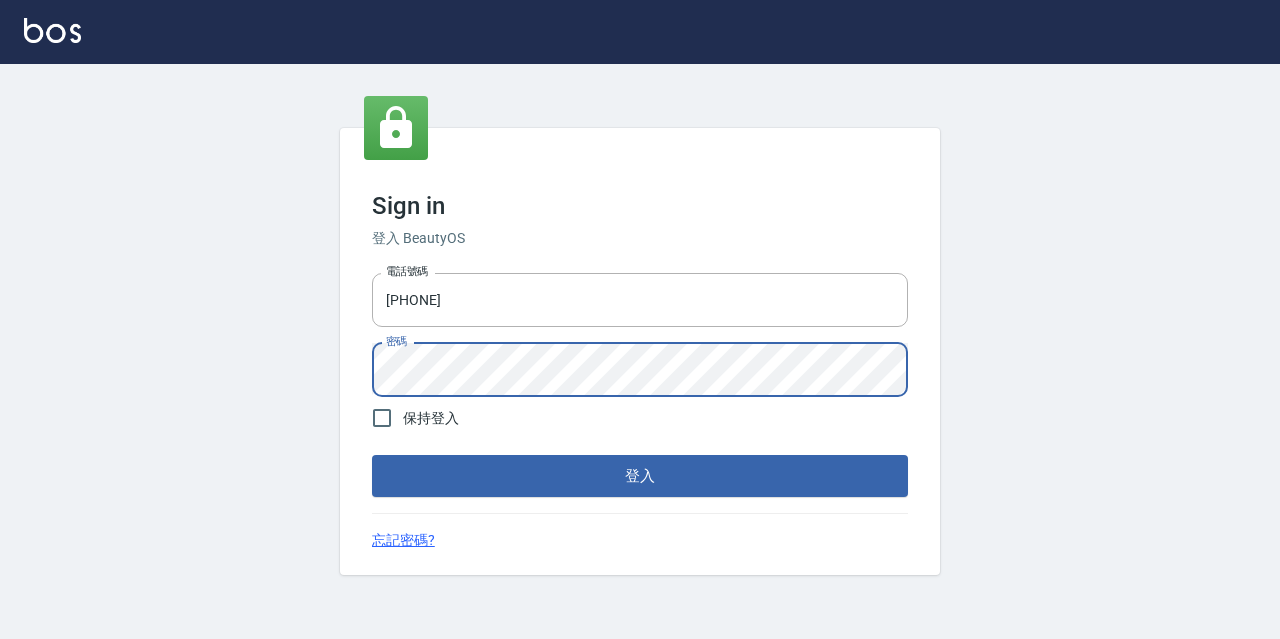 click on "登入" at bounding box center (640, 476) 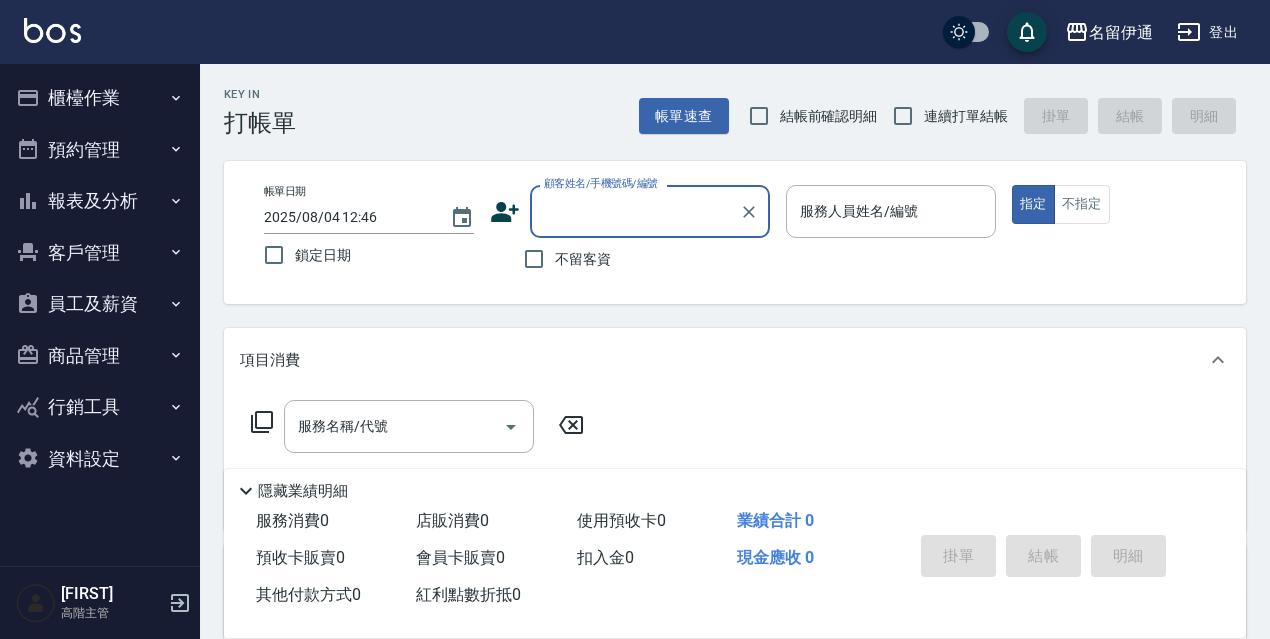click on "報表及分析" at bounding box center (100, 201) 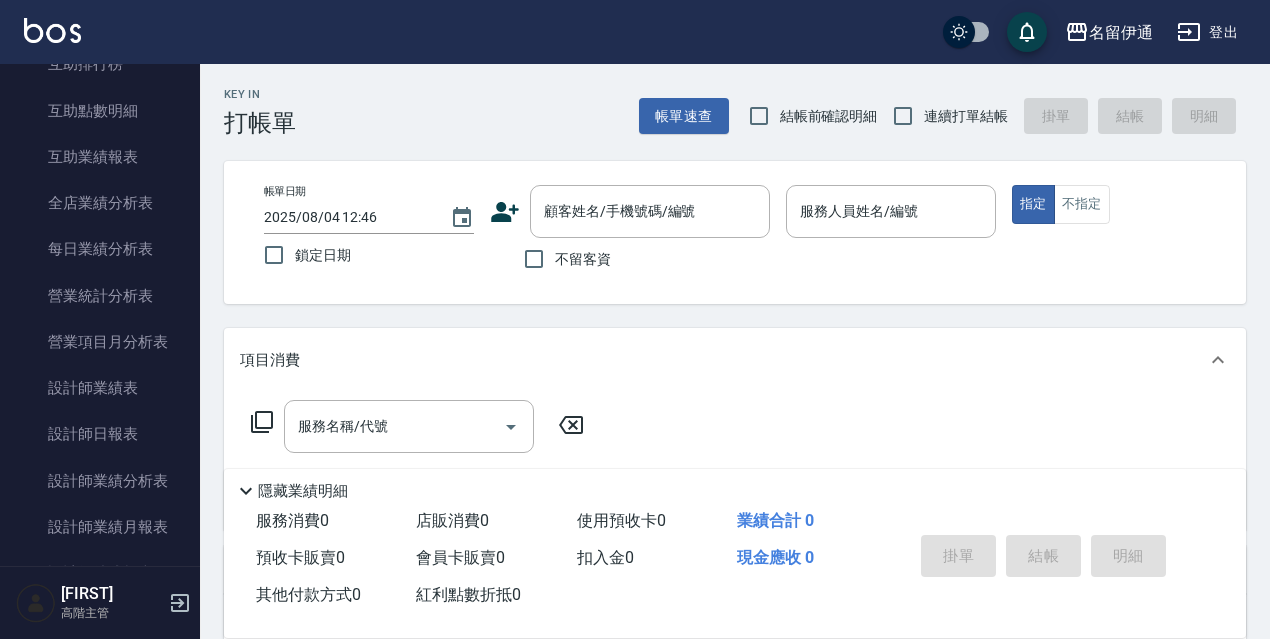 scroll, scrollTop: 542, scrollLeft: 0, axis: vertical 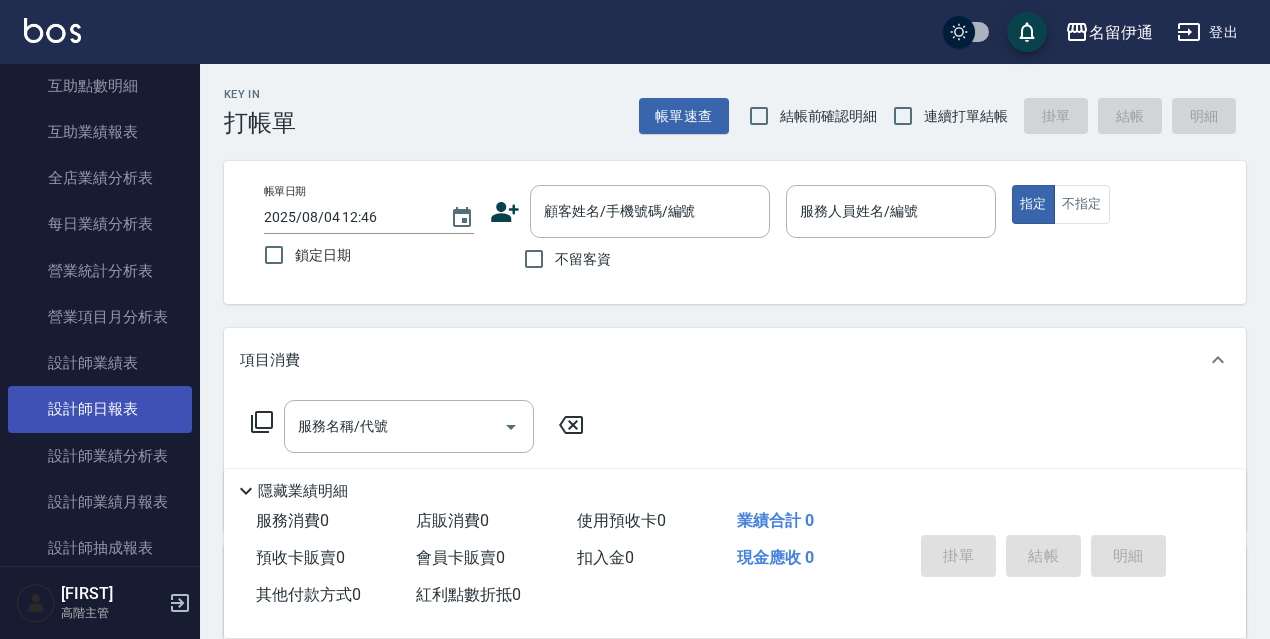 click on "設計師日報表" at bounding box center [100, 409] 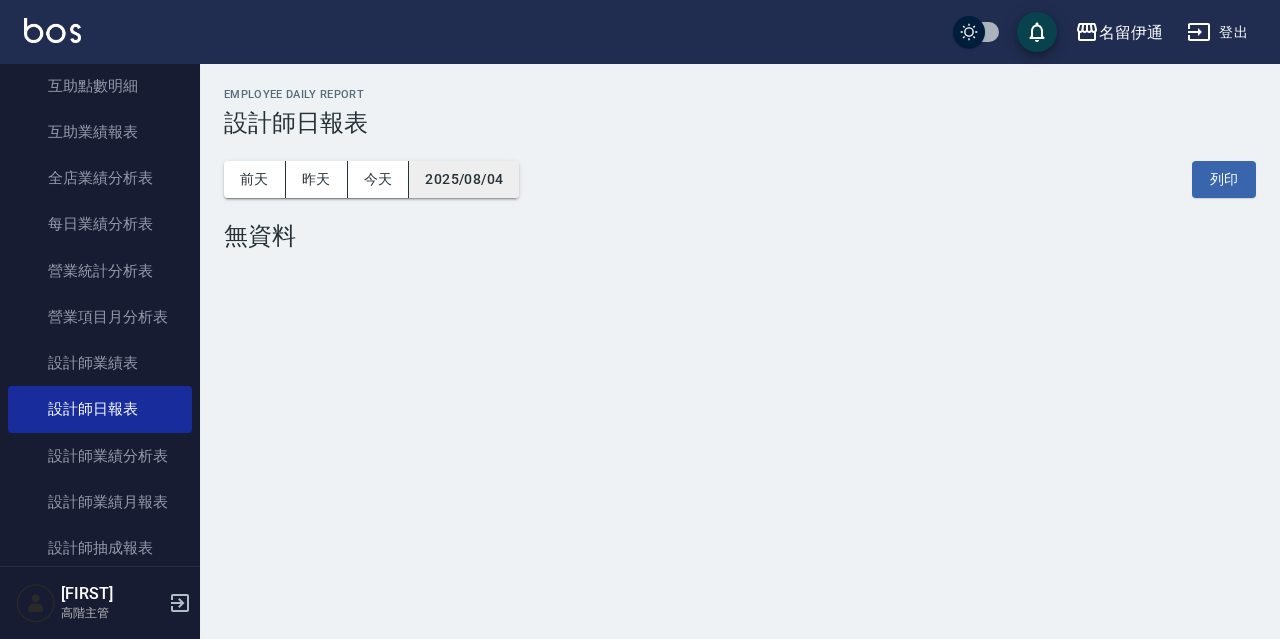 click on "2025/08/04" at bounding box center [464, 179] 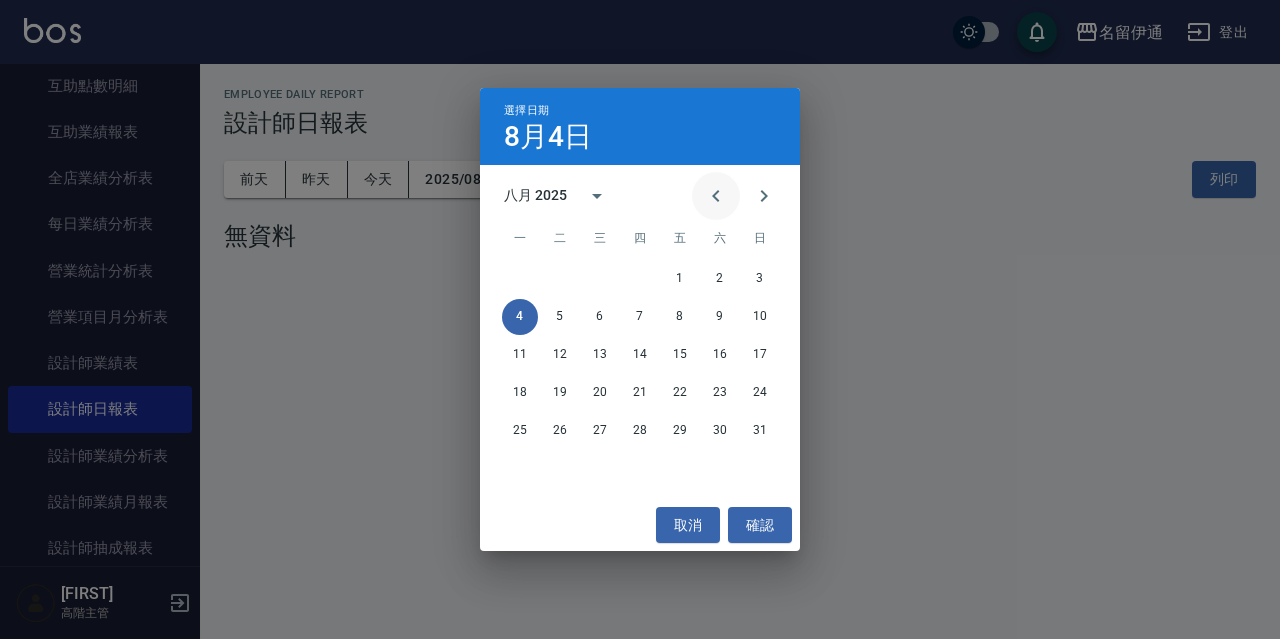 click 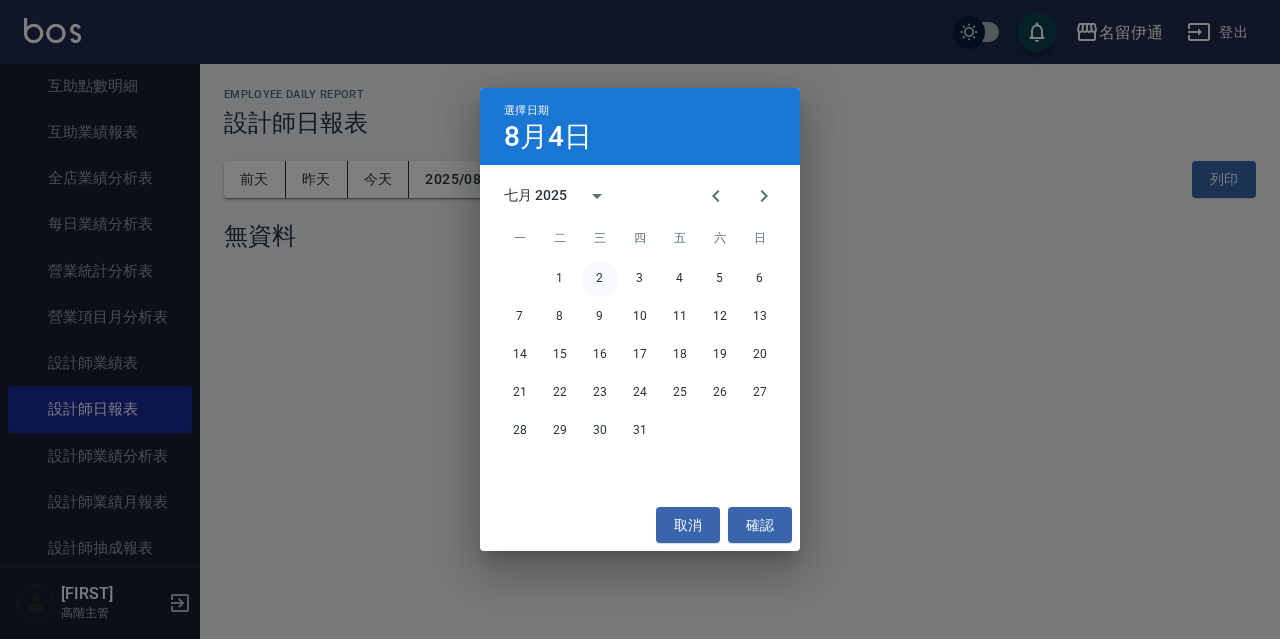 click on "2" at bounding box center [600, 279] 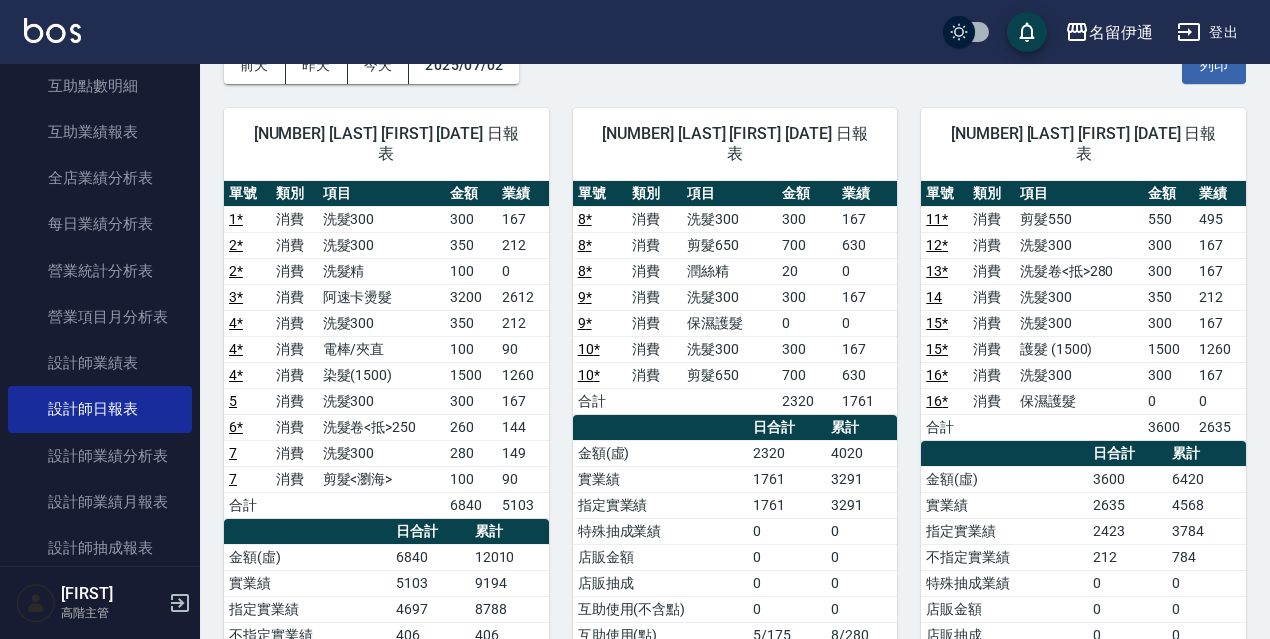 scroll, scrollTop: 107, scrollLeft: 0, axis: vertical 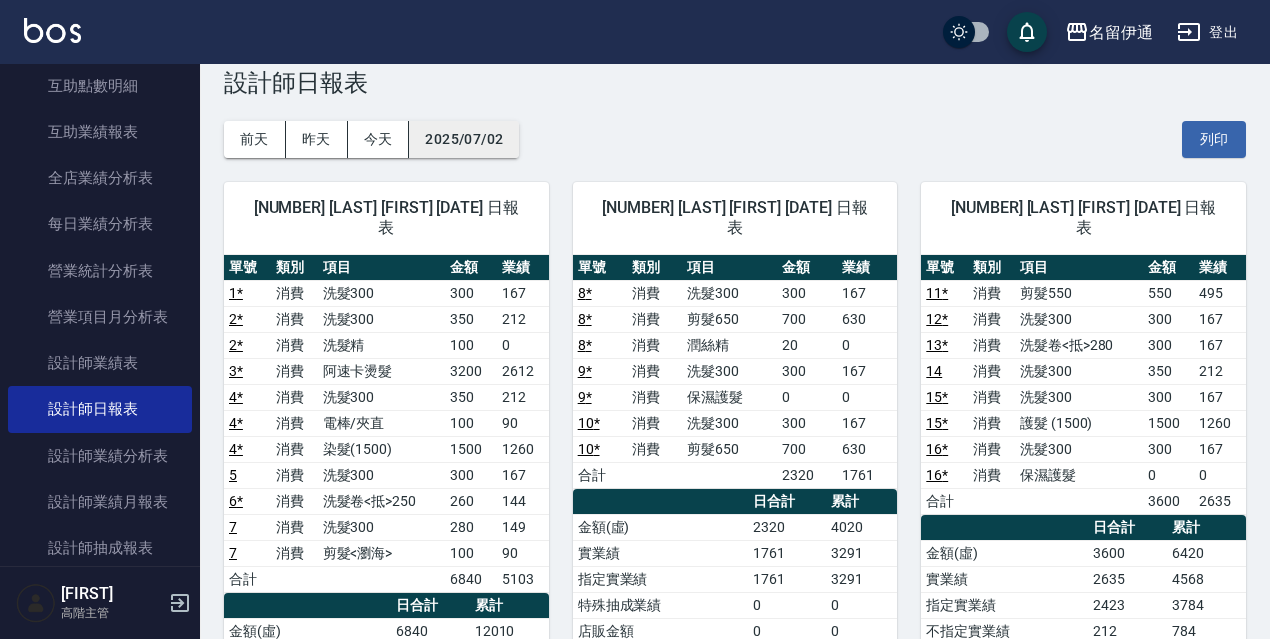 click on "2025/07/02" at bounding box center [464, 139] 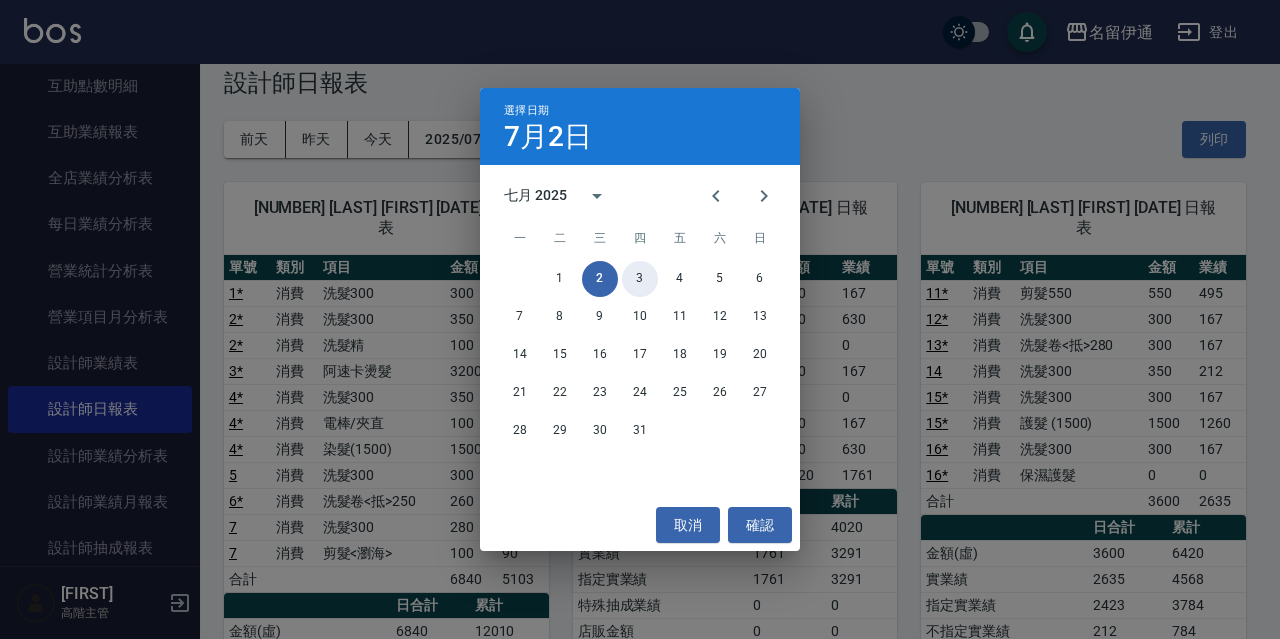 click on "3" at bounding box center (640, 279) 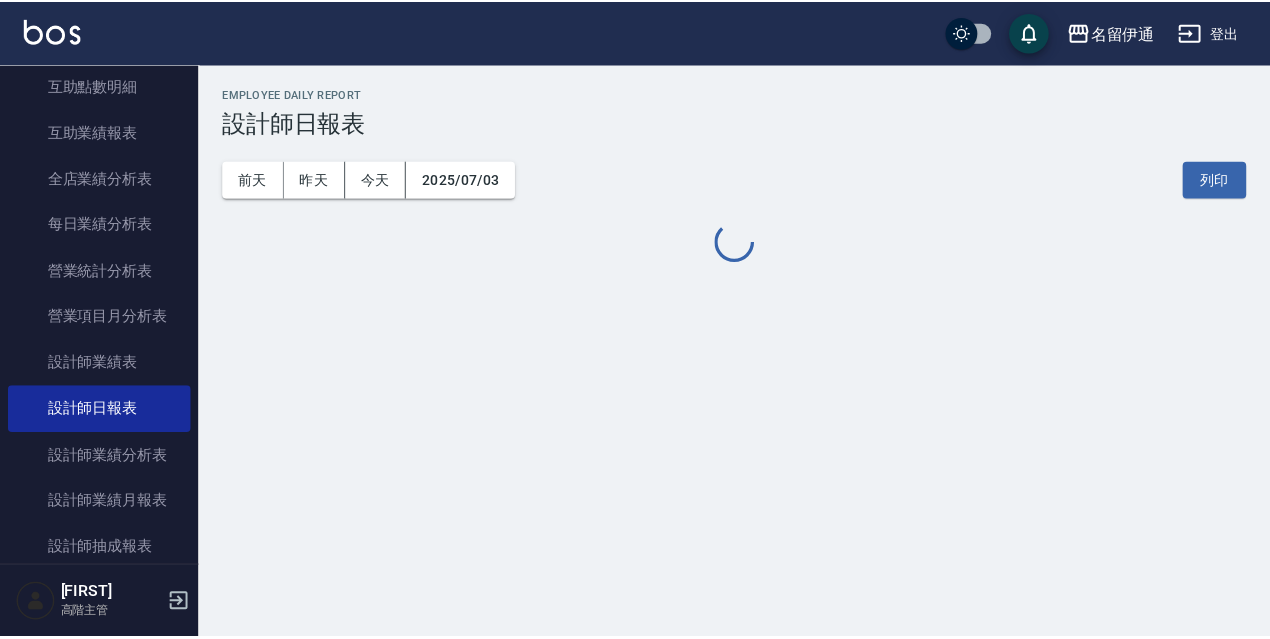 scroll, scrollTop: 0, scrollLeft: 0, axis: both 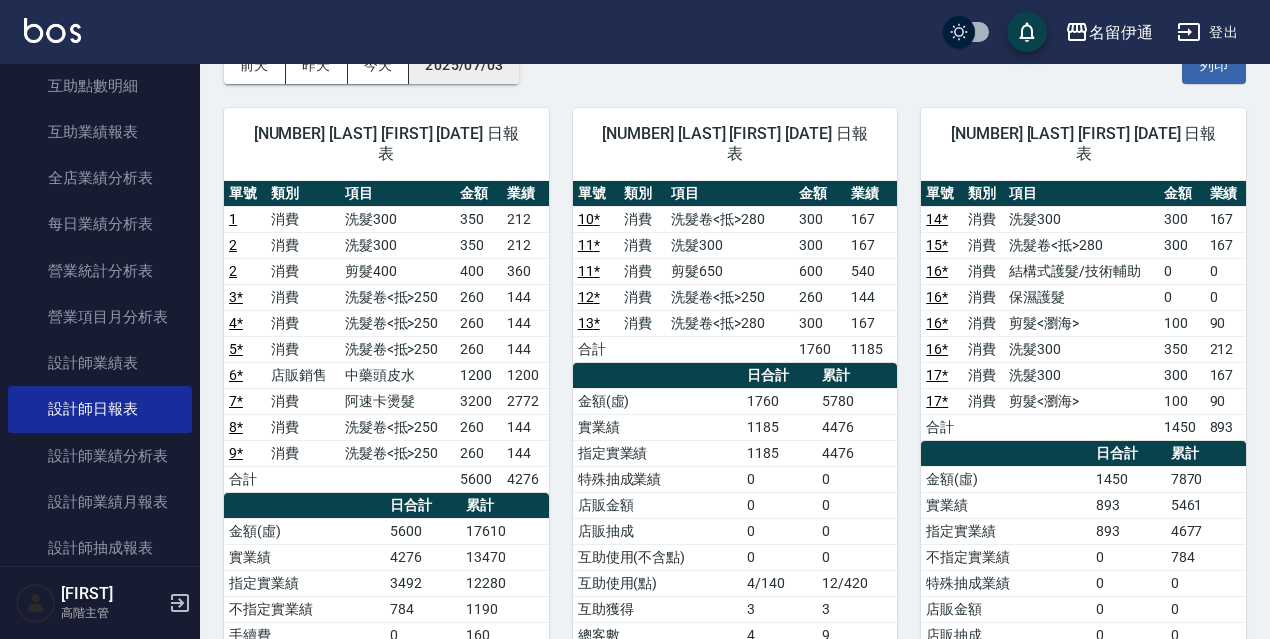 click on "2025/07/03" at bounding box center [464, 65] 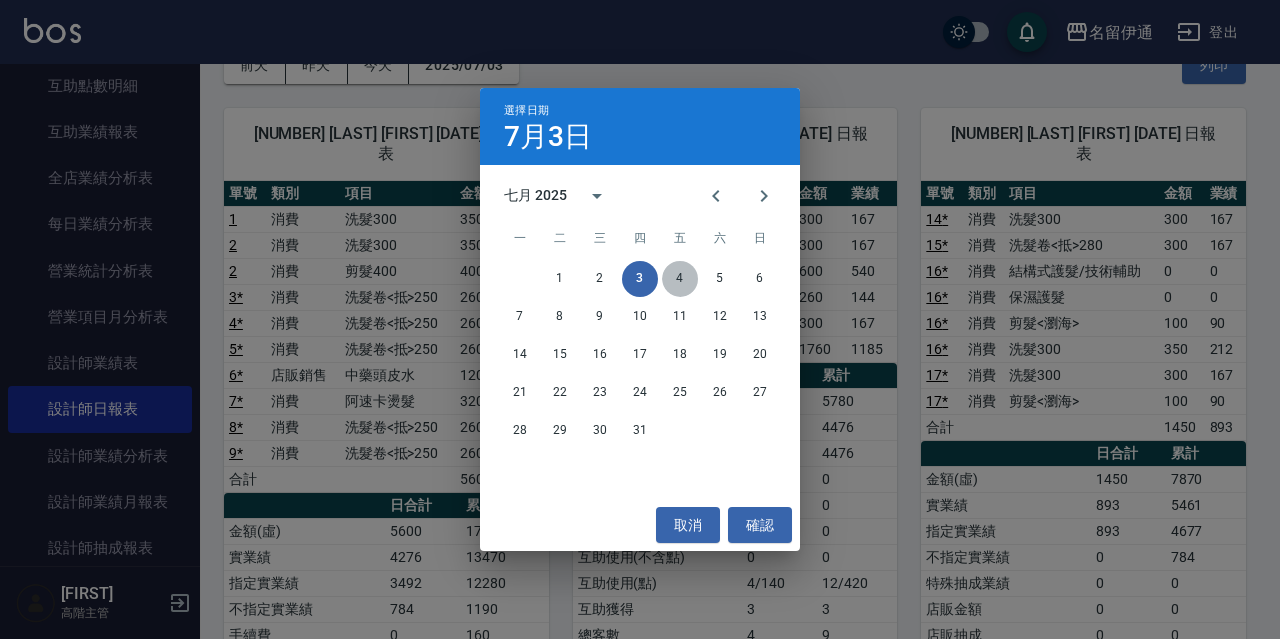 click on "4" at bounding box center (680, 279) 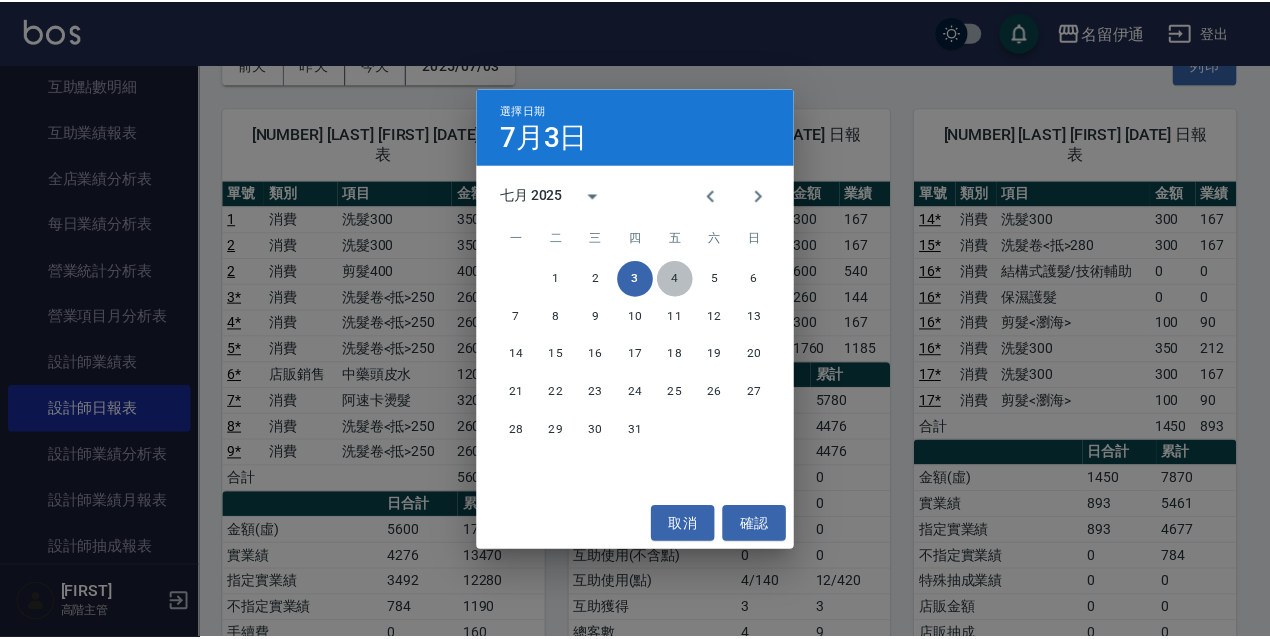 scroll, scrollTop: 0, scrollLeft: 0, axis: both 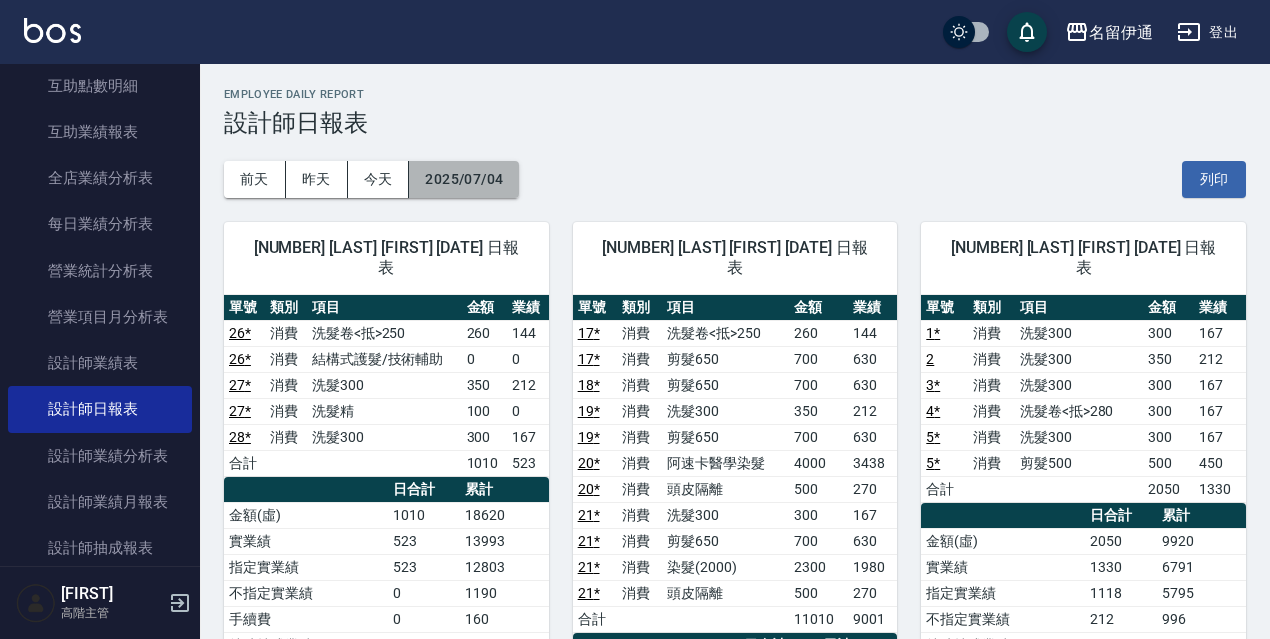 click on "2025/07/04" at bounding box center (464, 179) 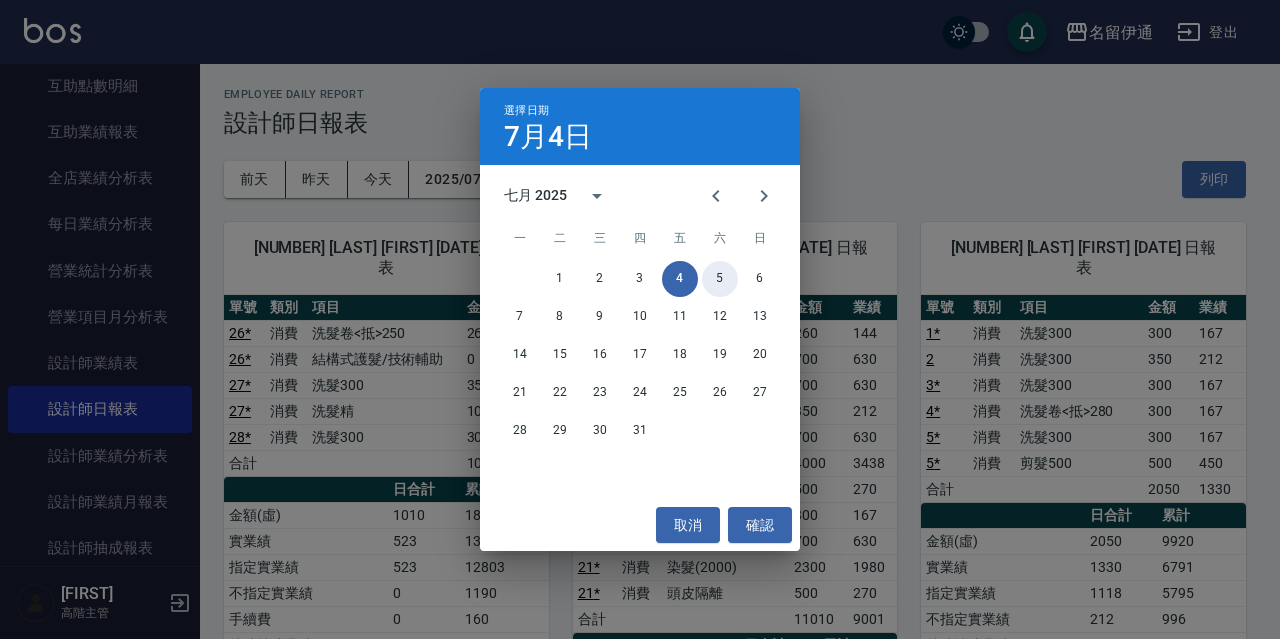 click on "5" at bounding box center [720, 279] 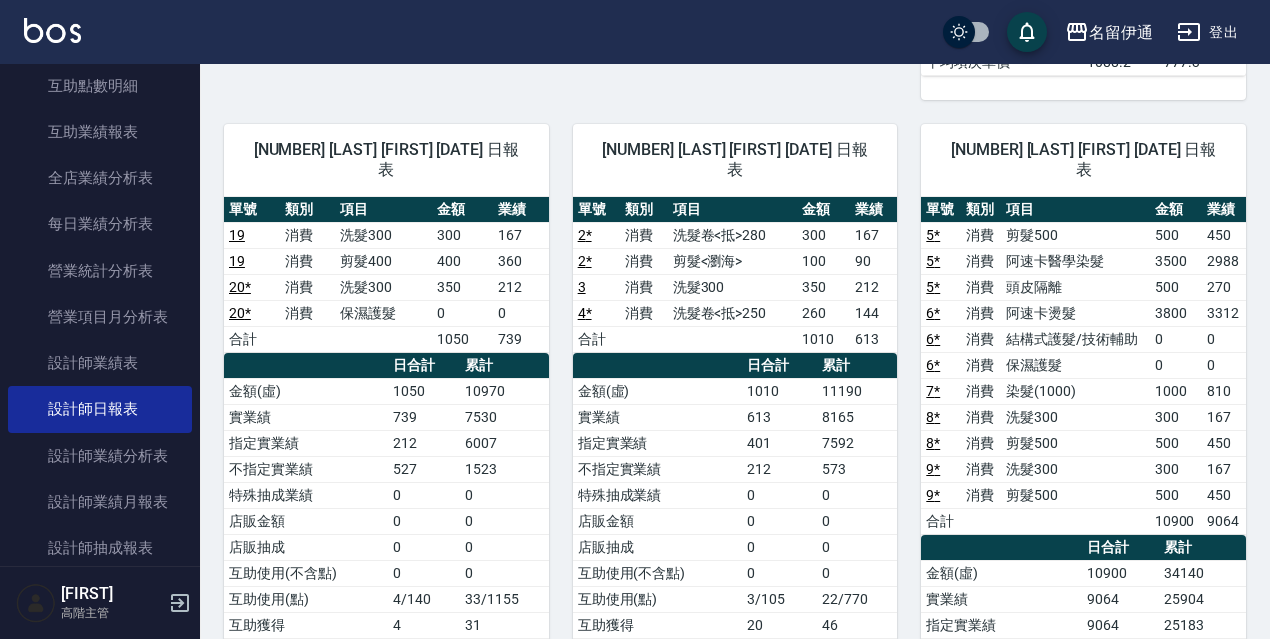 scroll, scrollTop: 963, scrollLeft: 0, axis: vertical 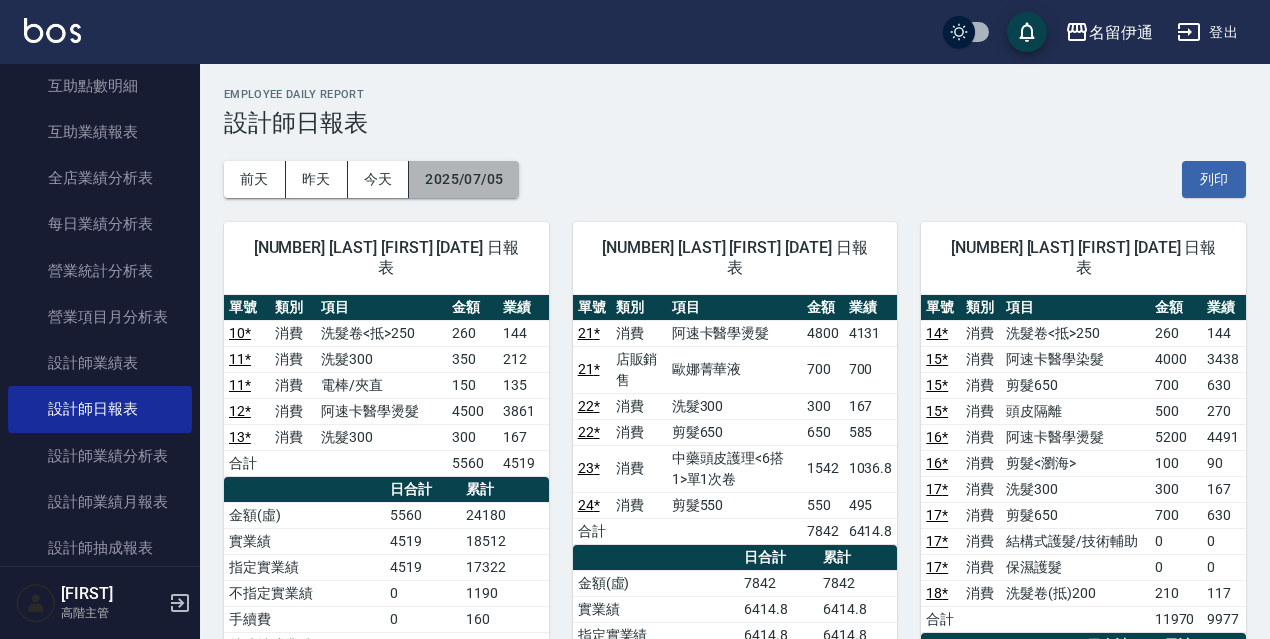 click on "2025/07/05" at bounding box center [464, 179] 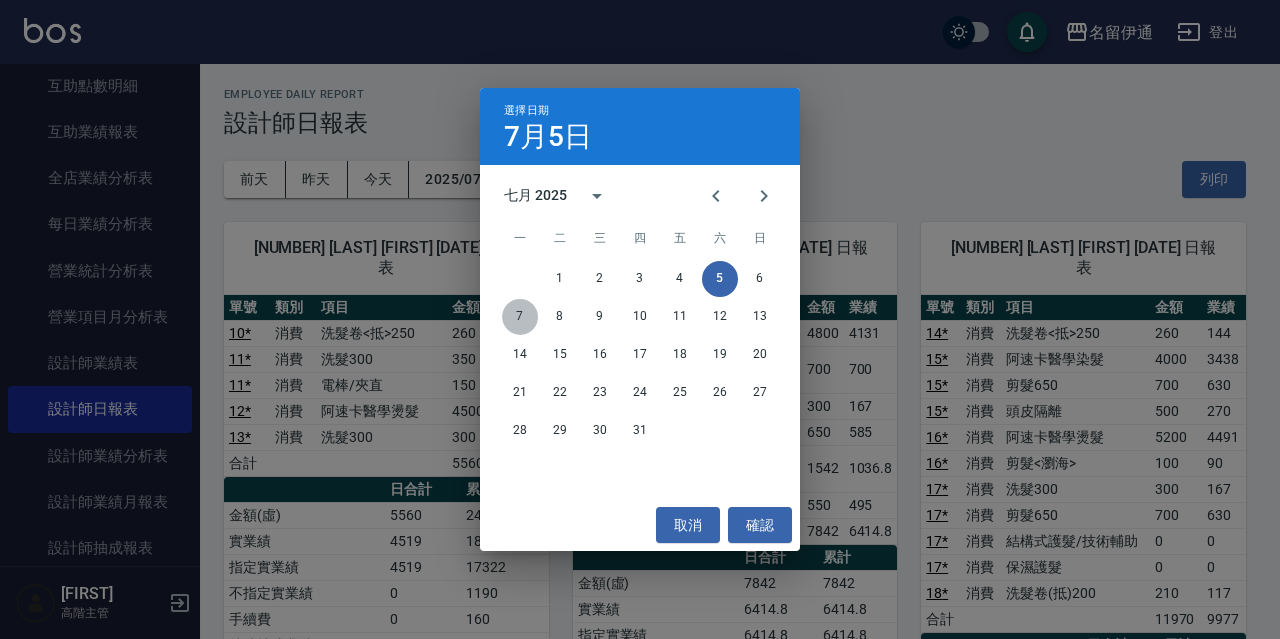 click on "7" at bounding box center (520, 317) 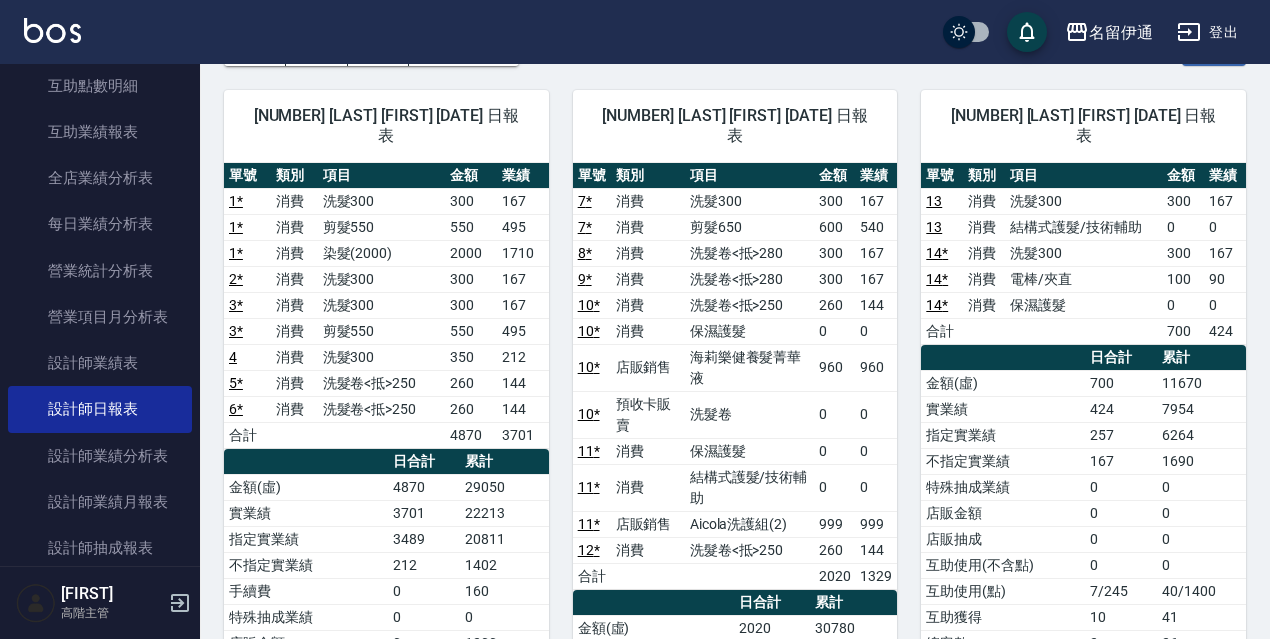 scroll, scrollTop: 134, scrollLeft: 0, axis: vertical 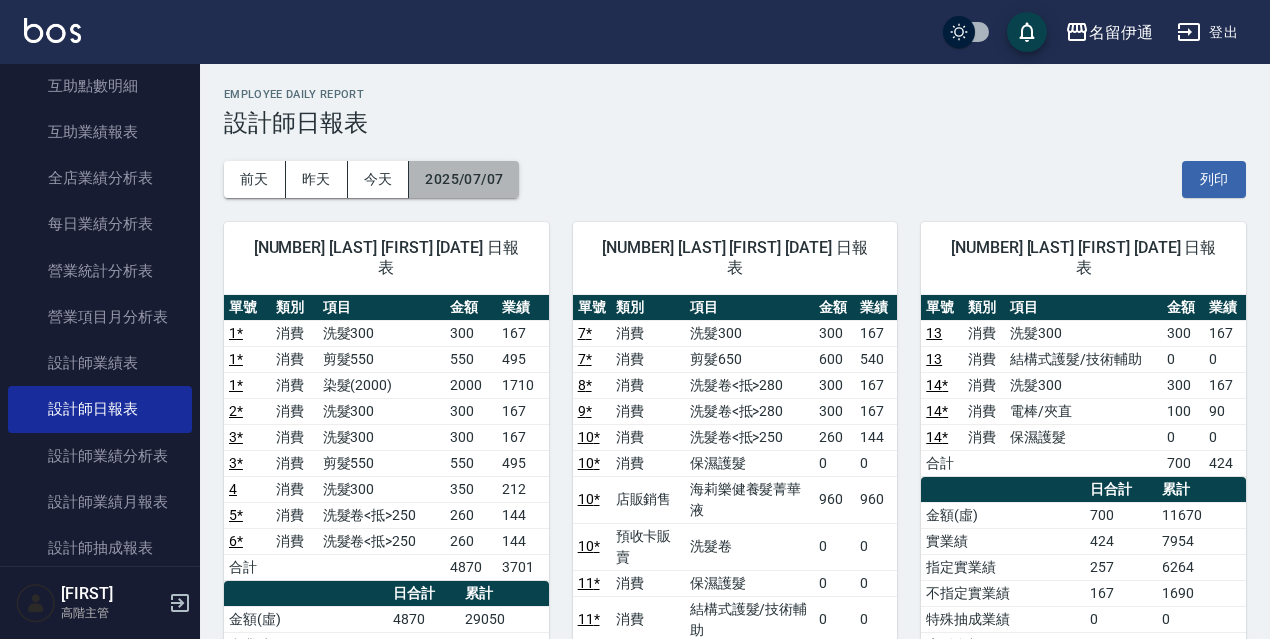 click on "2025/07/07" at bounding box center [464, 179] 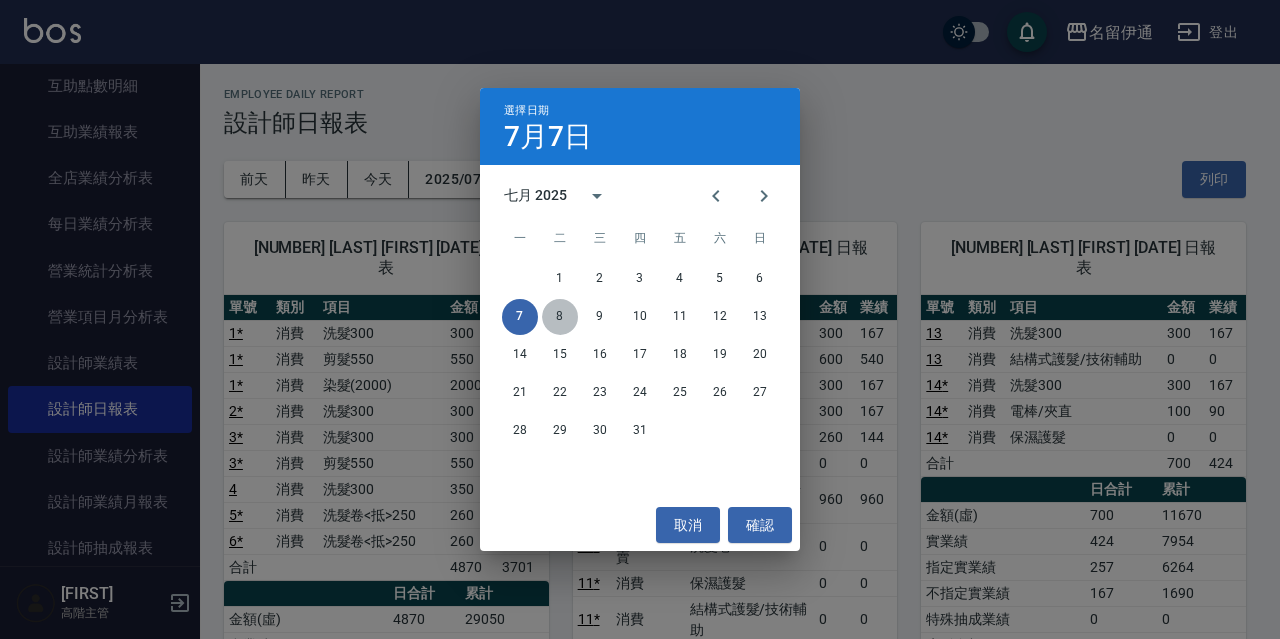 click on "8" at bounding box center [560, 317] 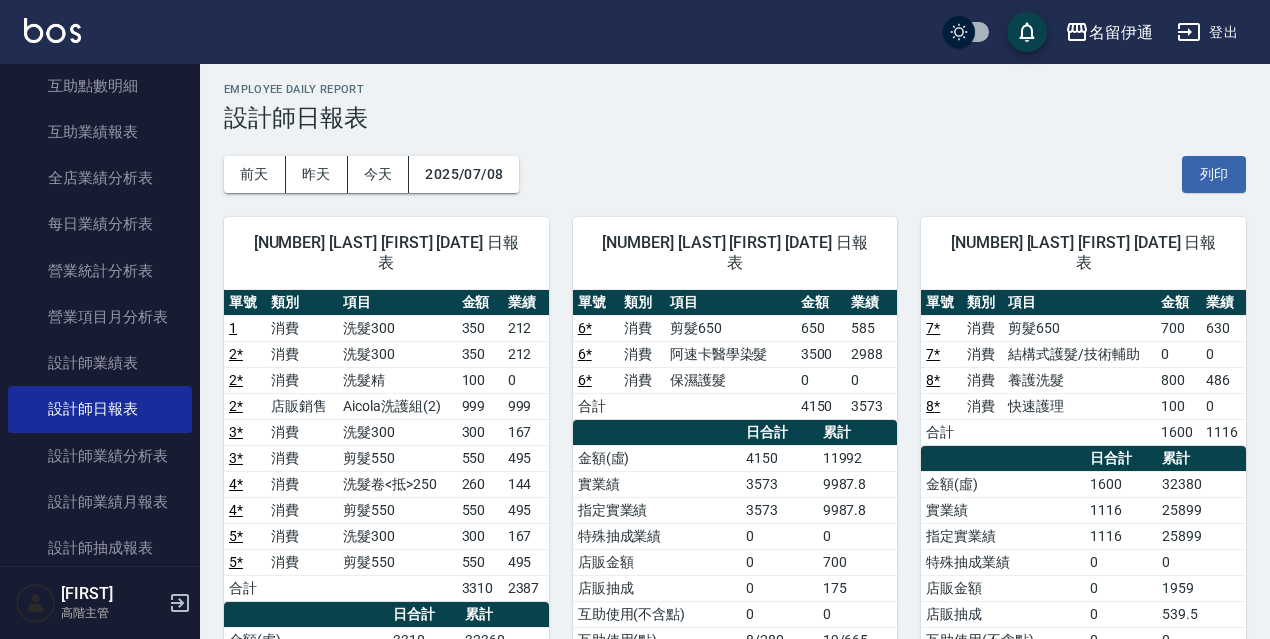 scroll, scrollTop: 0, scrollLeft: 0, axis: both 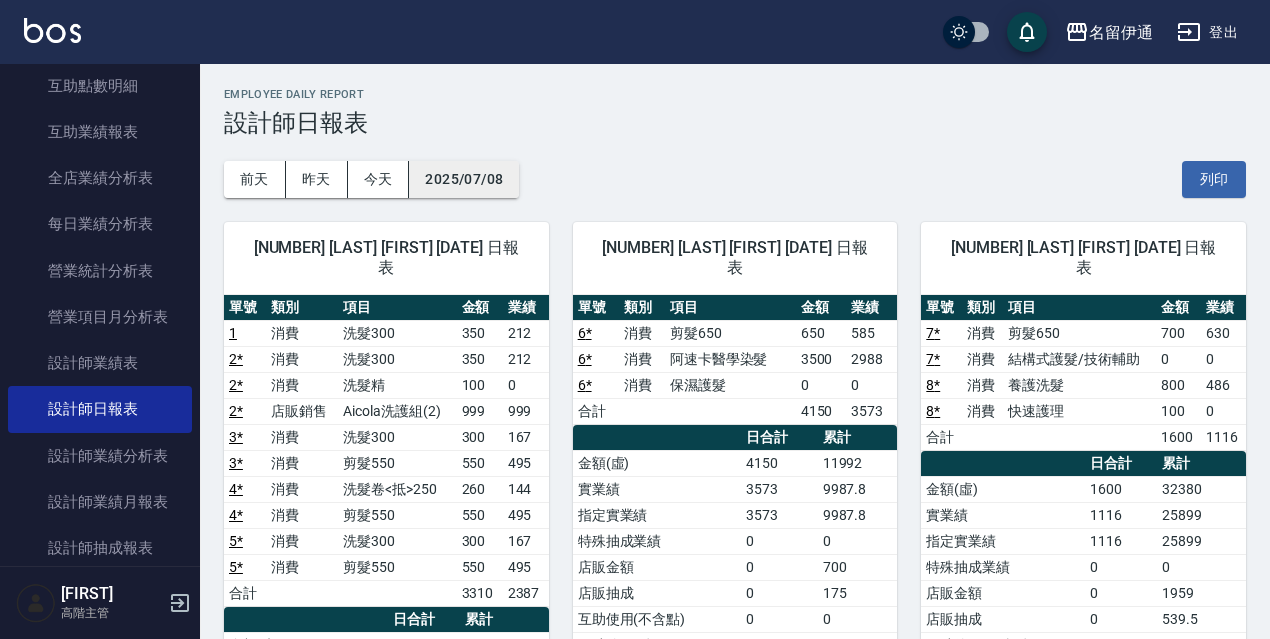 click on "2025/07/08" at bounding box center (464, 179) 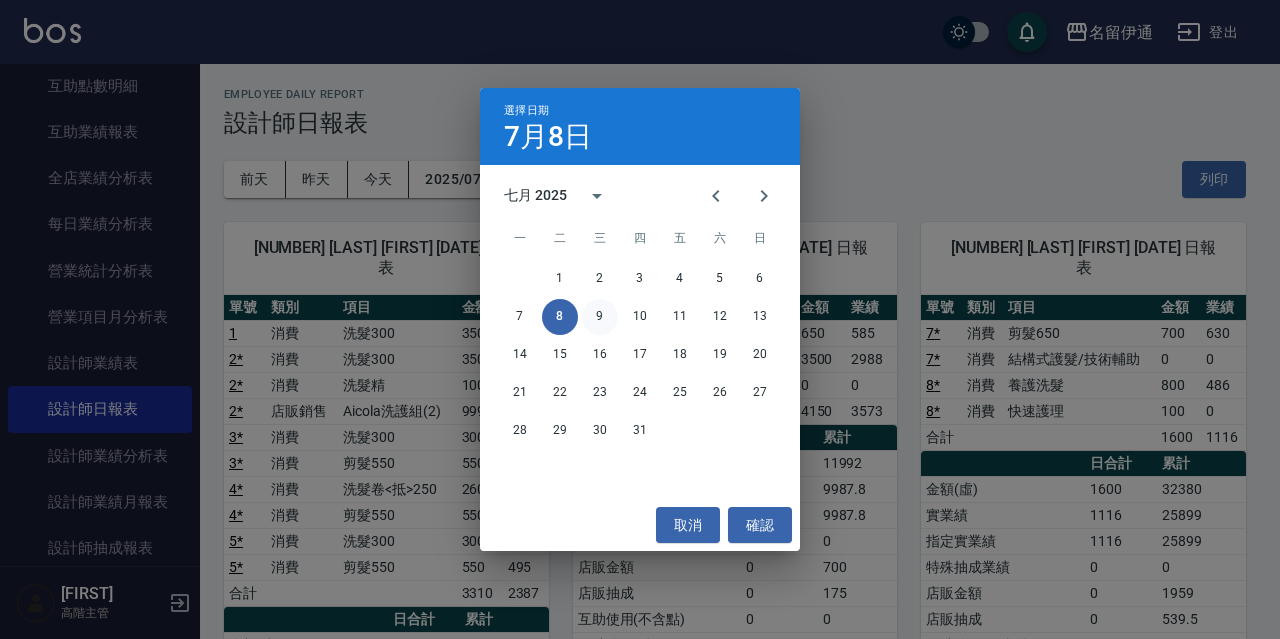 click on "9" at bounding box center (600, 317) 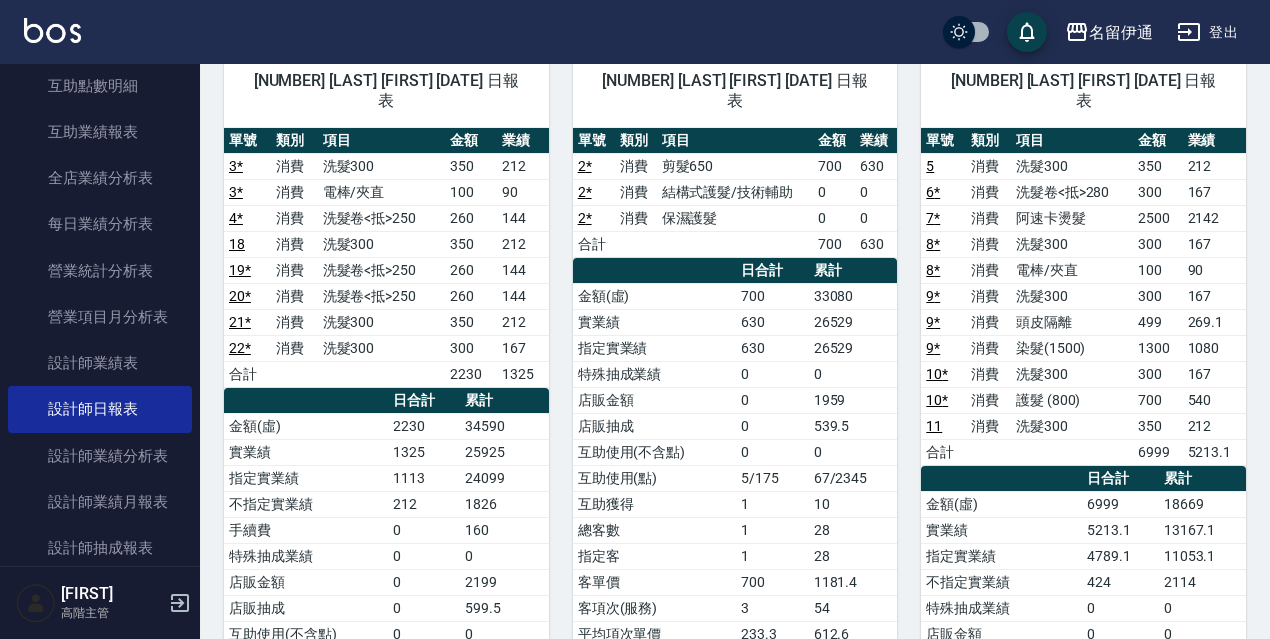 scroll, scrollTop: 149, scrollLeft: 0, axis: vertical 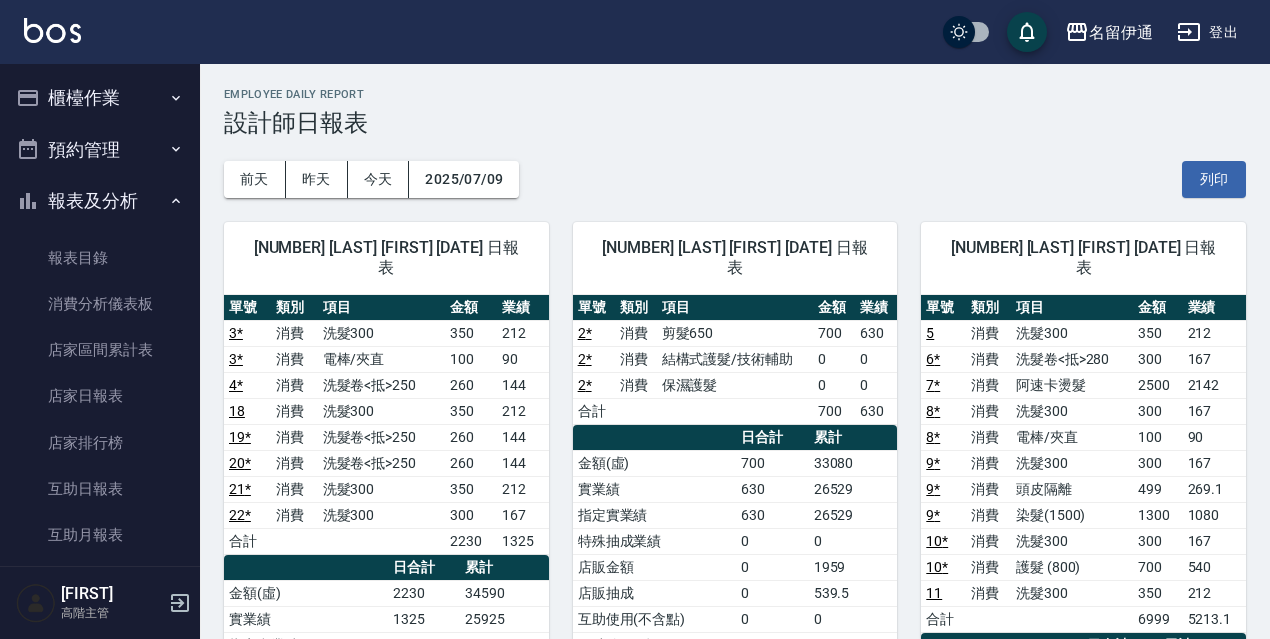 click on "櫃檯作業" at bounding box center (100, 98) 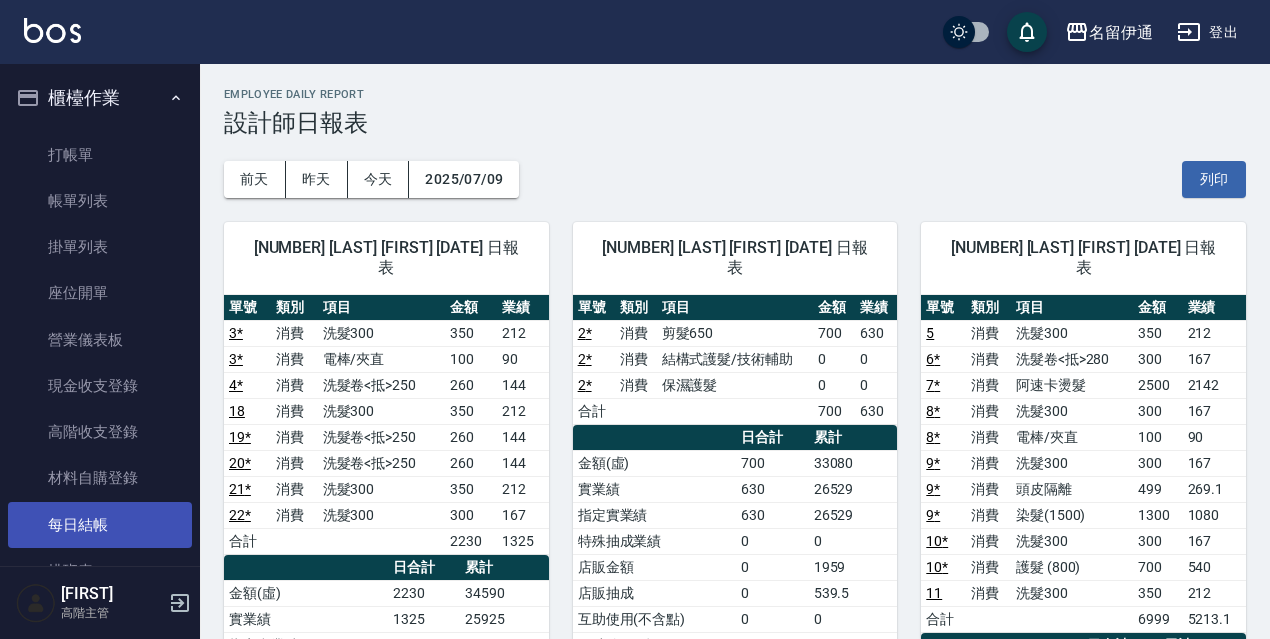 click on "每日結帳" at bounding box center [100, 525] 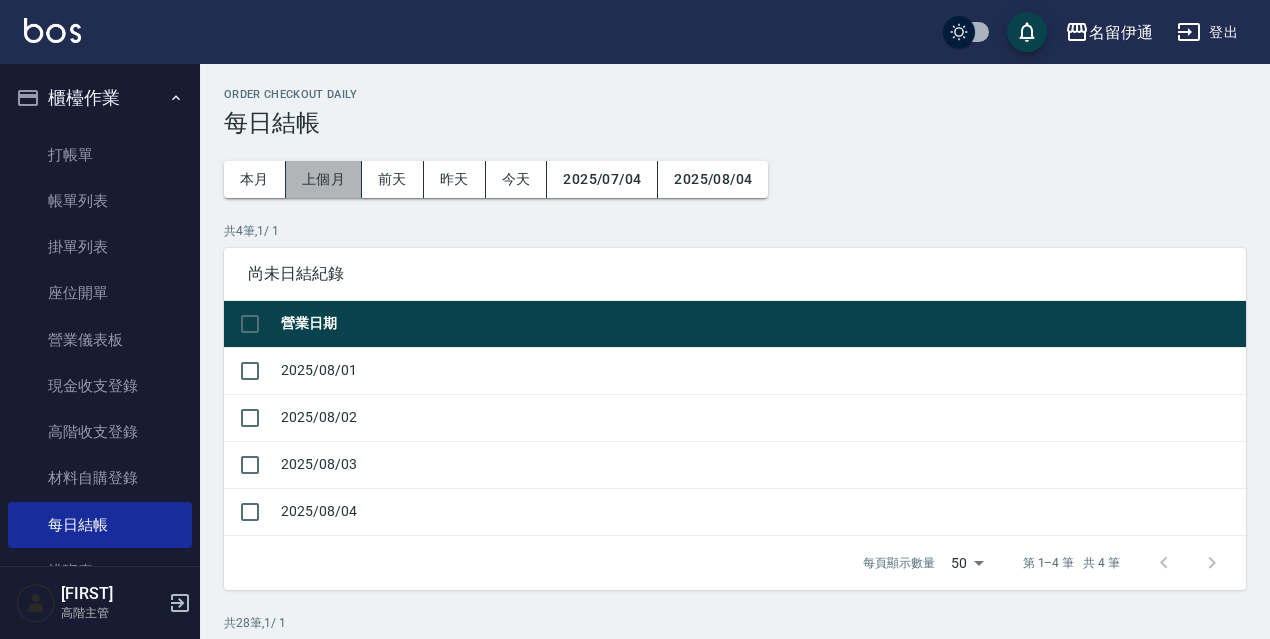click on "上個月" at bounding box center [324, 179] 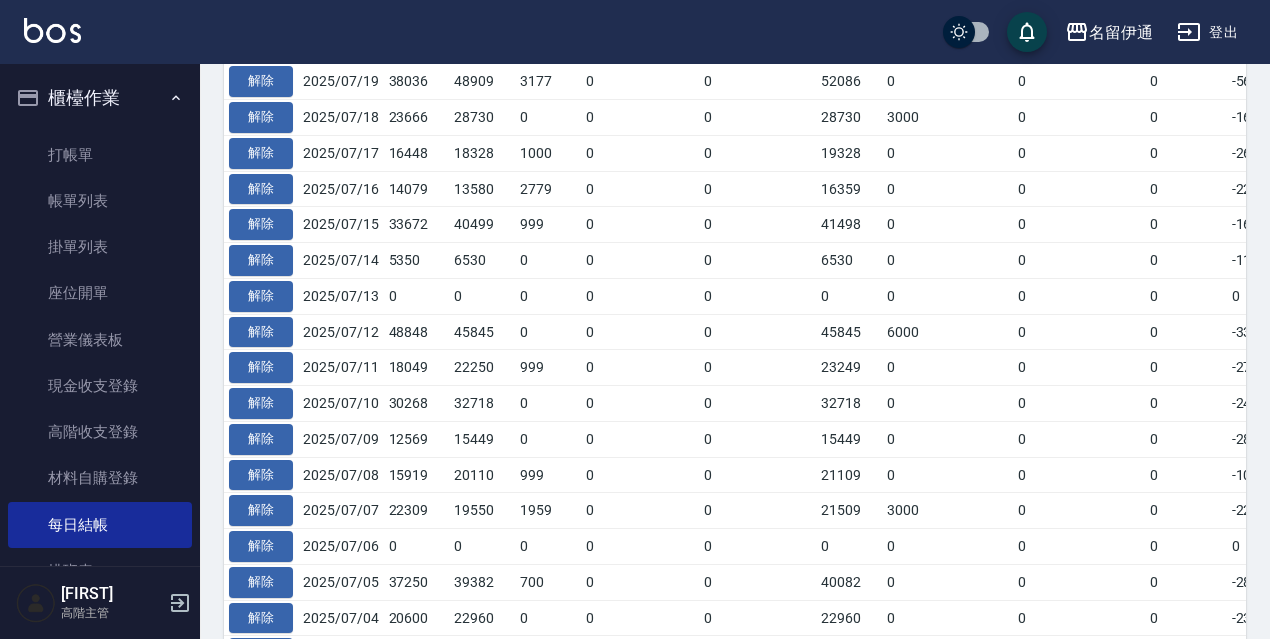 scroll, scrollTop: 906, scrollLeft: 0, axis: vertical 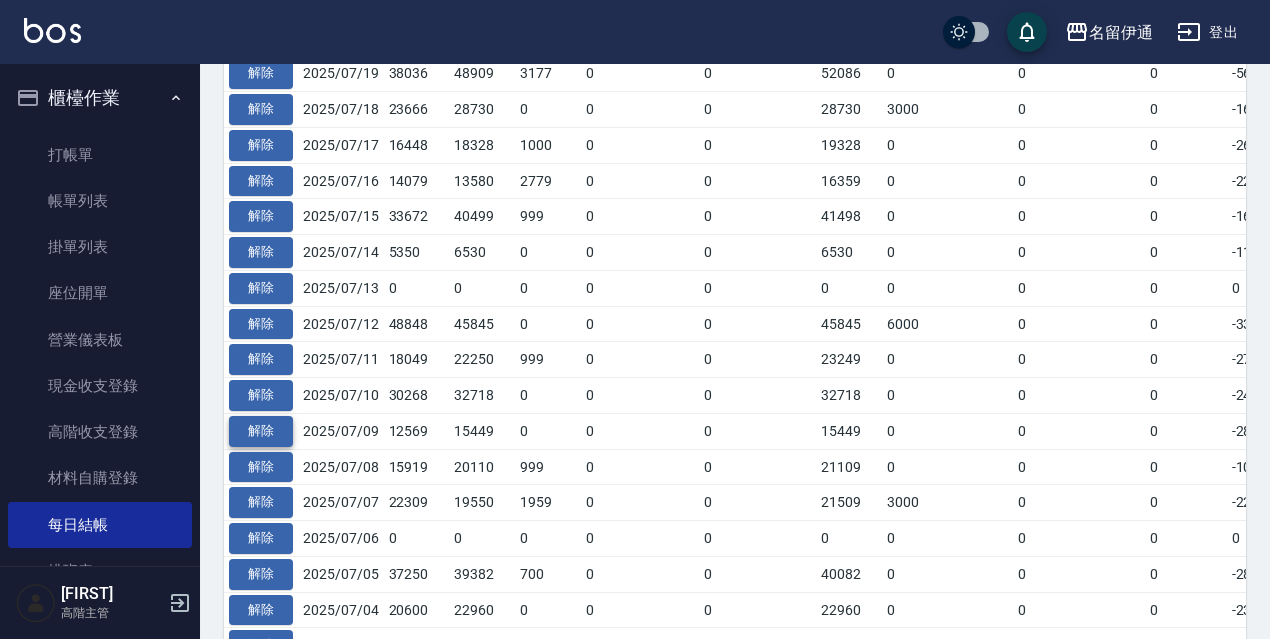 click on "解除" at bounding box center (261, 431) 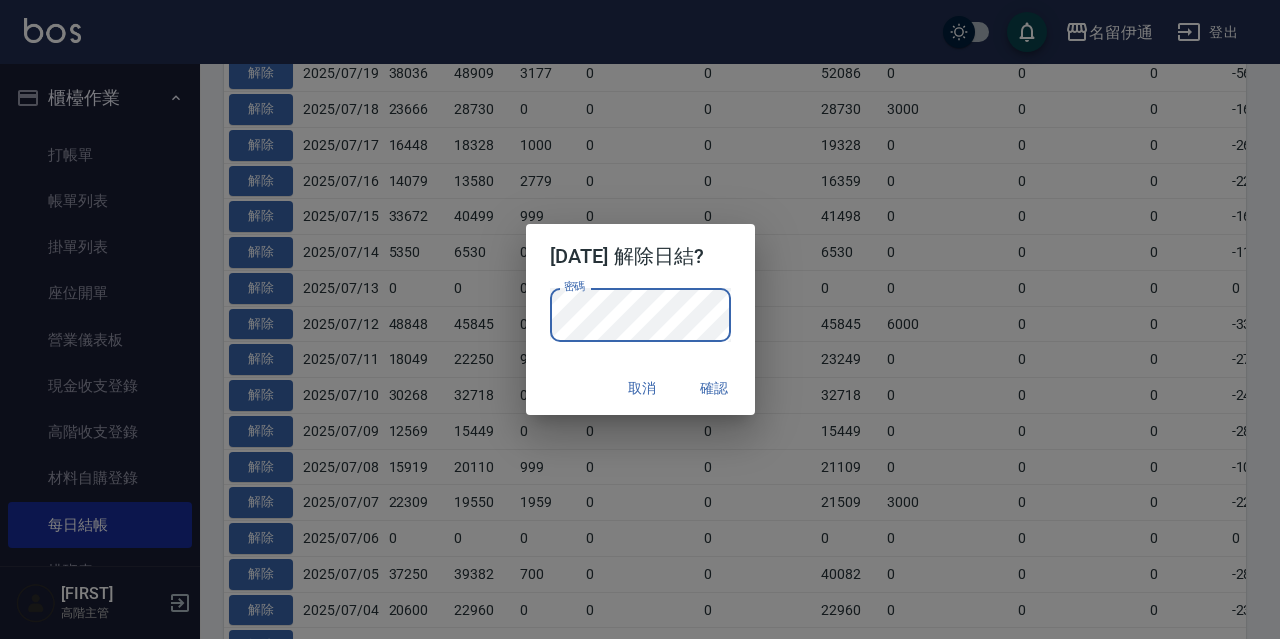 click on "確認" at bounding box center (715, 388) 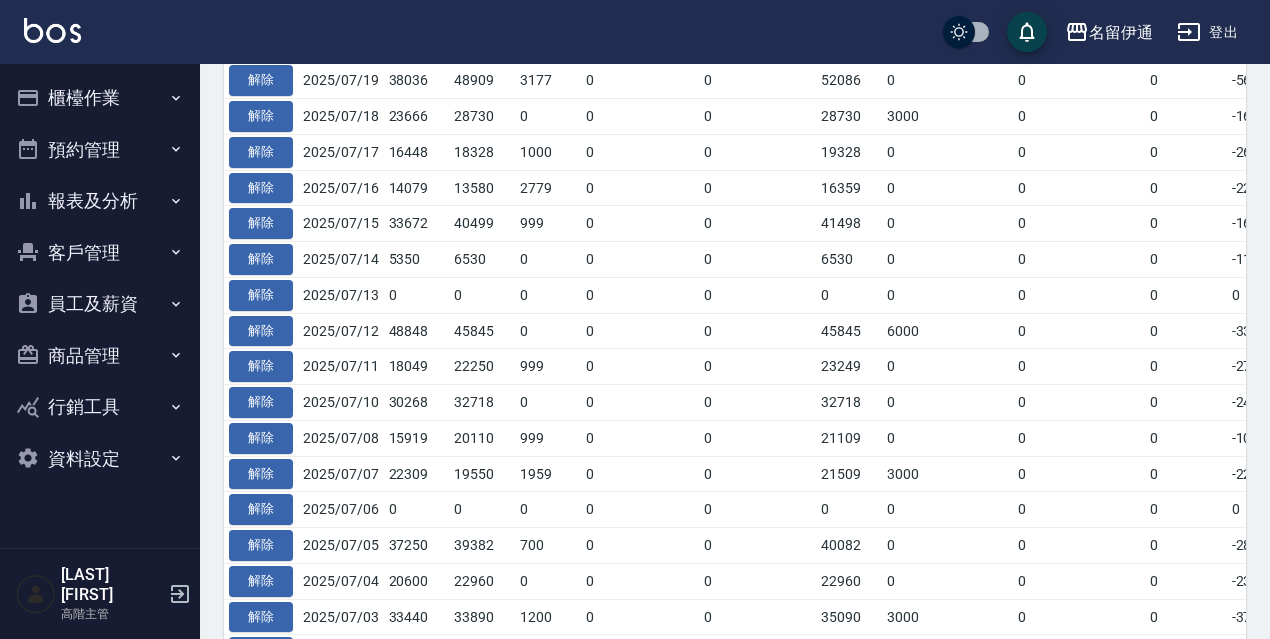 scroll, scrollTop: 946, scrollLeft: 0, axis: vertical 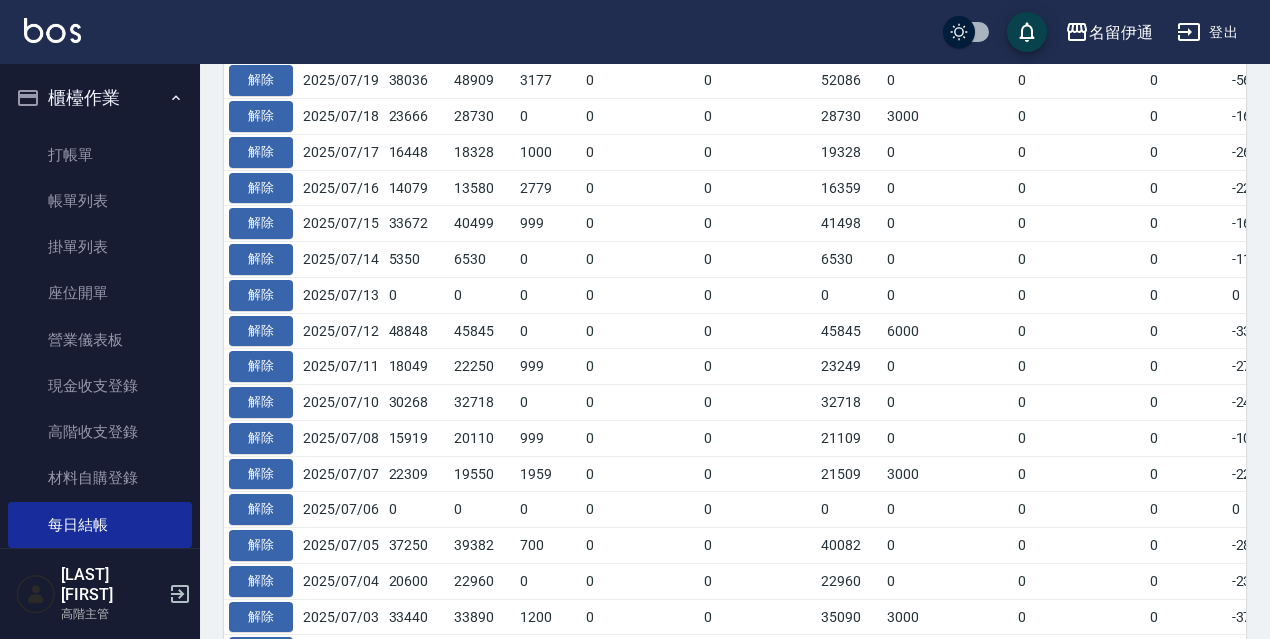 drag, startPoint x: 102, startPoint y: 195, endPoint x: 190, endPoint y: 202, distance: 88.27797 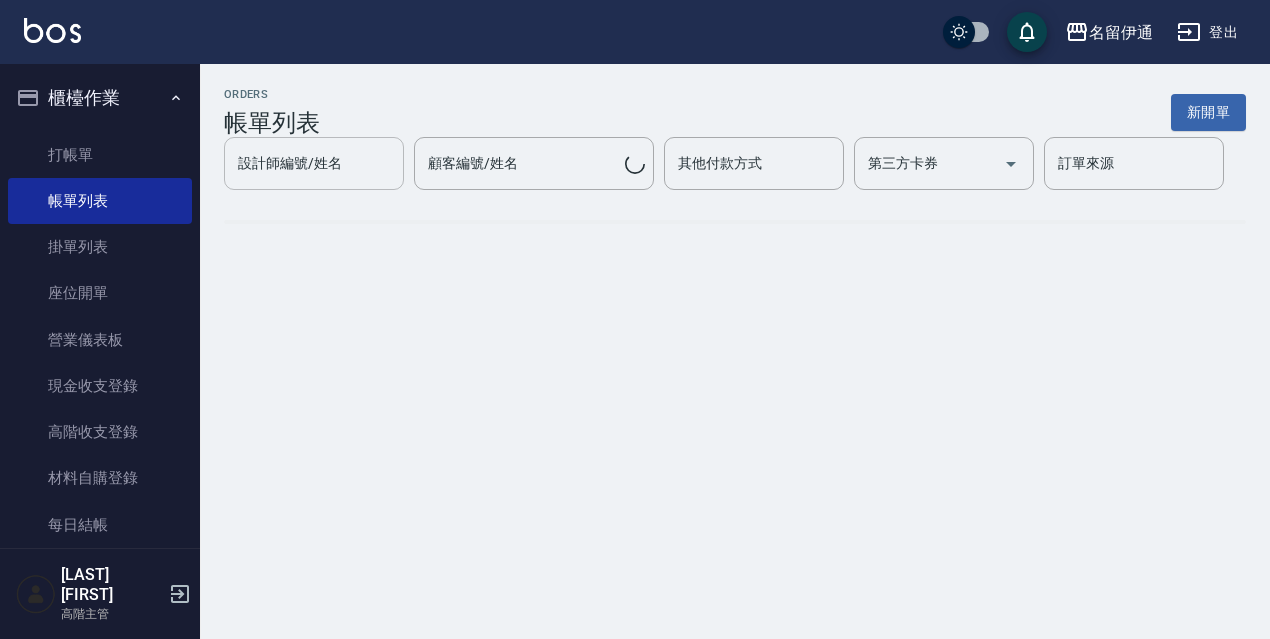 scroll, scrollTop: 0, scrollLeft: 0, axis: both 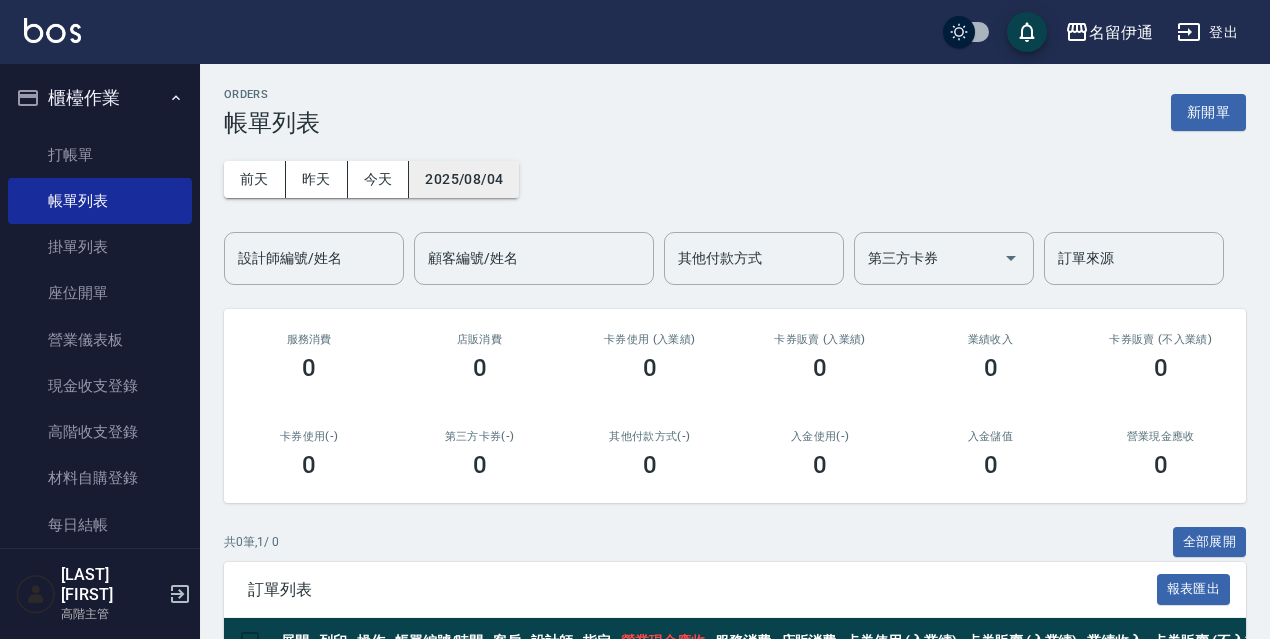 click on "2025/08/04" at bounding box center (464, 179) 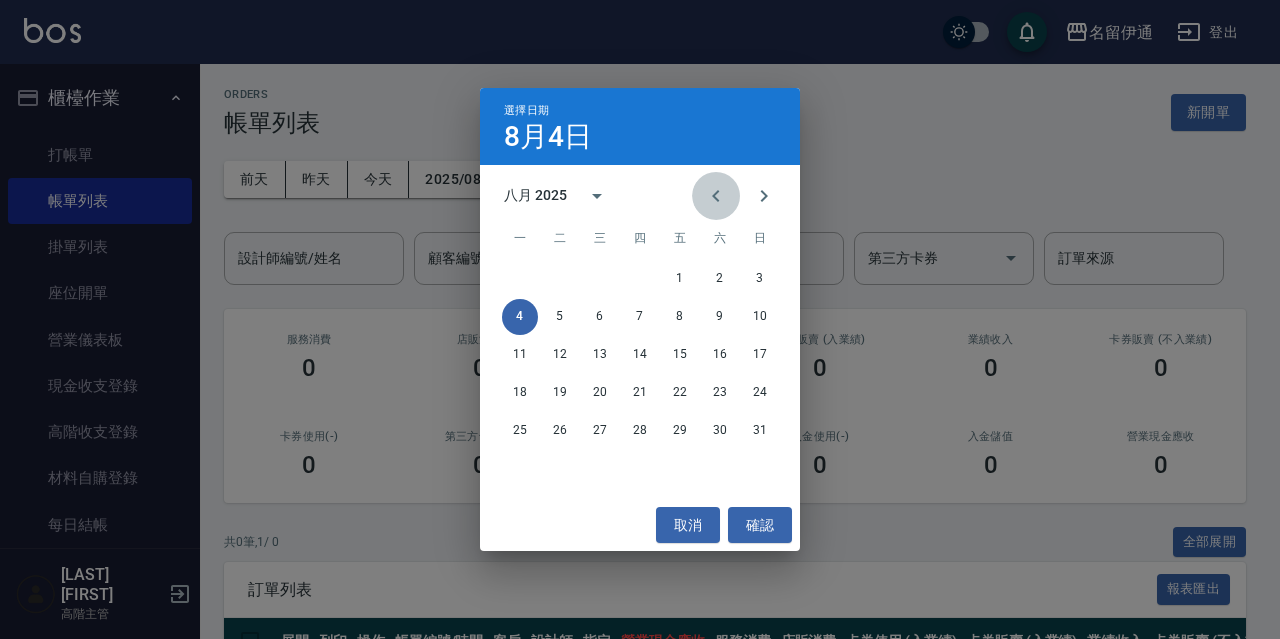 click 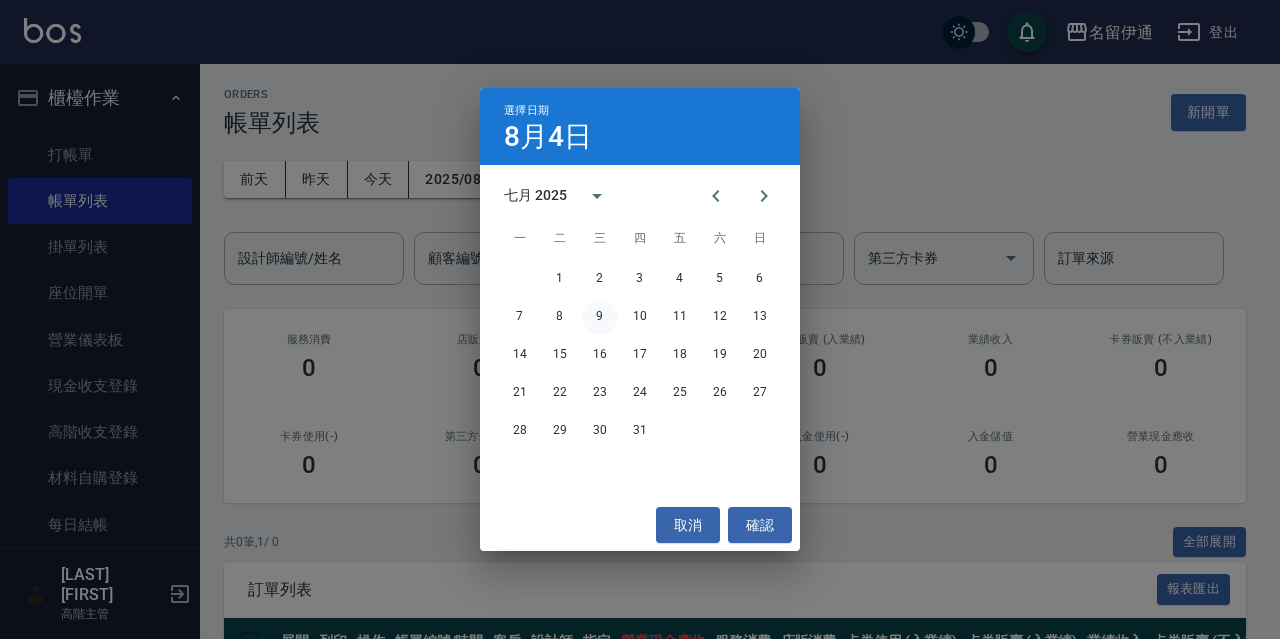 click on "9" at bounding box center [600, 317] 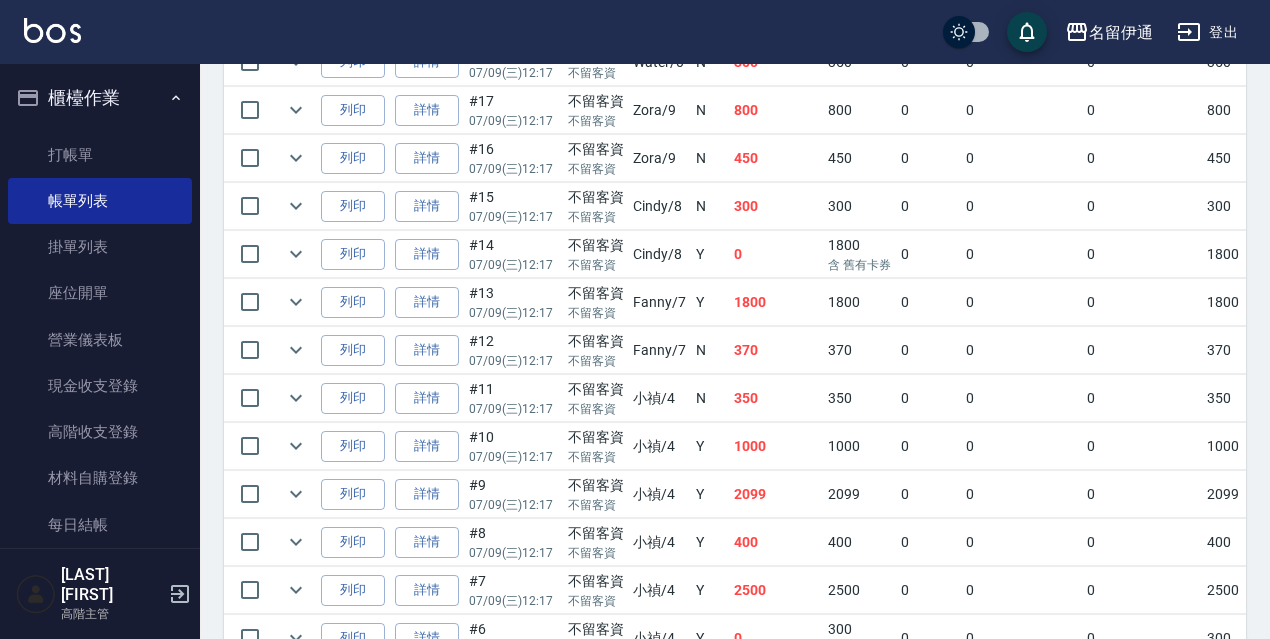scroll, scrollTop: 828, scrollLeft: 0, axis: vertical 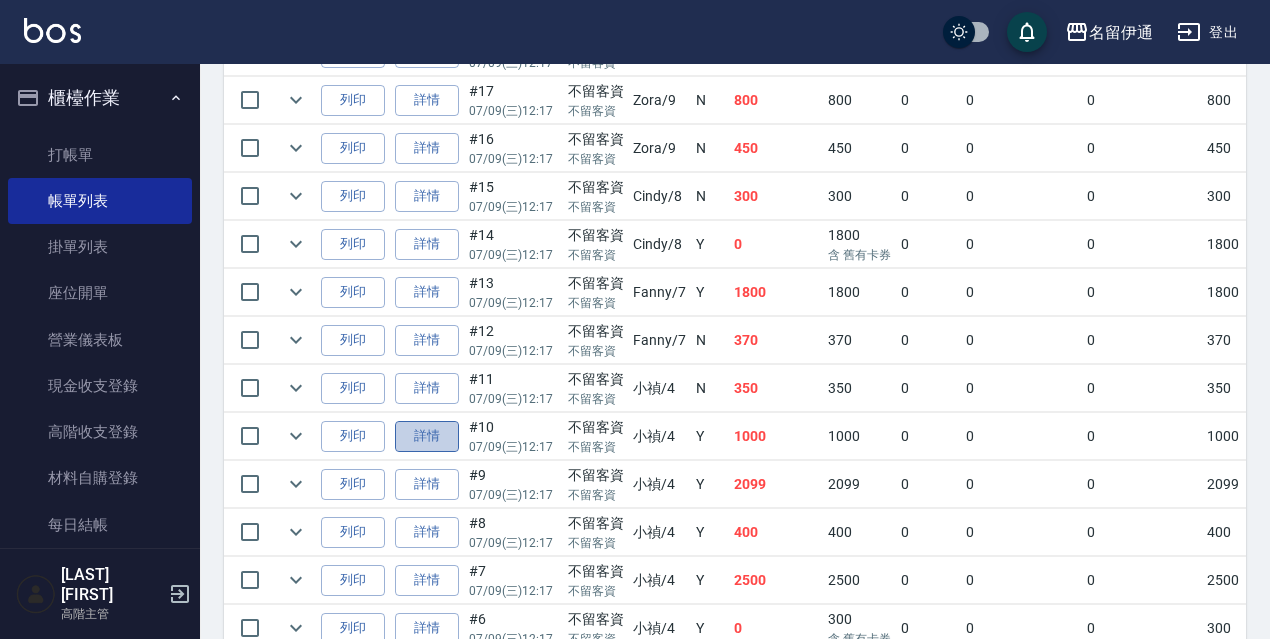 click on "詳情" at bounding box center (427, 436) 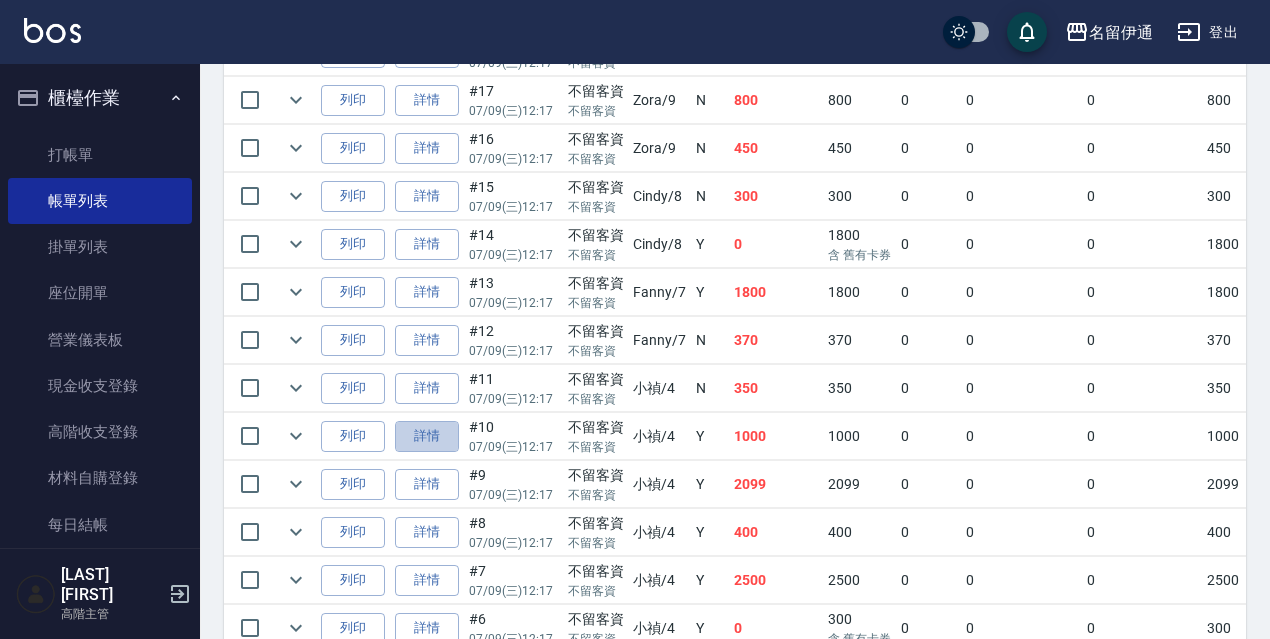 scroll, scrollTop: 0, scrollLeft: 0, axis: both 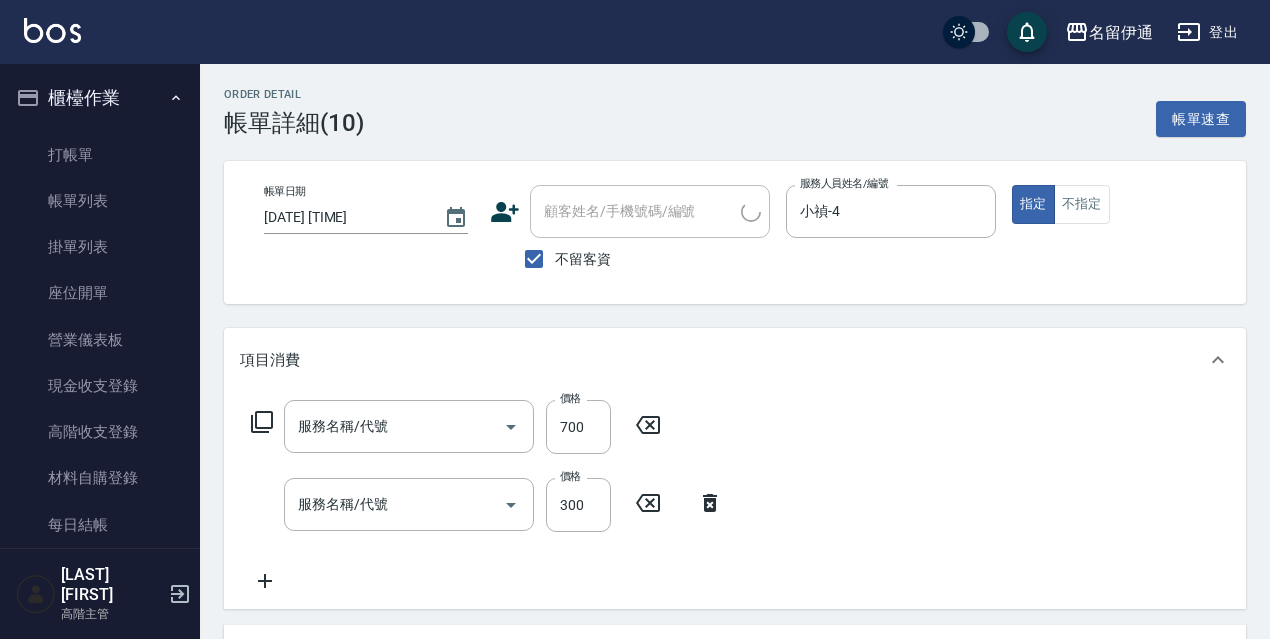 type on "2025/07/09 12:17" 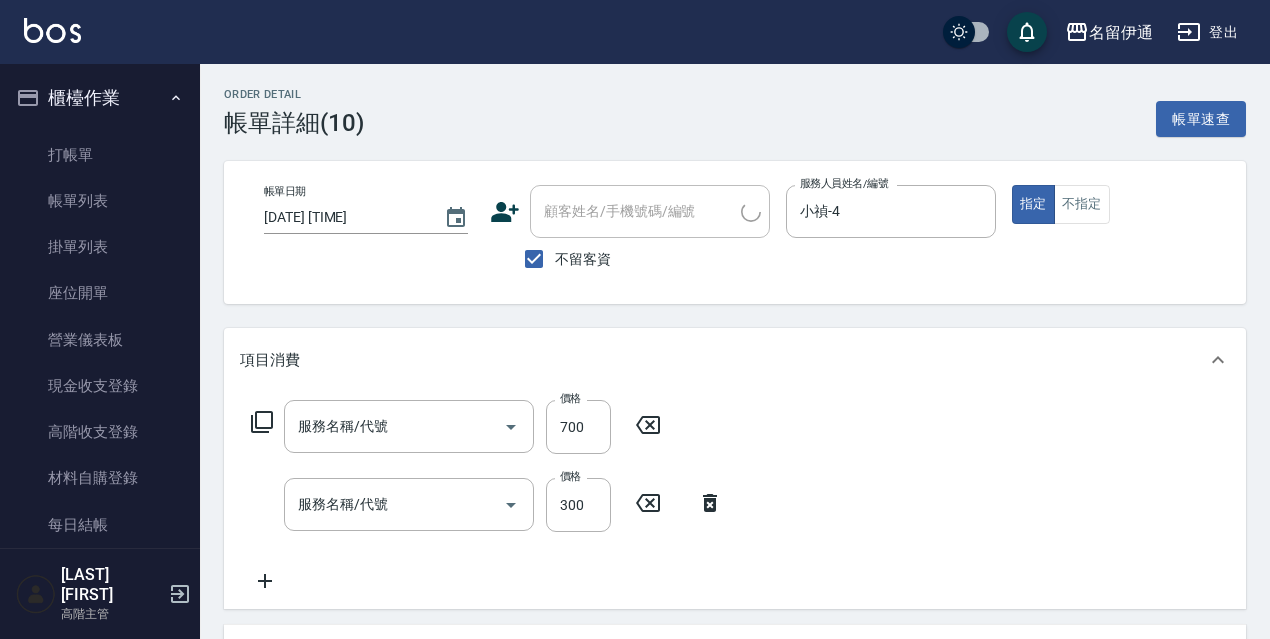 checkbox on "true" 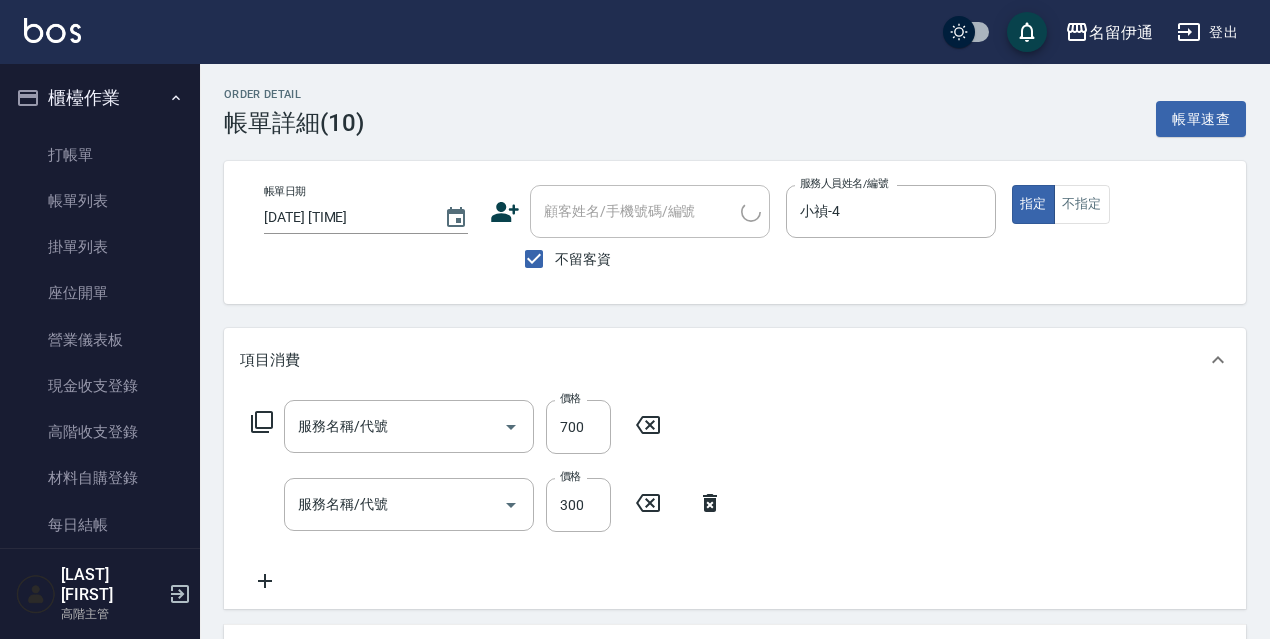 type on "小禎-4" 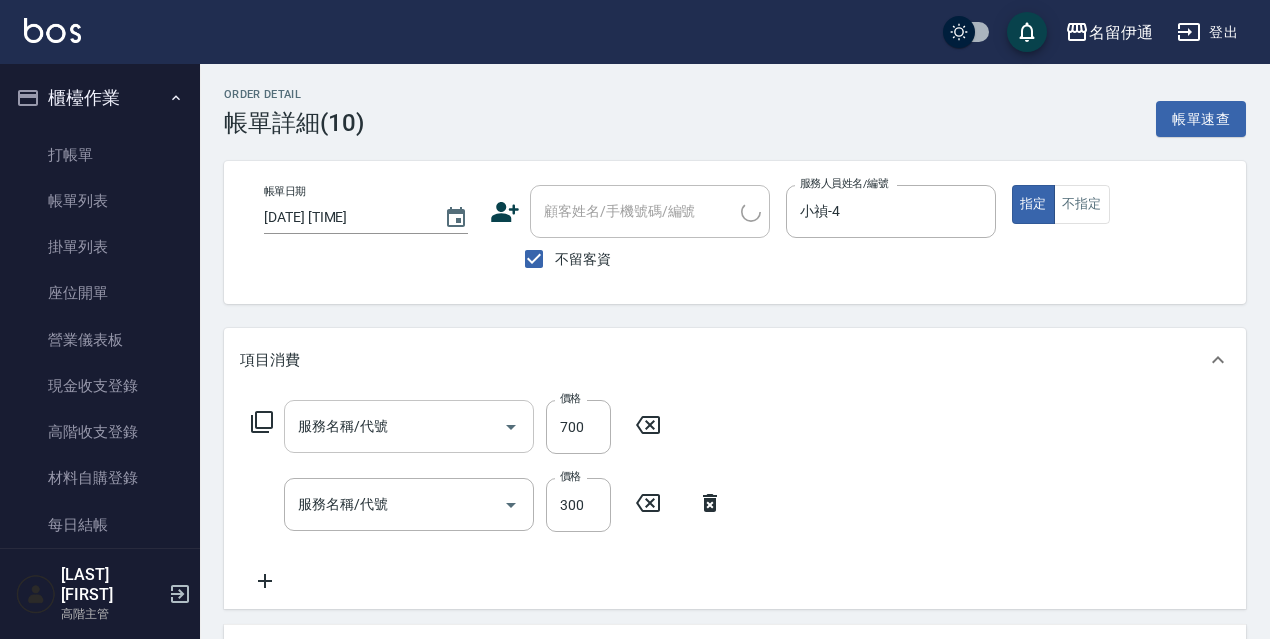 type on "護髮 (800)(704)" 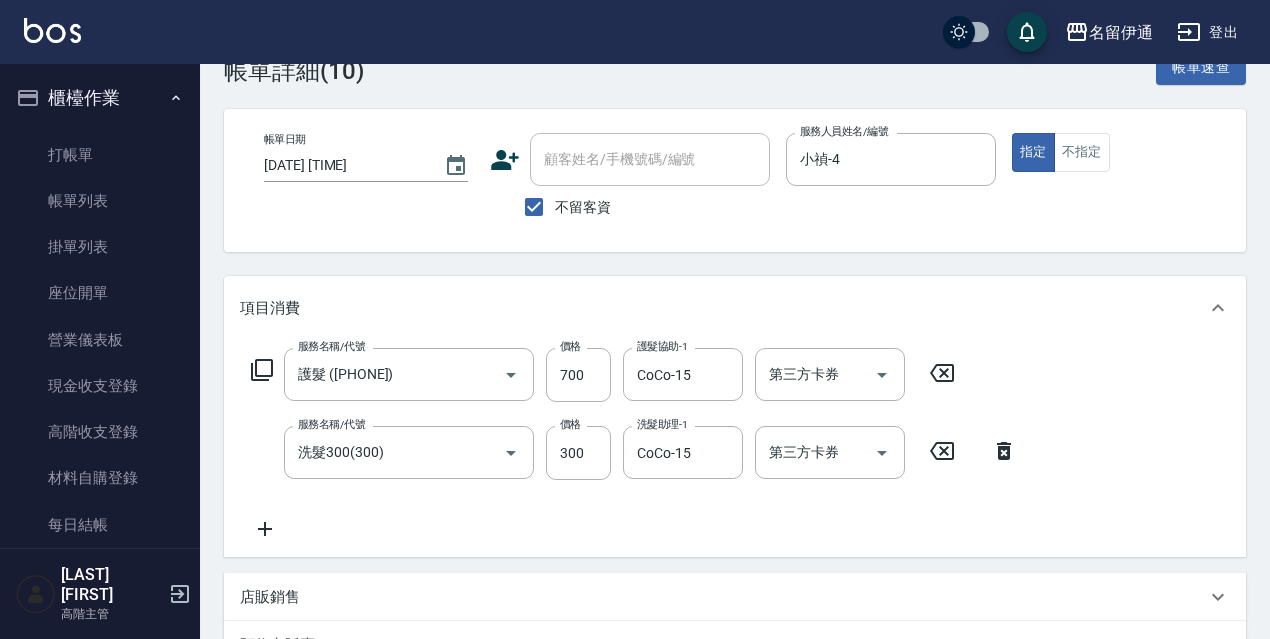 scroll, scrollTop: 56, scrollLeft: 0, axis: vertical 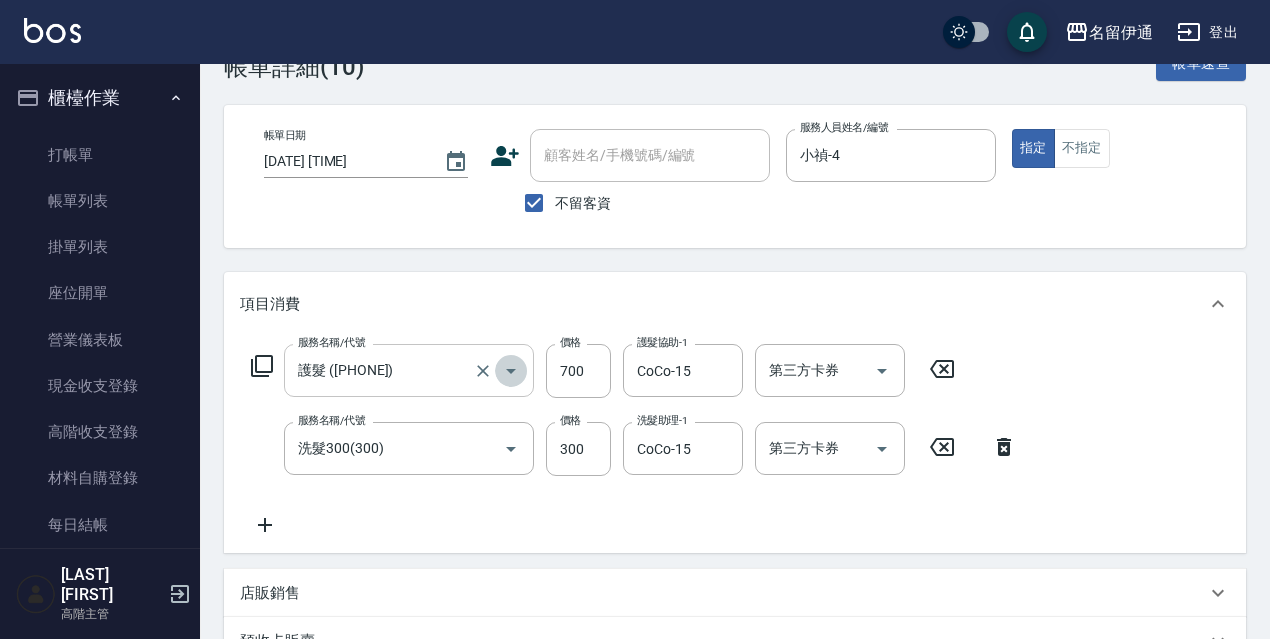 click 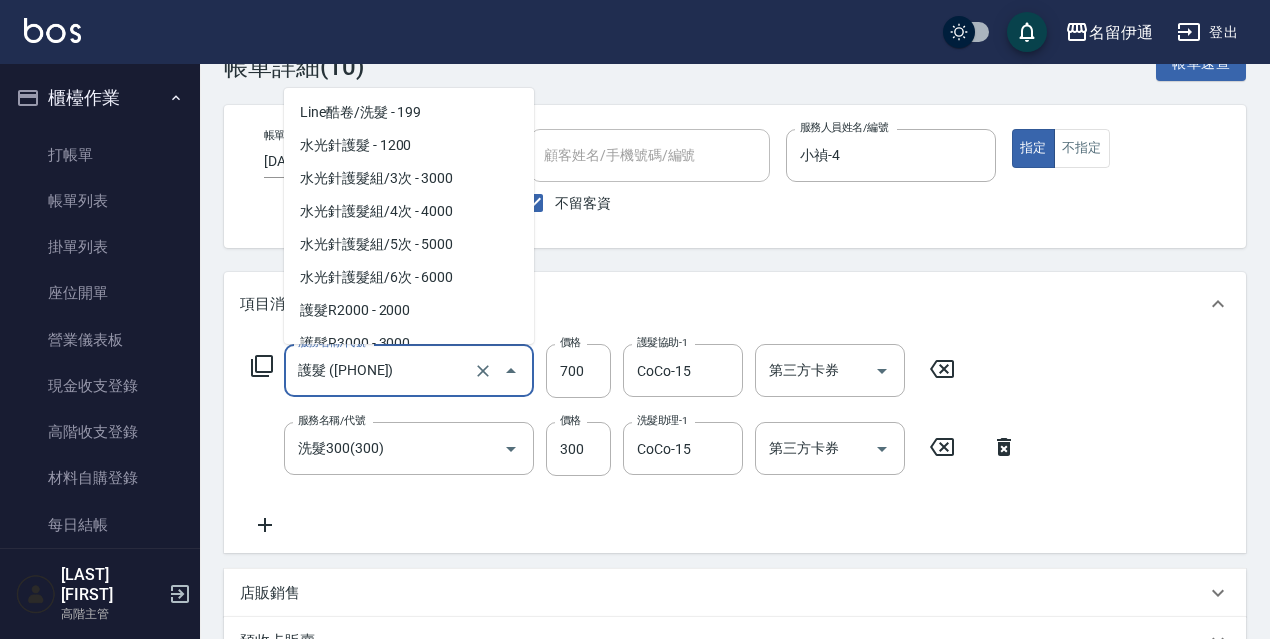 scroll, scrollTop: 2617, scrollLeft: 0, axis: vertical 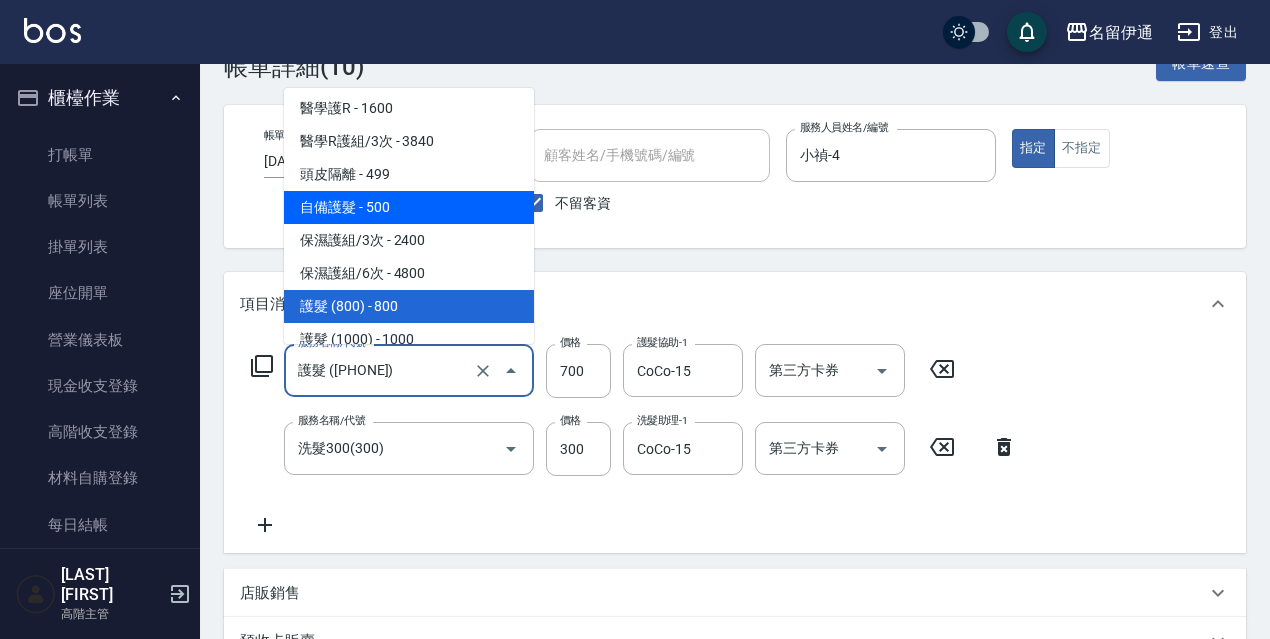 click on "自備護髮 - 500" at bounding box center (409, 207) 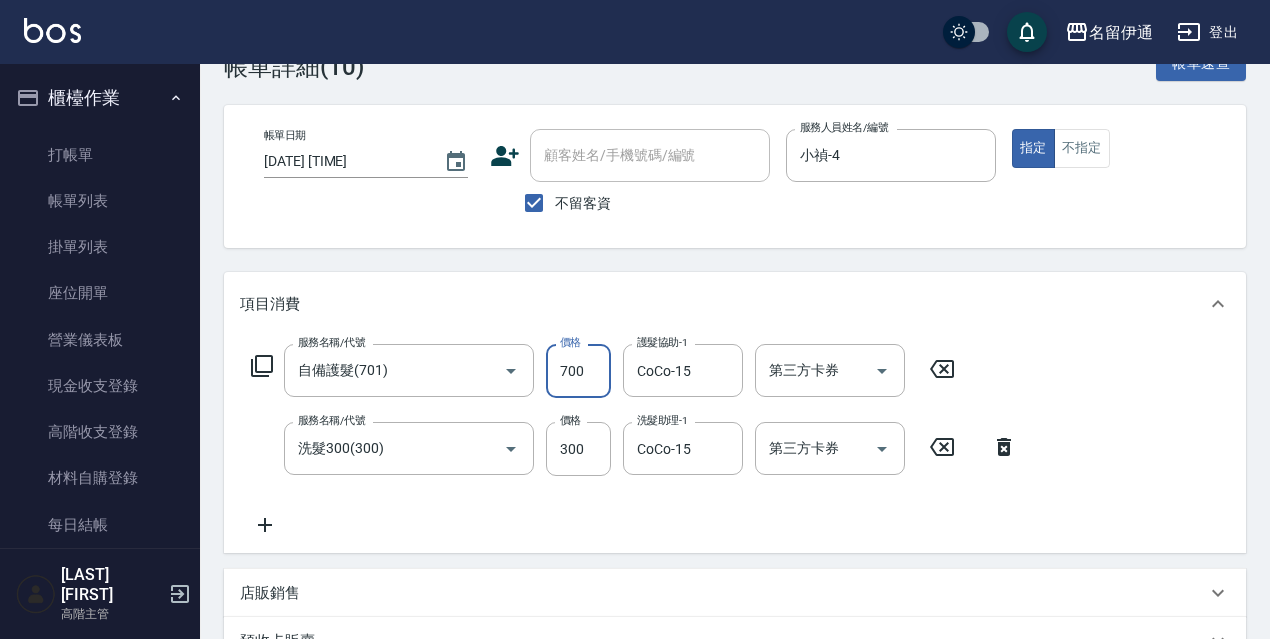 type on "700" 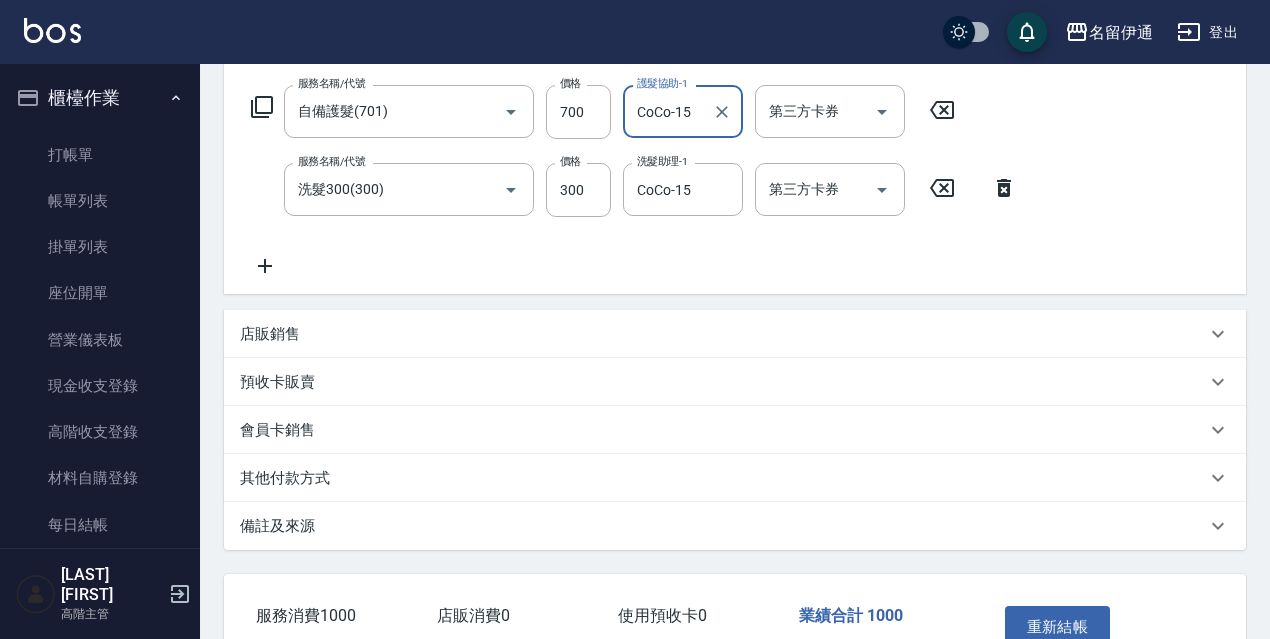 scroll, scrollTop: 442, scrollLeft: 0, axis: vertical 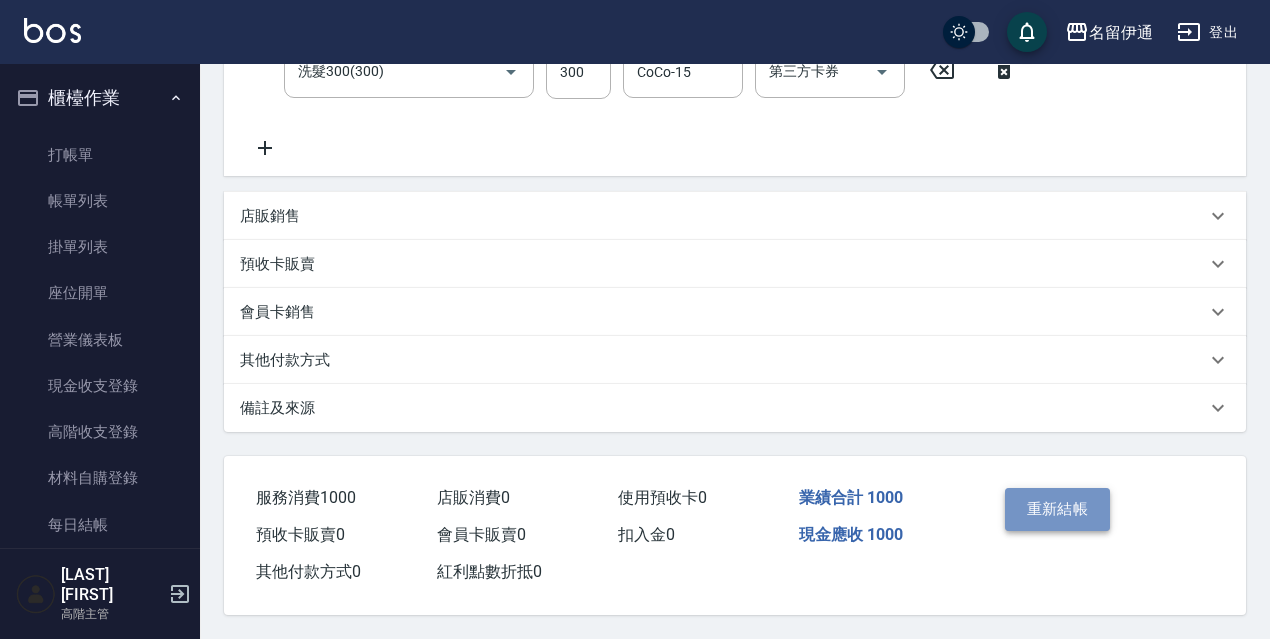 click on "重新結帳" at bounding box center (1058, 509) 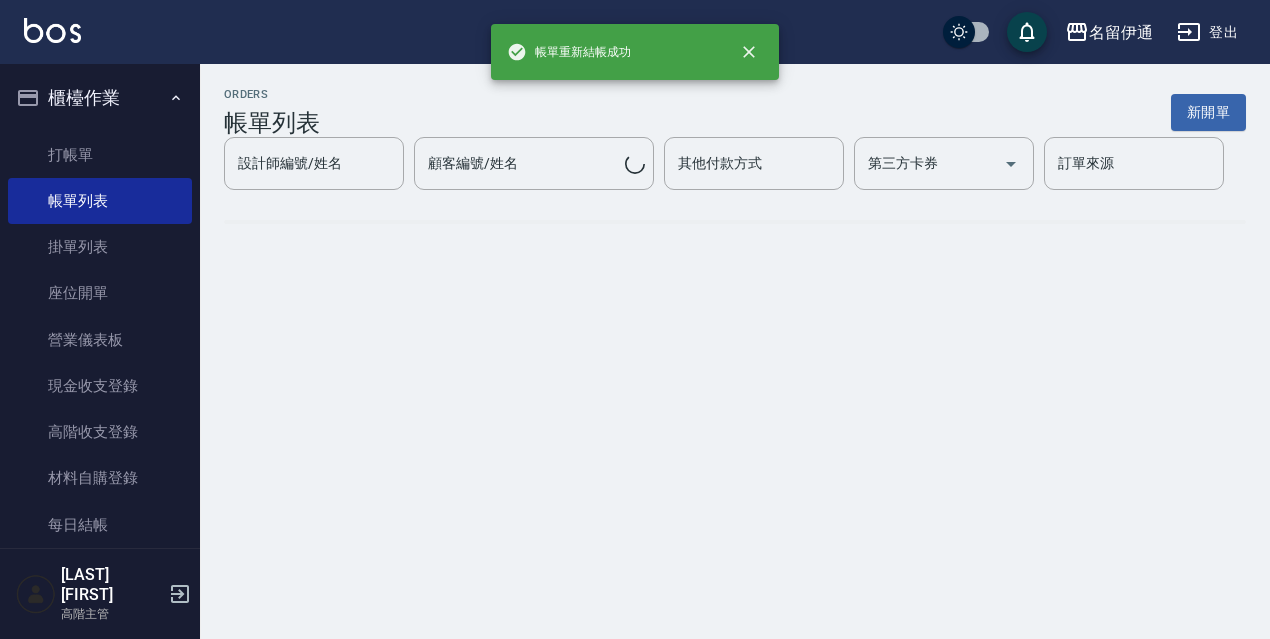 scroll, scrollTop: 0, scrollLeft: 0, axis: both 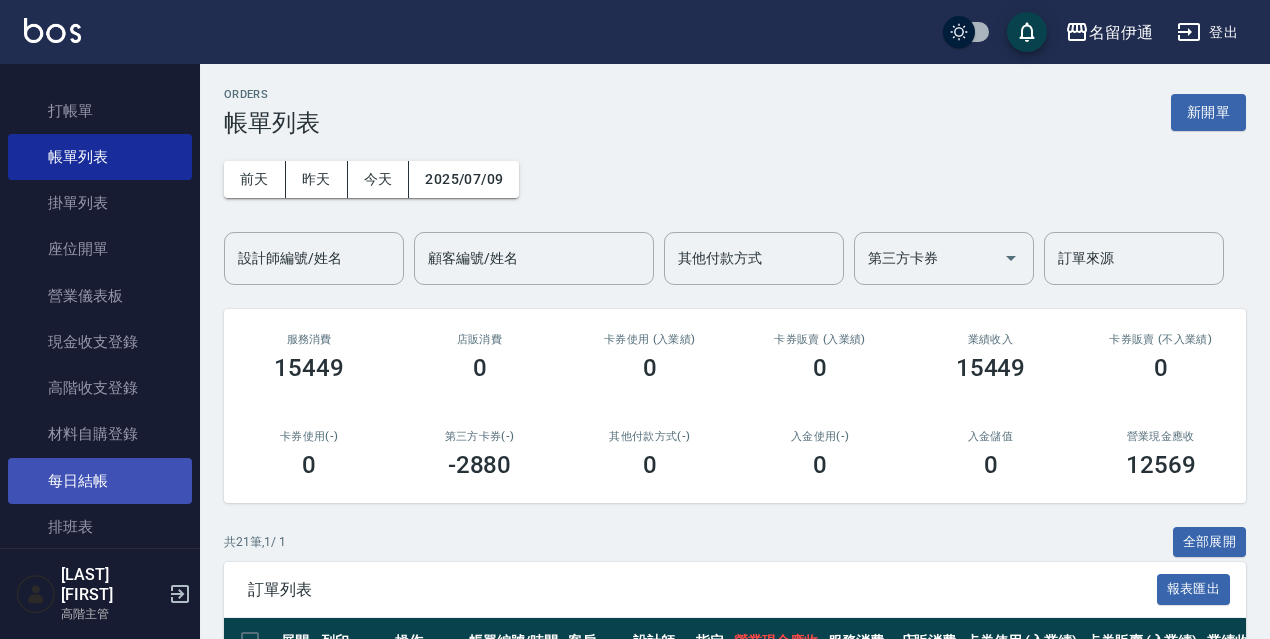 click on "每日結帳" at bounding box center [100, 481] 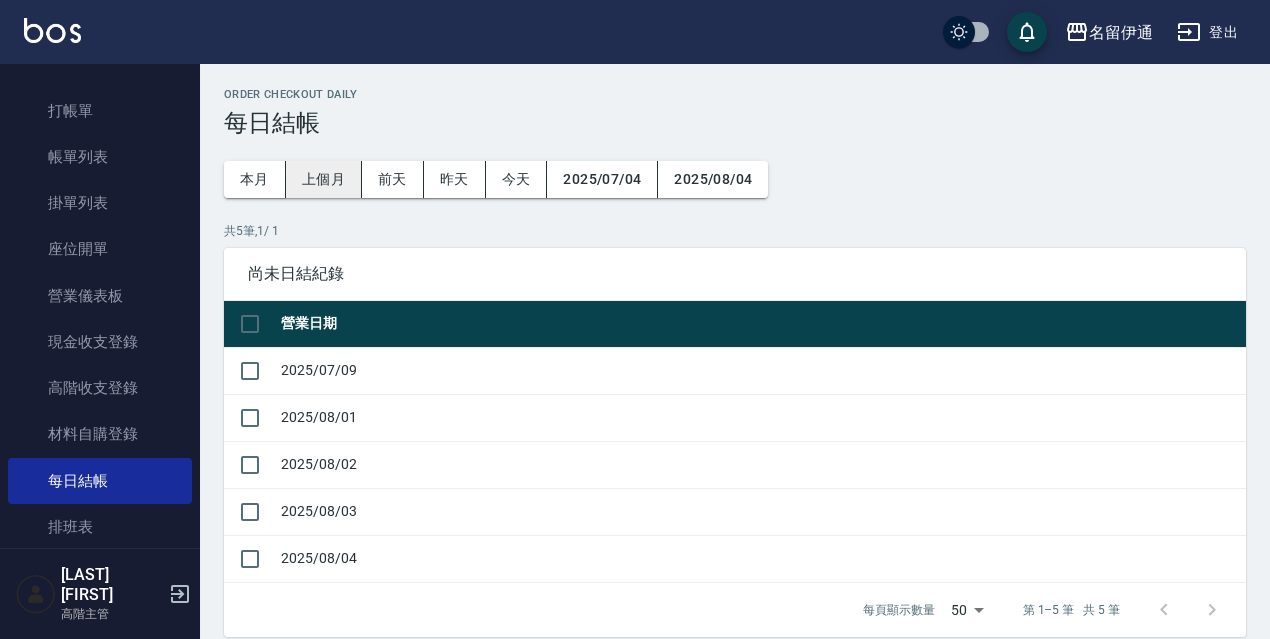 click on "上個月" at bounding box center (324, 179) 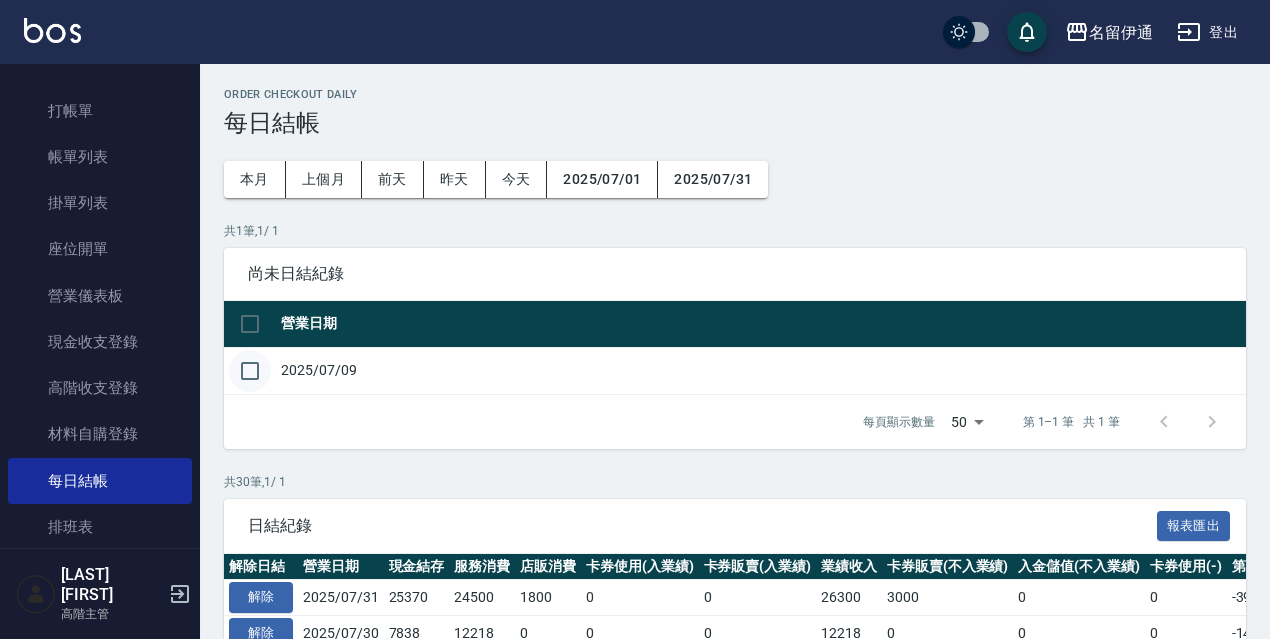 click at bounding box center (250, 371) 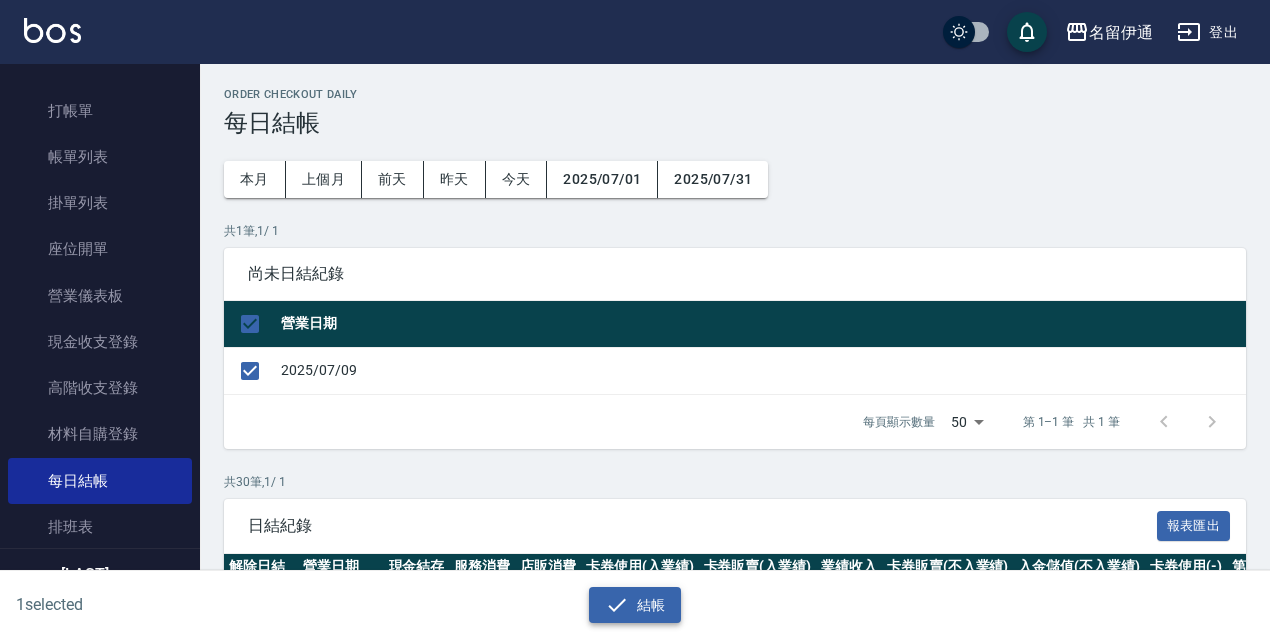 click on "結帳" at bounding box center [635, 605] 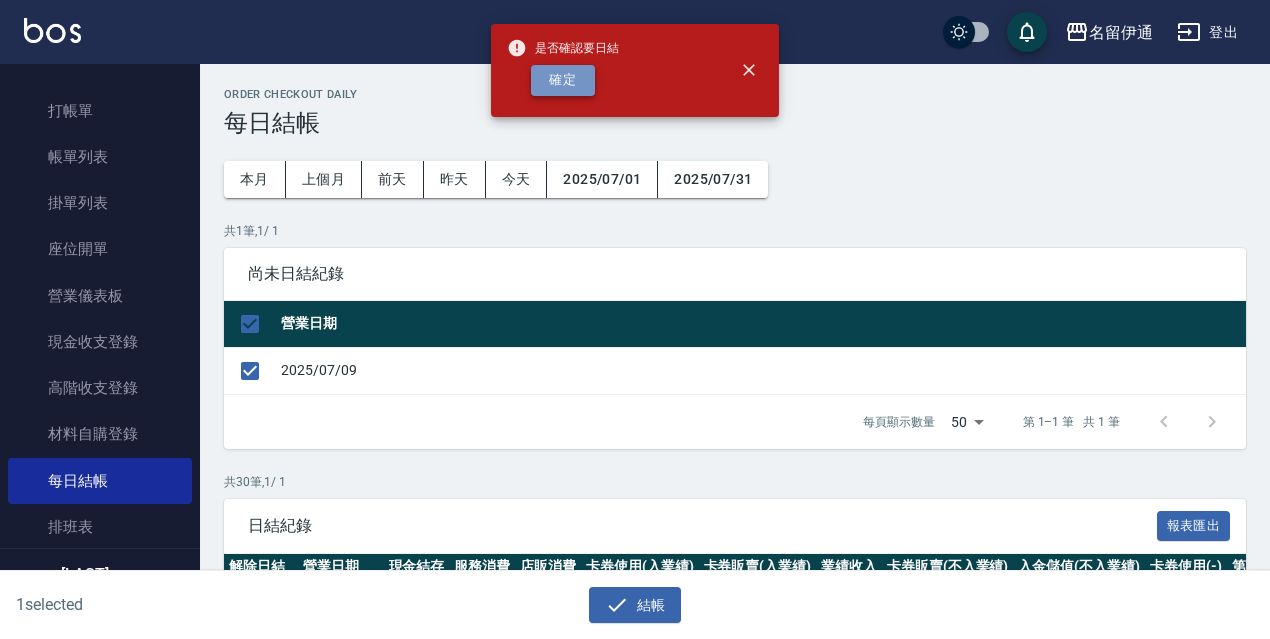 click on "確定" at bounding box center [563, 80] 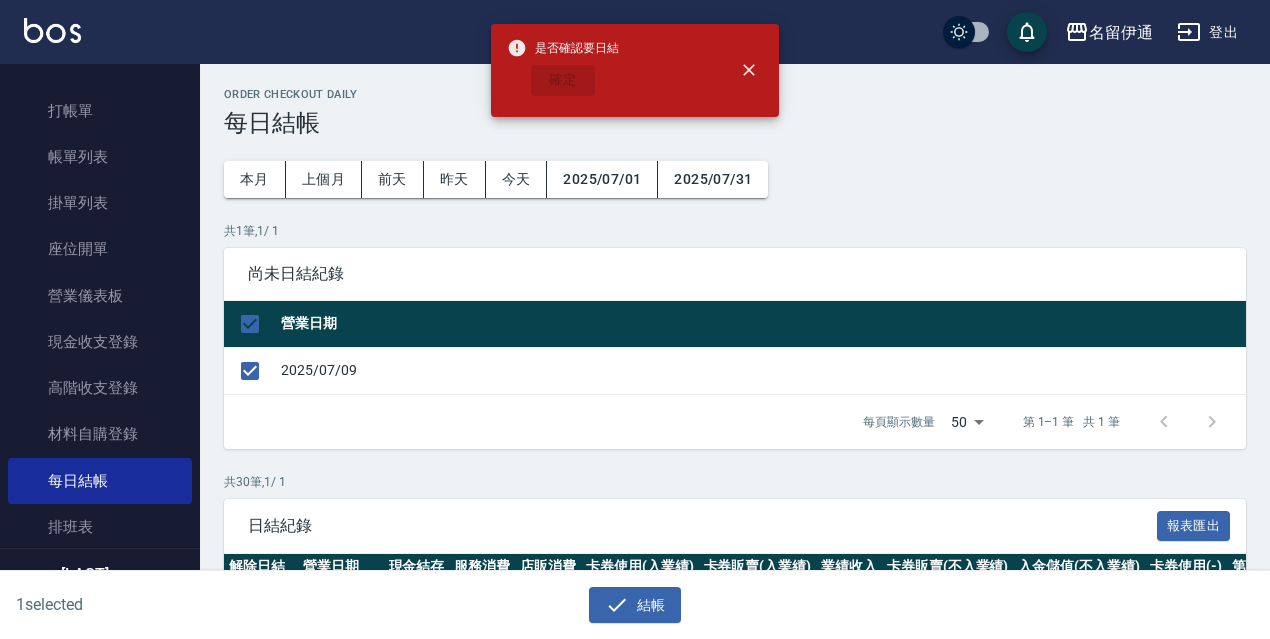 checkbox on "false" 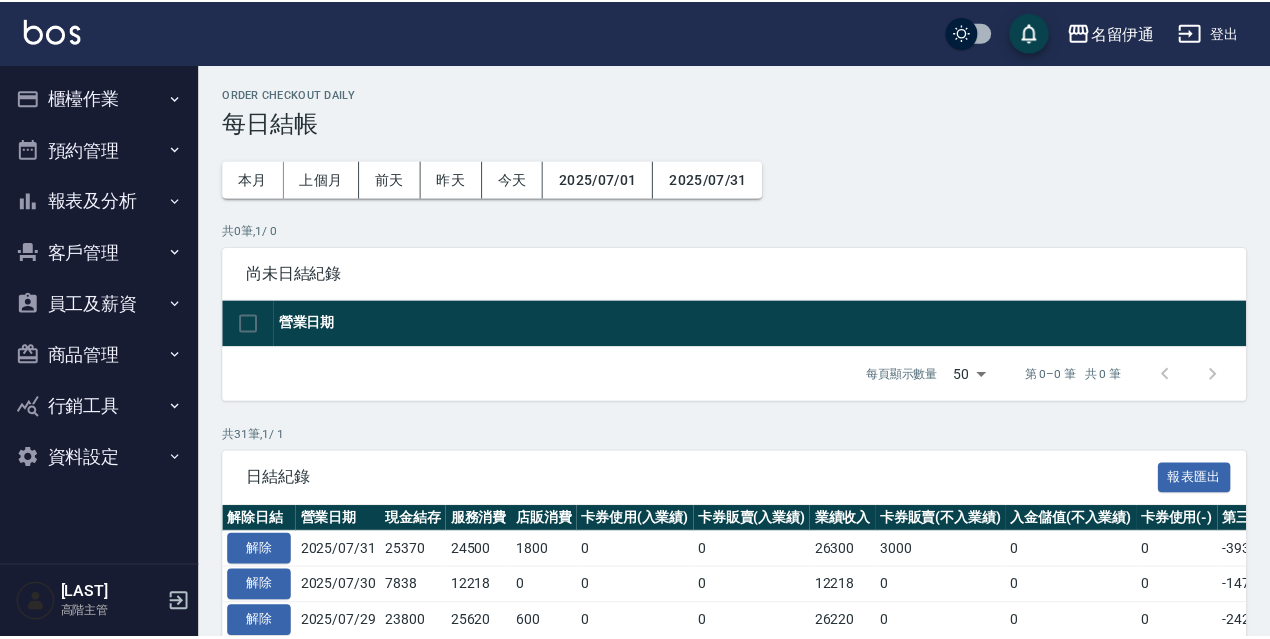 scroll, scrollTop: 0, scrollLeft: 0, axis: both 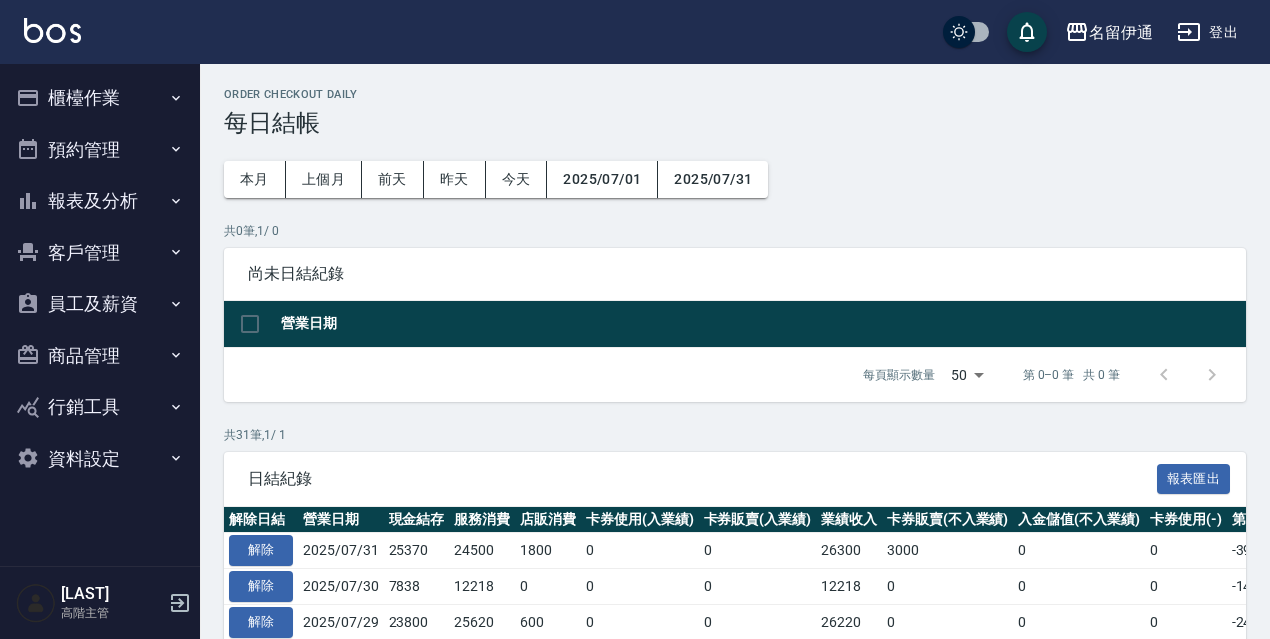 click on "櫃檯作業" at bounding box center (100, 98) 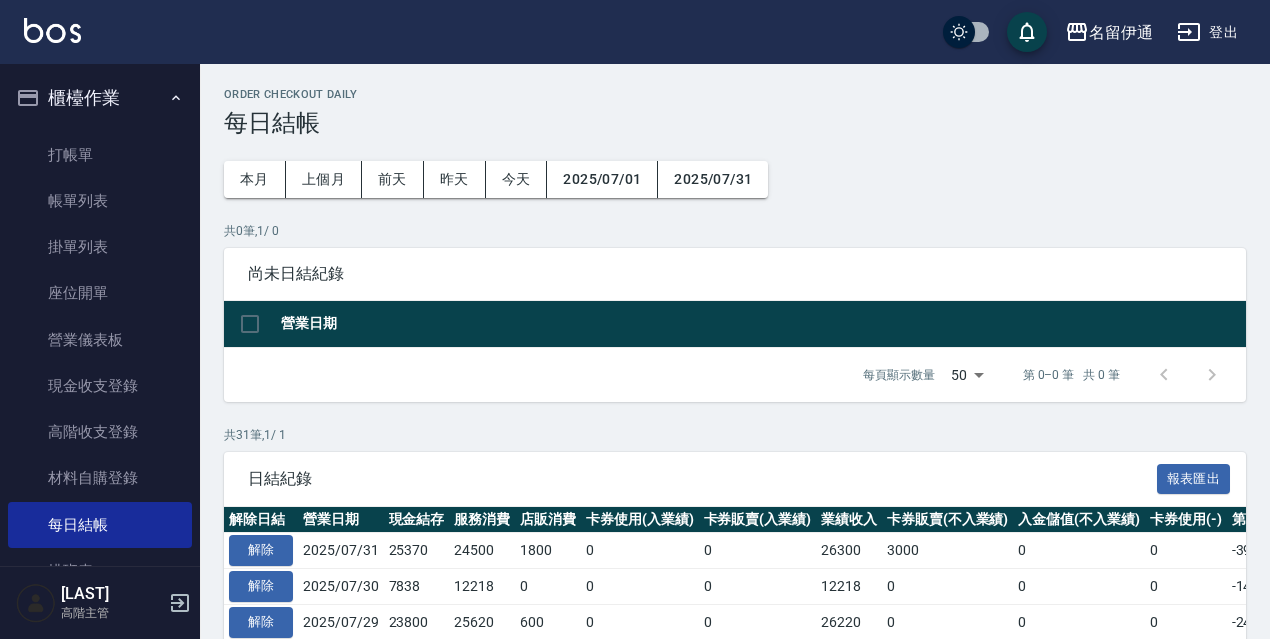 click on "櫃檯作業" at bounding box center (100, 98) 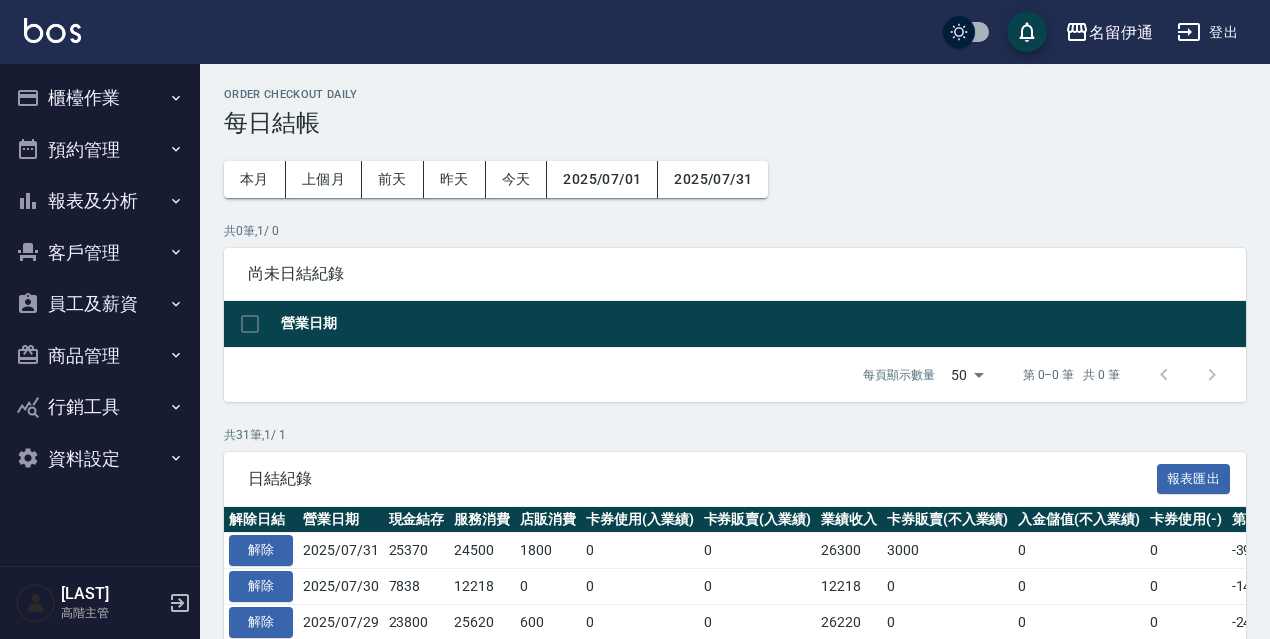 click on "報表及分析" at bounding box center [100, 201] 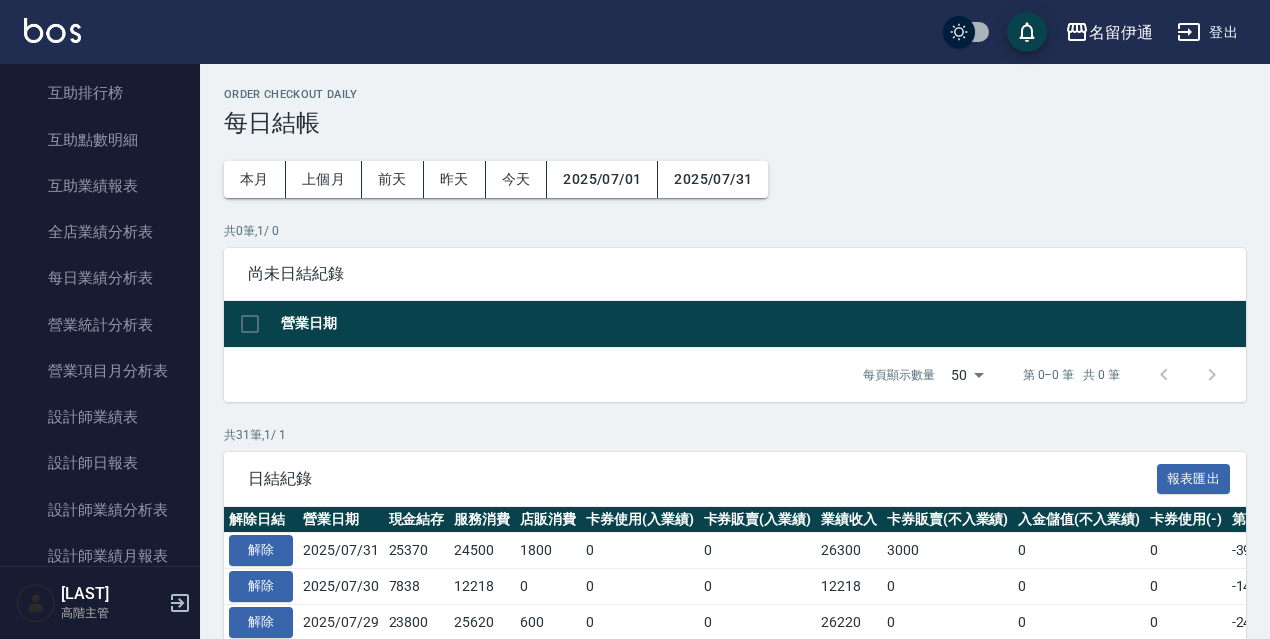 scroll, scrollTop: 522, scrollLeft: 0, axis: vertical 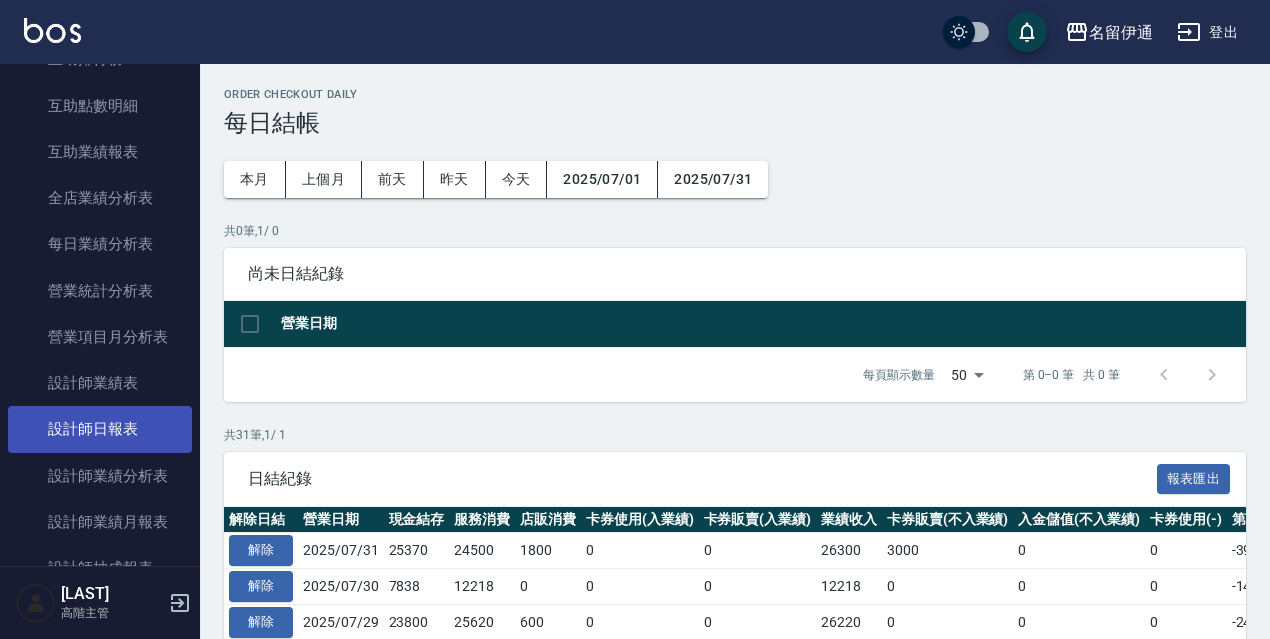 click on "設計師日報表" at bounding box center (100, 429) 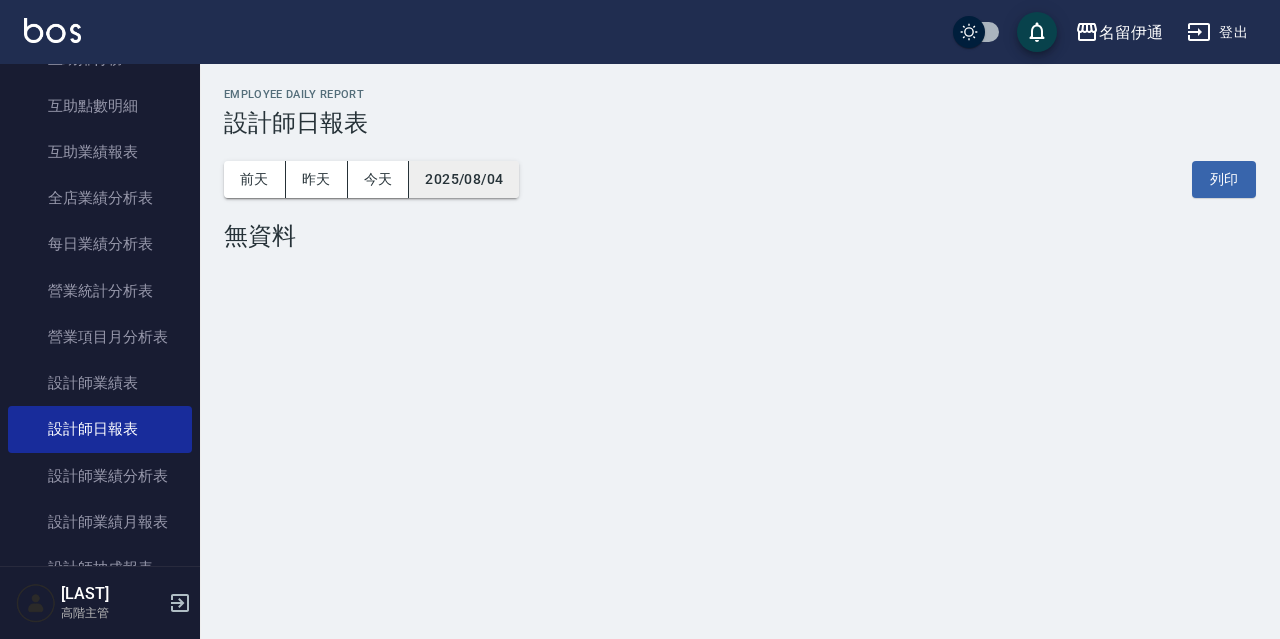 click on "2025/08/04" at bounding box center [464, 179] 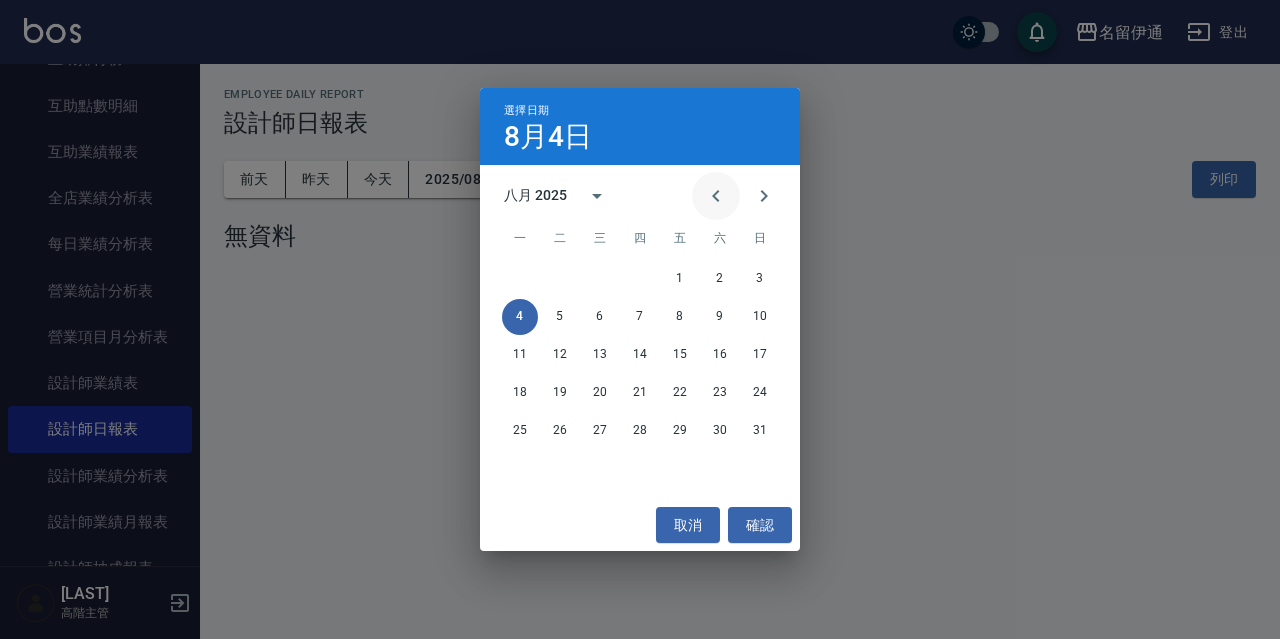 click 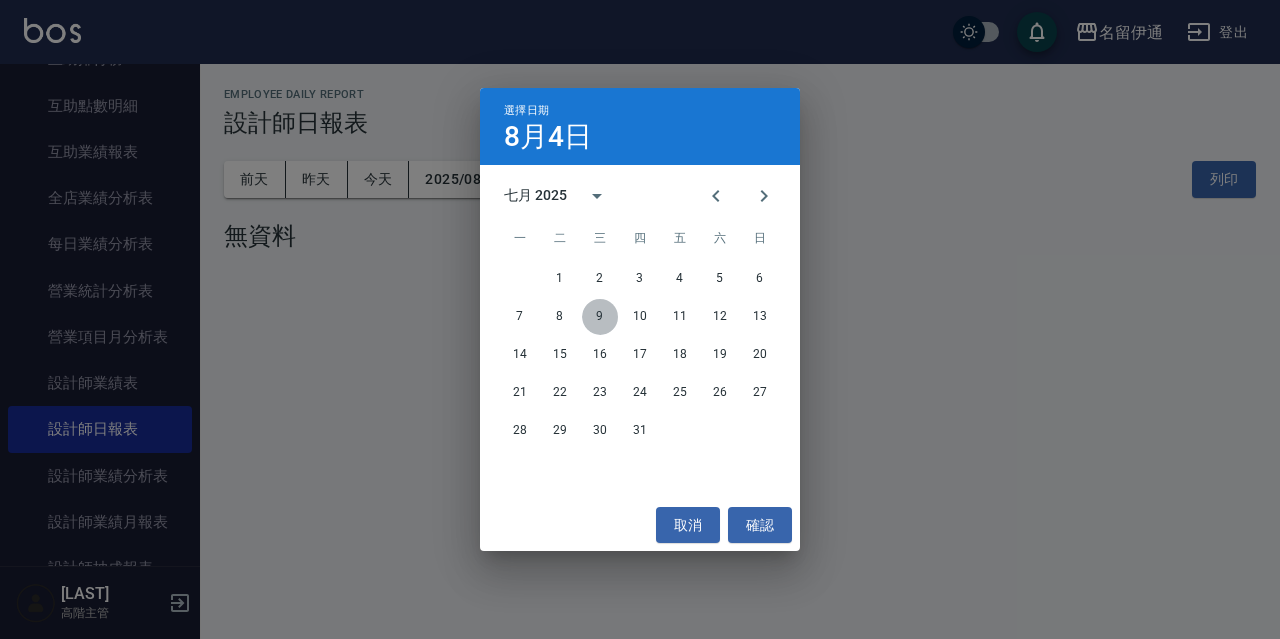click on "9" at bounding box center (600, 317) 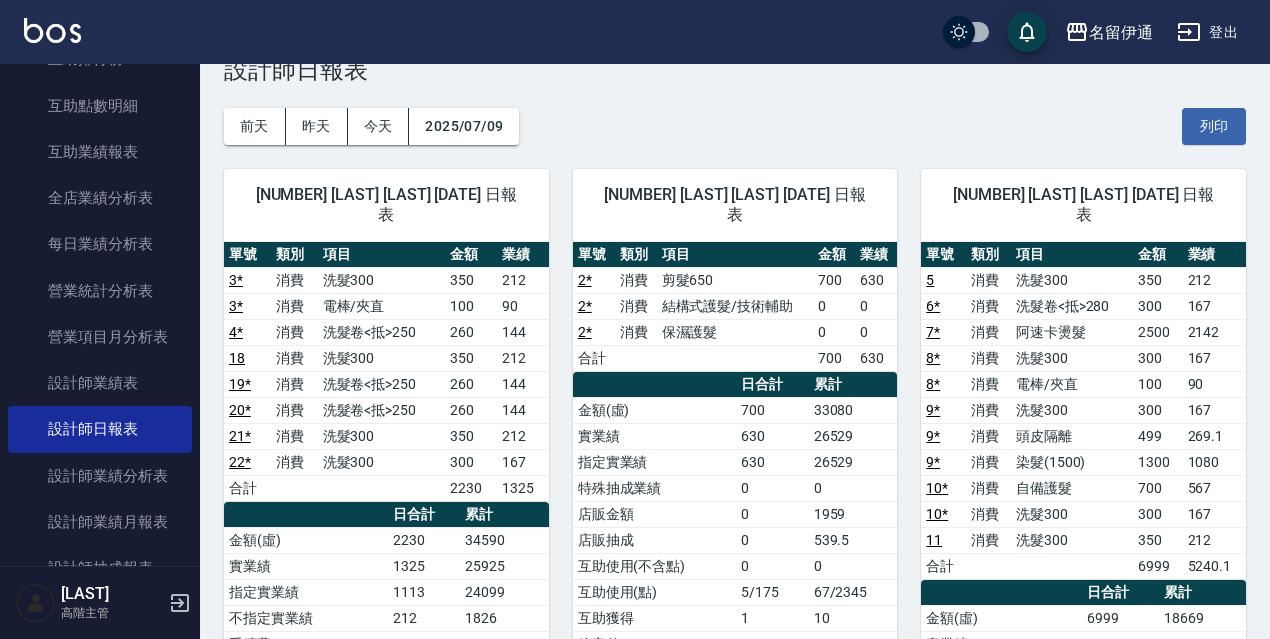 scroll, scrollTop: 57, scrollLeft: 0, axis: vertical 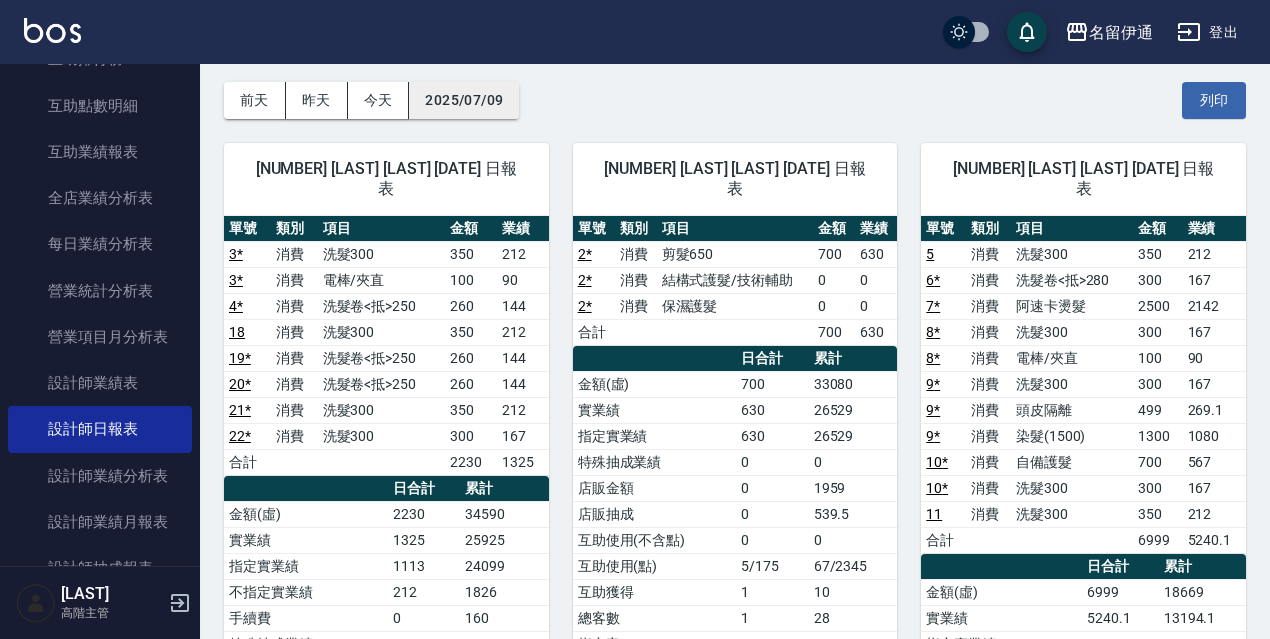 click on "2025/07/09" at bounding box center (464, 100) 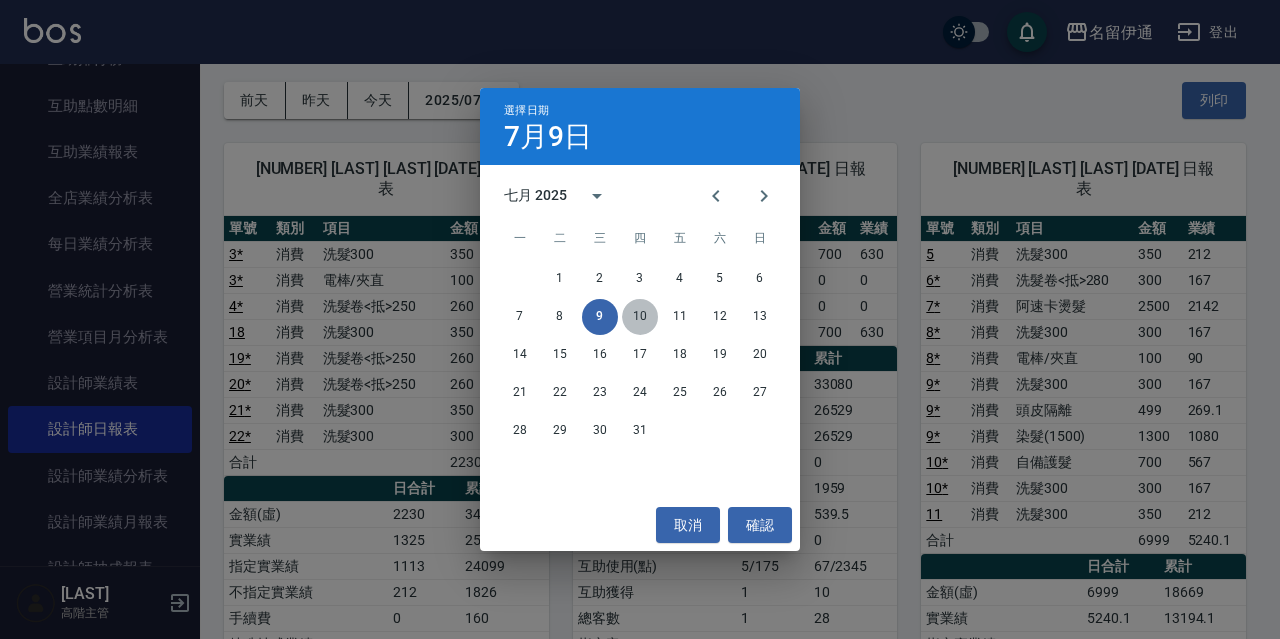 click on "10" at bounding box center [640, 317] 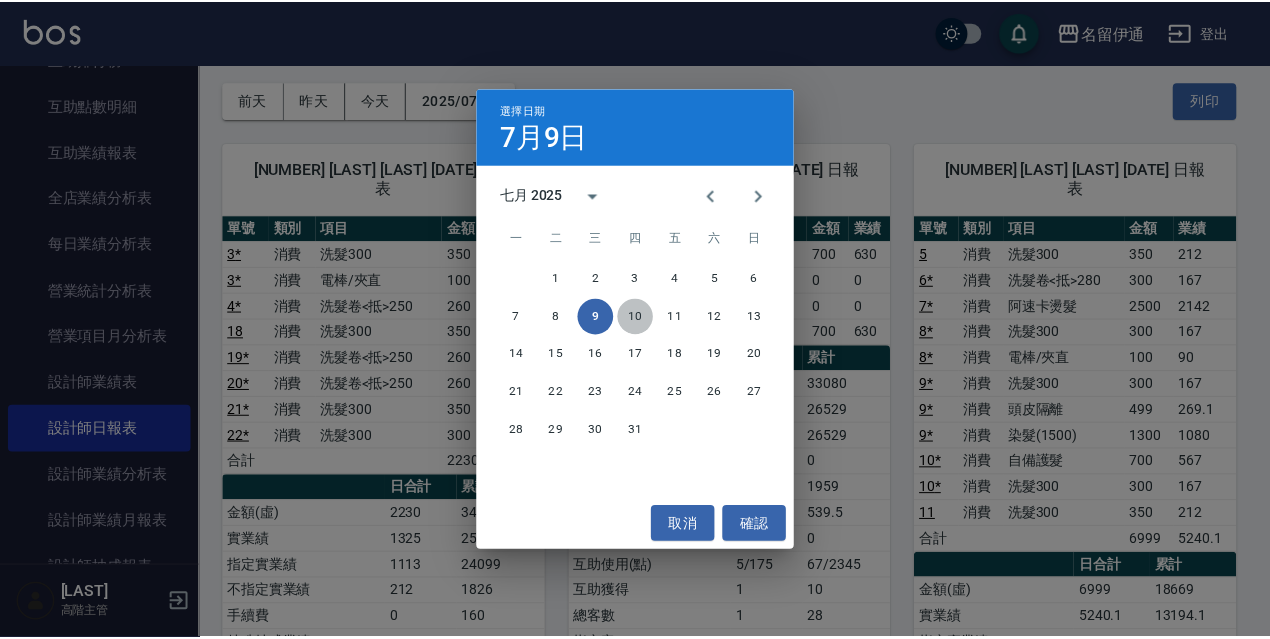 scroll, scrollTop: 0, scrollLeft: 0, axis: both 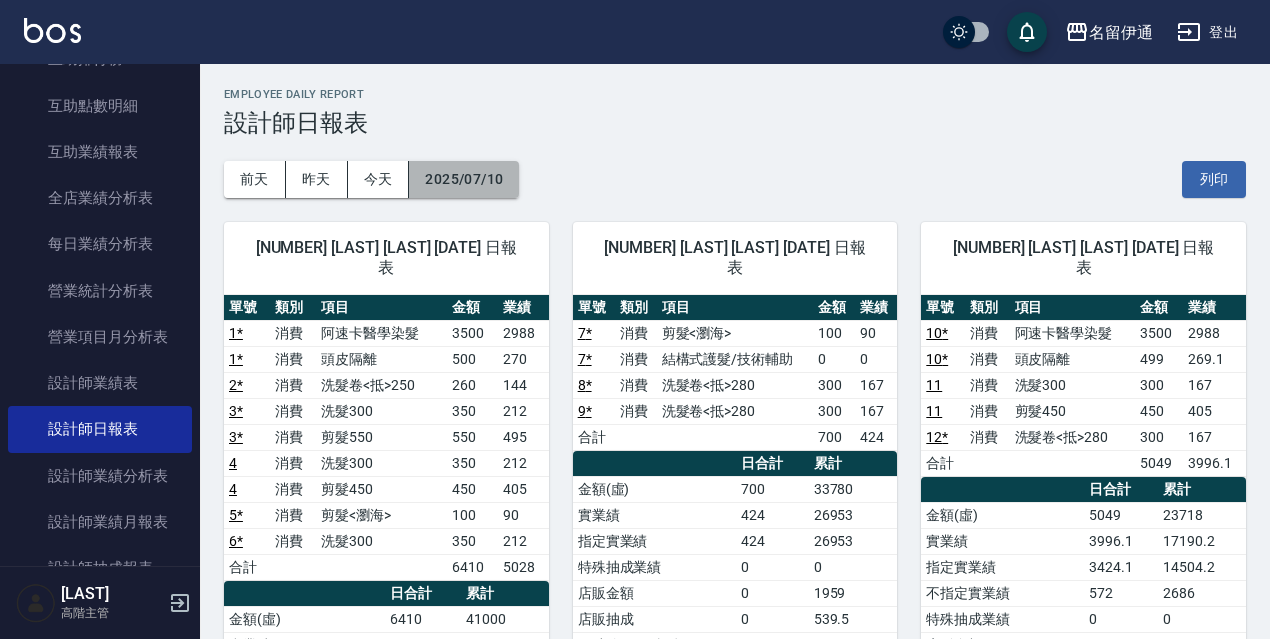 click on "2025/07/10" at bounding box center [464, 179] 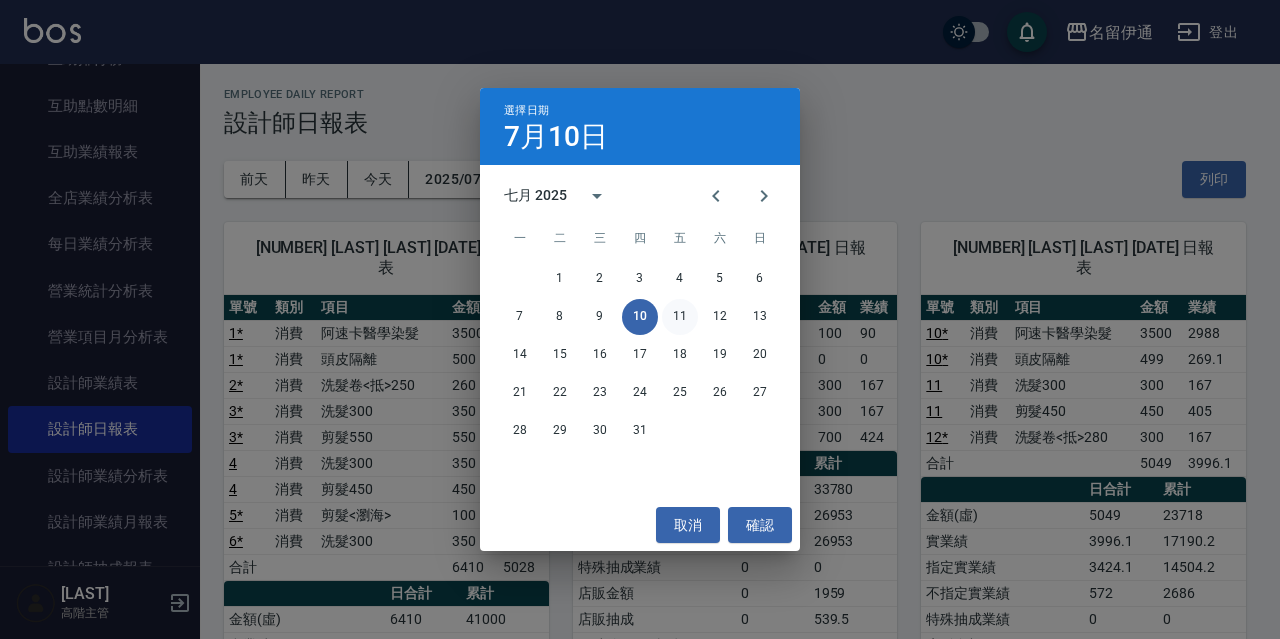 click on "11" at bounding box center (680, 317) 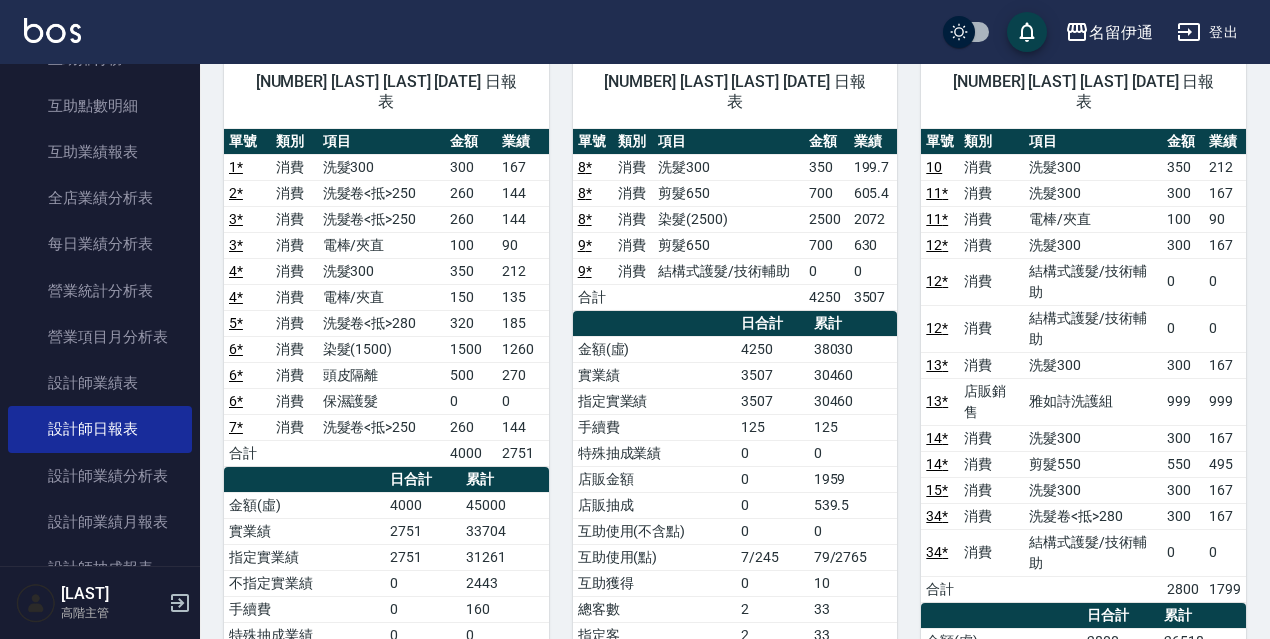 scroll, scrollTop: 139, scrollLeft: 0, axis: vertical 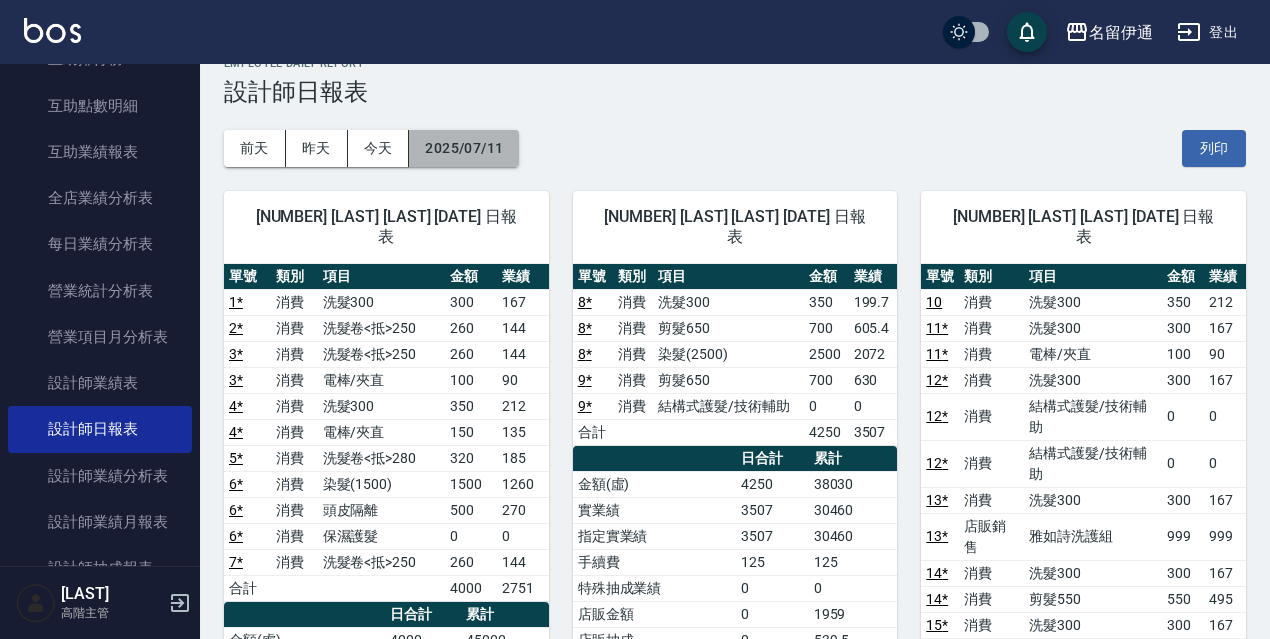 click on "2025/07/11" at bounding box center (464, 148) 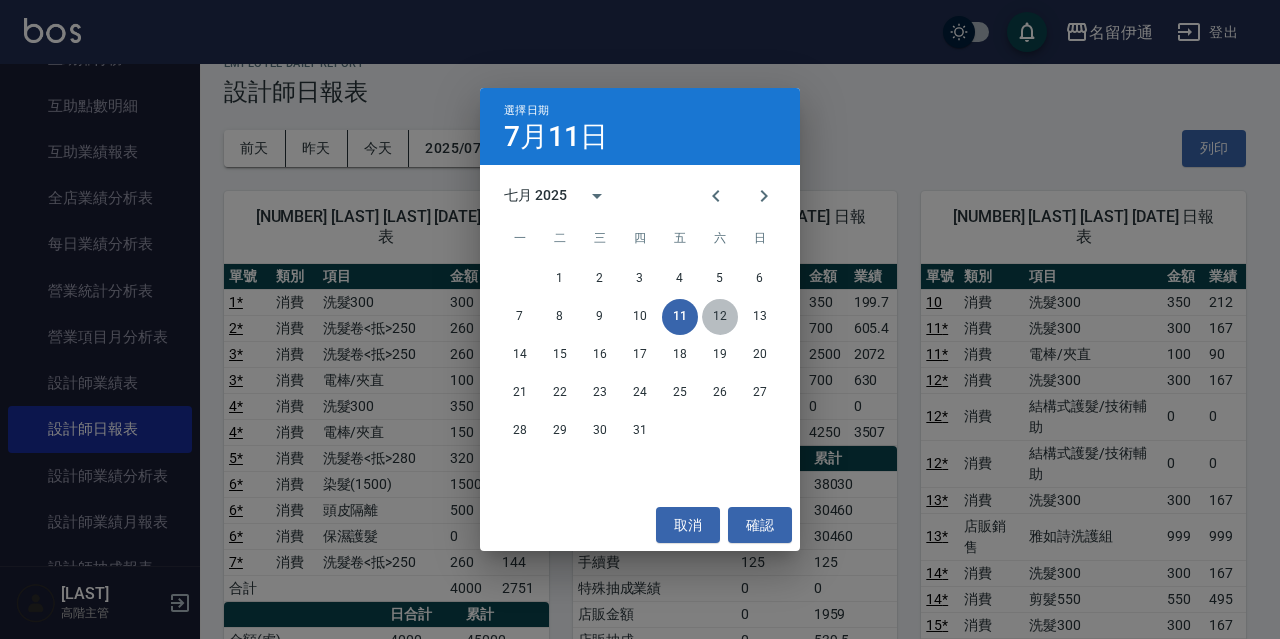 click on "12" at bounding box center (720, 317) 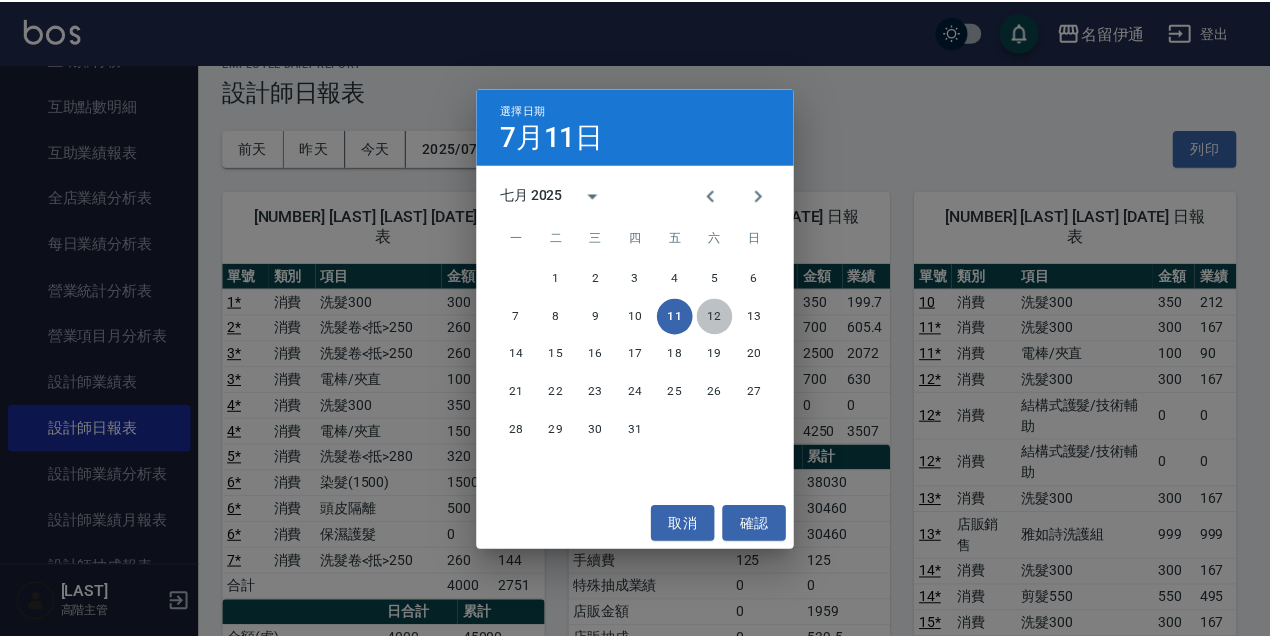scroll, scrollTop: 0, scrollLeft: 0, axis: both 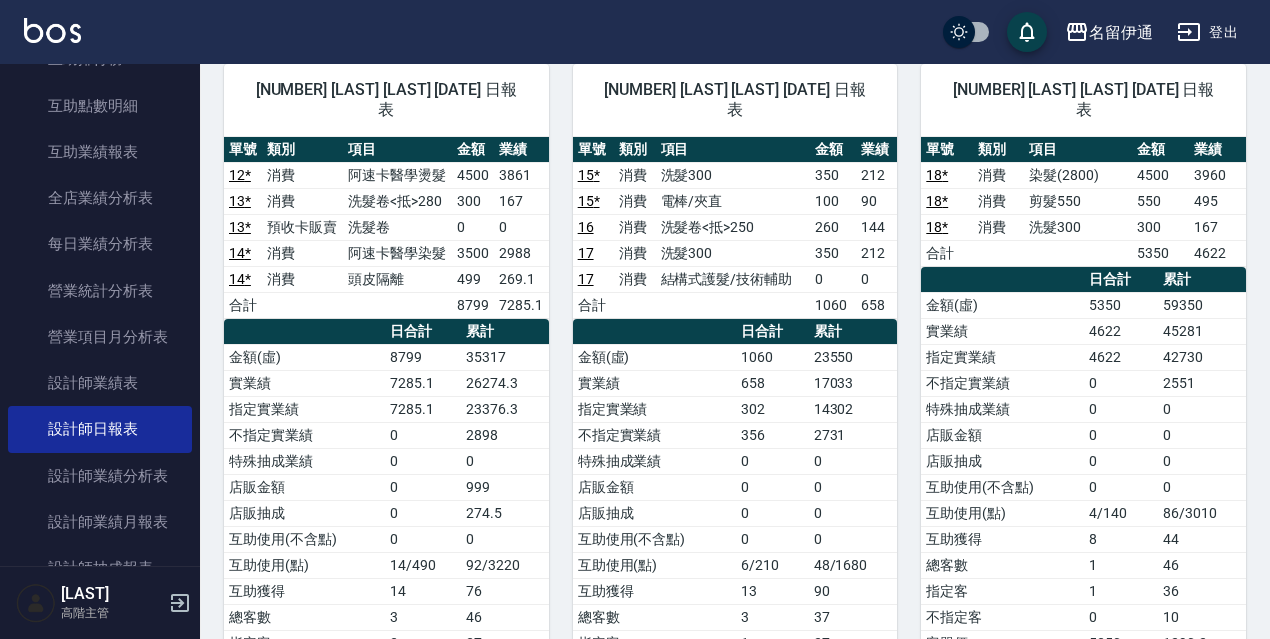 click on "12 *" at bounding box center [243, 175] 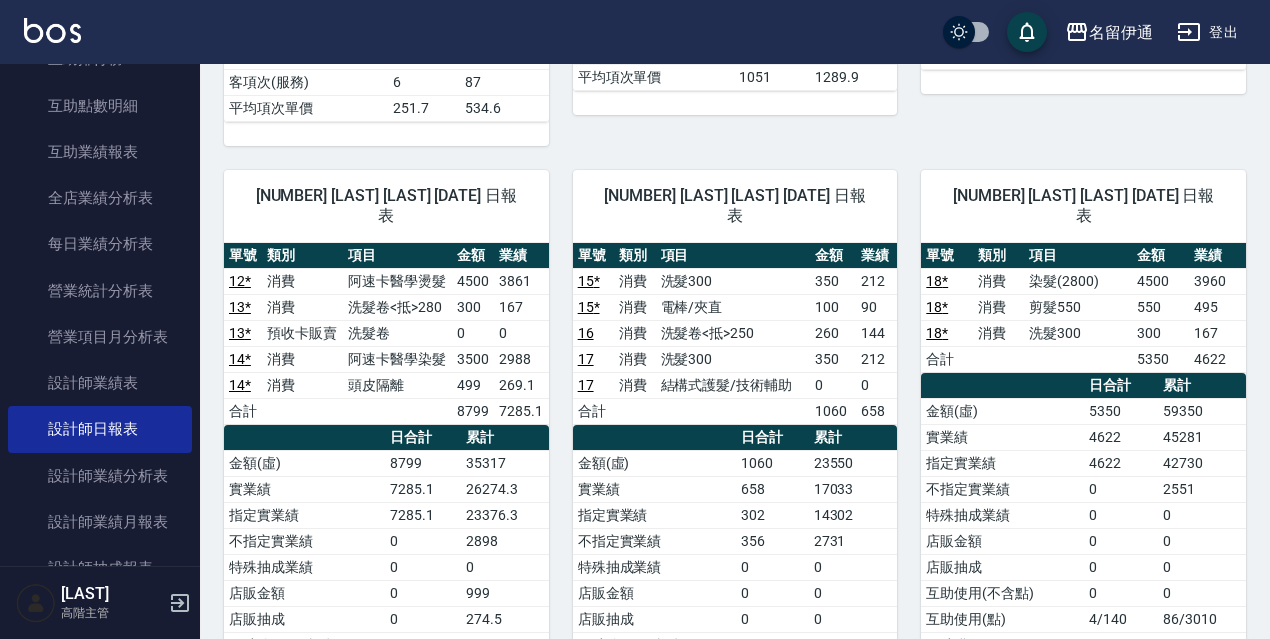 scroll, scrollTop: 827, scrollLeft: 0, axis: vertical 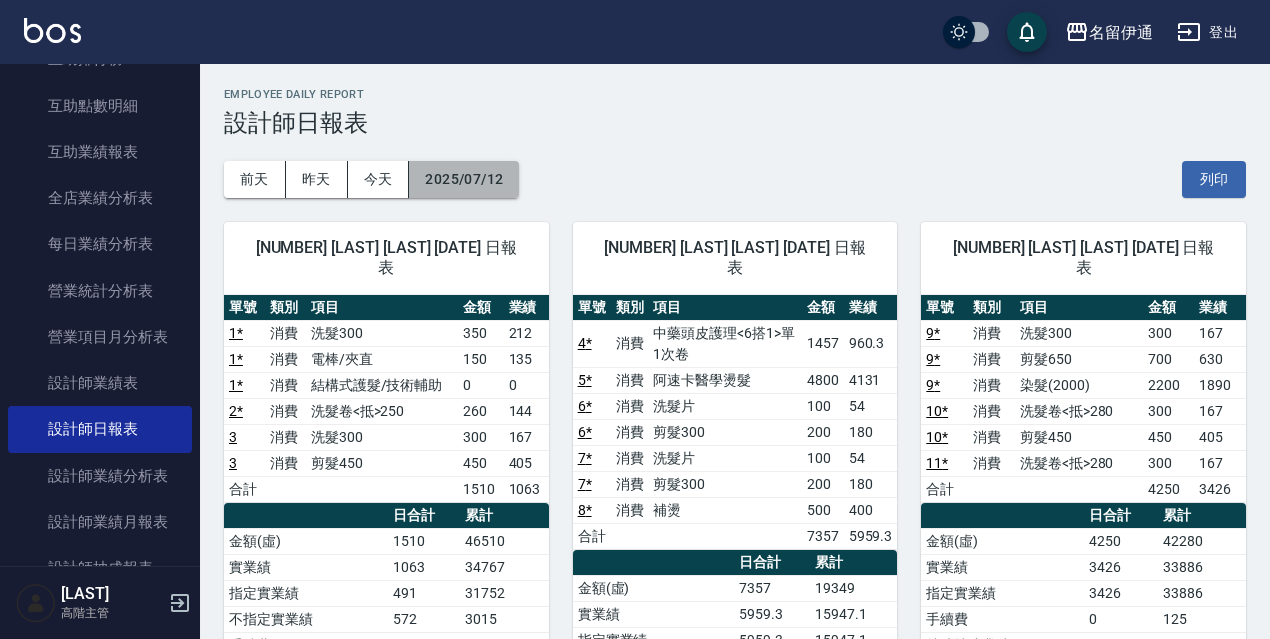 click on "2025/07/12" at bounding box center [464, 179] 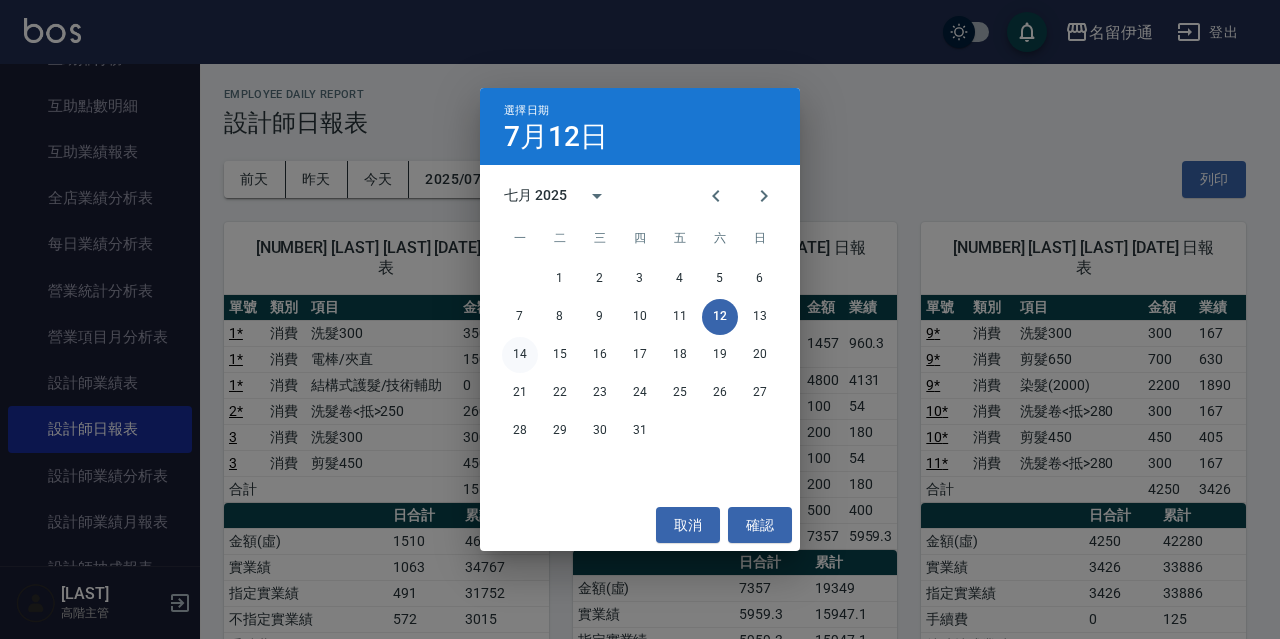 click on "14" at bounding box center (520, 355) 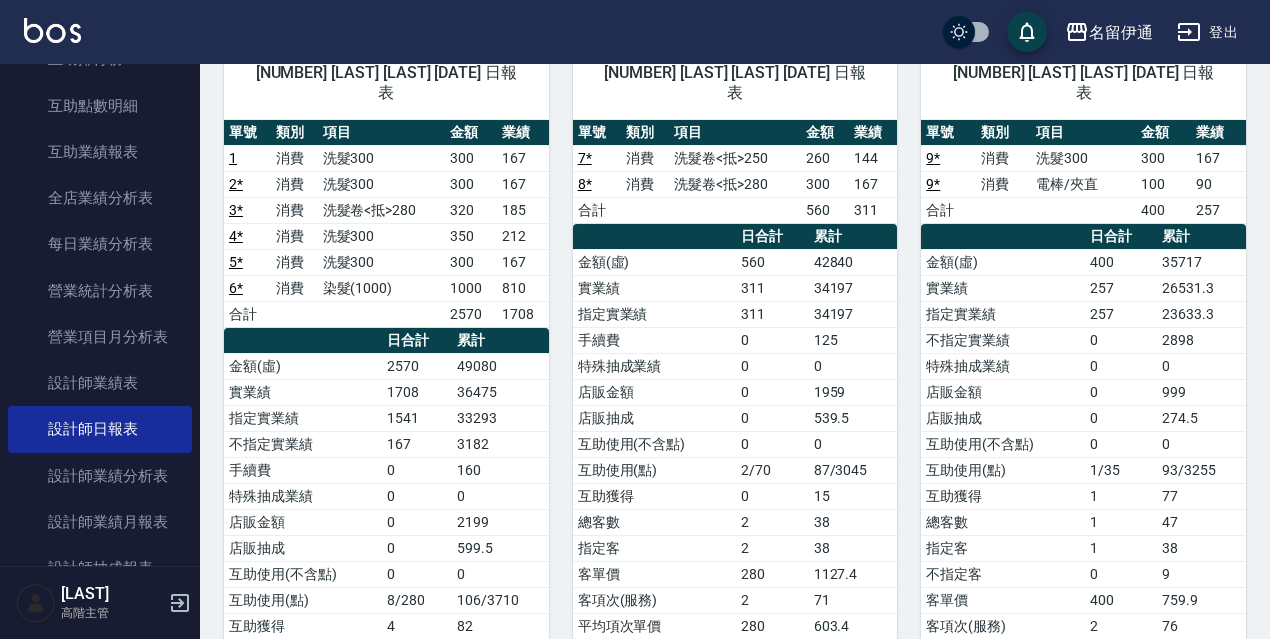 scroll, scrollTop: 0, scrollLeft: 0, axis: both 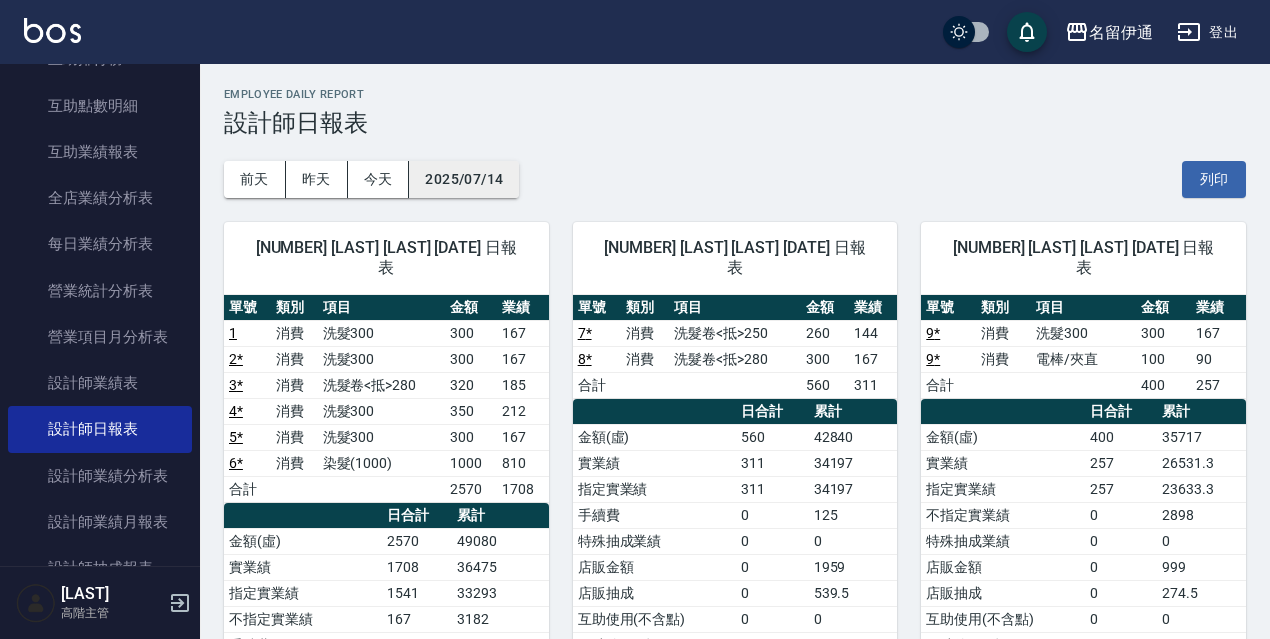 click on "2025/07/14" at bounding box center [464, 179] 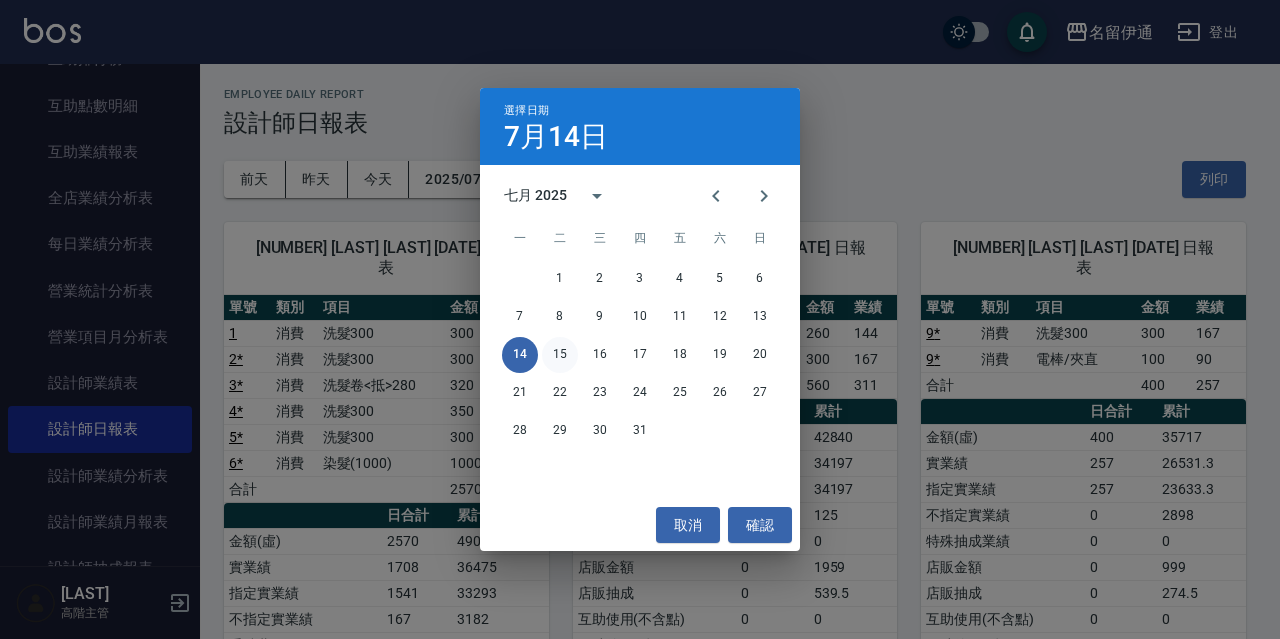 click on "15" at bounding box center (560, 355) 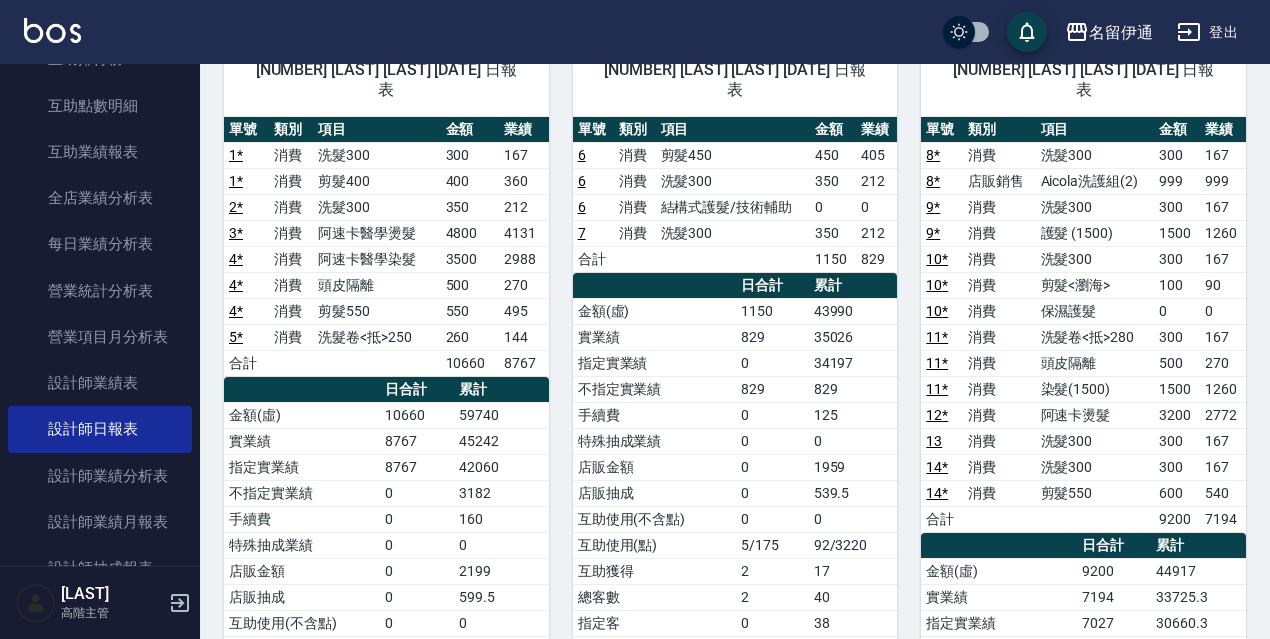 scroll, scrollTop: 91, scrollLeft: 0, axis: vertical 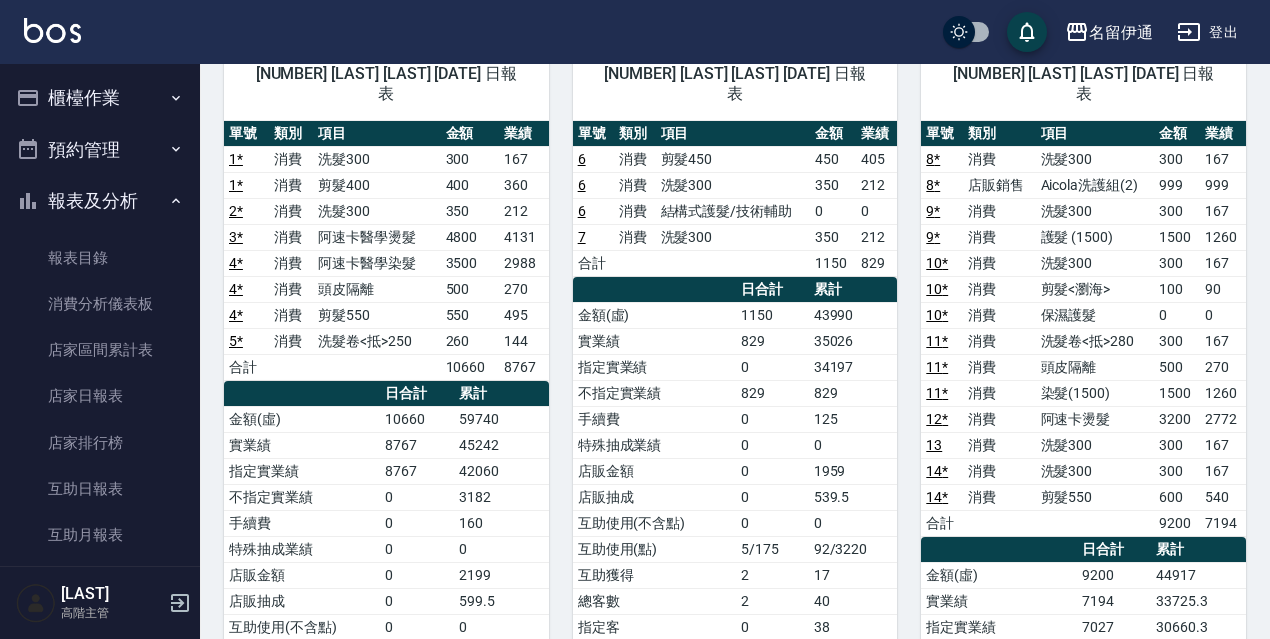 click on "櫃檯作業" at bounding box center [100, 98] 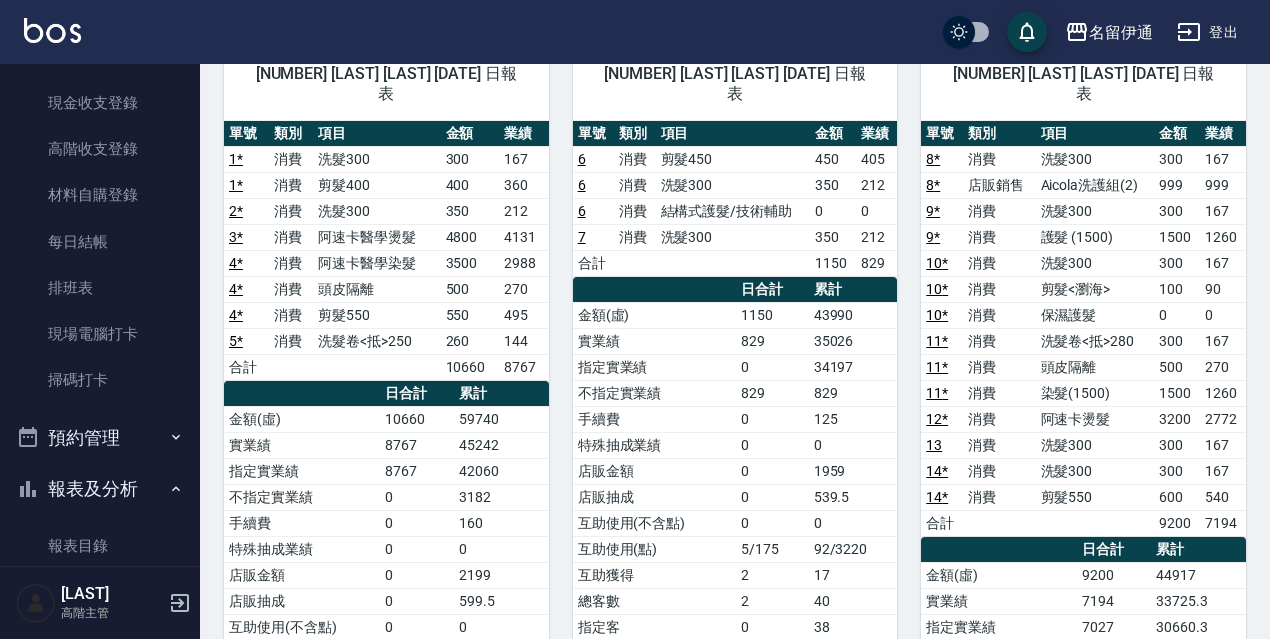 scroll, scrollTop: 295, scrollLeft: 0, axis: vertical 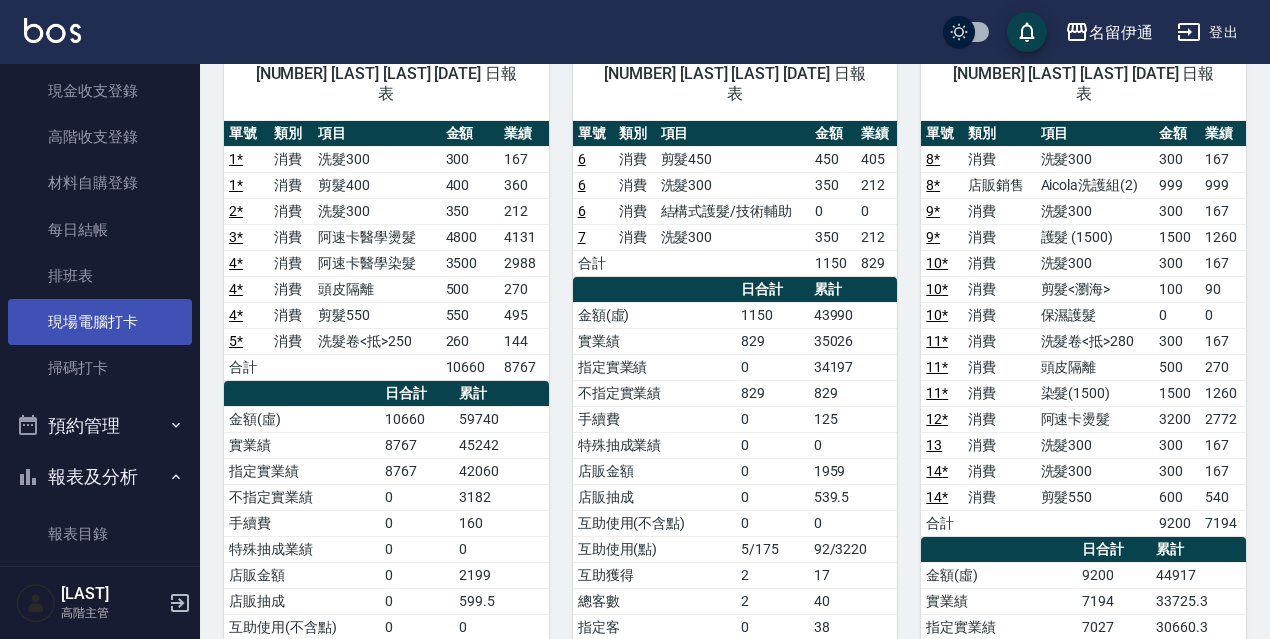 click on "現場電腦打卡" at bounding box center (100, 322) 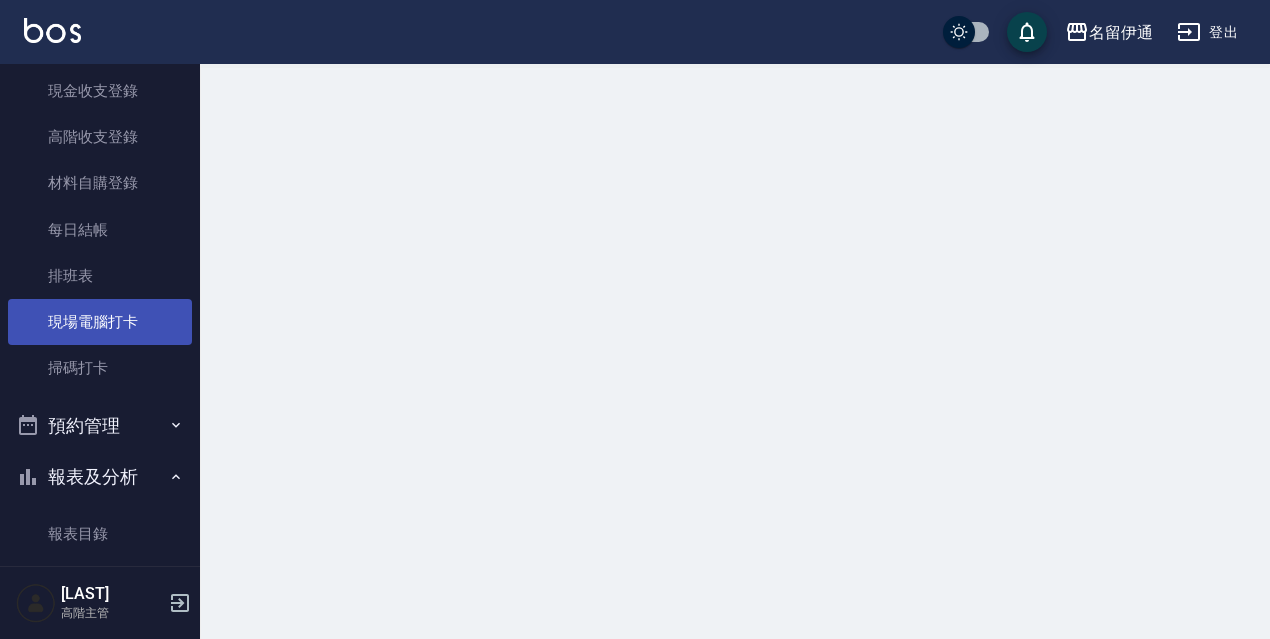 scroll, scrollTop: 0, scrollLeft: 0, axis: both 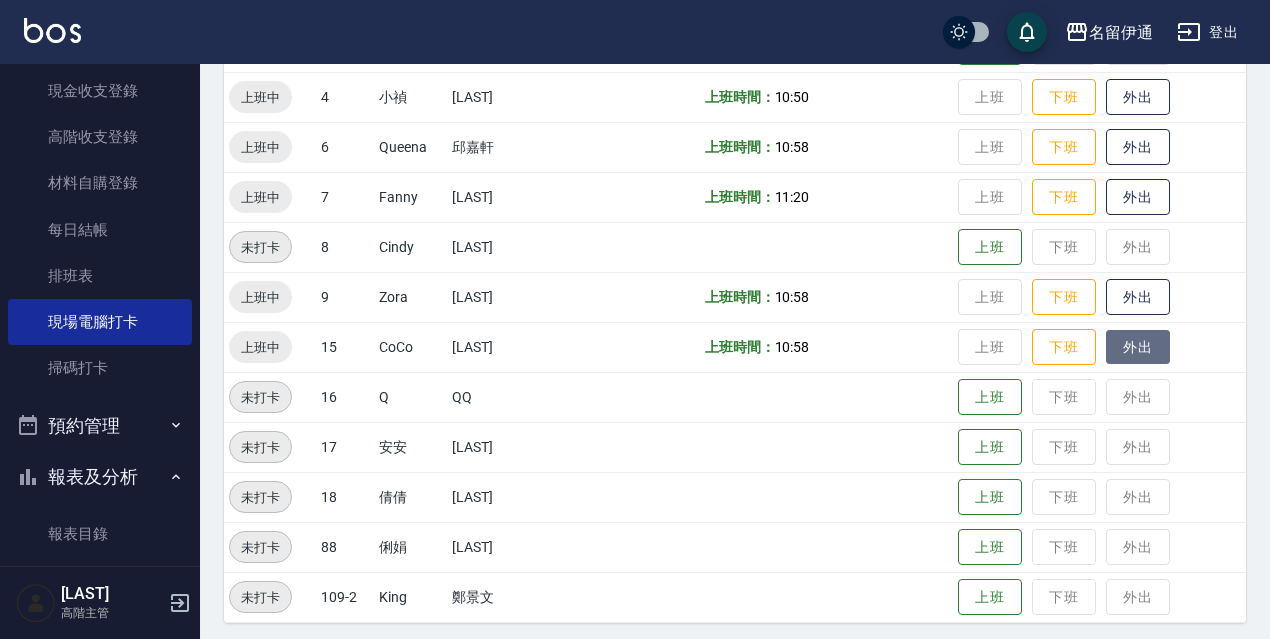 click on "外出" at bounding box center [1138, 347] 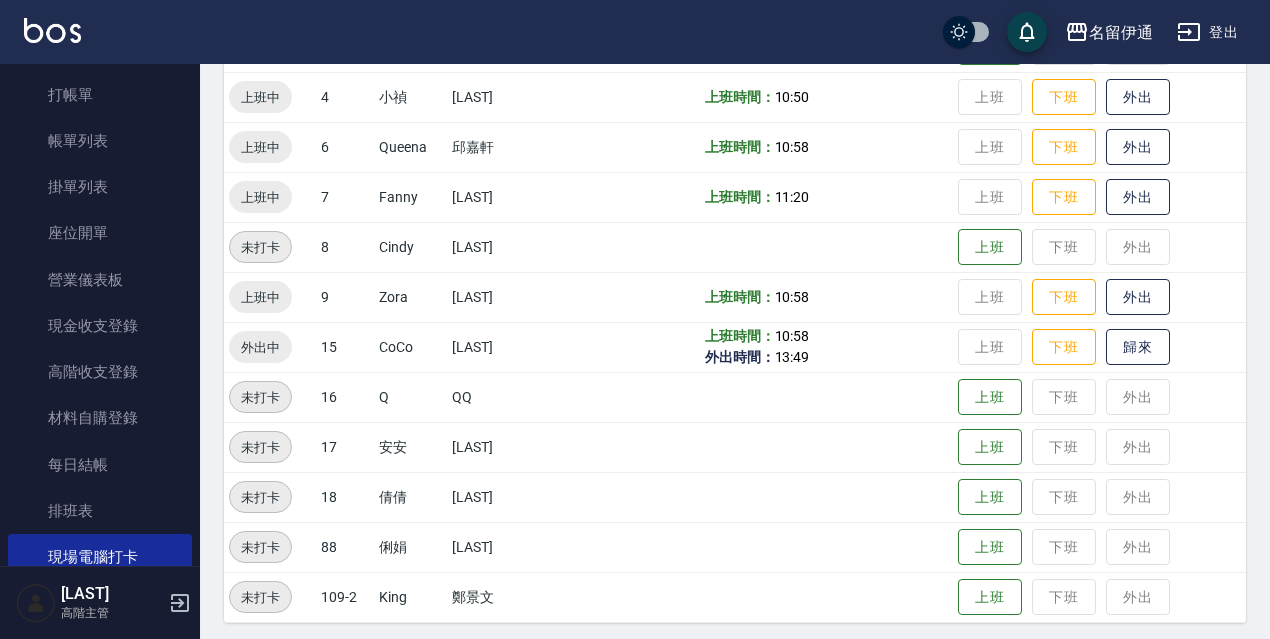 scroll, scrollTop: 0, scrollLeft: 0, axis: both 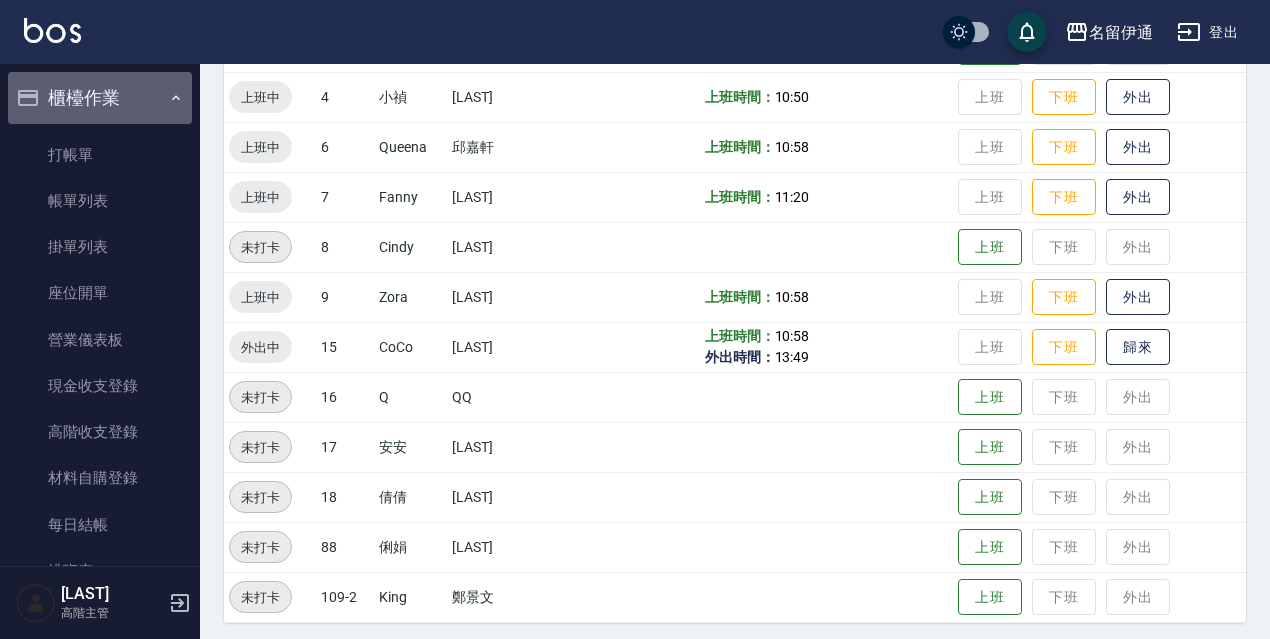 click on "櫃檯作業" at bounding box center [100, 98] 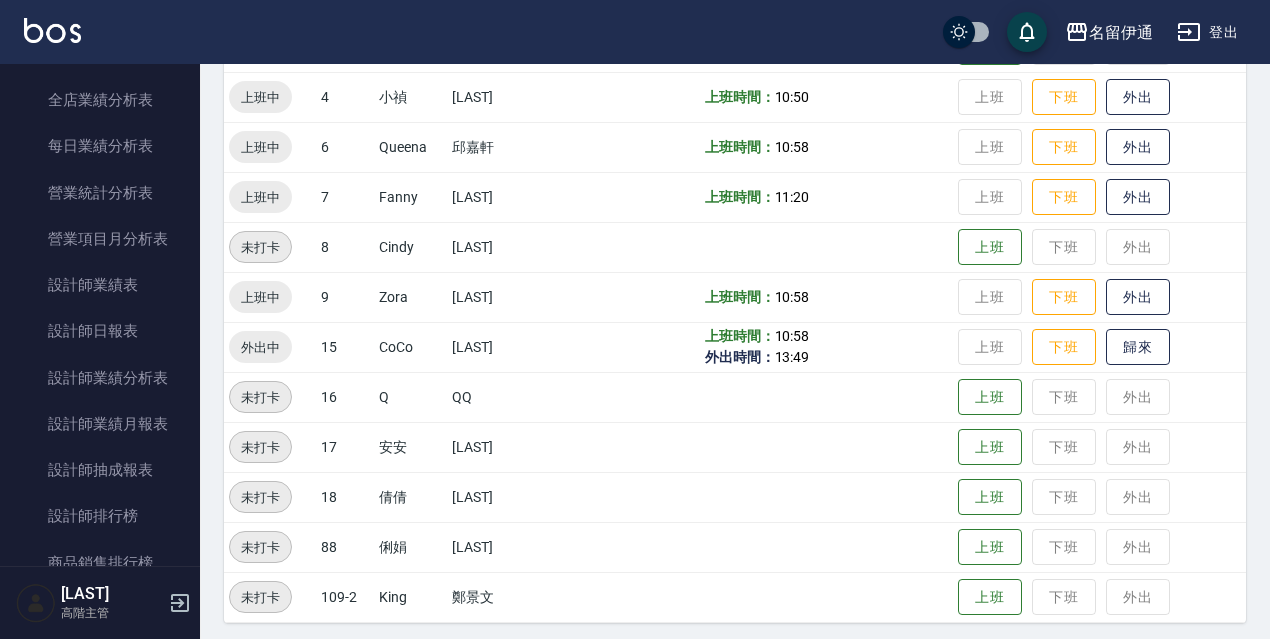scroll, scrollTop: 669, scrollLeft: 0, axis: vertical 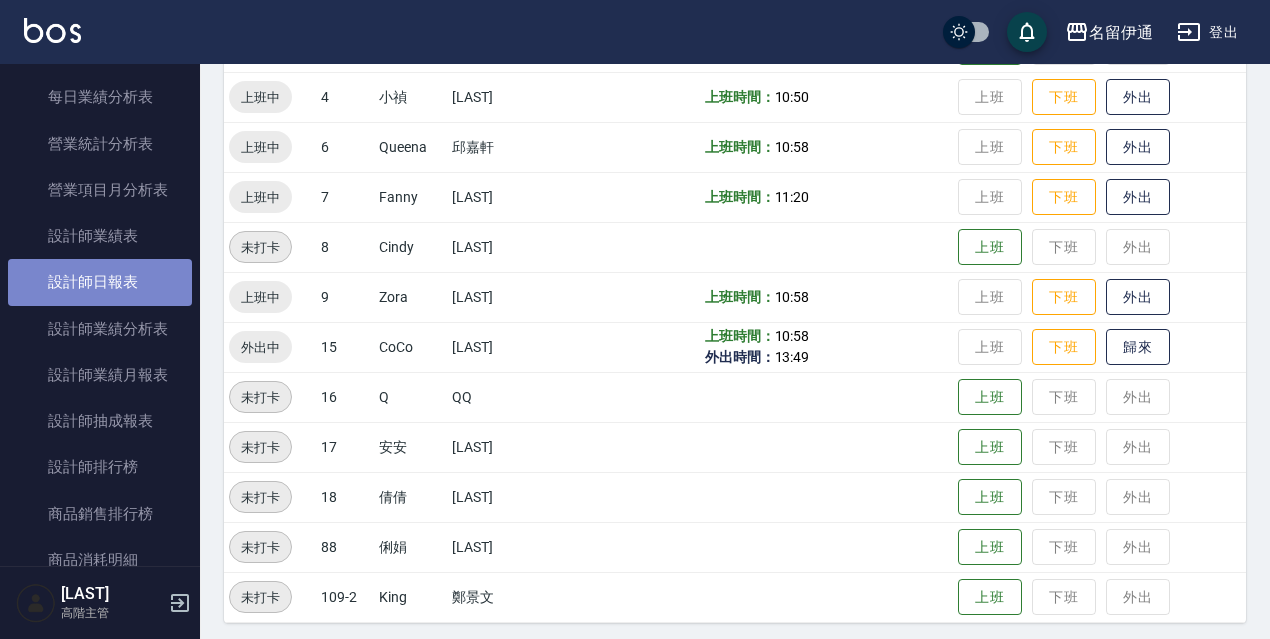 click on "設計師日報表" at bounding box center (100, 282) 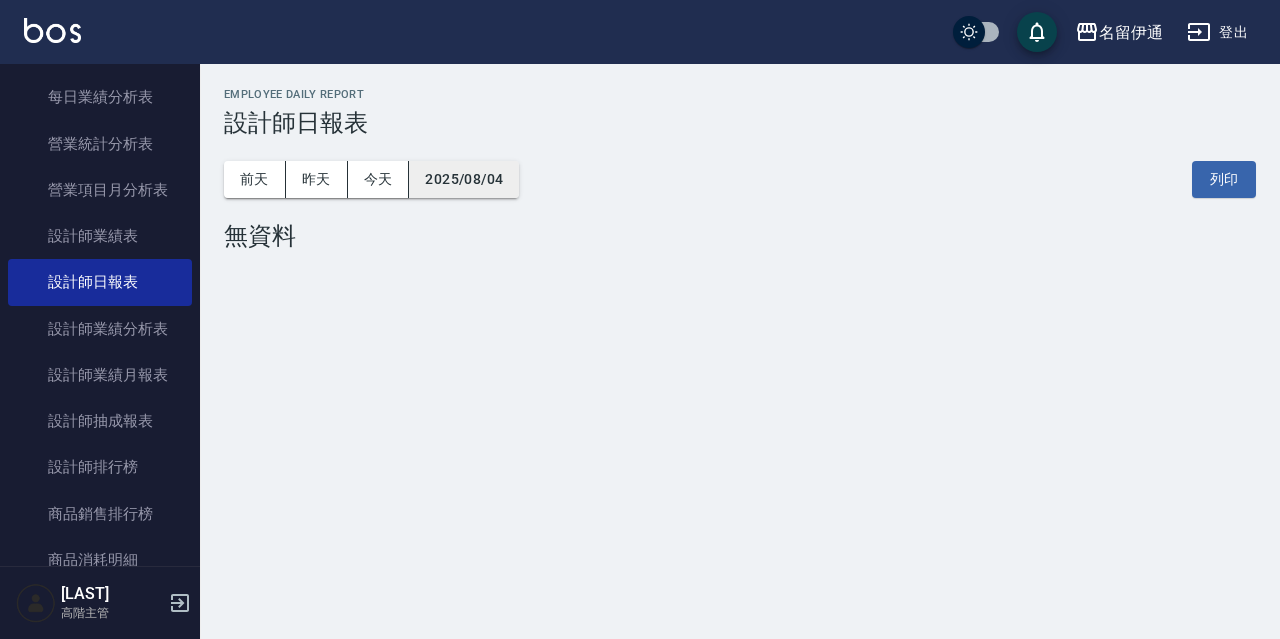 click on "2025/08/04" at bounding box center (464, 179) 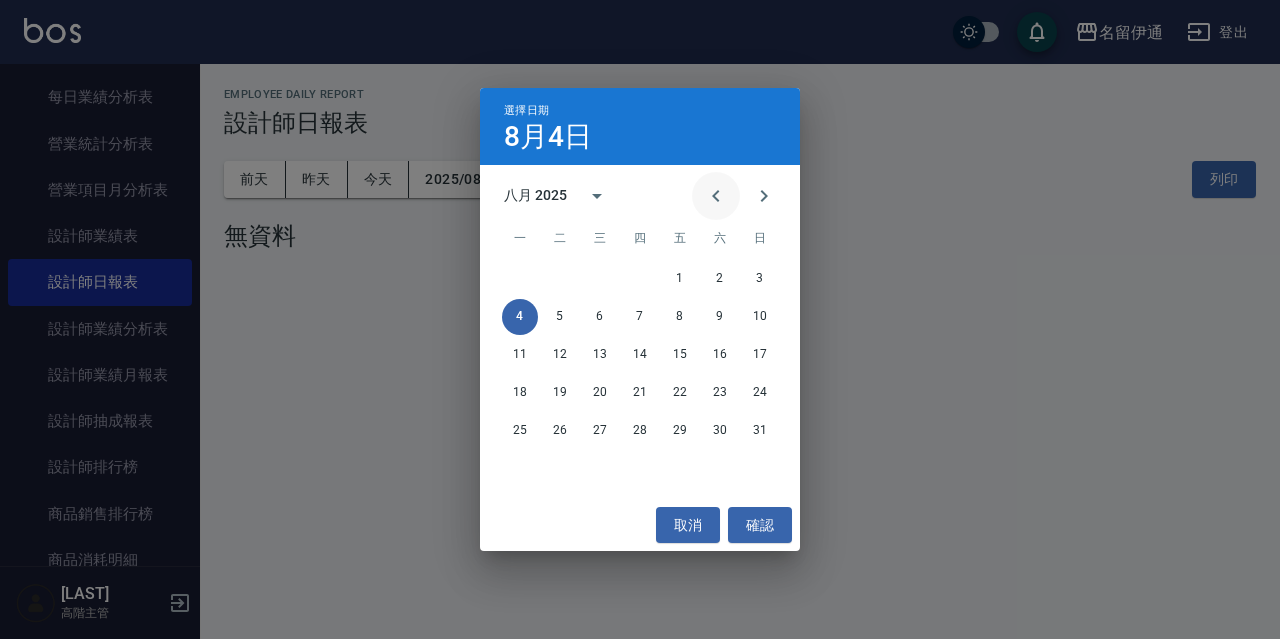 click 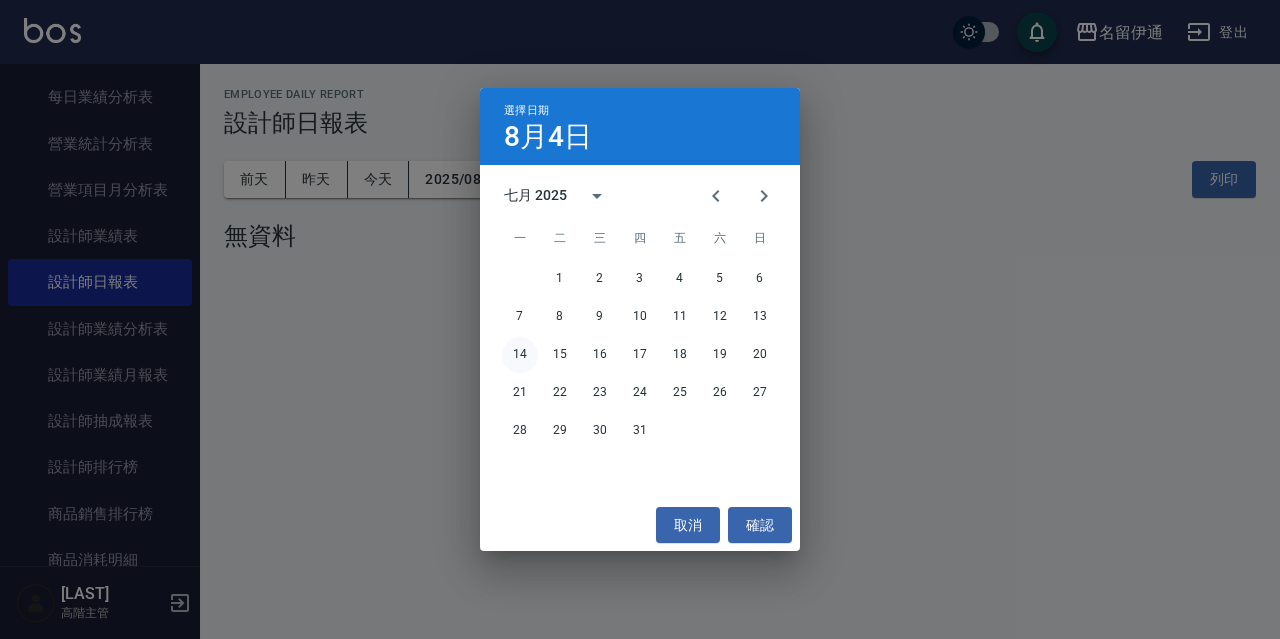click on "14" at bounding box center [520, 355] 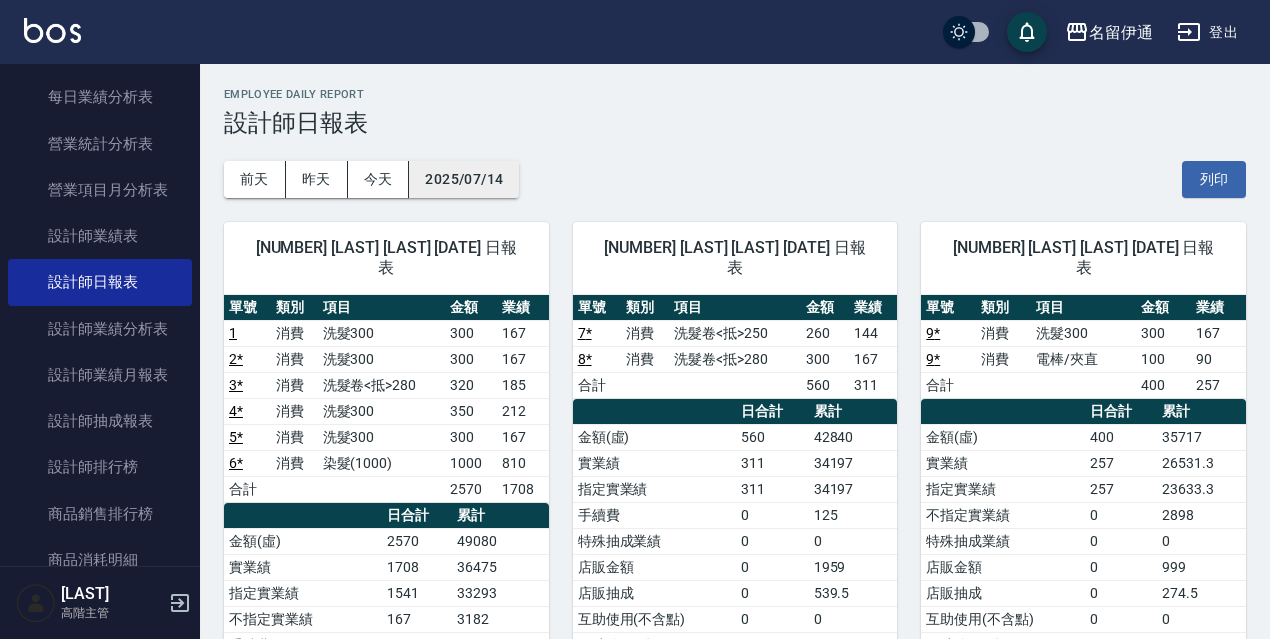 click on "2025/07/14" at bounding box center (464, 179) 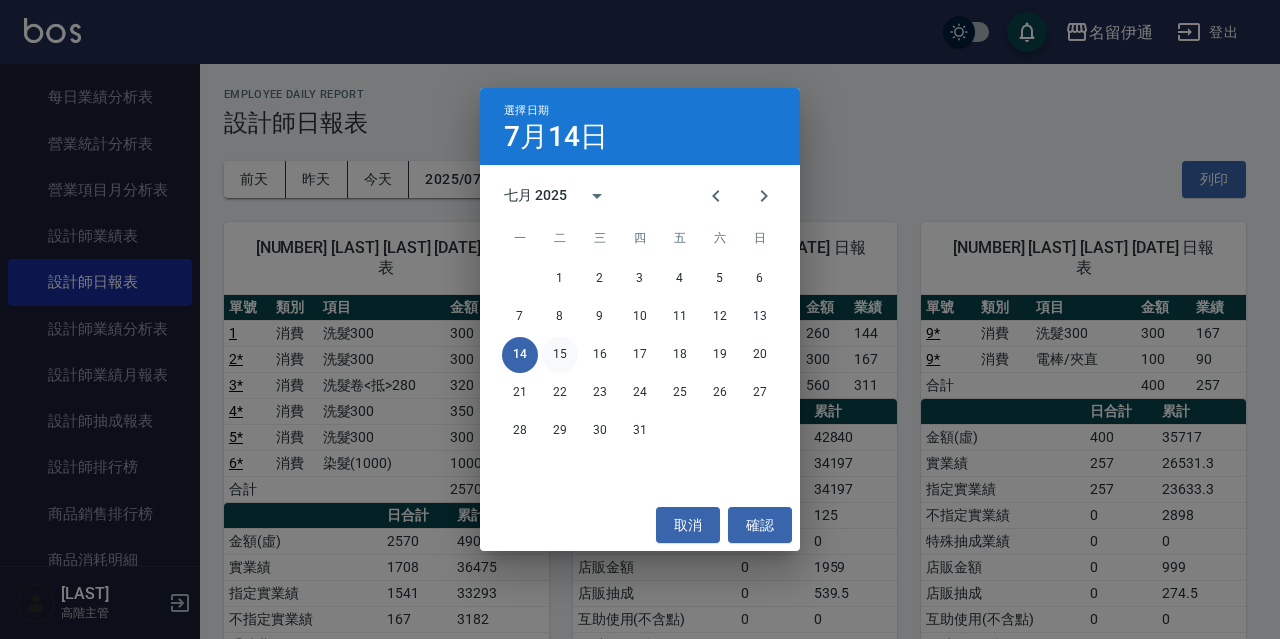 click on "15" at bounding box center (560, 355) 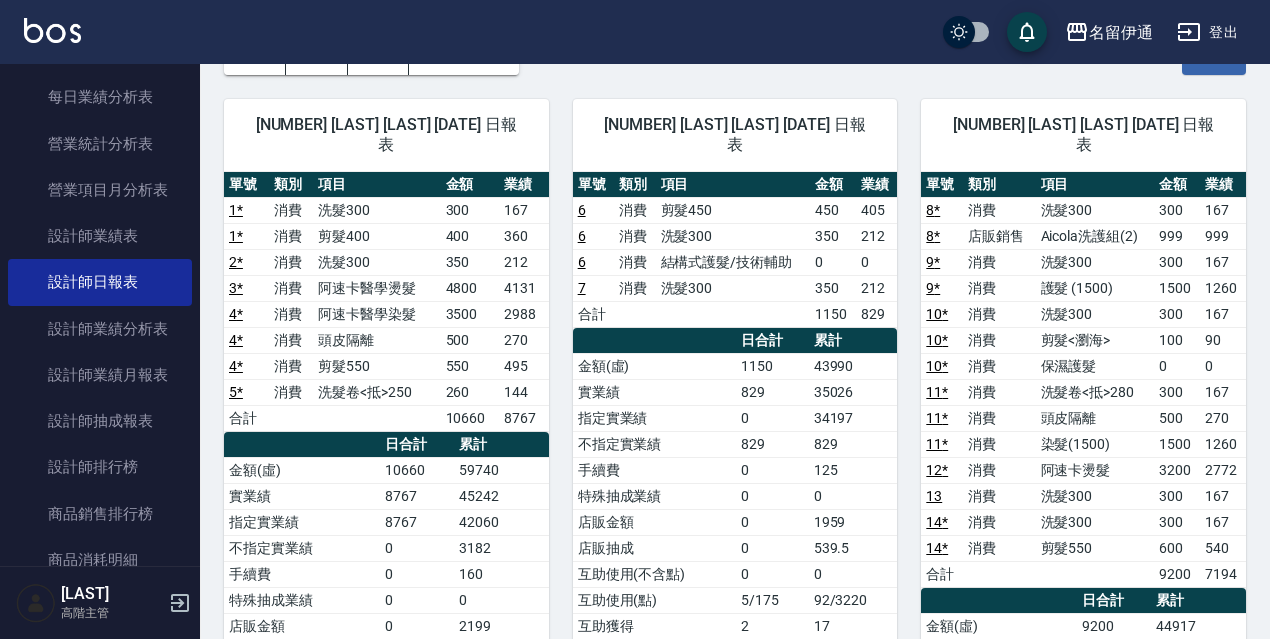 scroll, scrollTop: 132, scrollLeft: 0, axis: vertical 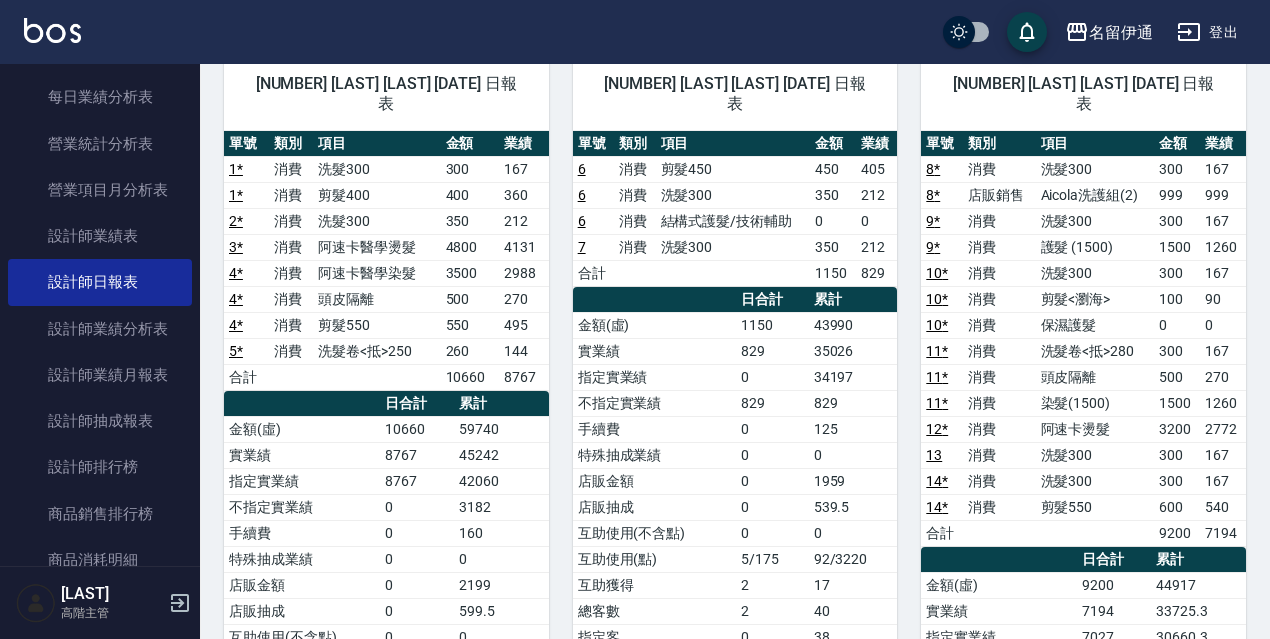 click on "12 *" at bounding box center [937, 429] 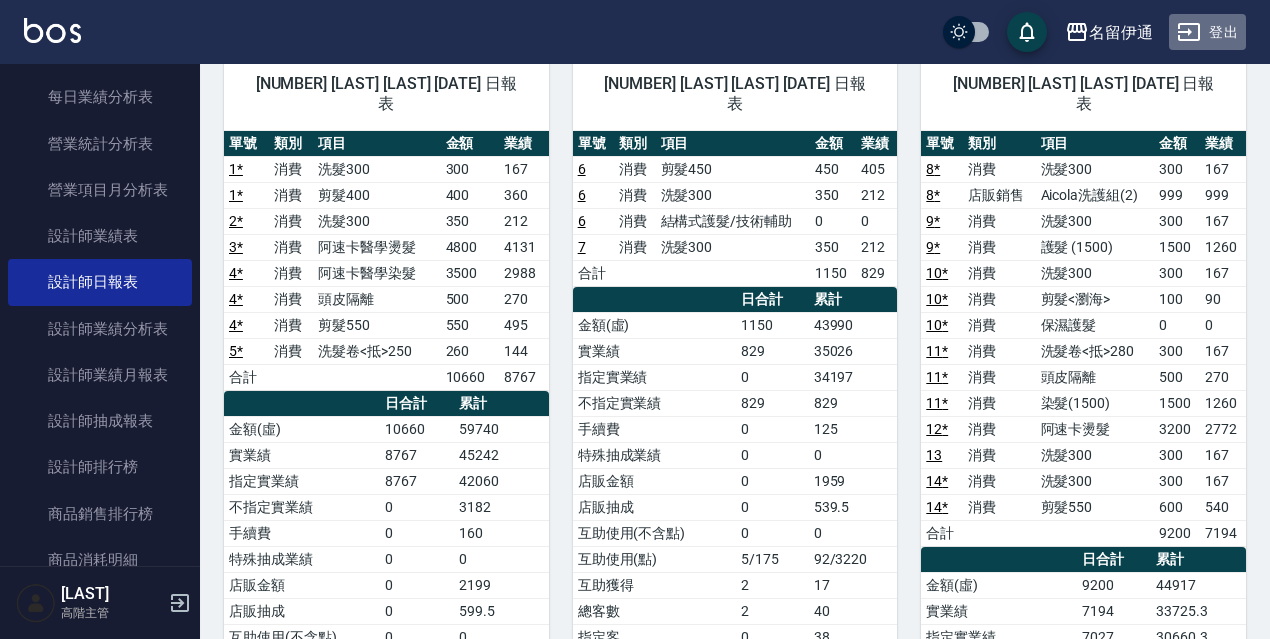 click on "登出" at bounding box center [1207, 32] 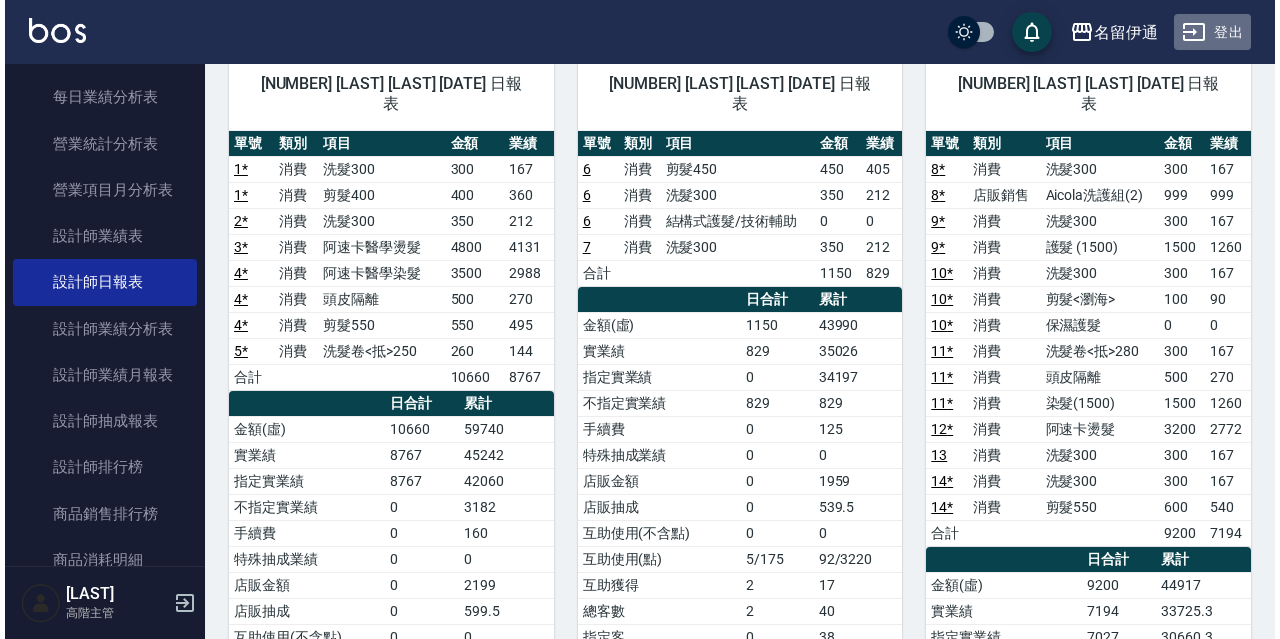 scroll, scrollTop: 0, scrollLeft: 0, axis: both 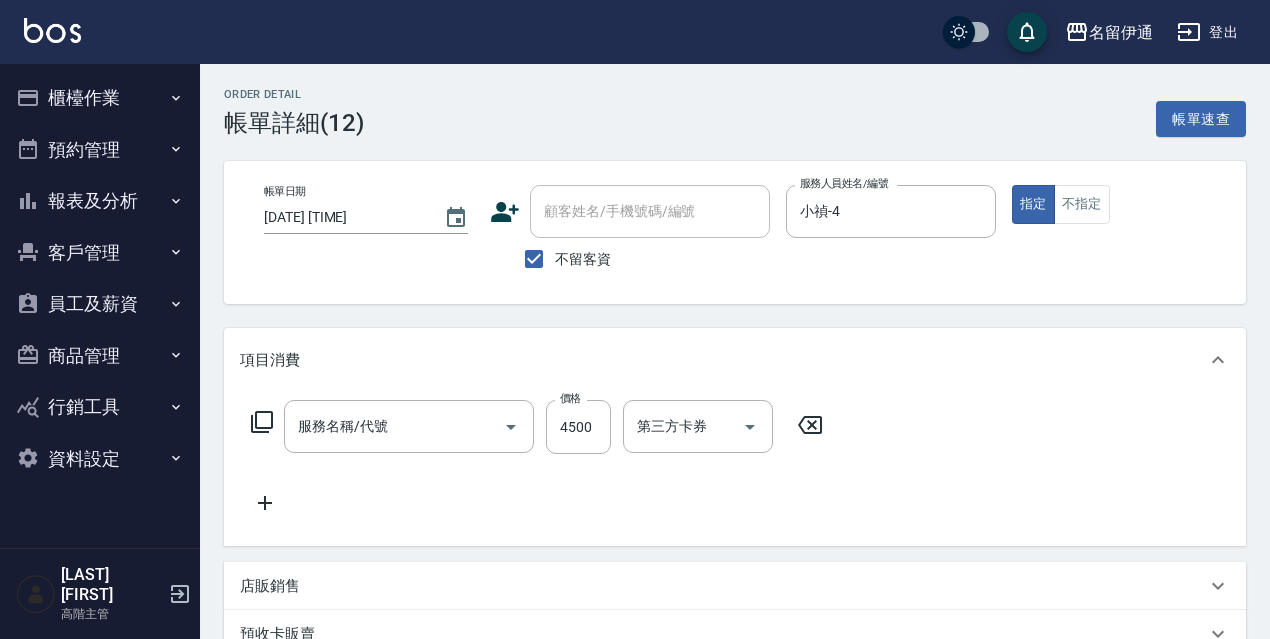 type on "阿速卡醫學燙髮(412)" 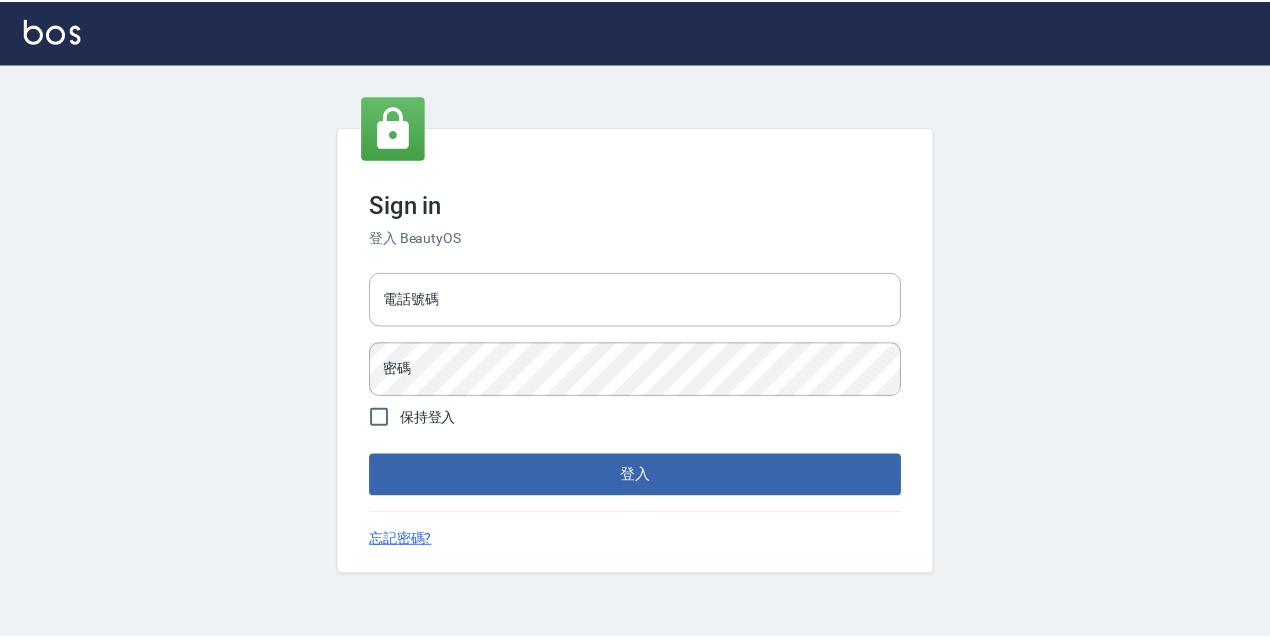 scroll, scrollTop: 0, scrollLeft: 0, axis: both 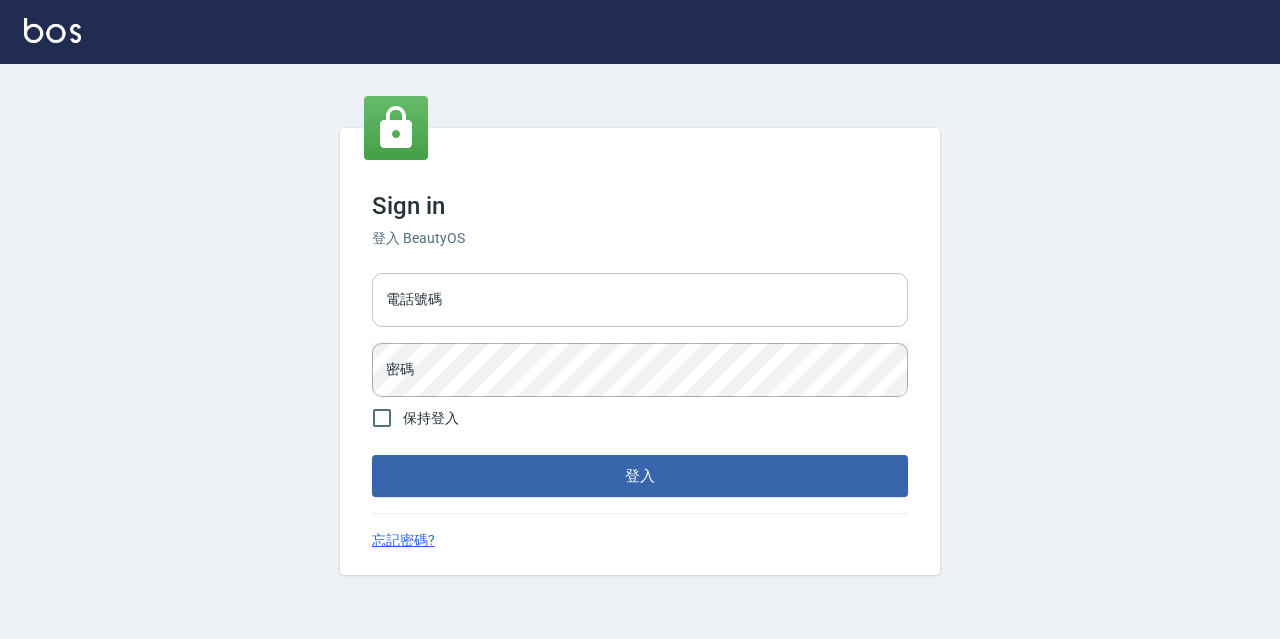 drag, startPoint x: 0, startPoint y: 0, endPoint x: 504, endPoint y: 316, distance: 594.8714 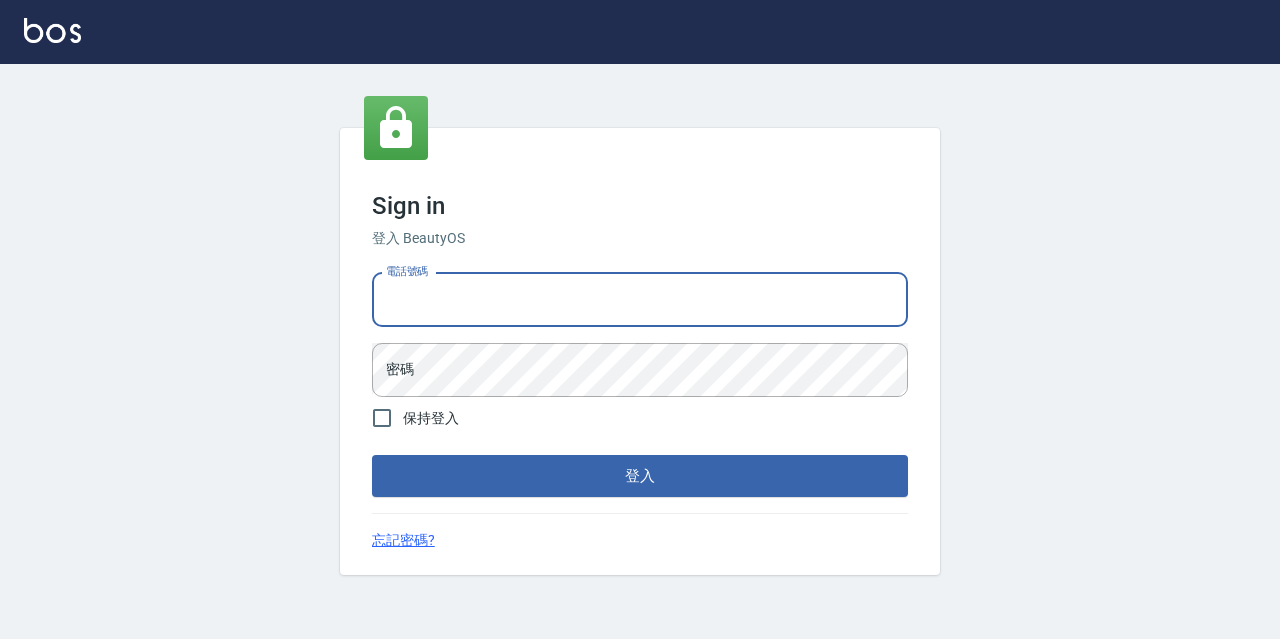 type on "0967388409" 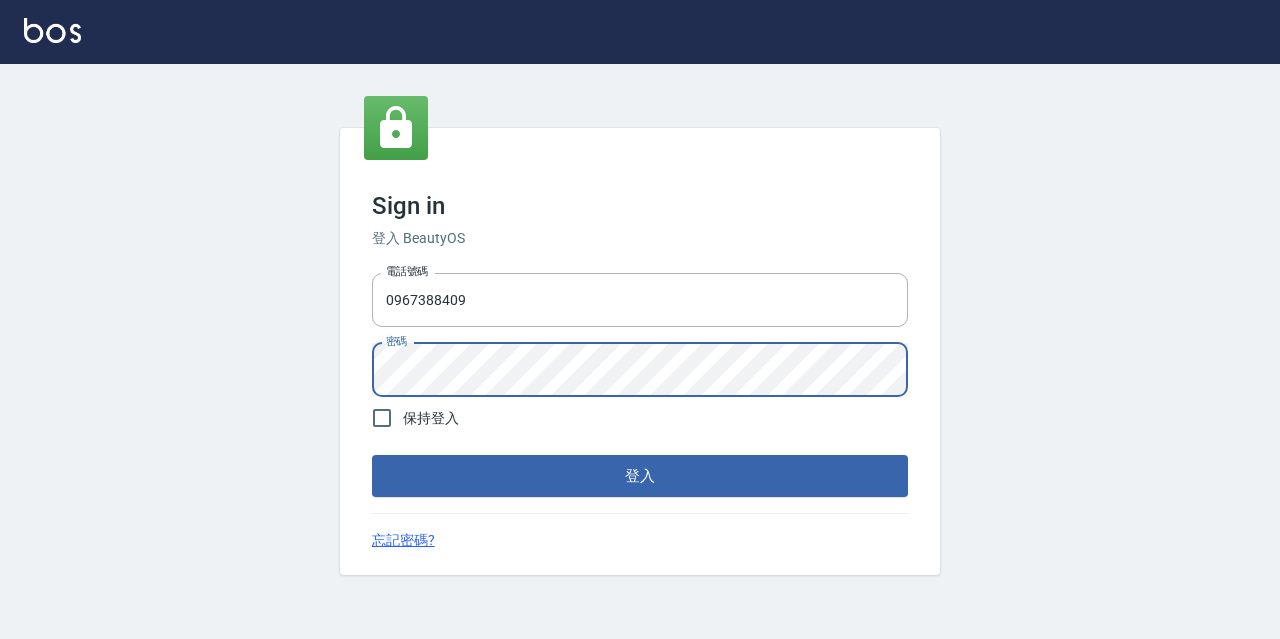 click on "登入" at bounding box center (640, 476) 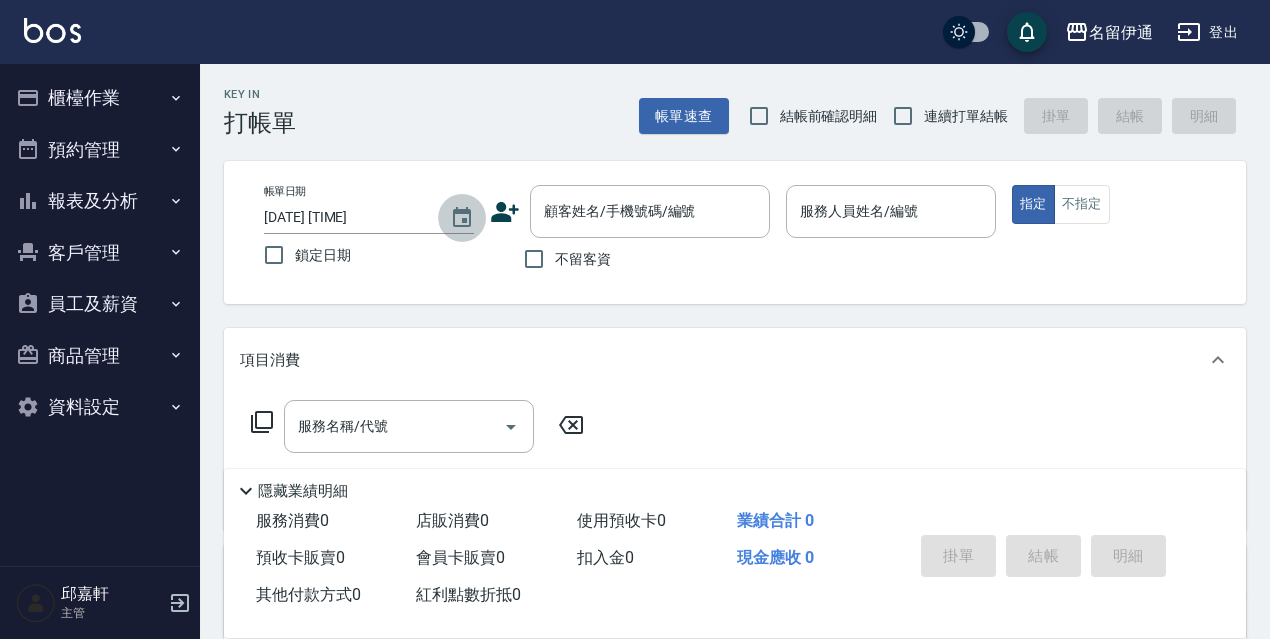 click 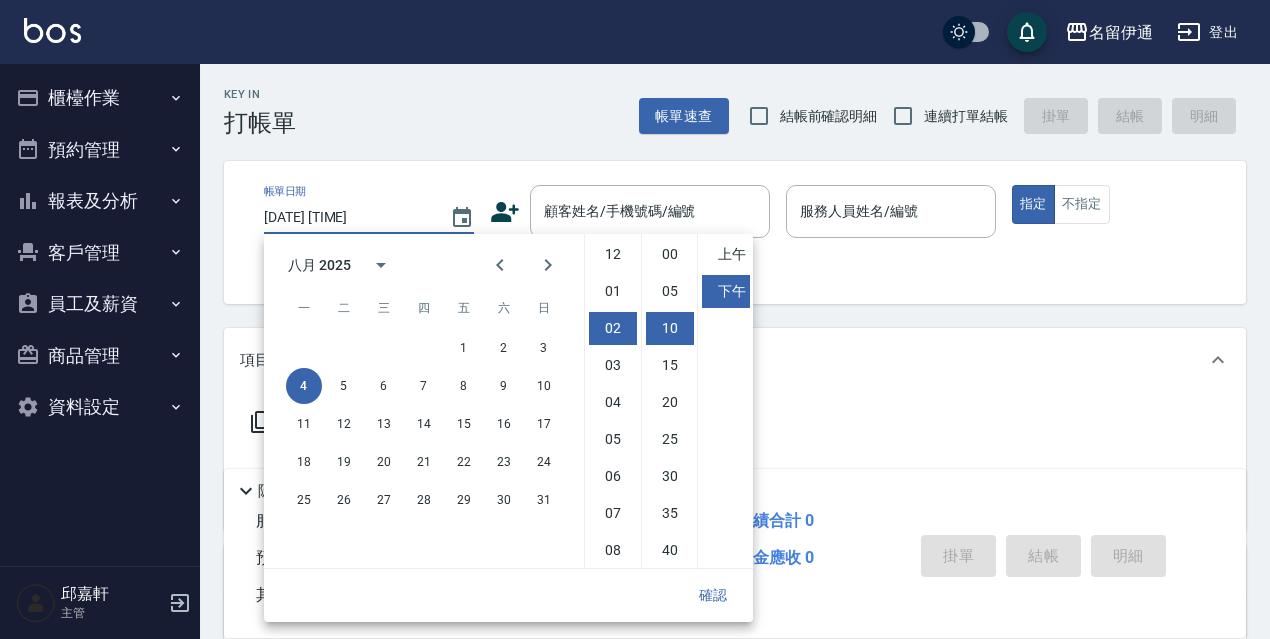 scroll, scrollTop: 74, scrollLeft: 0, axis: vertical 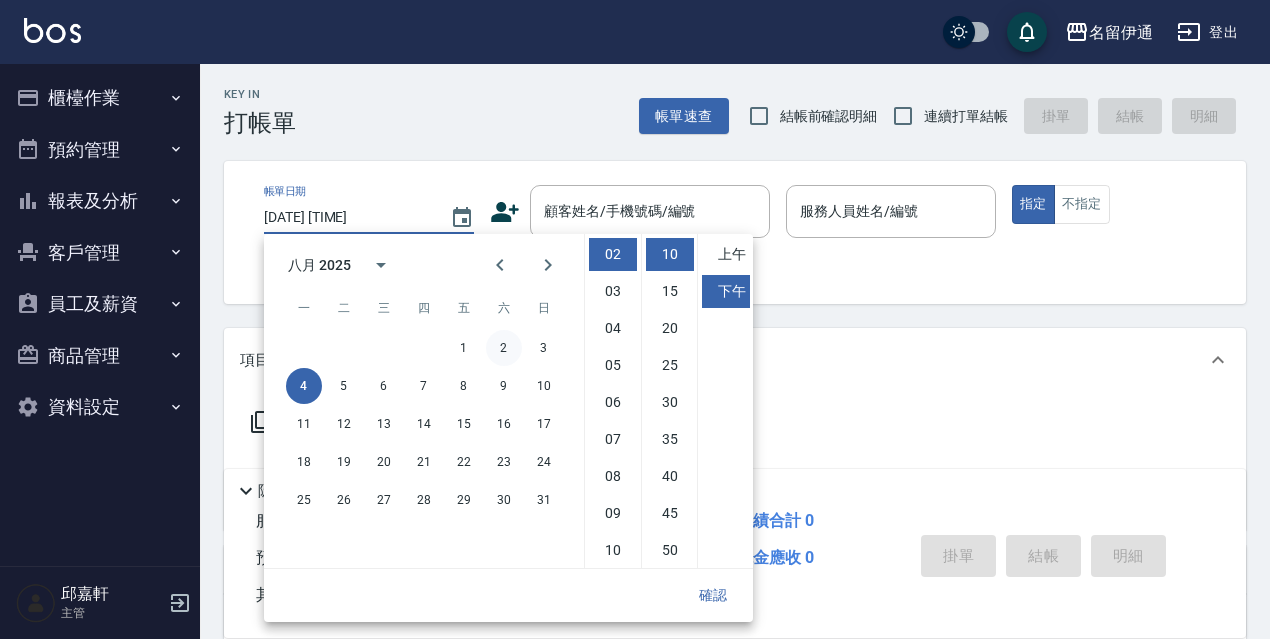 click on "2" at bounding box center (504, 348) 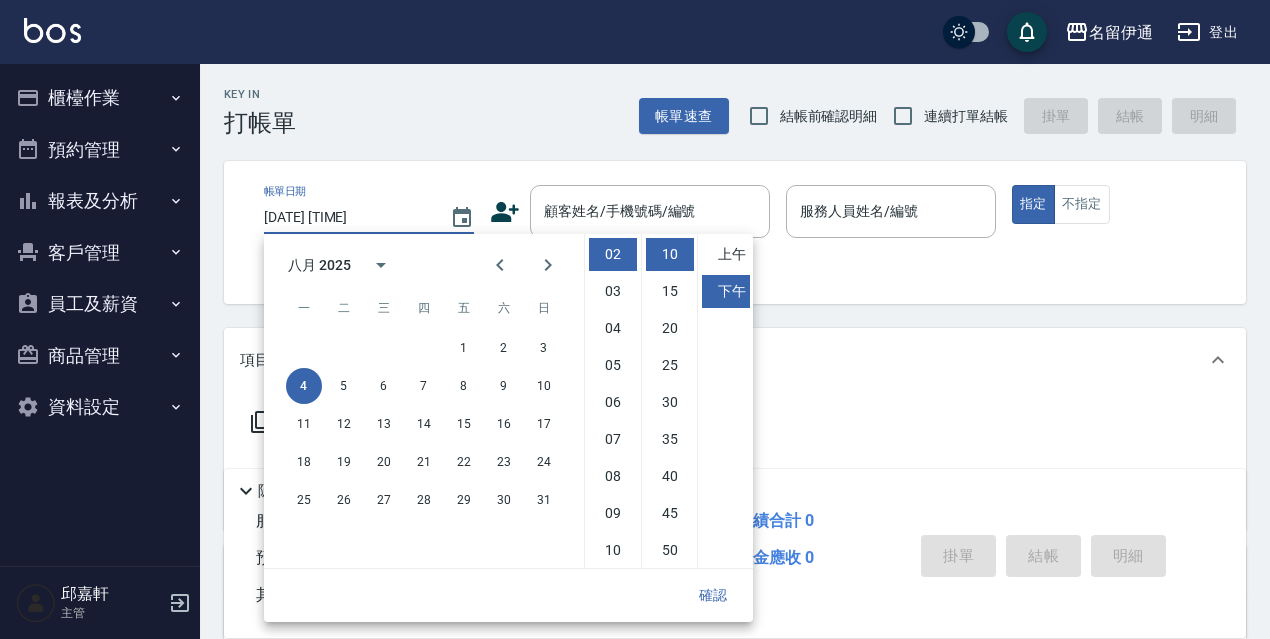 type on "[DATE] [TIME]" 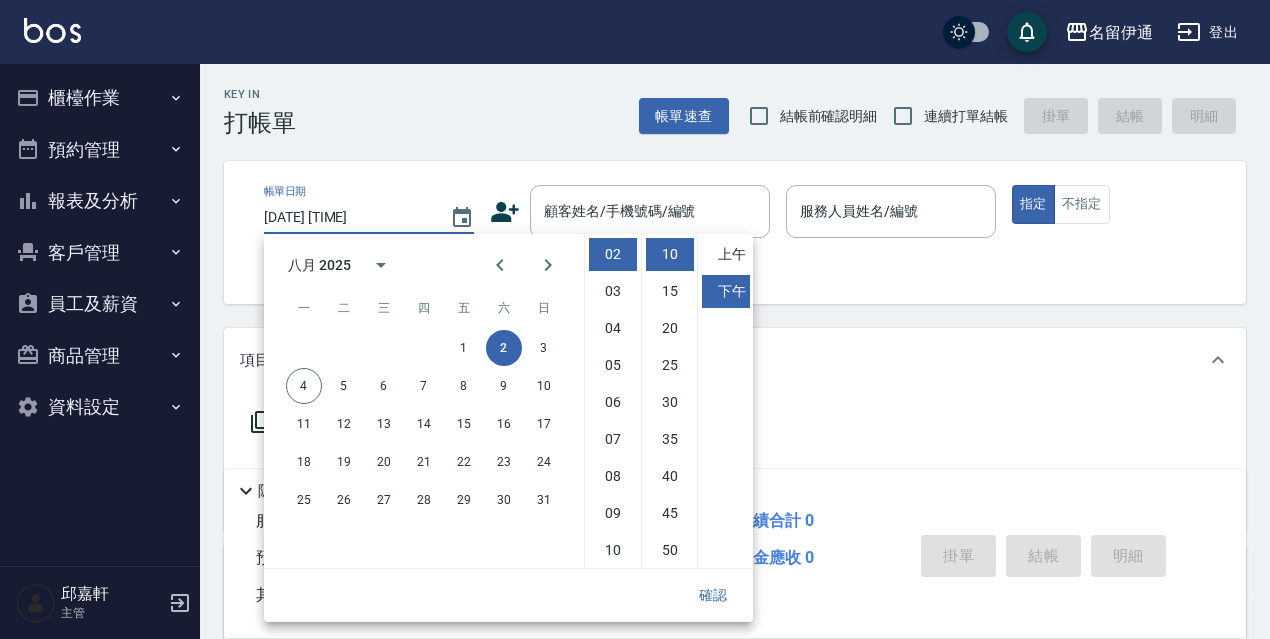 click on "確認" at bounding box center (713, 595) 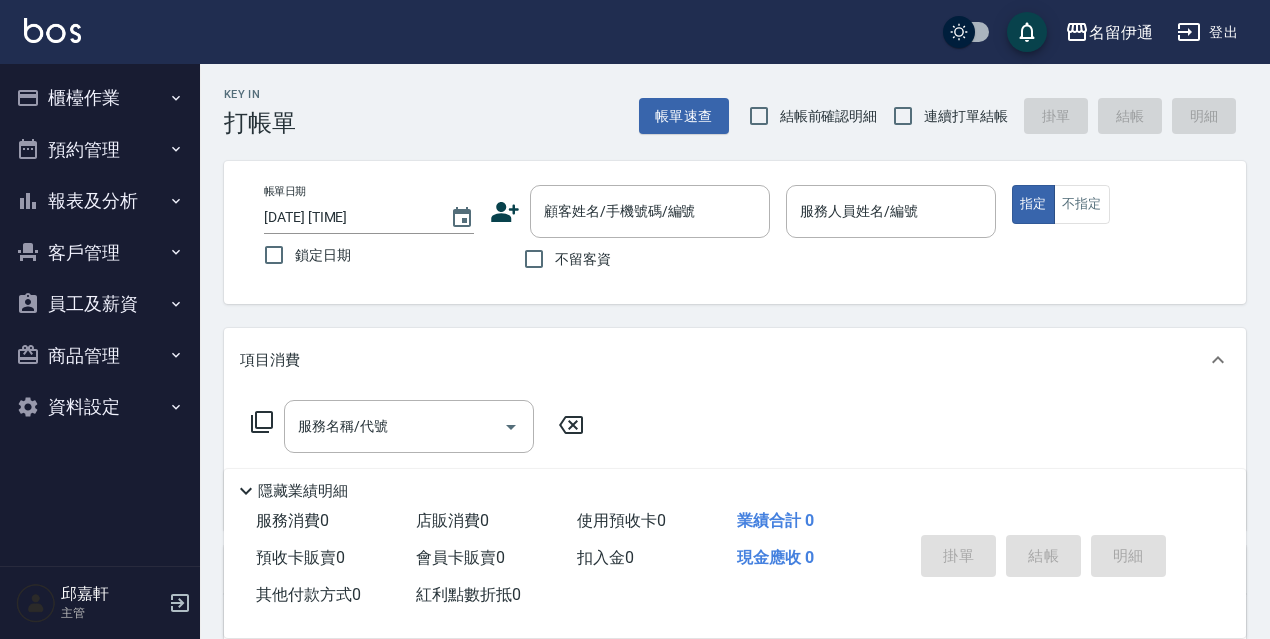 click on "鎖定日期" at bounding box center (323, 255) 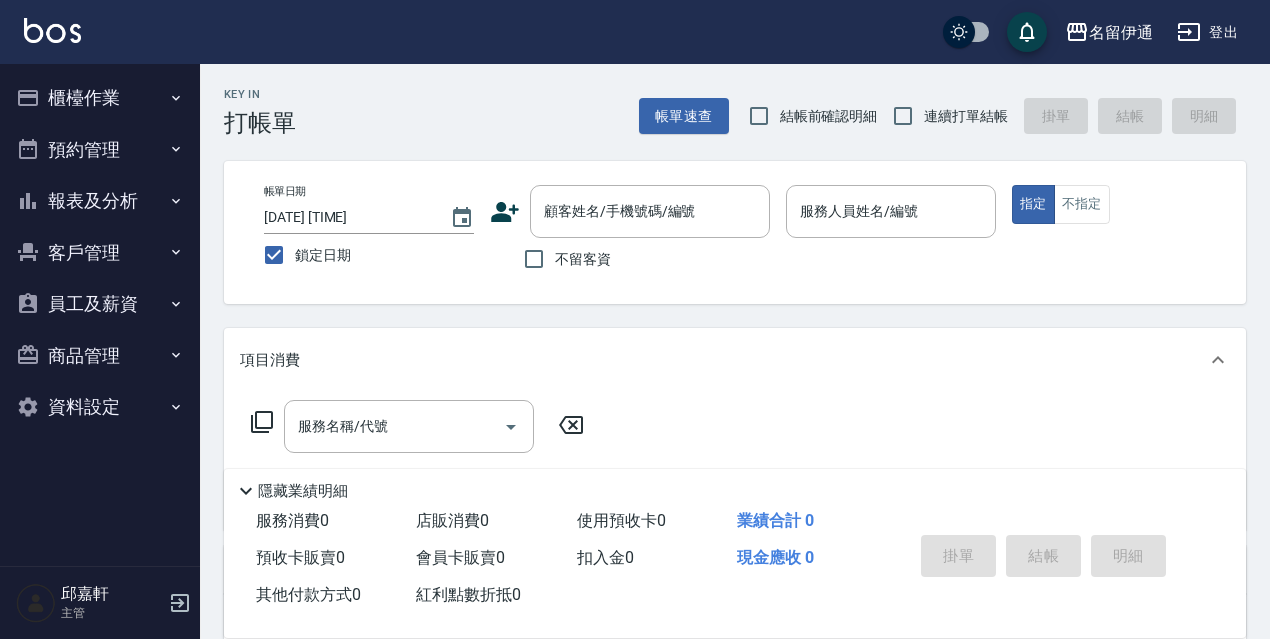 click on "不留客資" at bounding box center [583, 259] 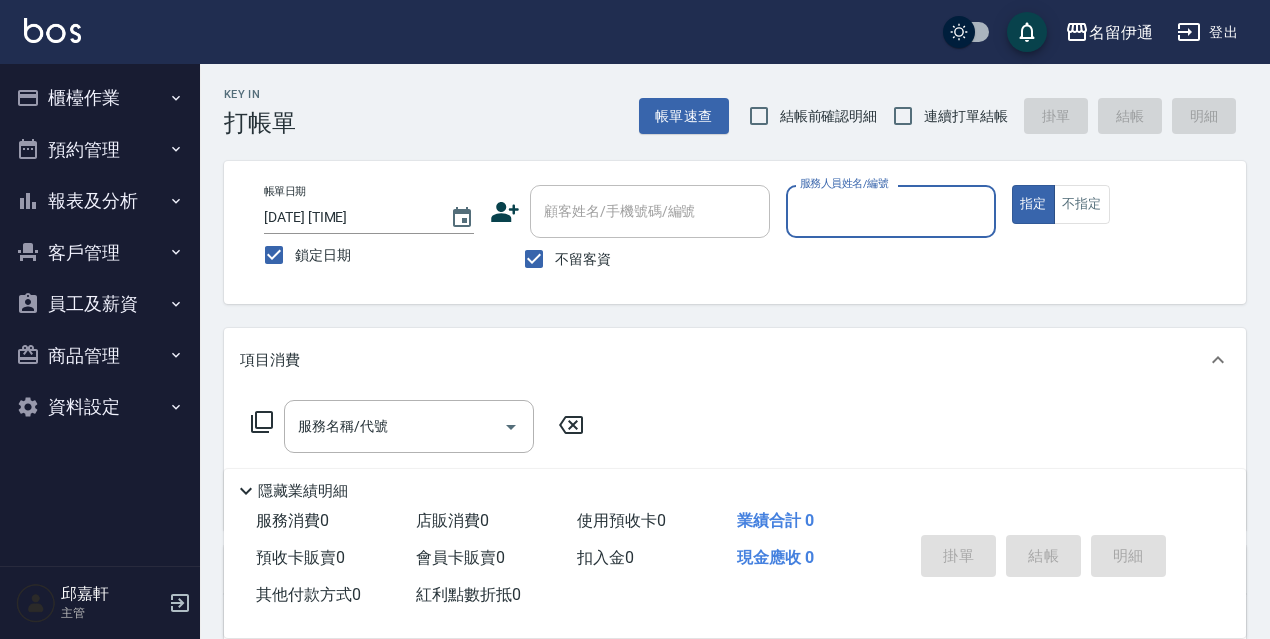 click on "結帳前確認明細" at bounding box center [829, 116] 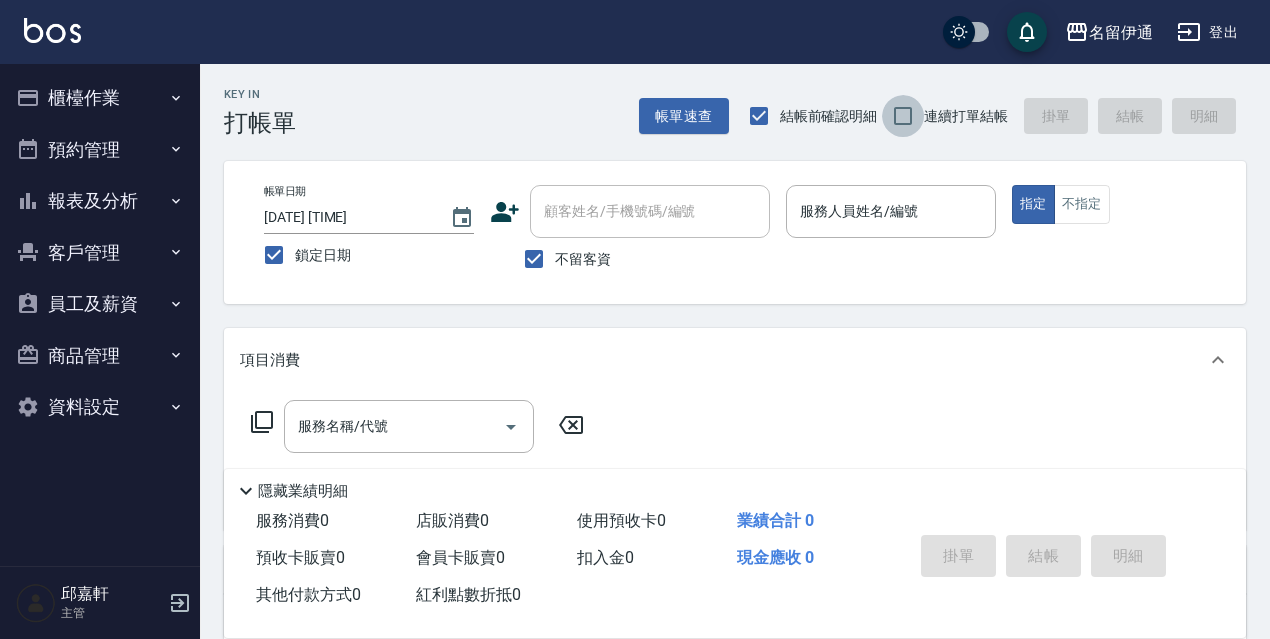 click on "連續打單結帳" at bounding box center [903, 116] 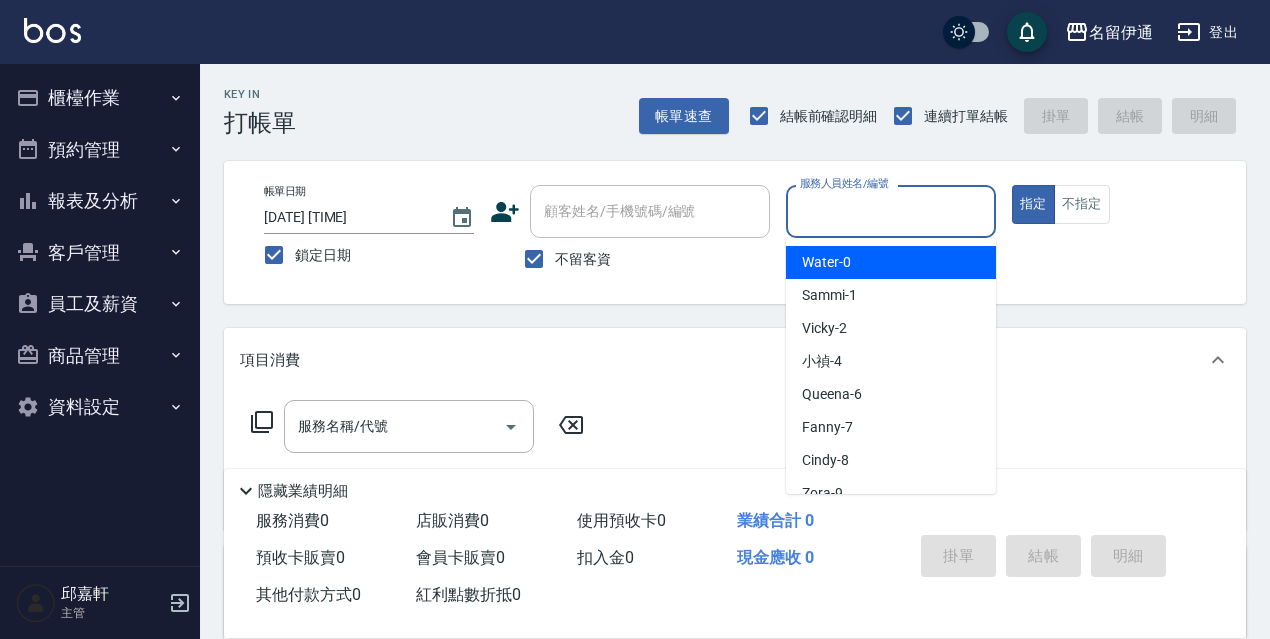 click on "服務人員姓名/編號" at bounding box center (891, 211) 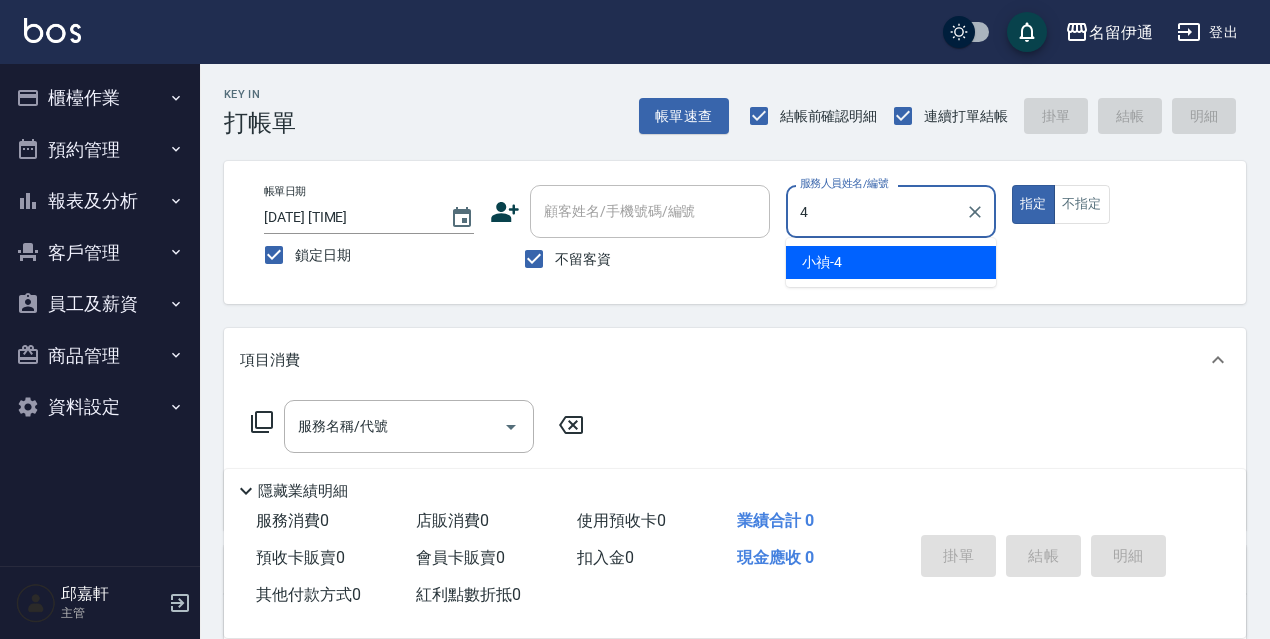 type on "小禎-4" 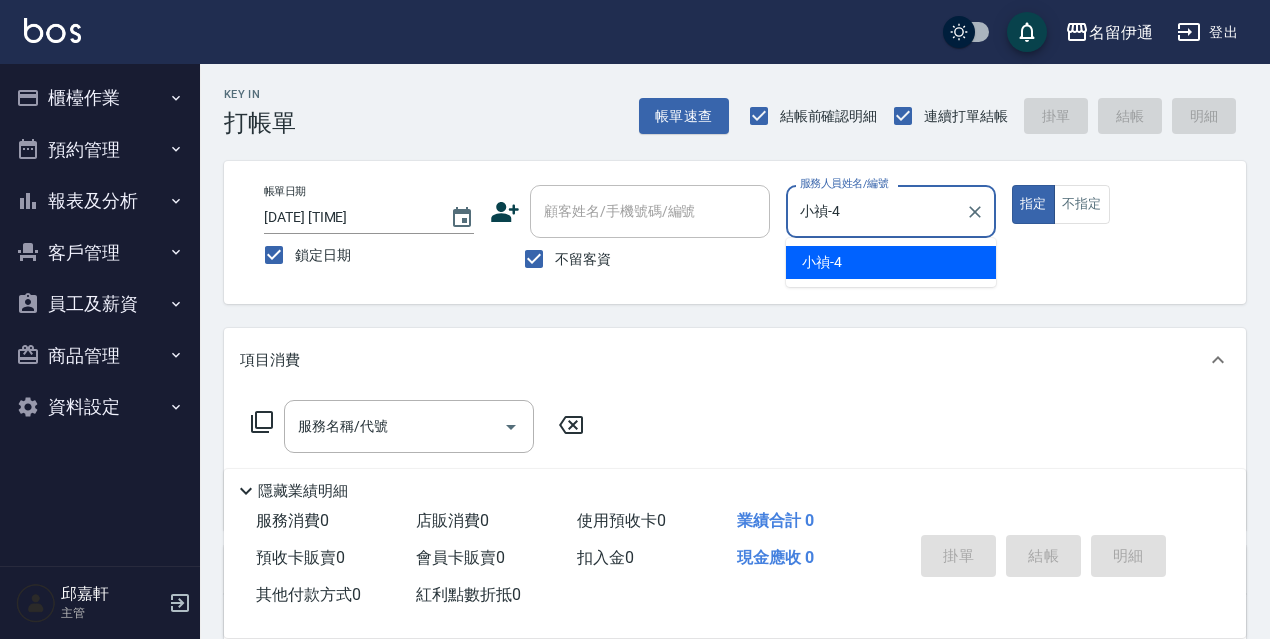 type on "true" 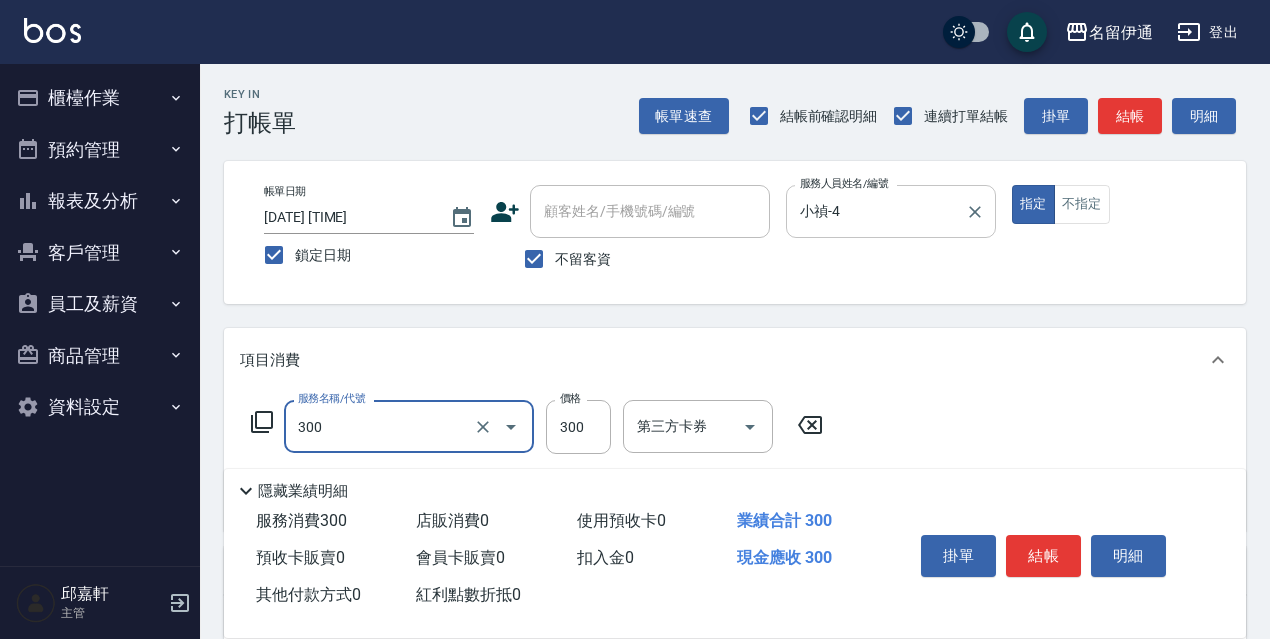 type on "洗髮300(300)" 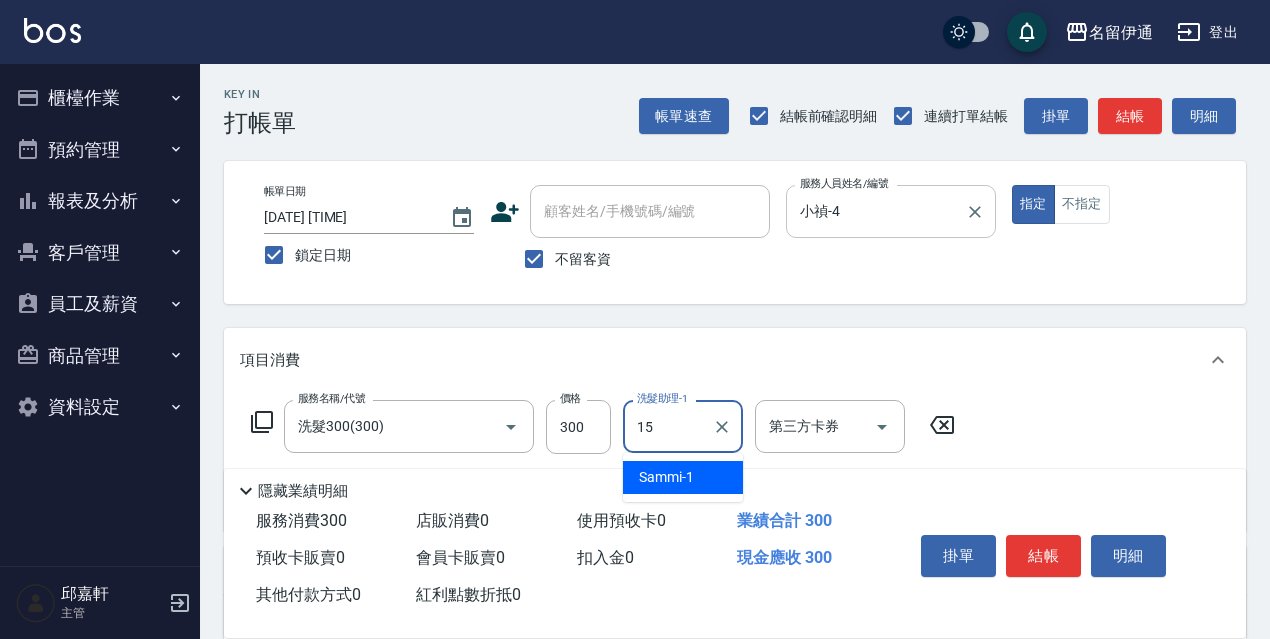 type on "CoCo-15" 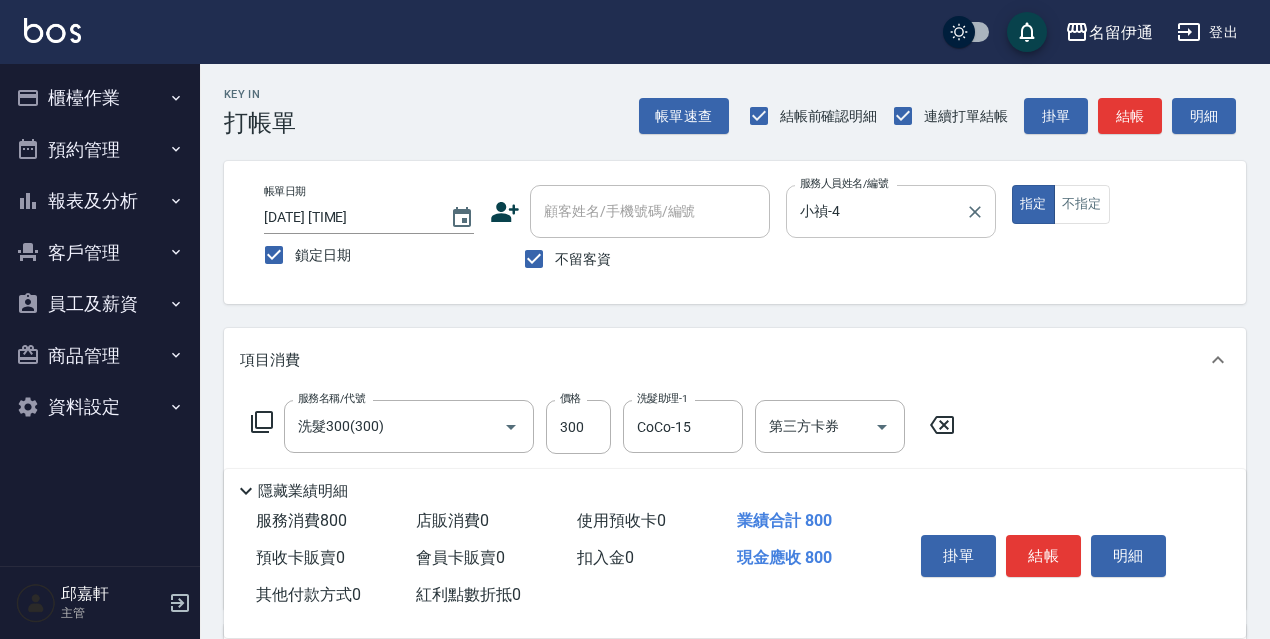 type on "剪髮500(307)" 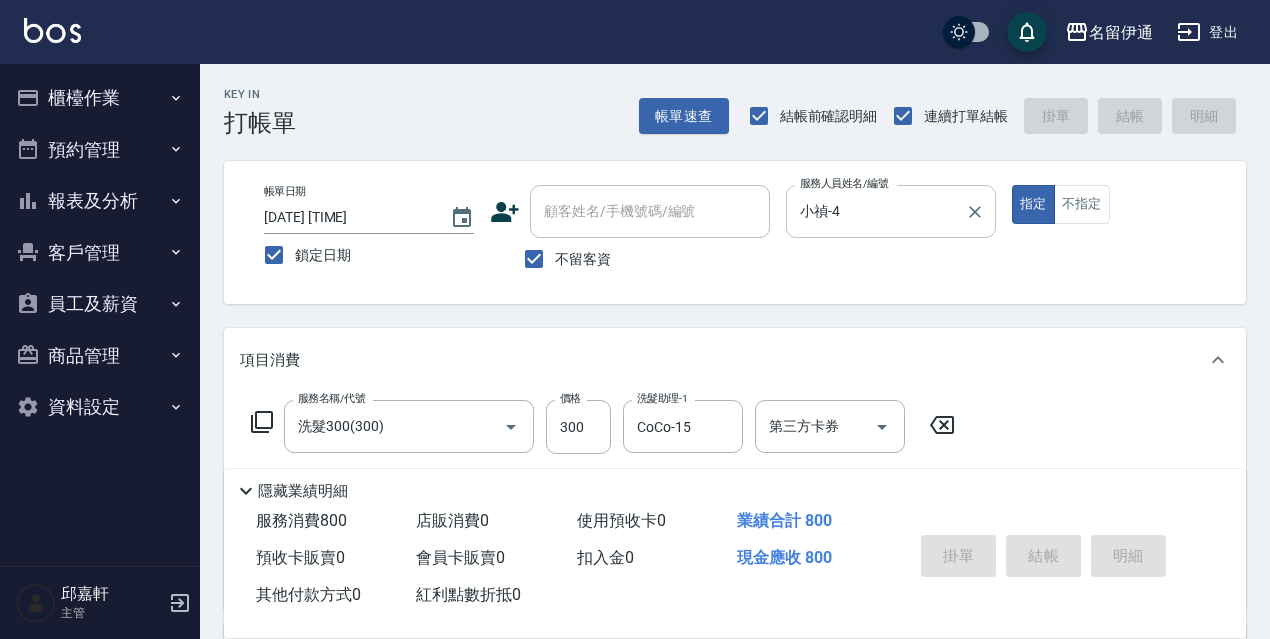 type 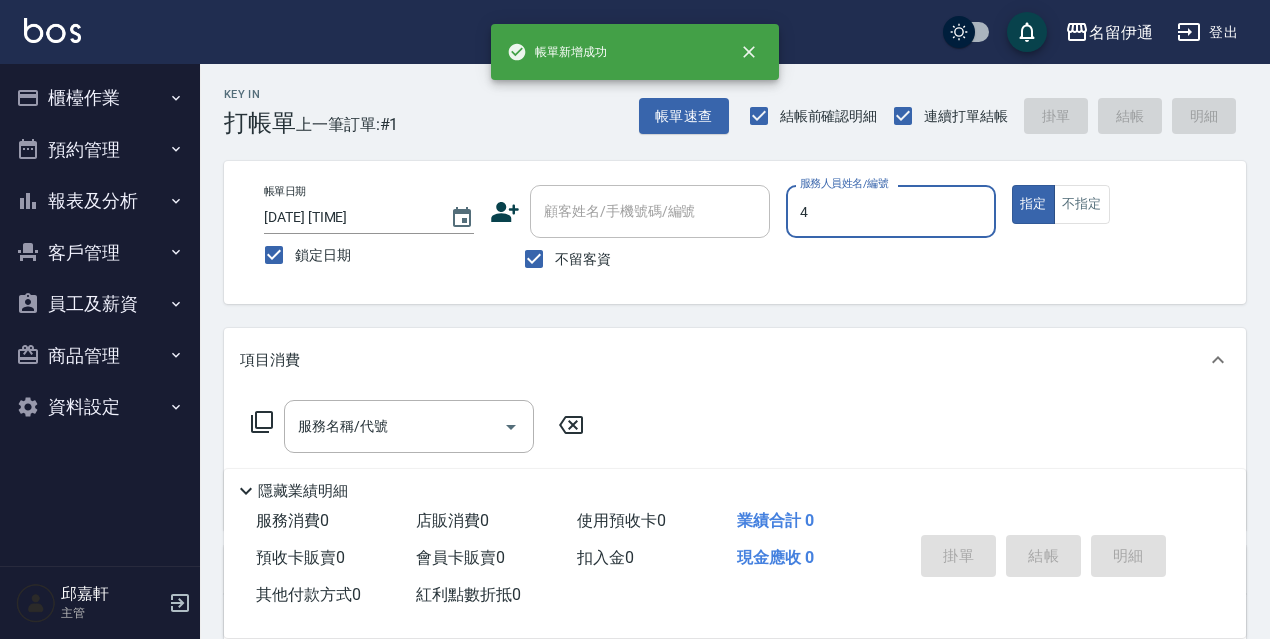 type on "小禎-4" 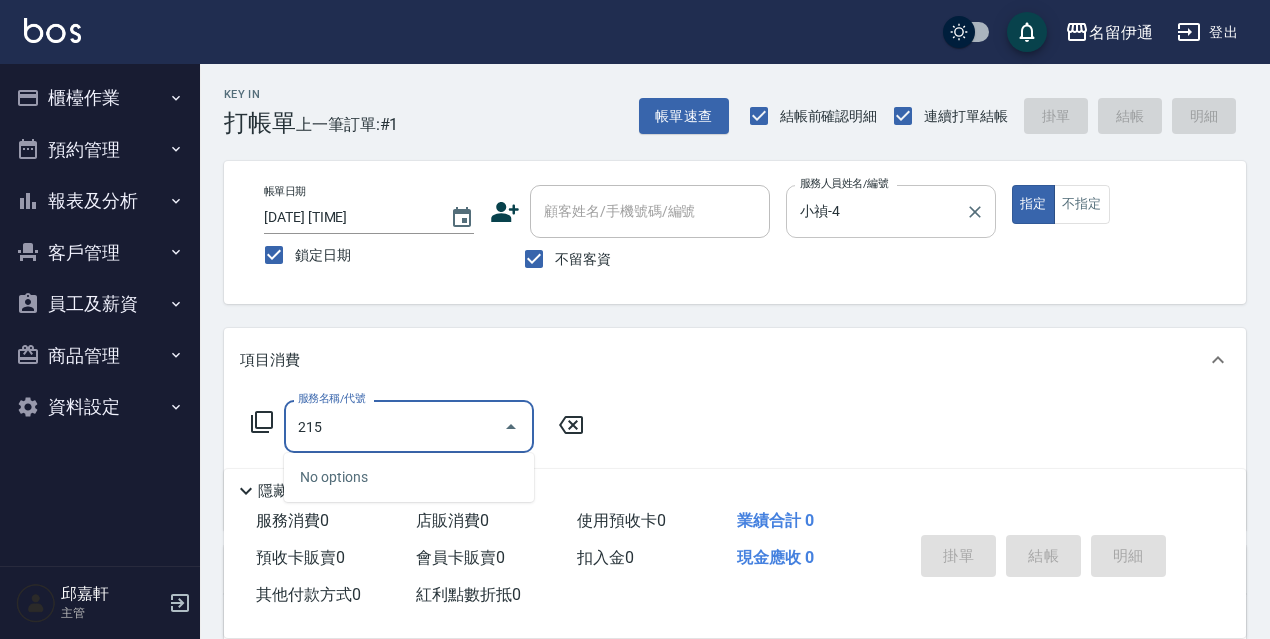 type on "洗髮卷<抵>250(215)" 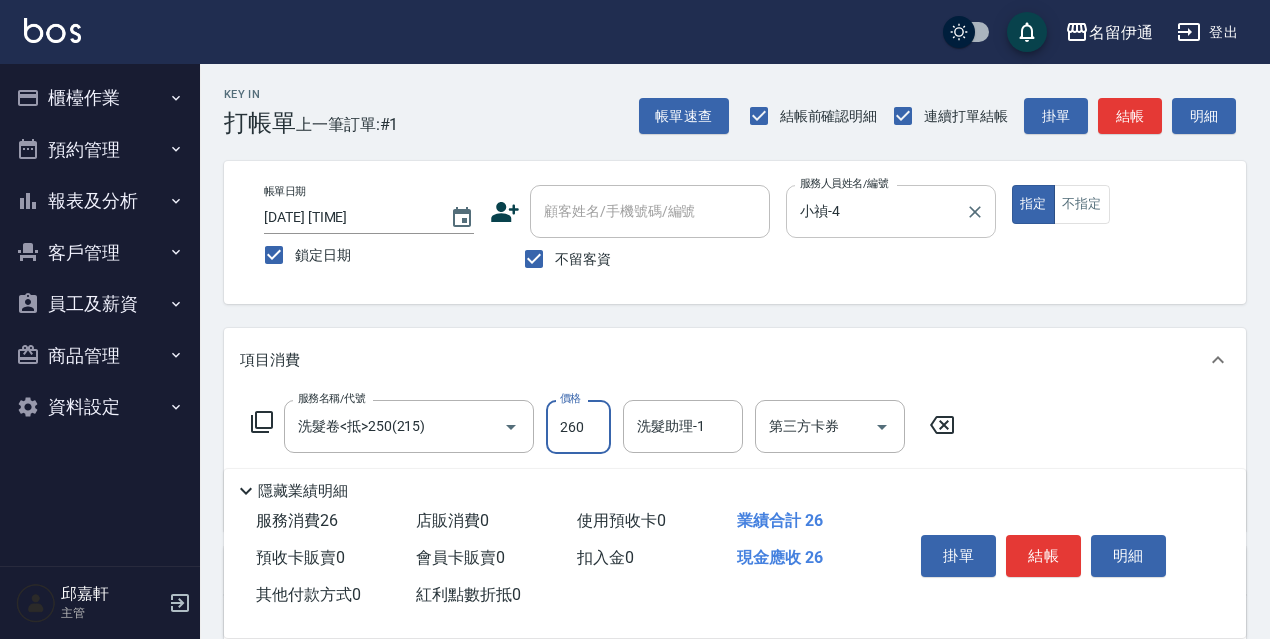 type on "260" 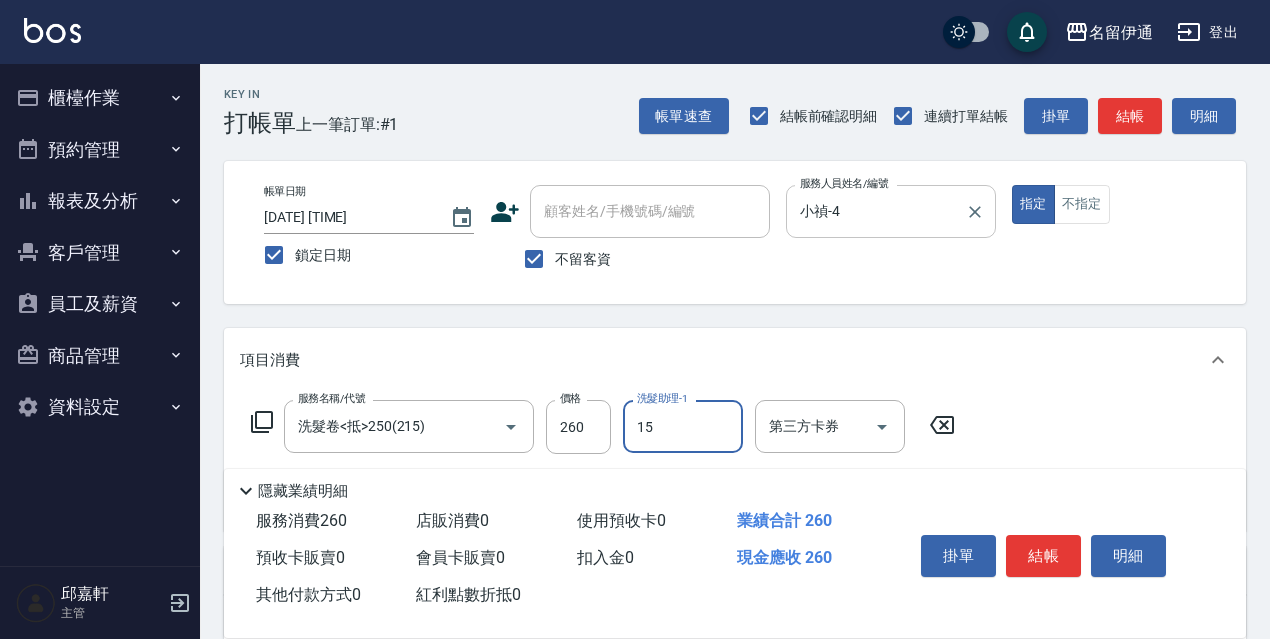 type on "CoCo-15" 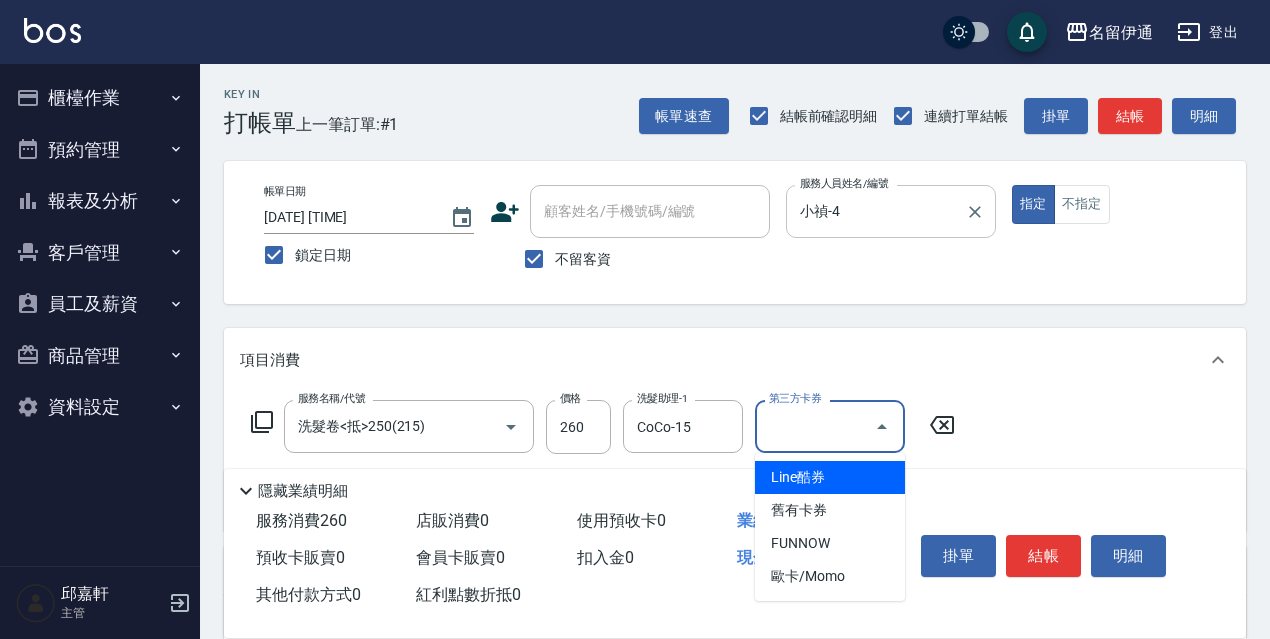 type on "舊有卡券" 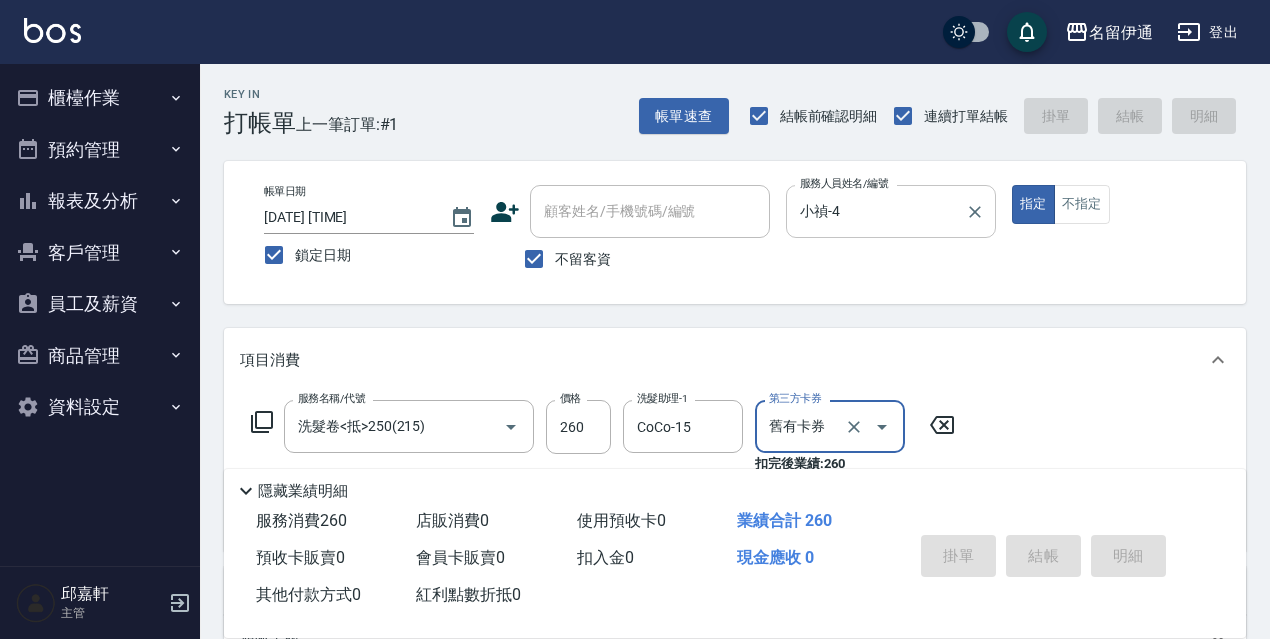 type 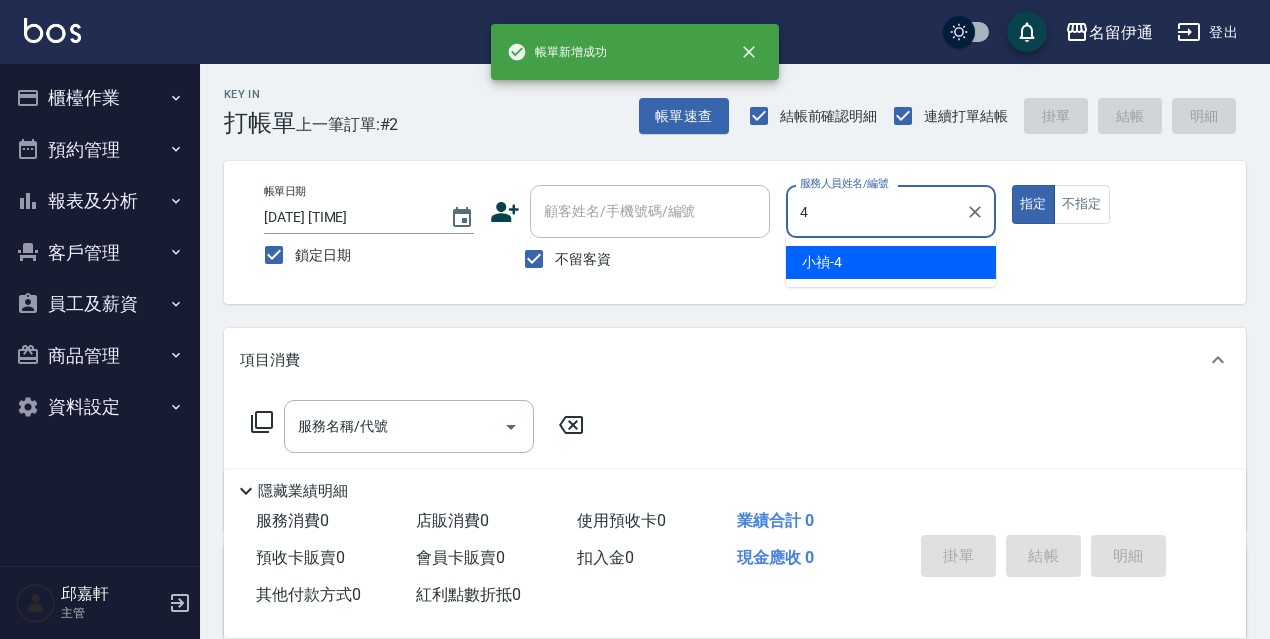 type on "小禎-4" 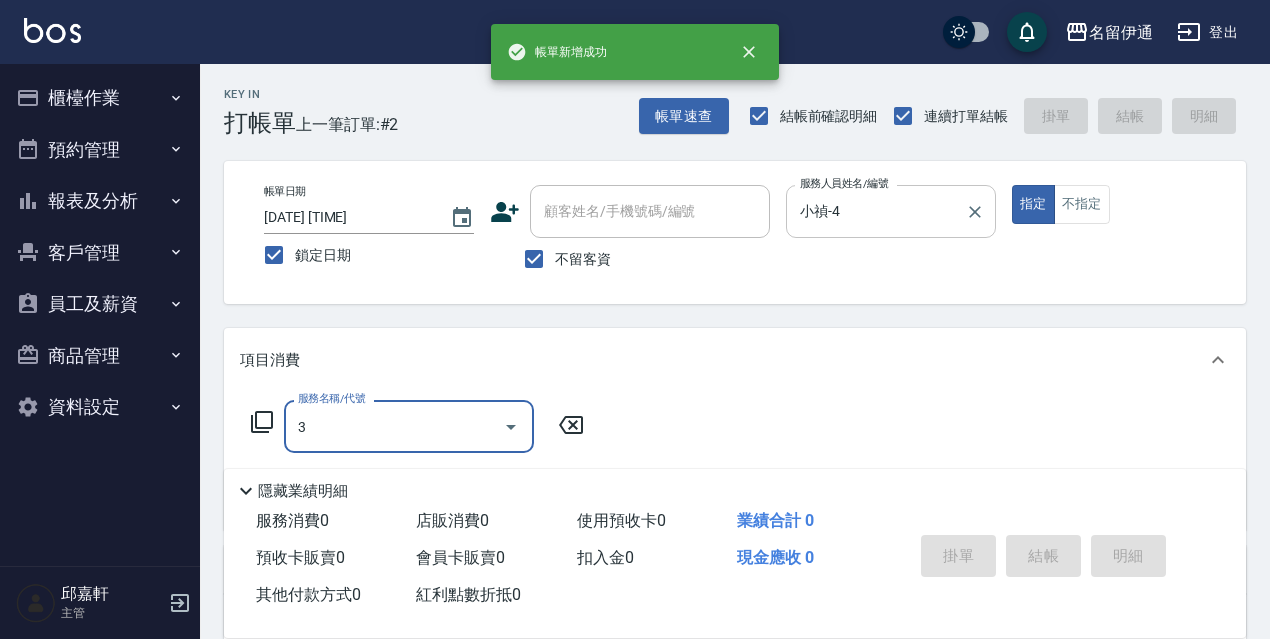 type on "水光針護髮組/3次(008-1)" 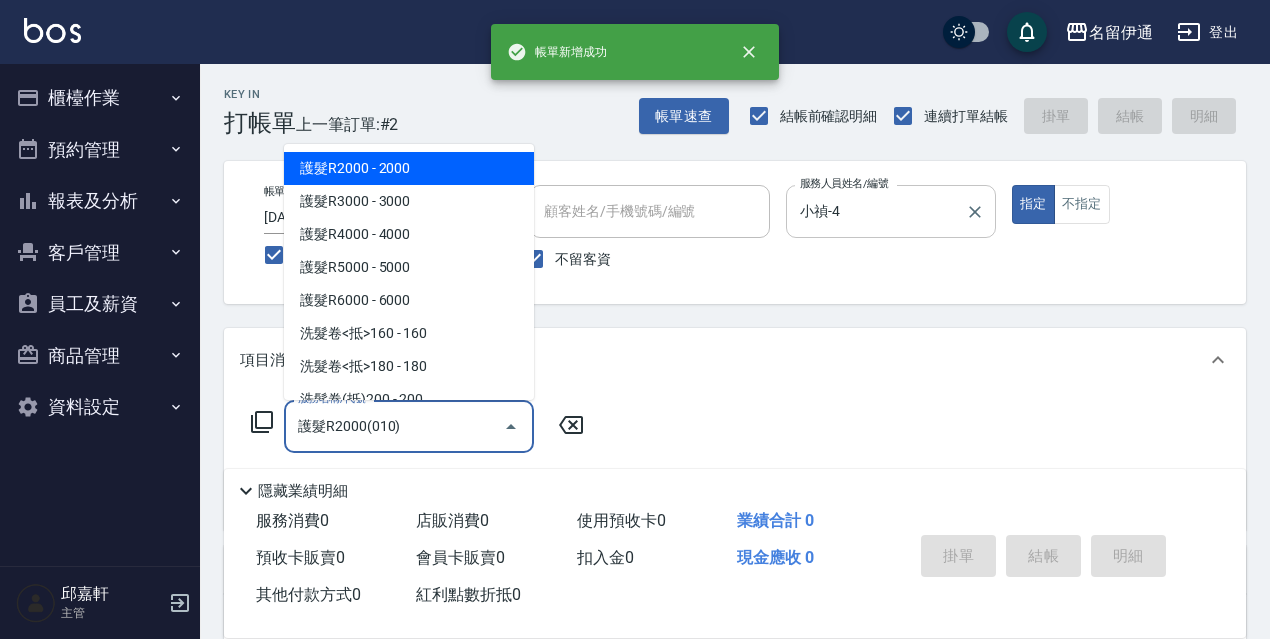 type on "護髮R2000(010)" 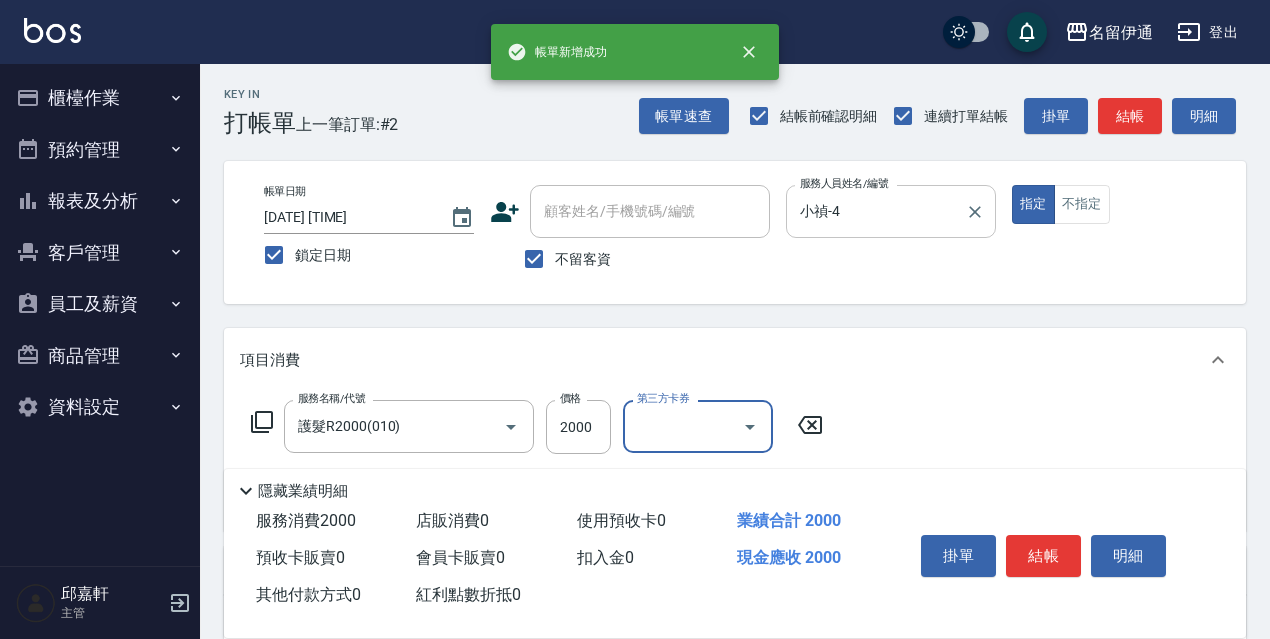 type 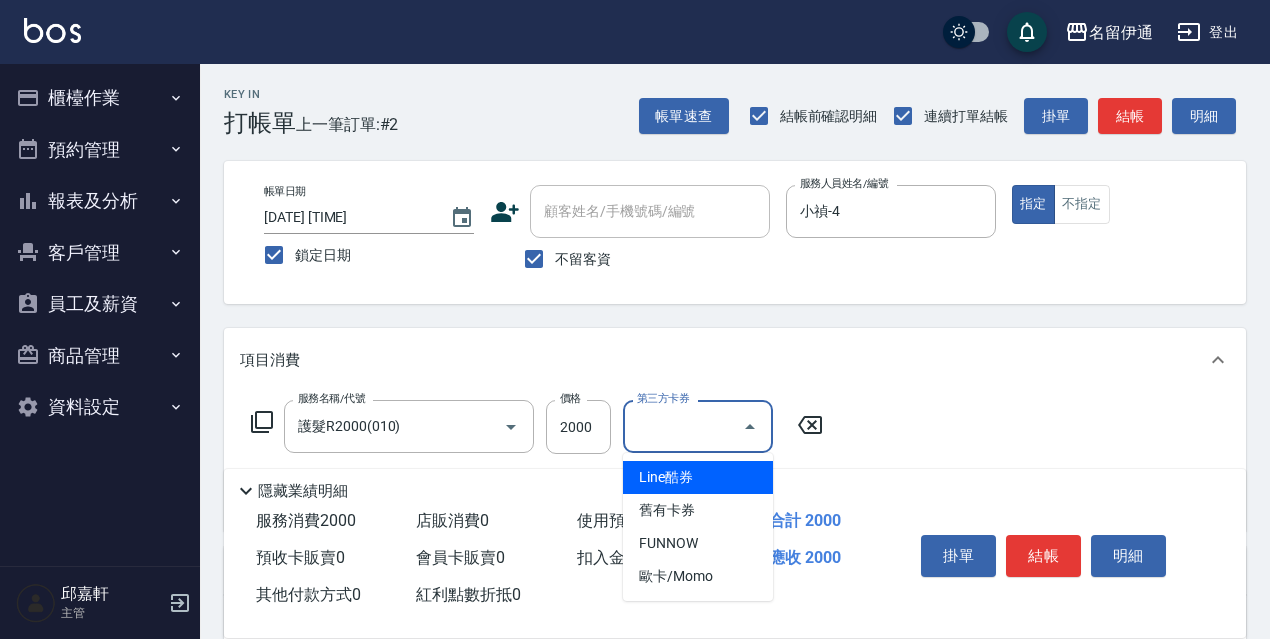 drag, startPoint x: 823, startPoint y: 430, endPoint x: 801, endPoint y: 425, distance: 22.561028 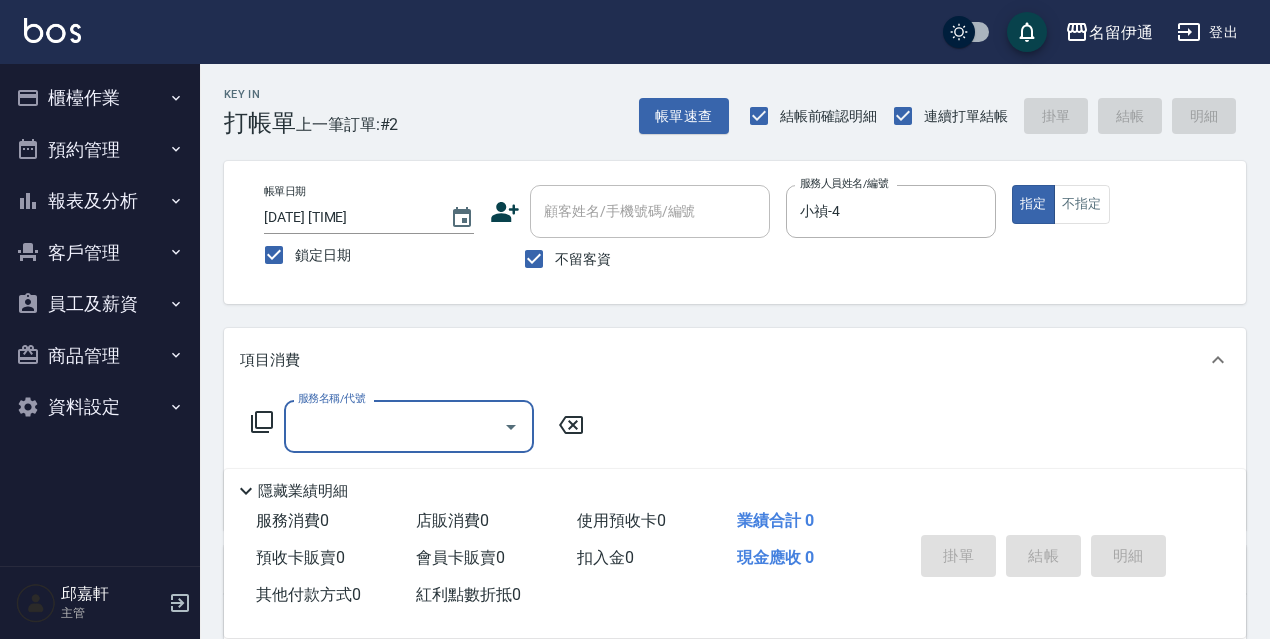 click at bounding box center [511, 427] 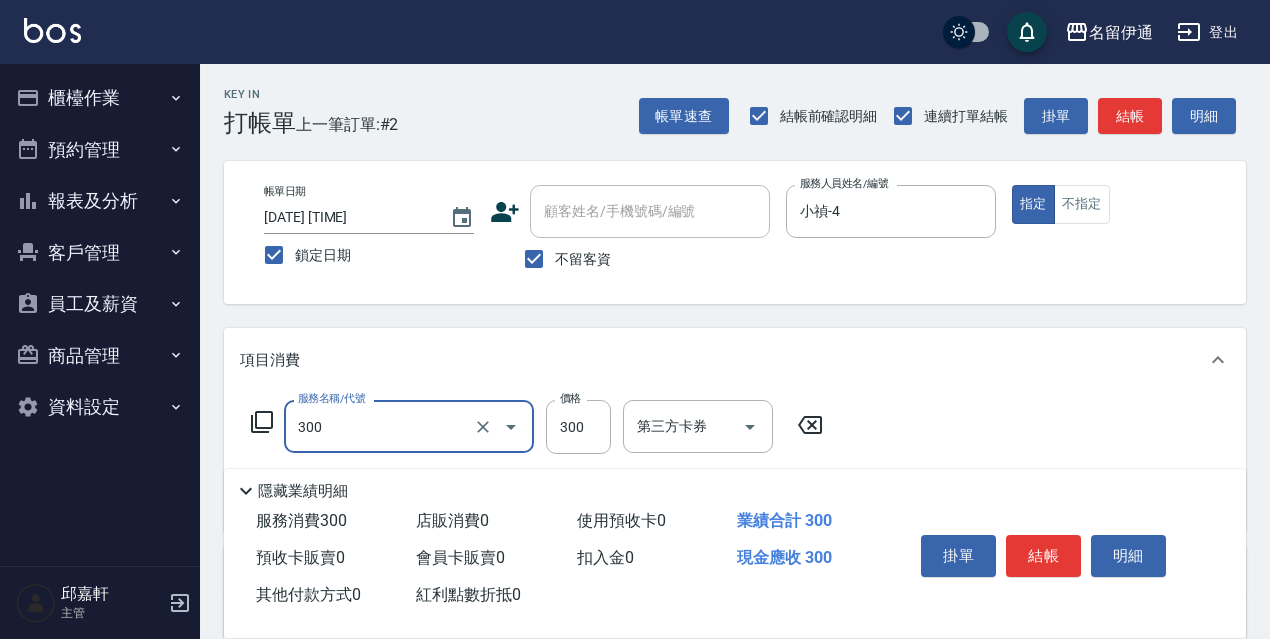 type on "洗髮300(300)" 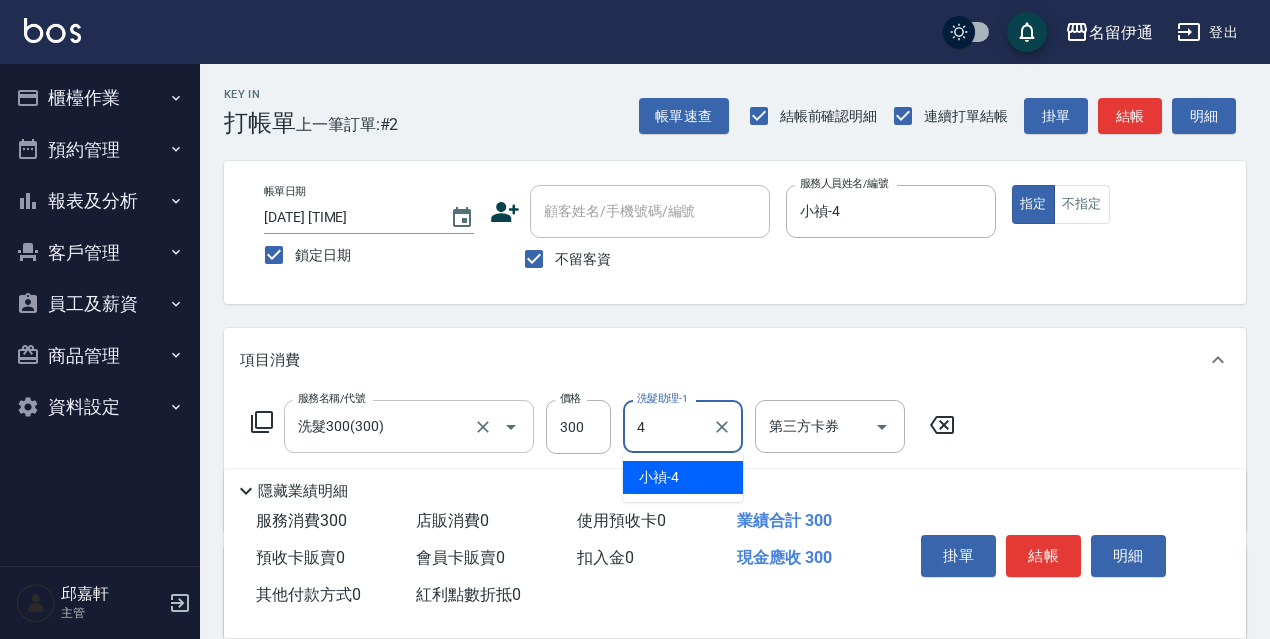 type on "小禎-4" 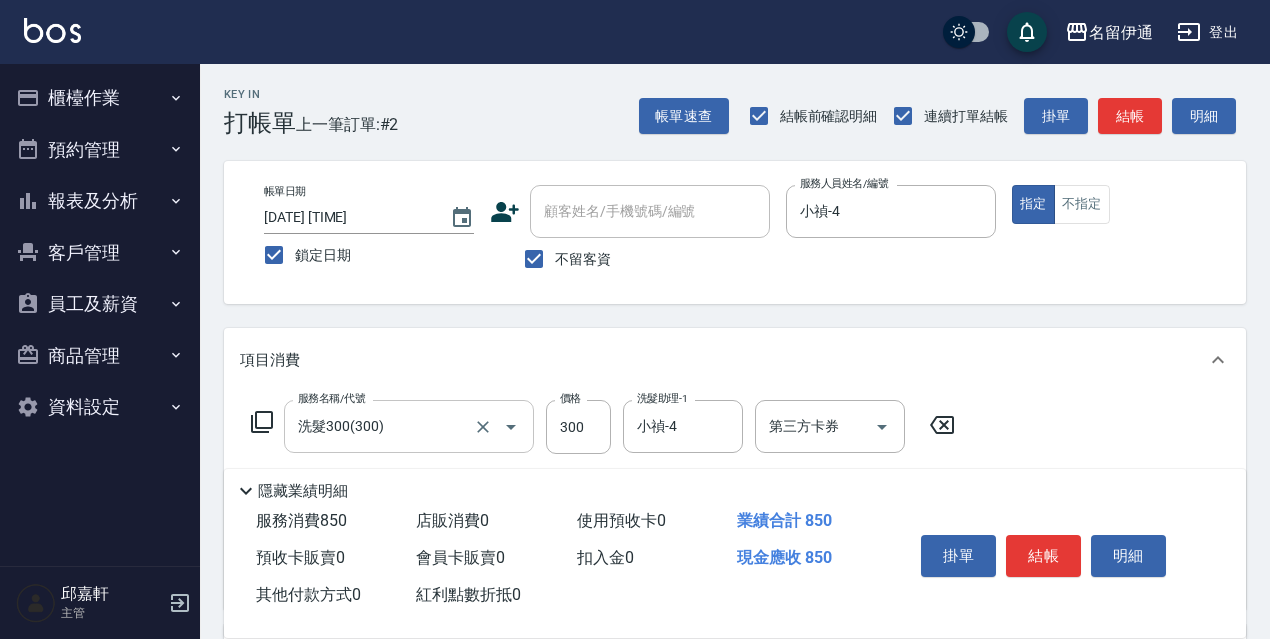 type on "剪髮550(308)" 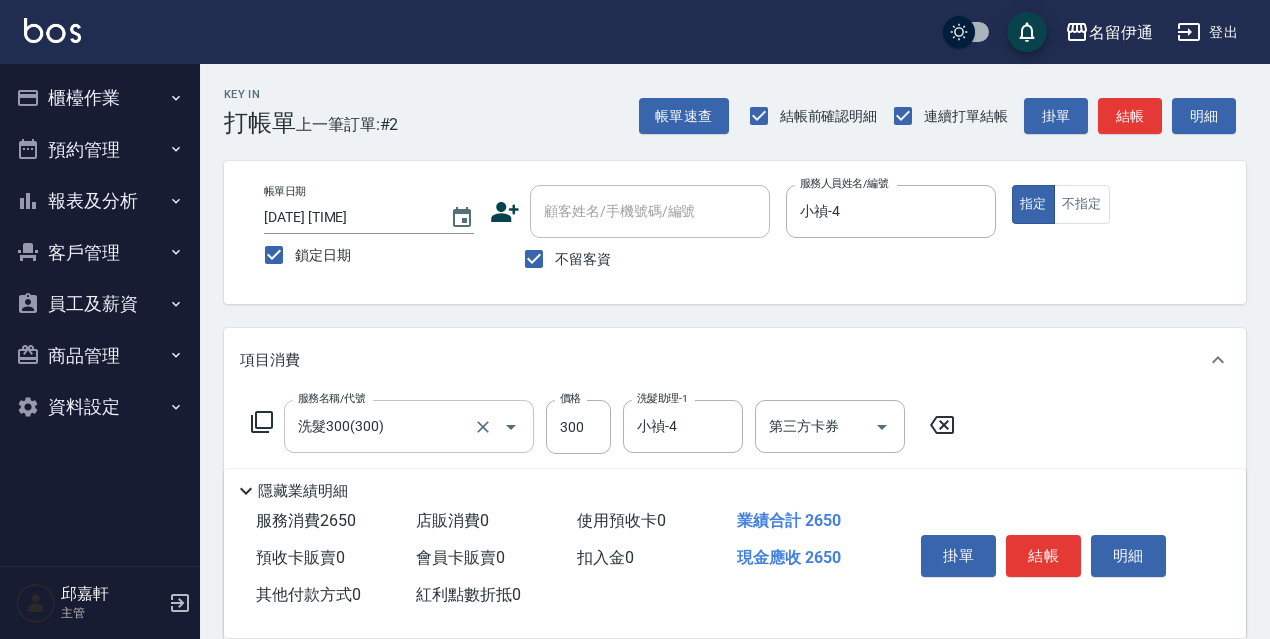 type on "染髮(1800)(504)" 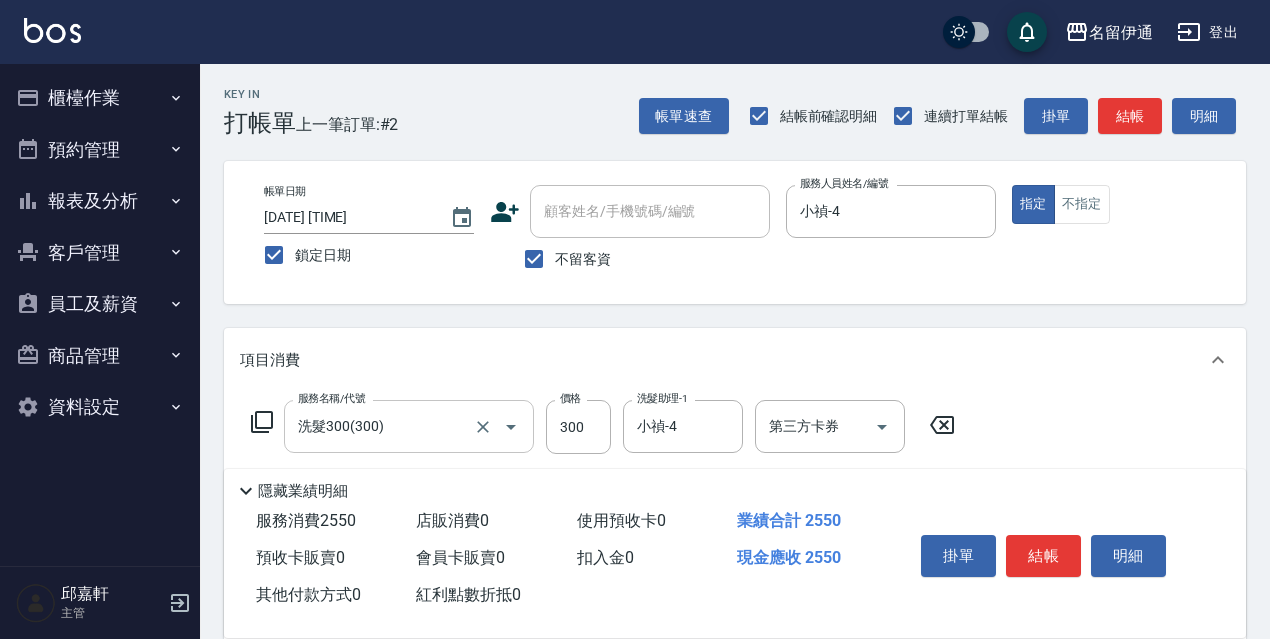 type on "1700" 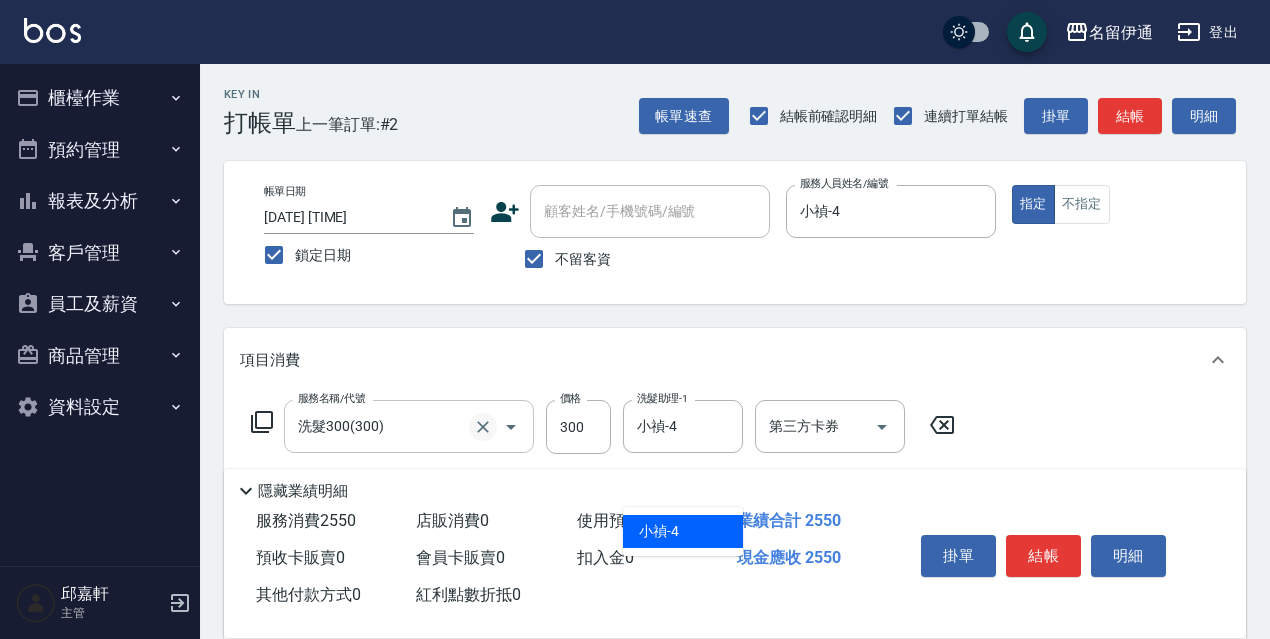 type on "小禎-4" 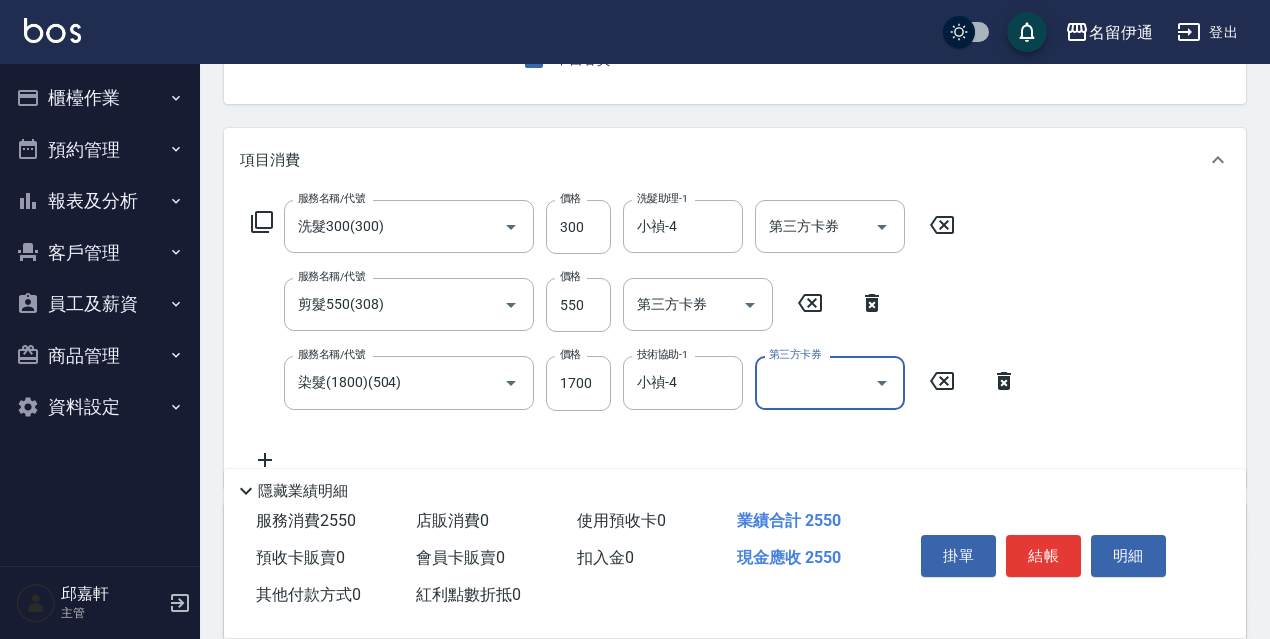 scroll, scrollTop: 300, scrollLeft: 0, axis: vertical 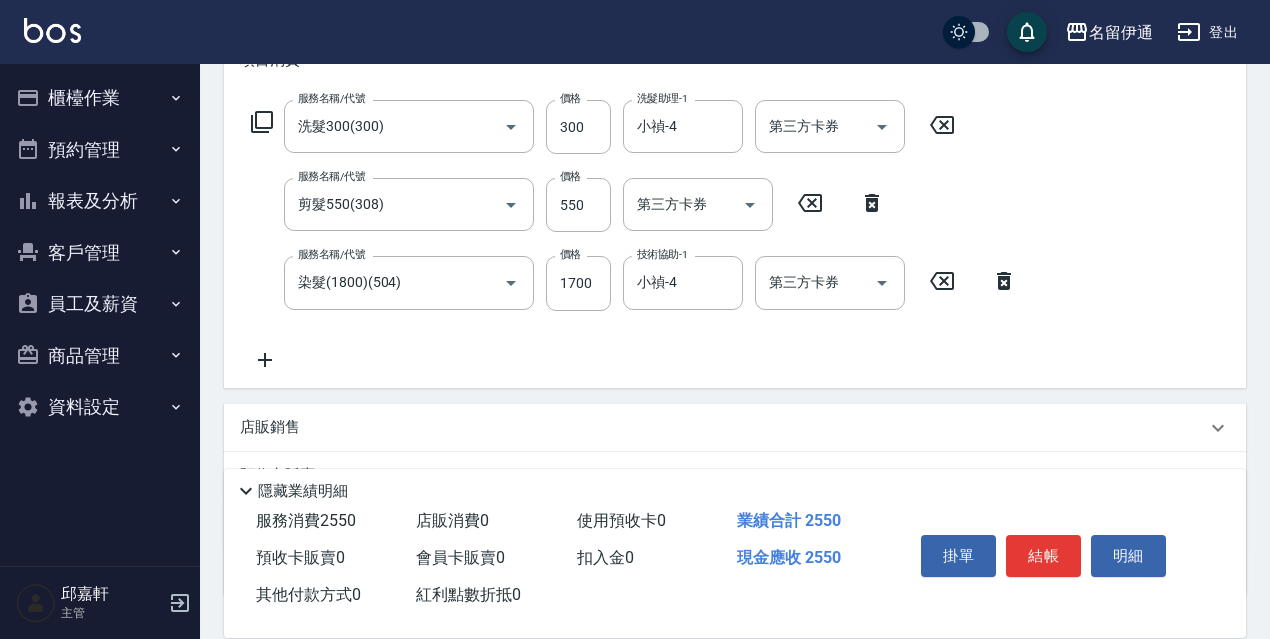 click on "店販銷售" at bounding box center [270, 427] 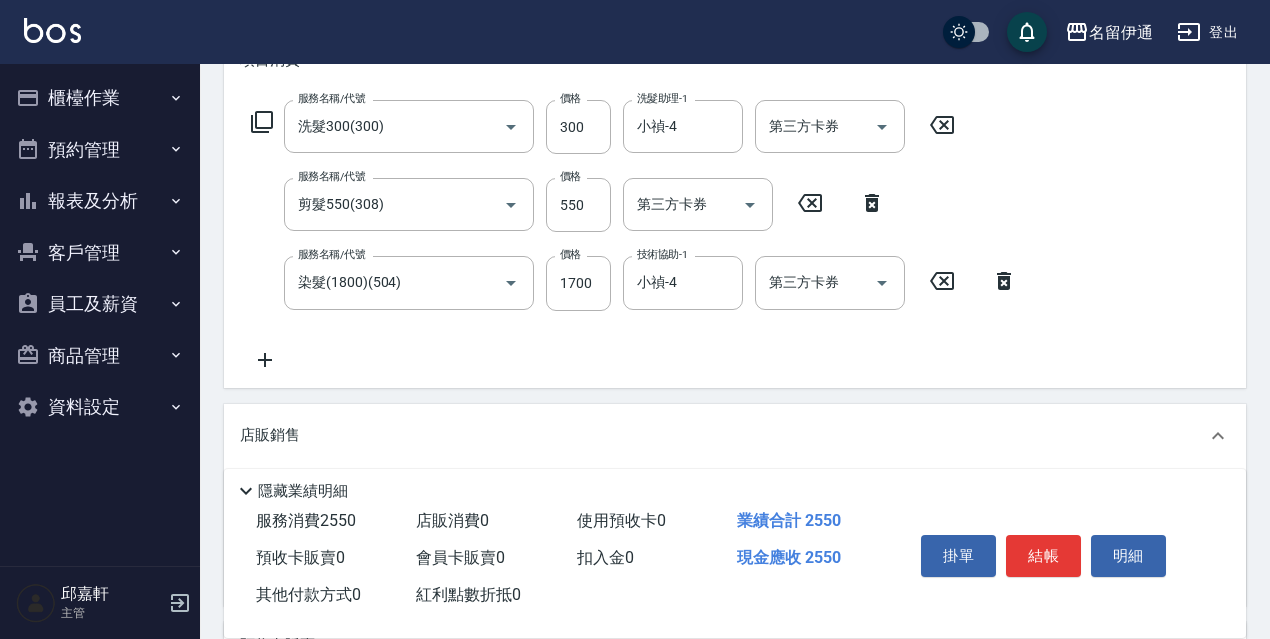 scroll, scrollTop: 0, scrollLeft: 0, axis: both 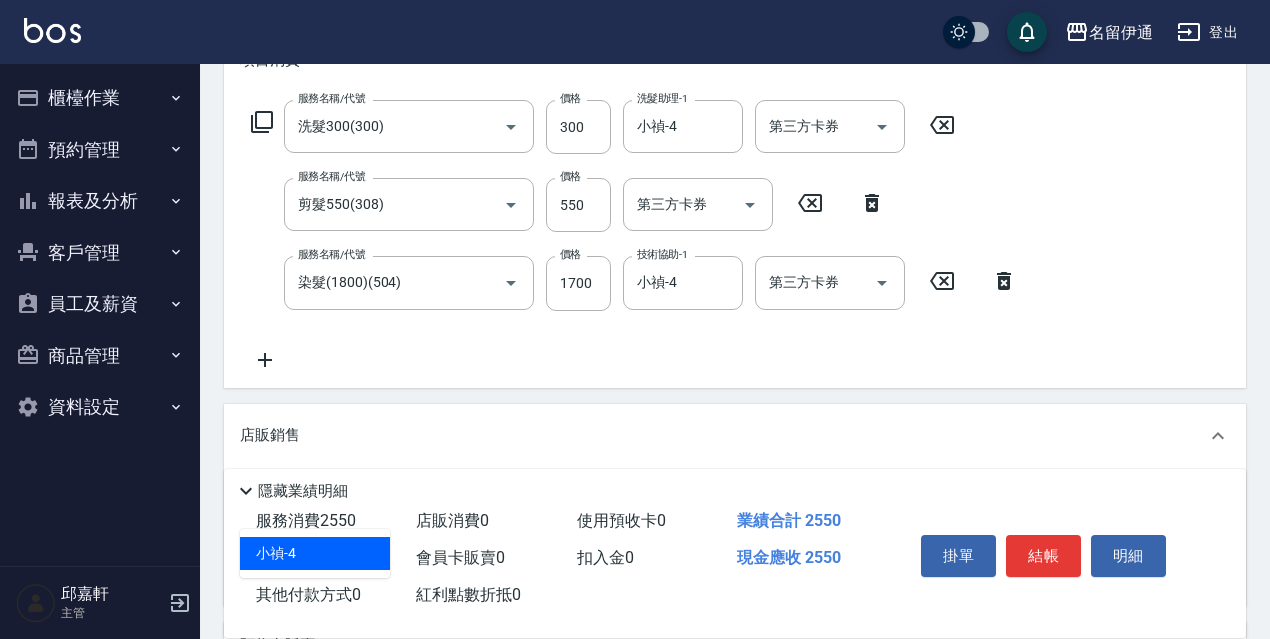 type on "小禎-4" 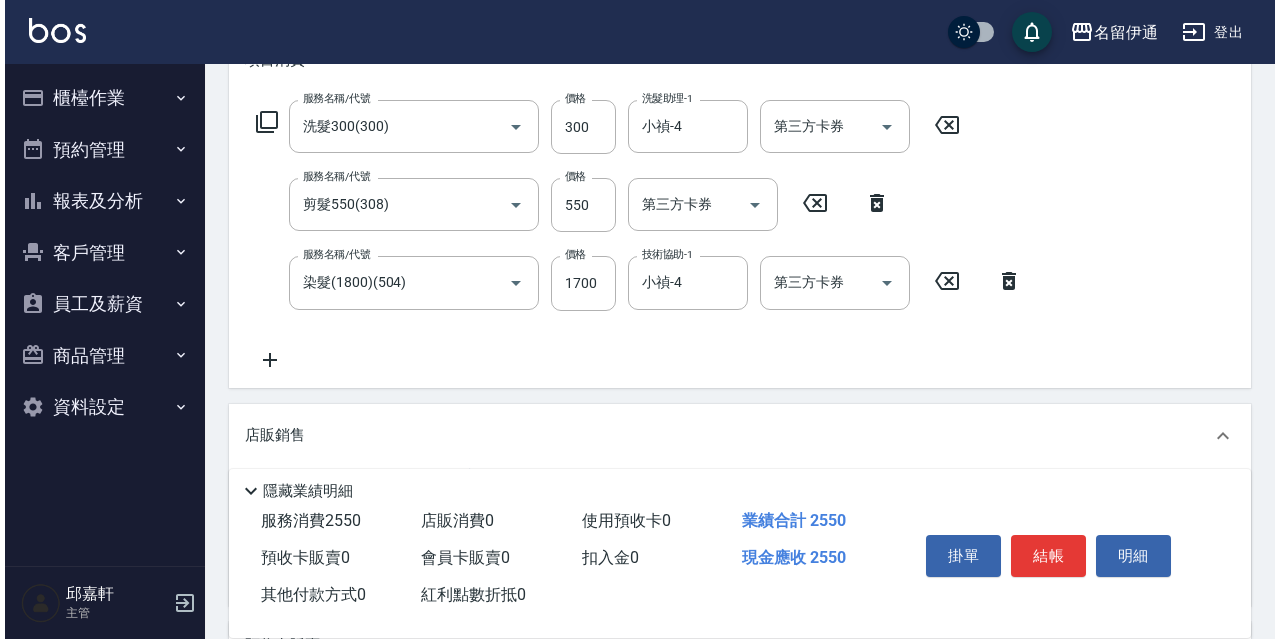 scroll, scrollTop: 600, scrollLeft: 0, axis: vertical 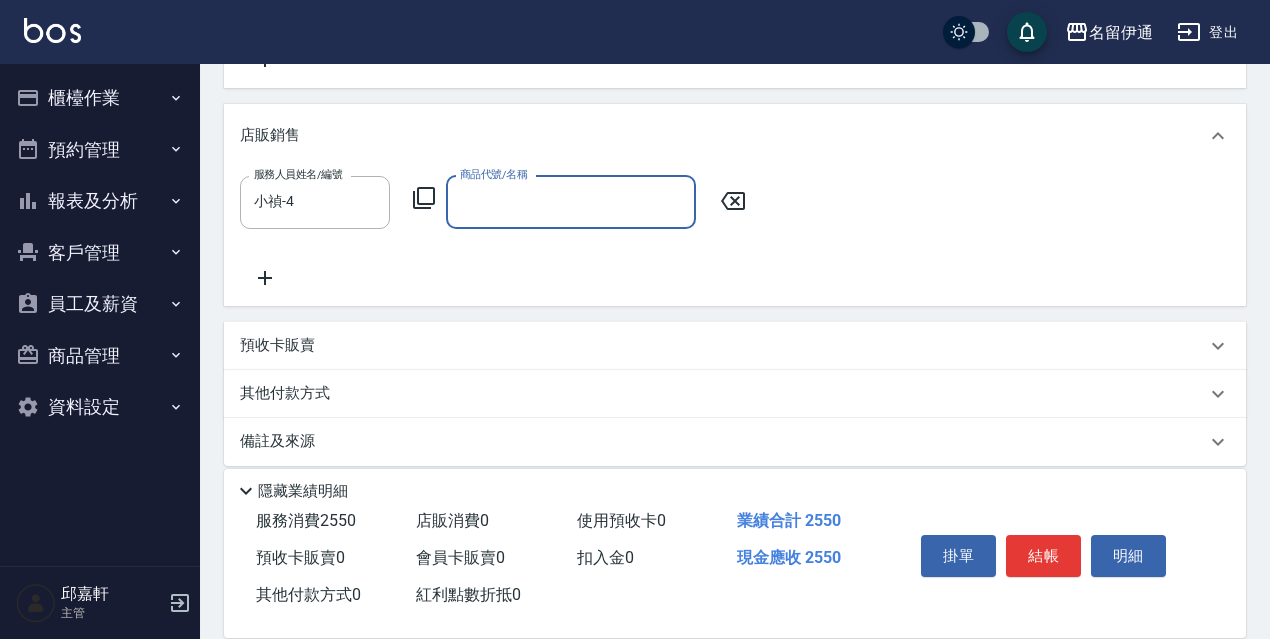 click 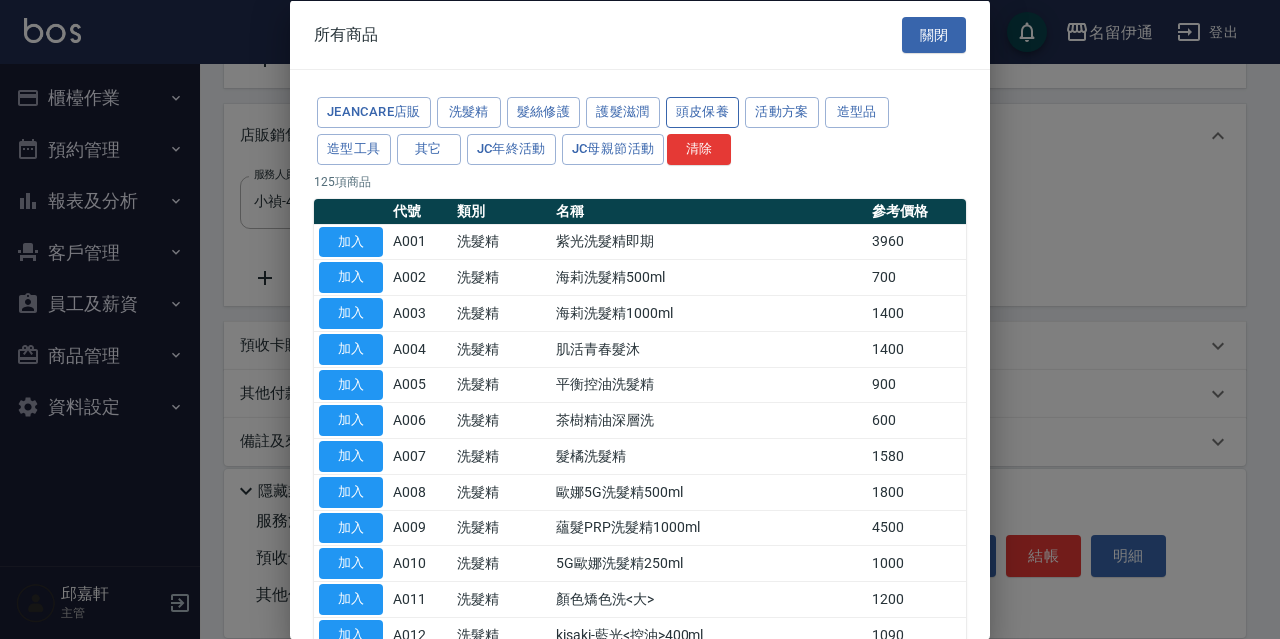click on "頭皮保養" at bounding box center (703, 112) 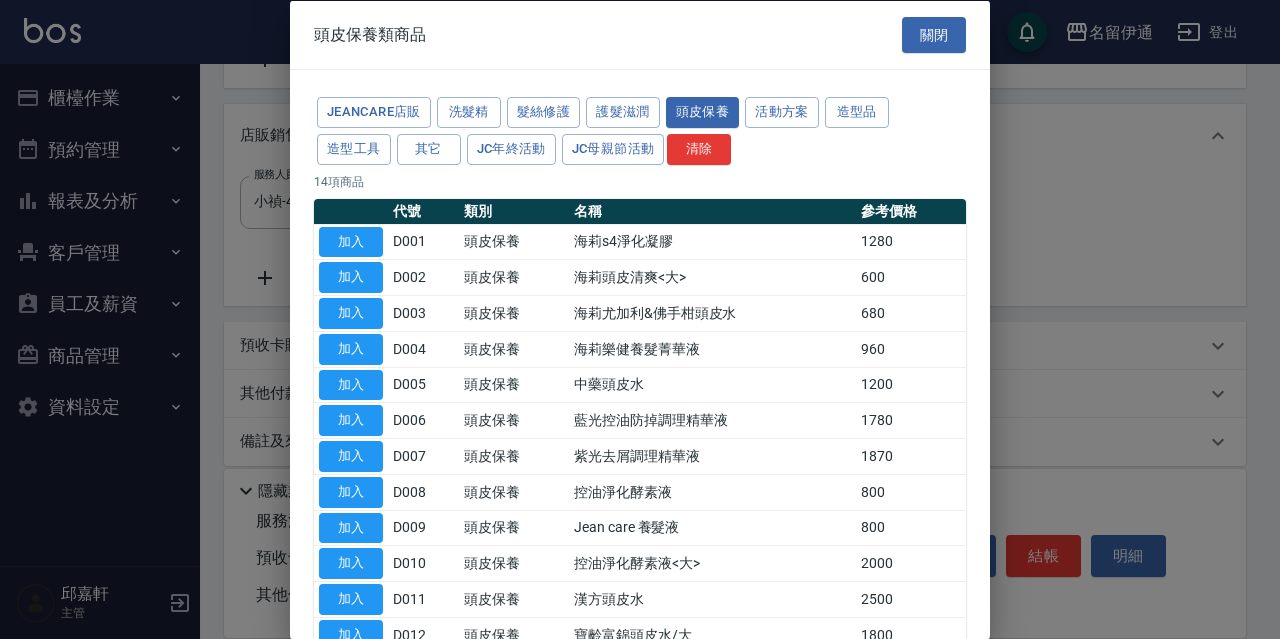 scroll, scrollTop: 195, scrollLeft: 0, axis: vertical 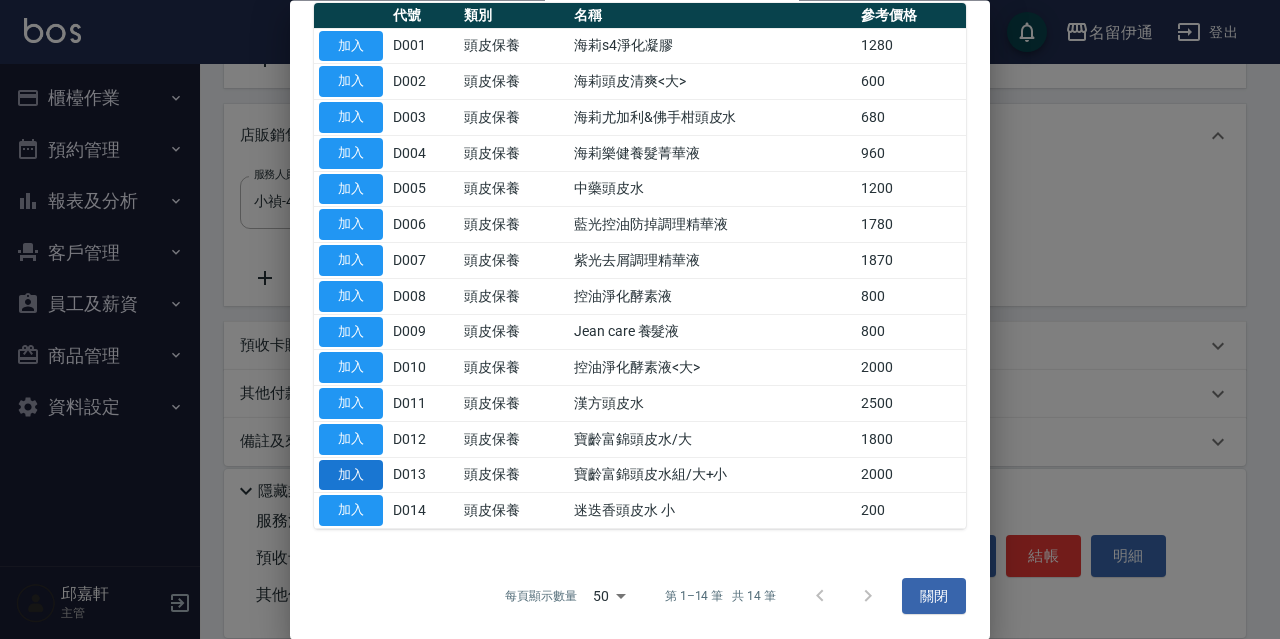click on "加入" at bounding box center [351, 475] 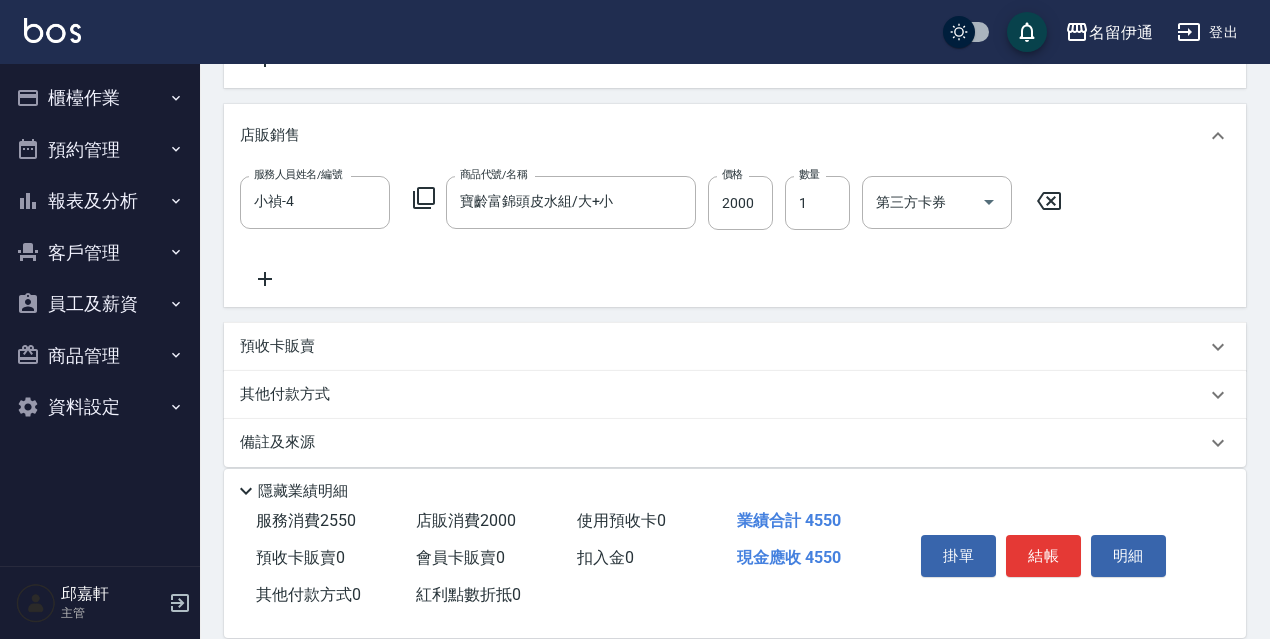 click 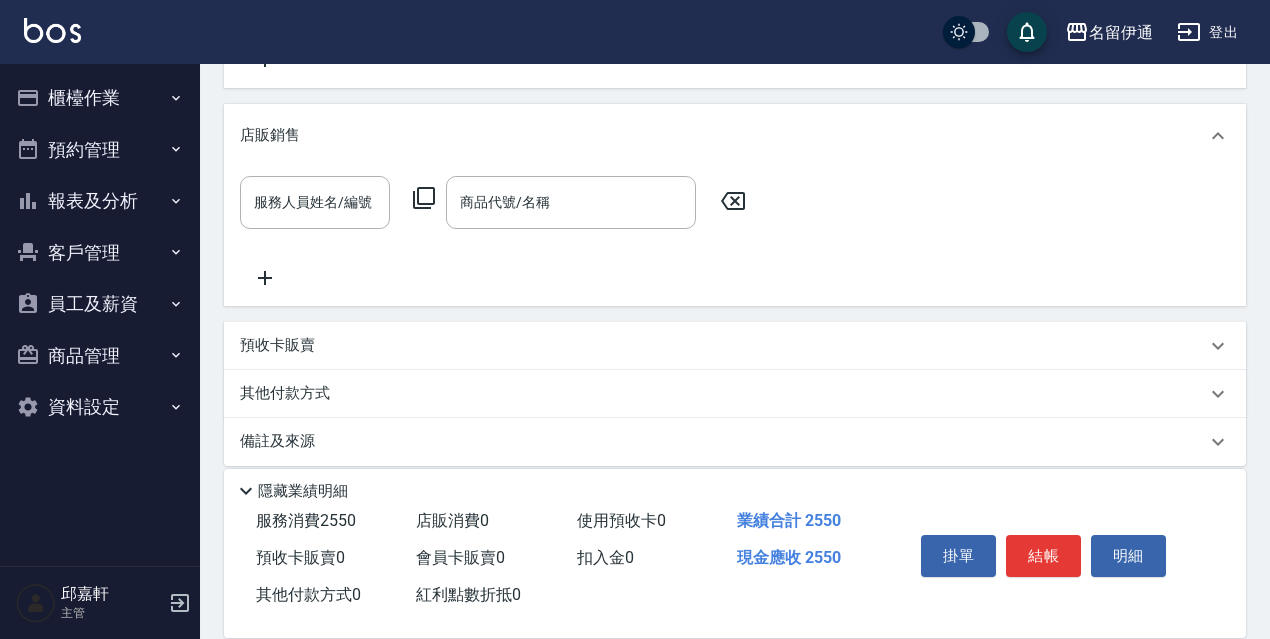 click on "服務人員姓名/編號 服務人員姓名/編號 商品代號/名稱 商品代號/名稱" at bounding box center [735, 233] 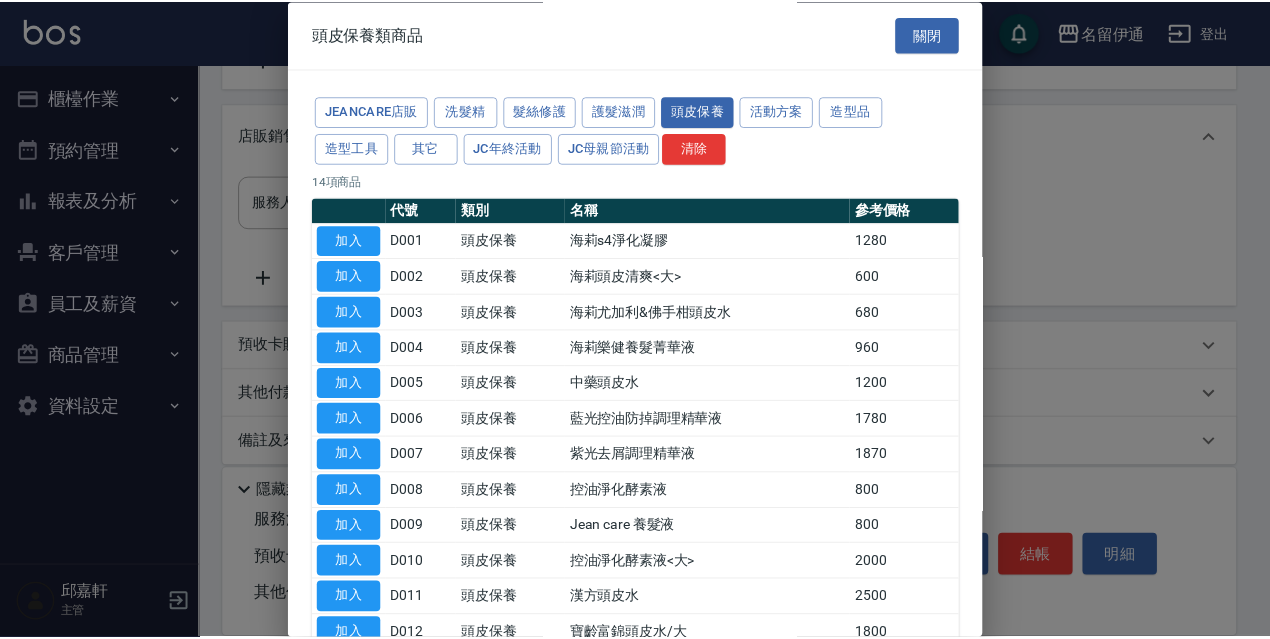 scroll, scrollTop: 195, scrollLeft: 0, axis: vertical 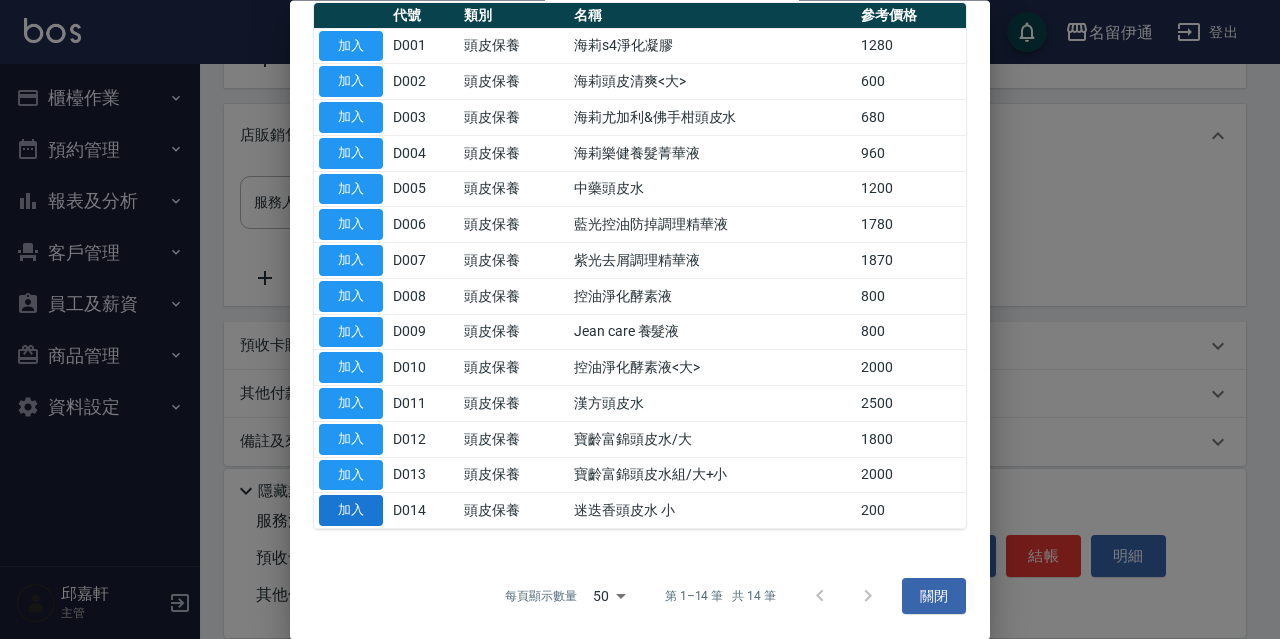 click on "加入" at bounding box center (351, 511) 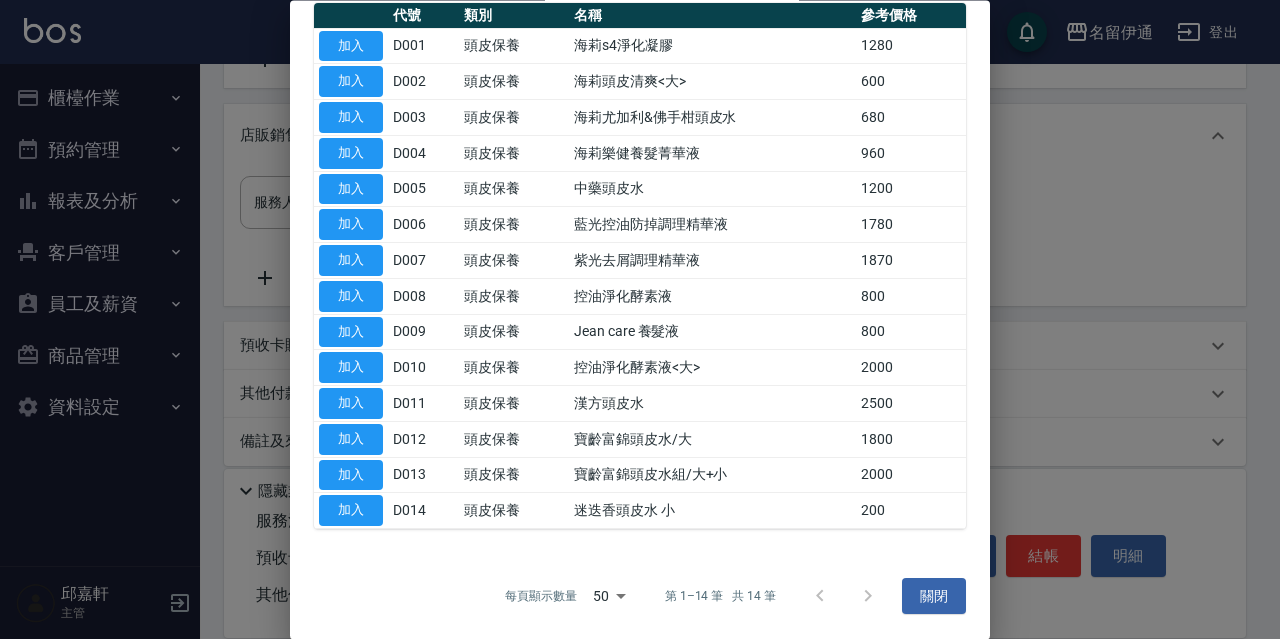 type on "迷迭香頭皮水 小" 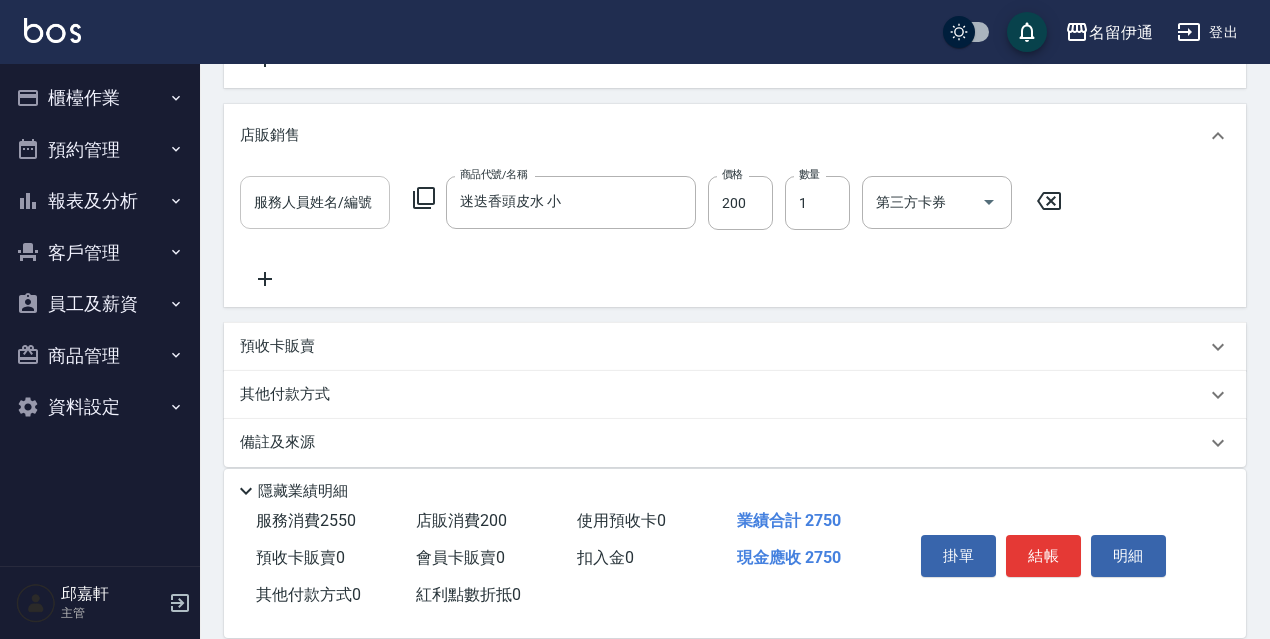 drag, startPoint x: 330, startPoint y: 239, endPoint x: 359, endPoint y: 221, distance: 34.132095 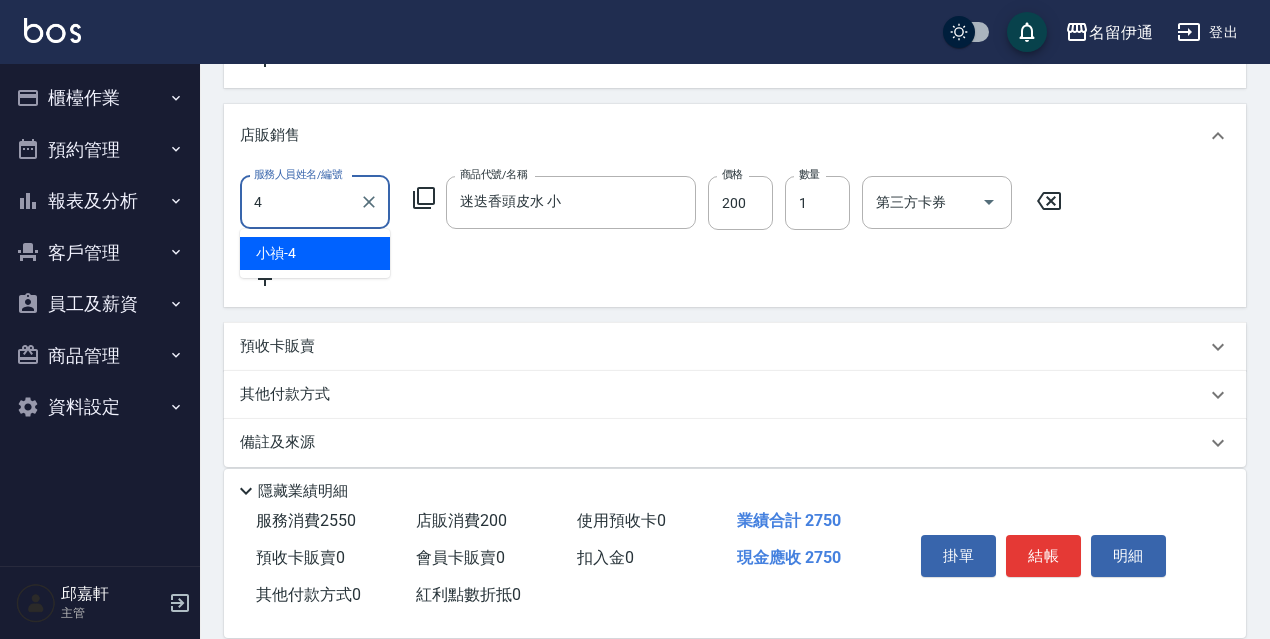 type on "小禎-4" 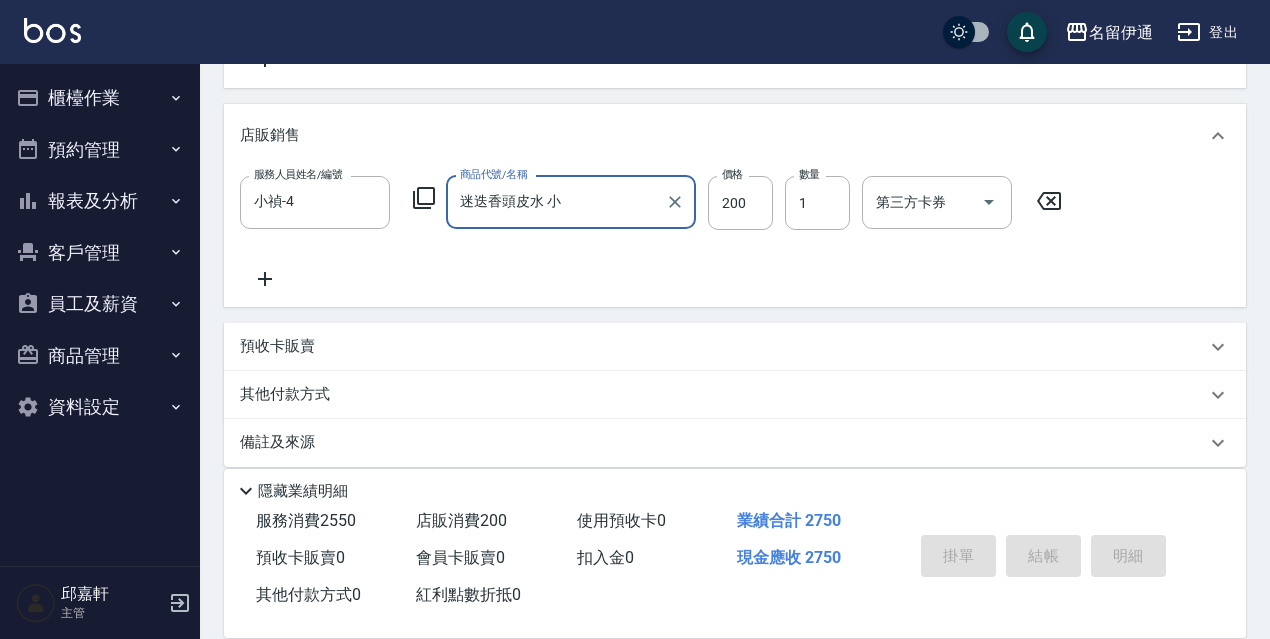type 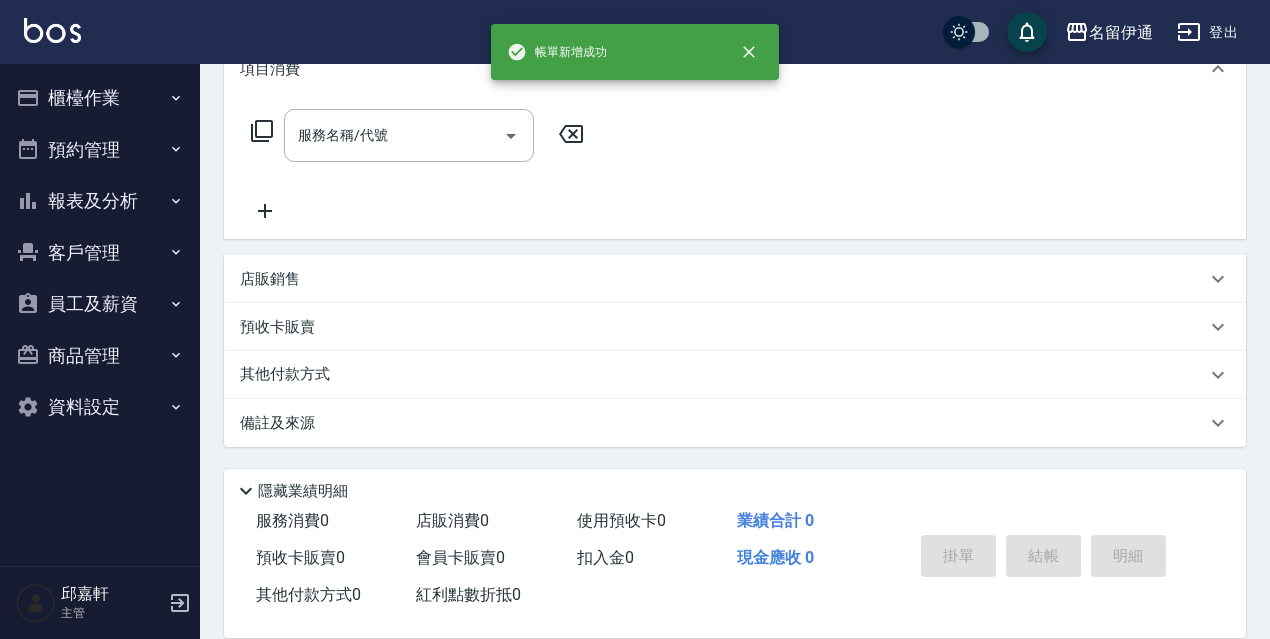 scroll, scrollTop: 0, scrollLeft: 0, axis: both 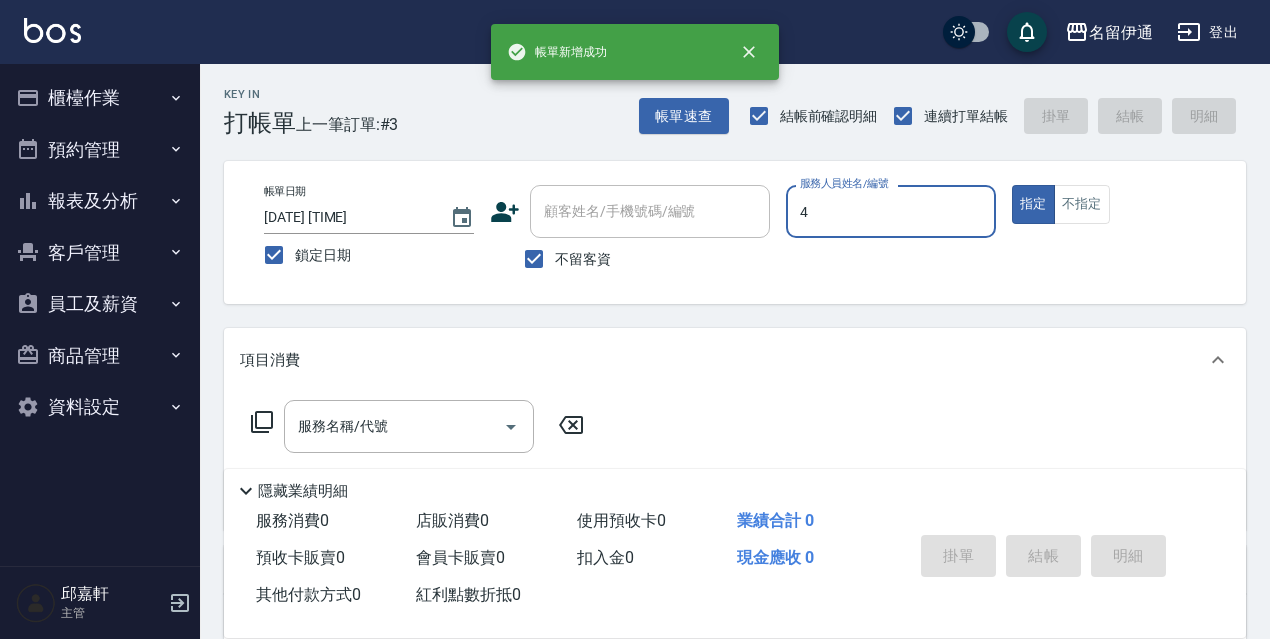 type on "小禎-4" 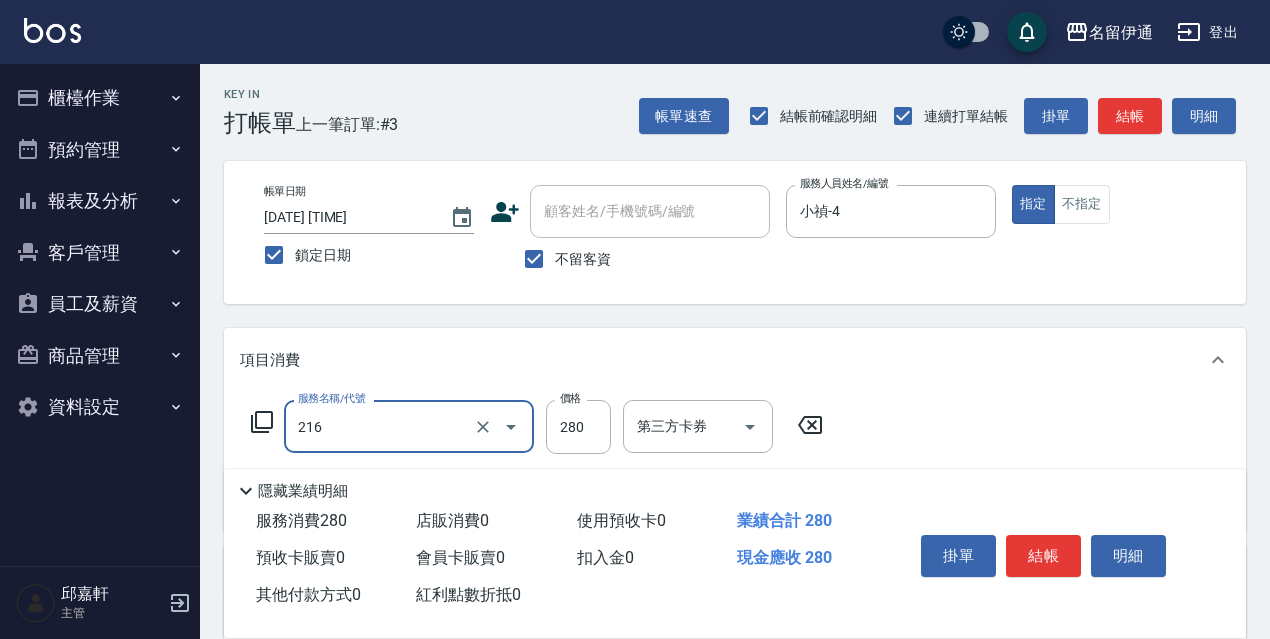 type on "洗髮卷<抵>280(216)" 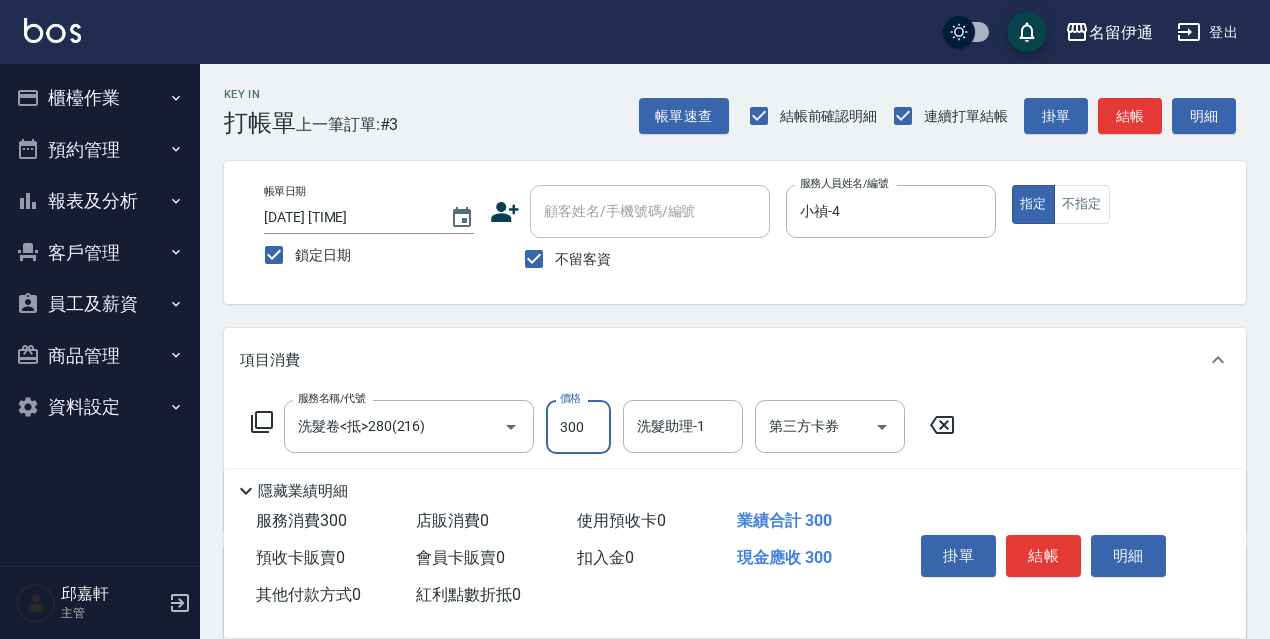 type on "300" 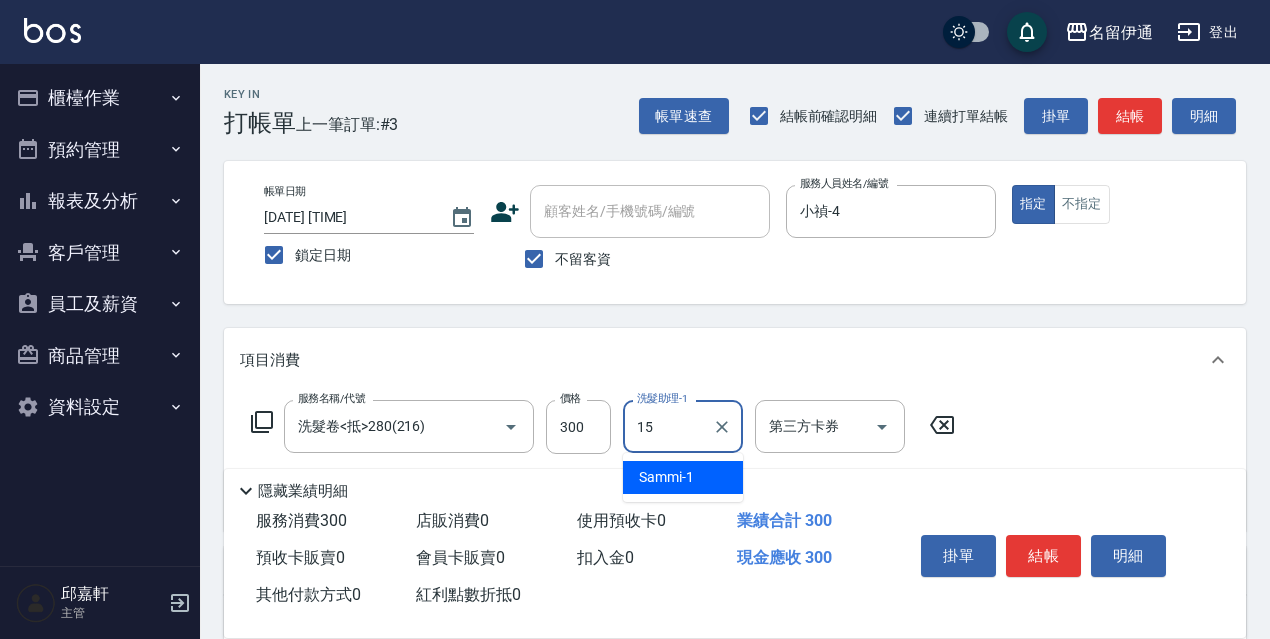 type on "CoCo-15" 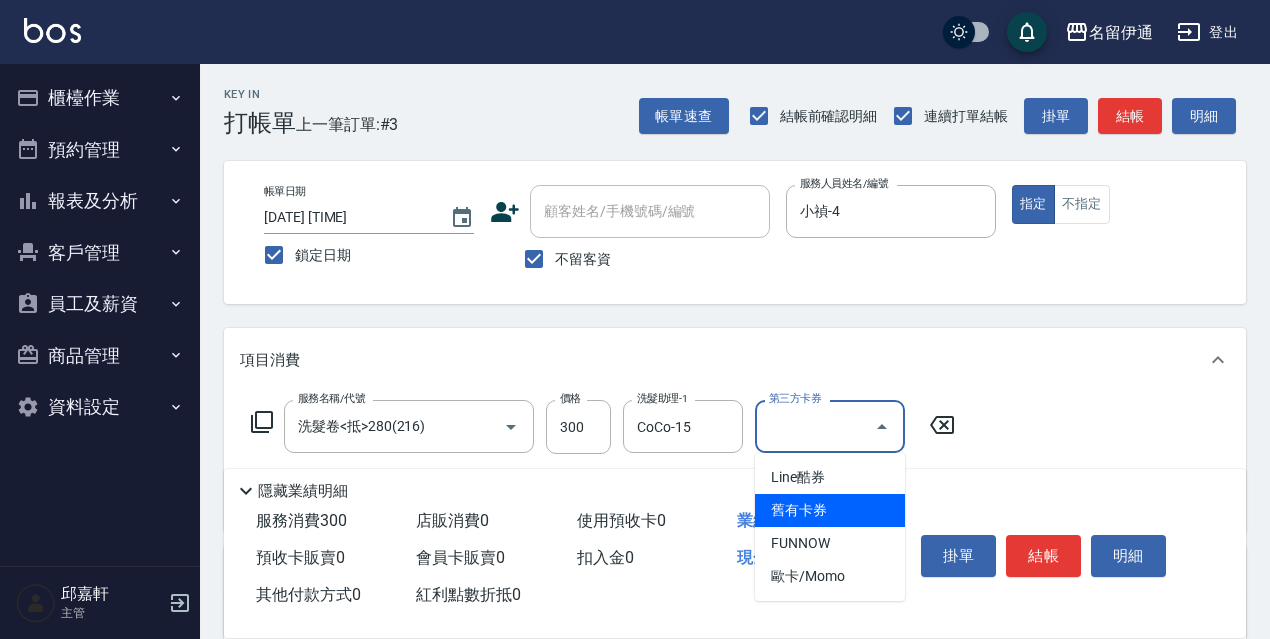 type on "舊有卡券" 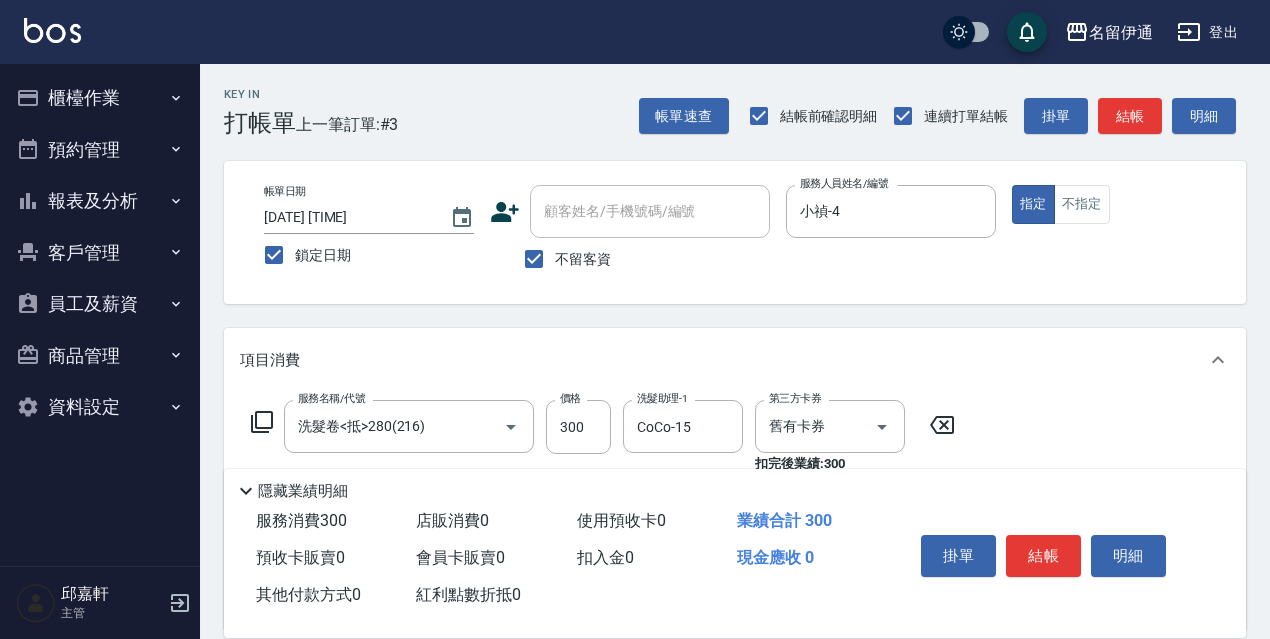 type on "結構式護髮/技術輔助(810)" 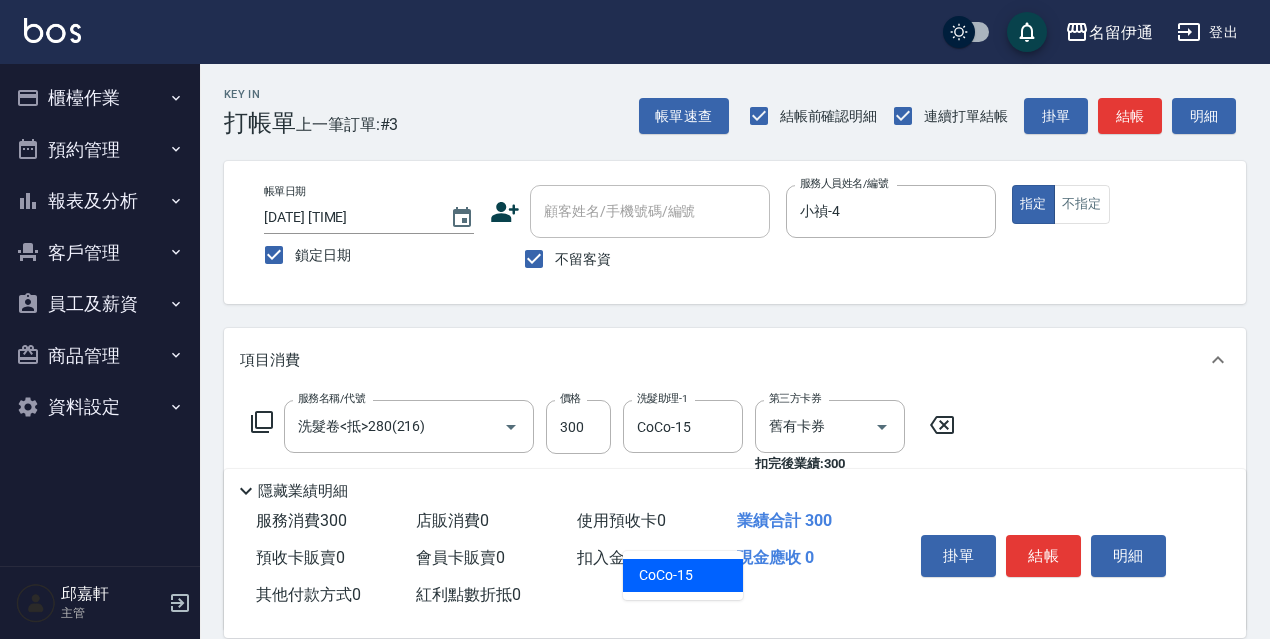 type on "CoCo-15" 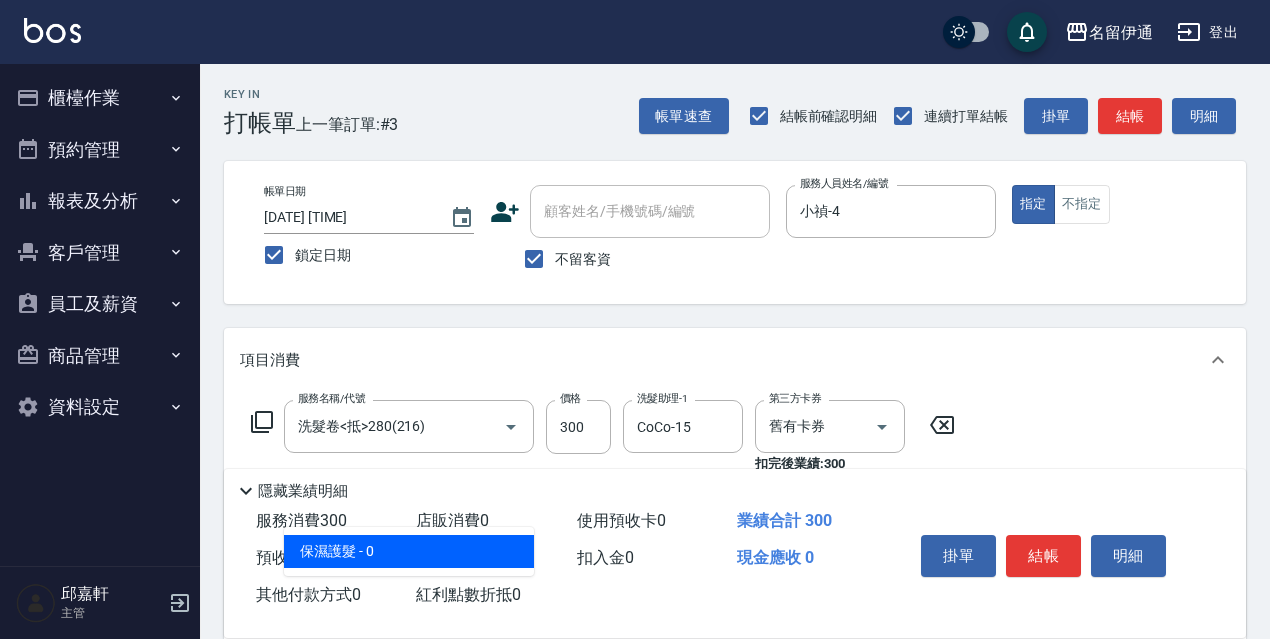 type on "保濕護髮(809)" 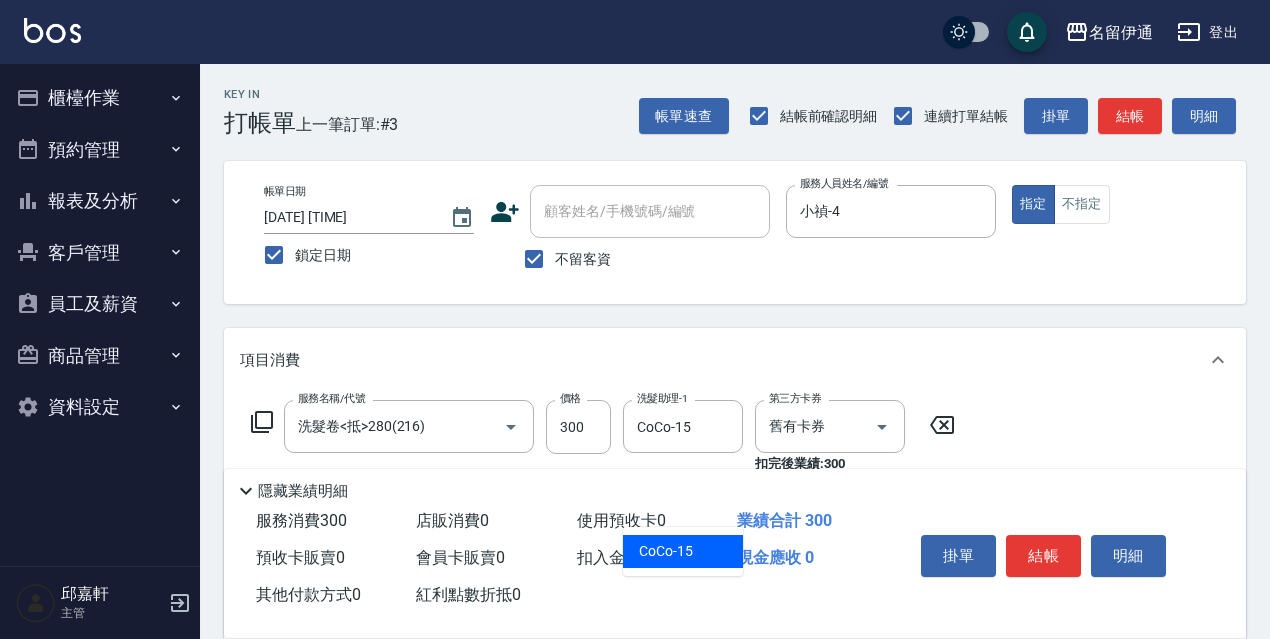 type on "CoCo-15" 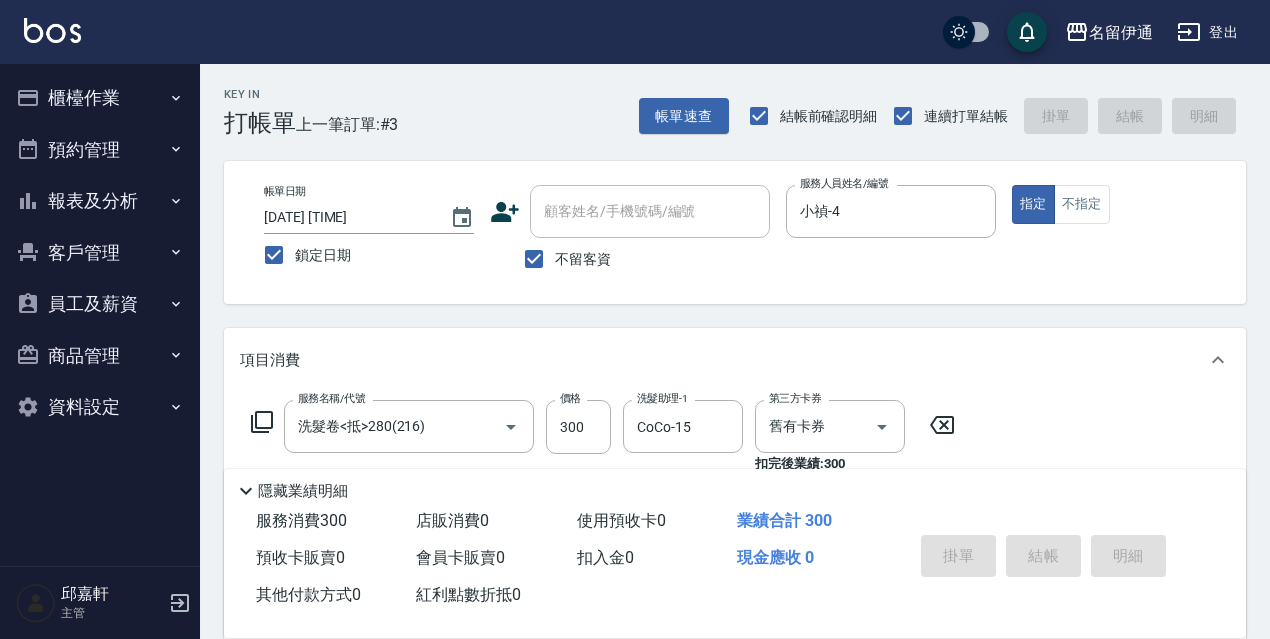 type 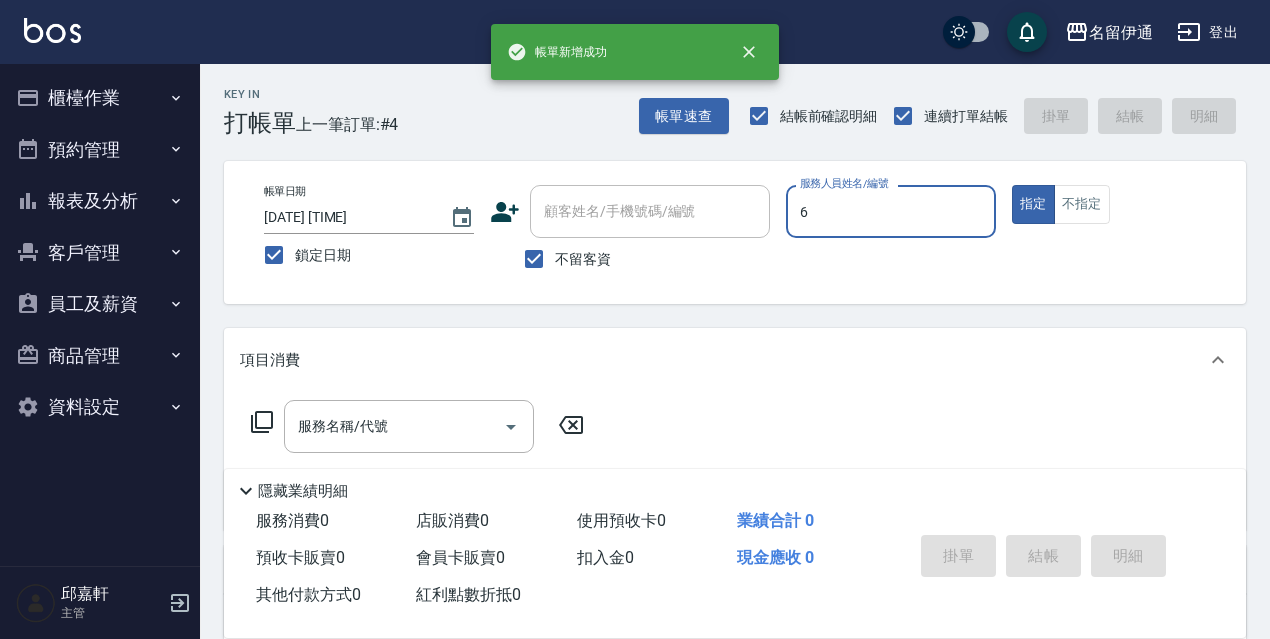 type on "Queena-6" 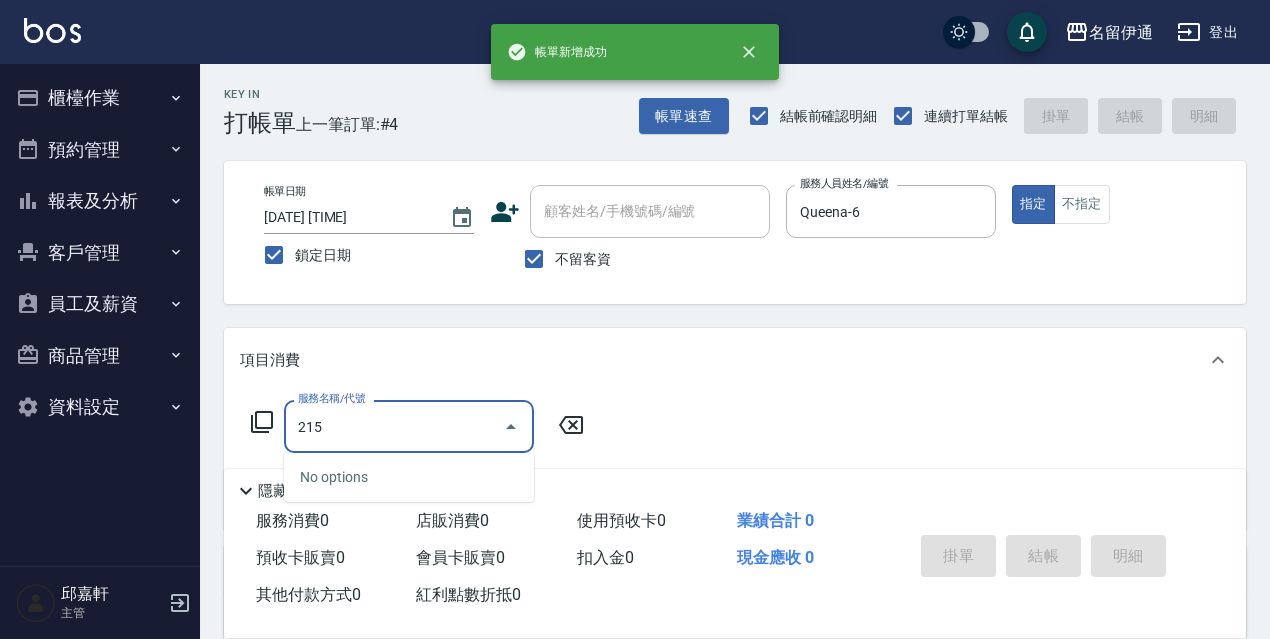 type on "洗髮卷<抵>250(215)" 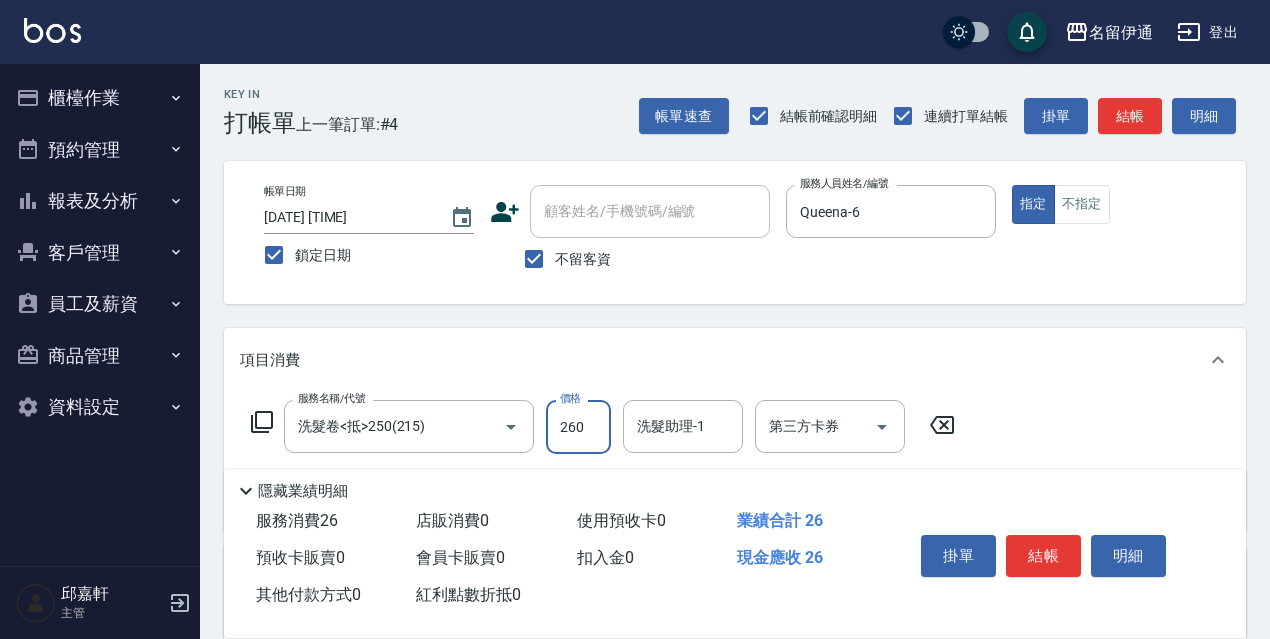 type on "260" 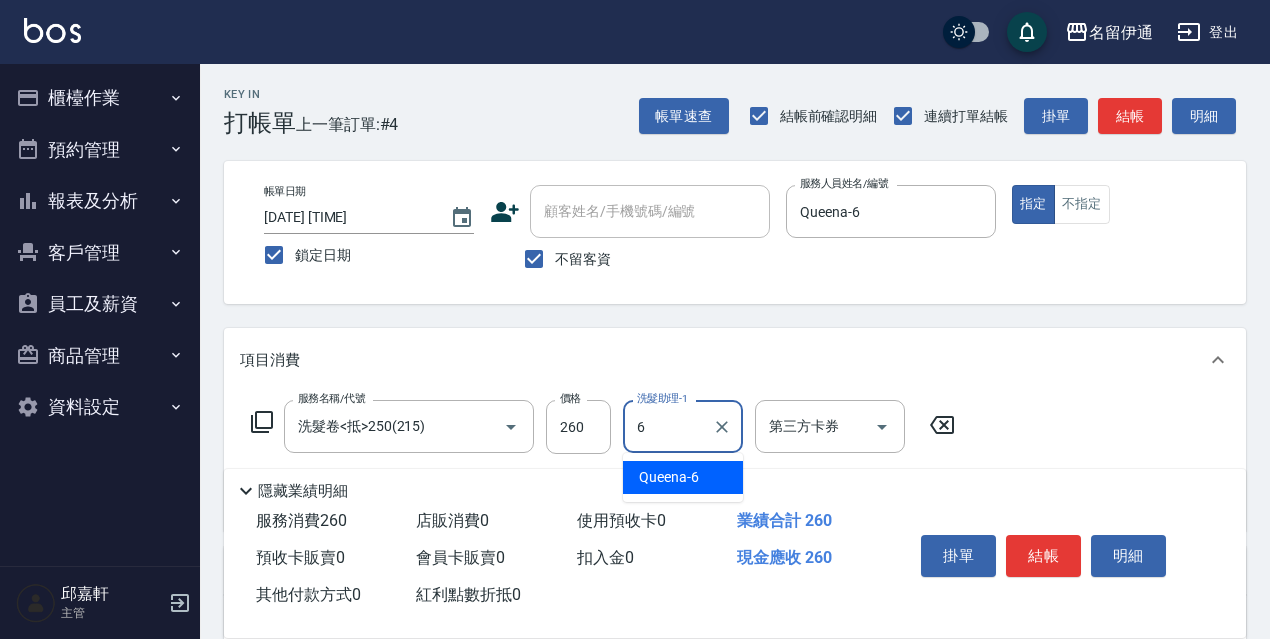 type on "Queena-6" 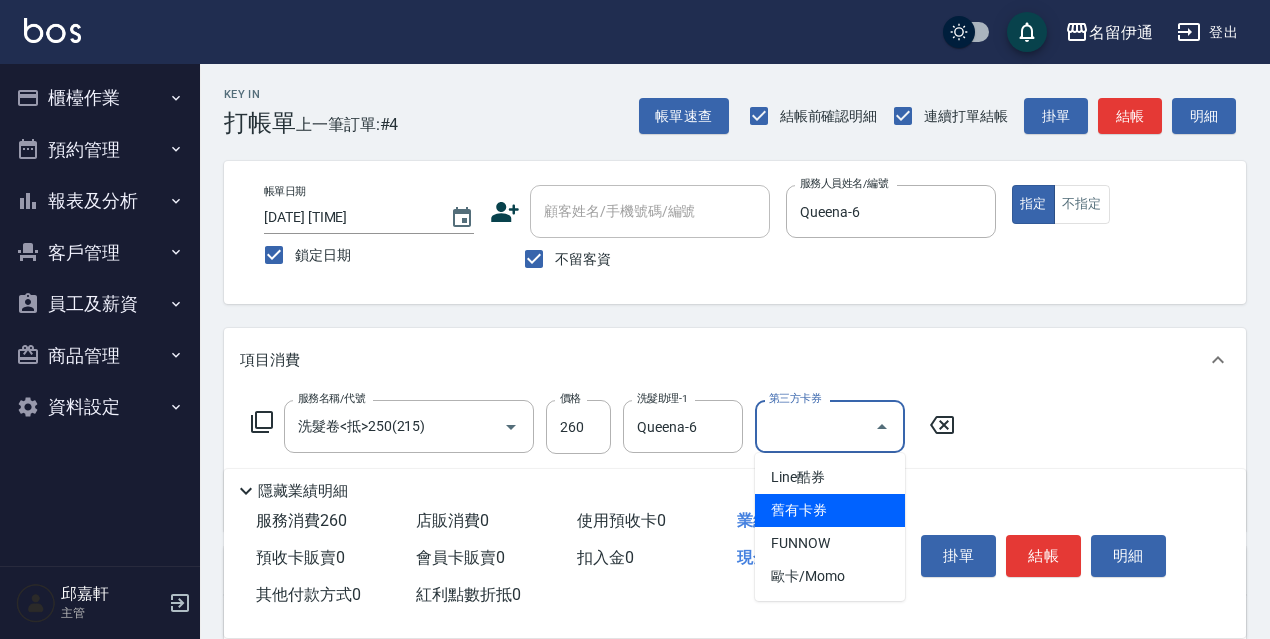 type on "舊有卡券" 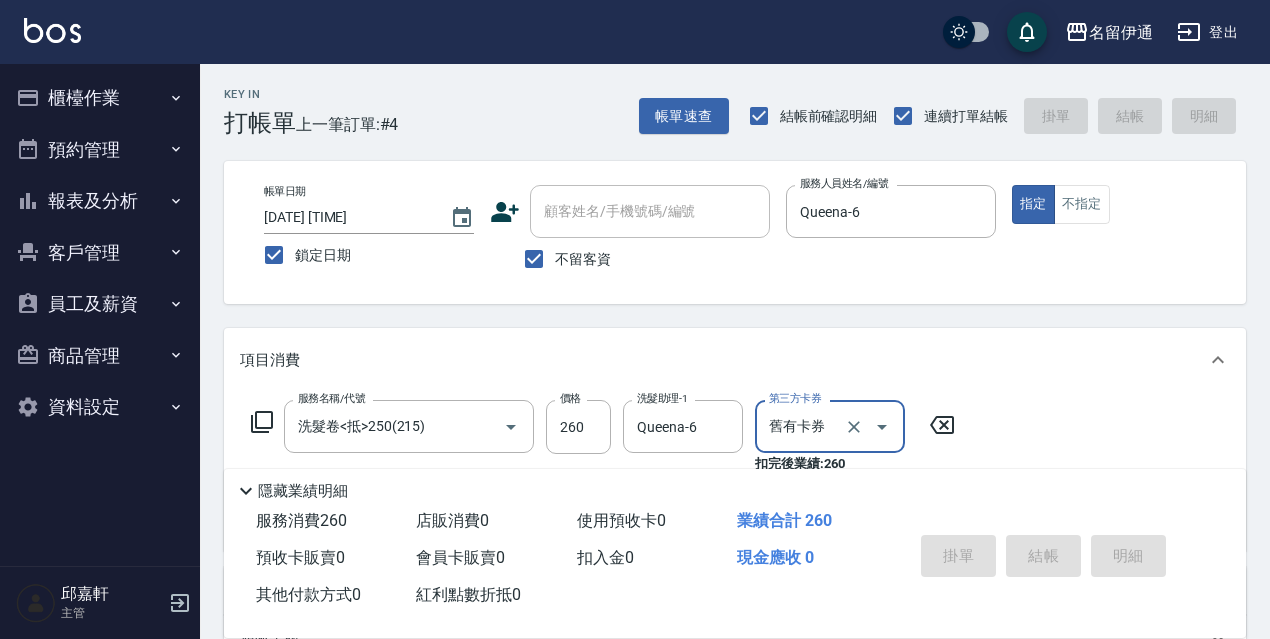 type 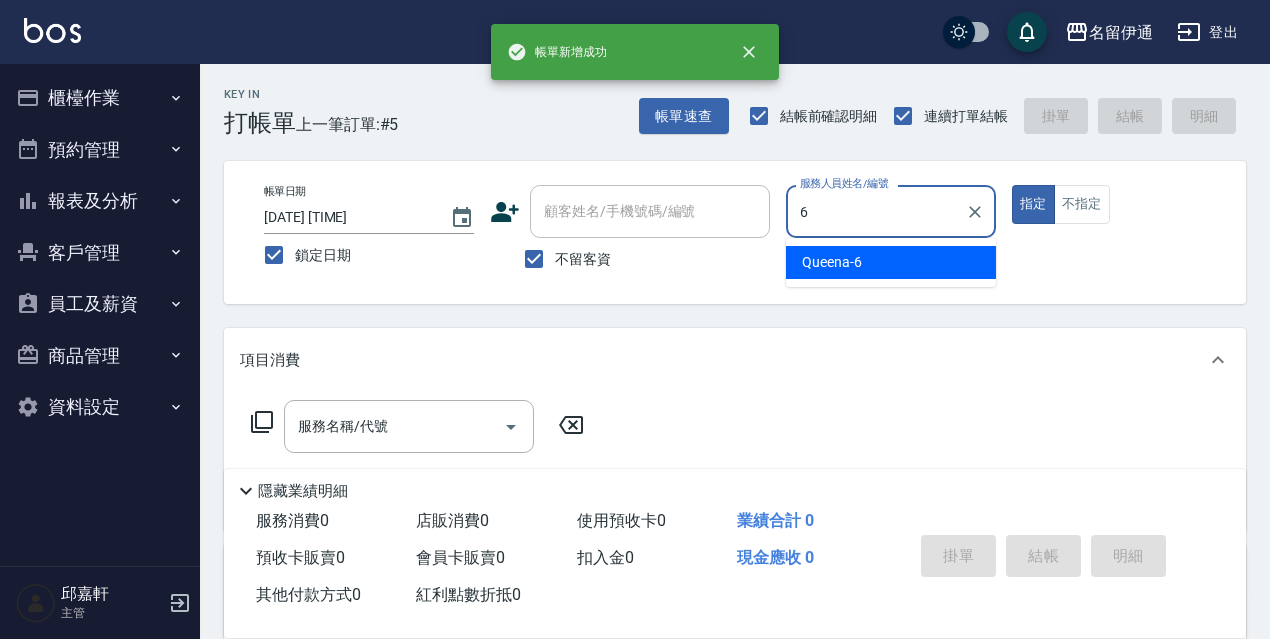 type on "Queena-6" 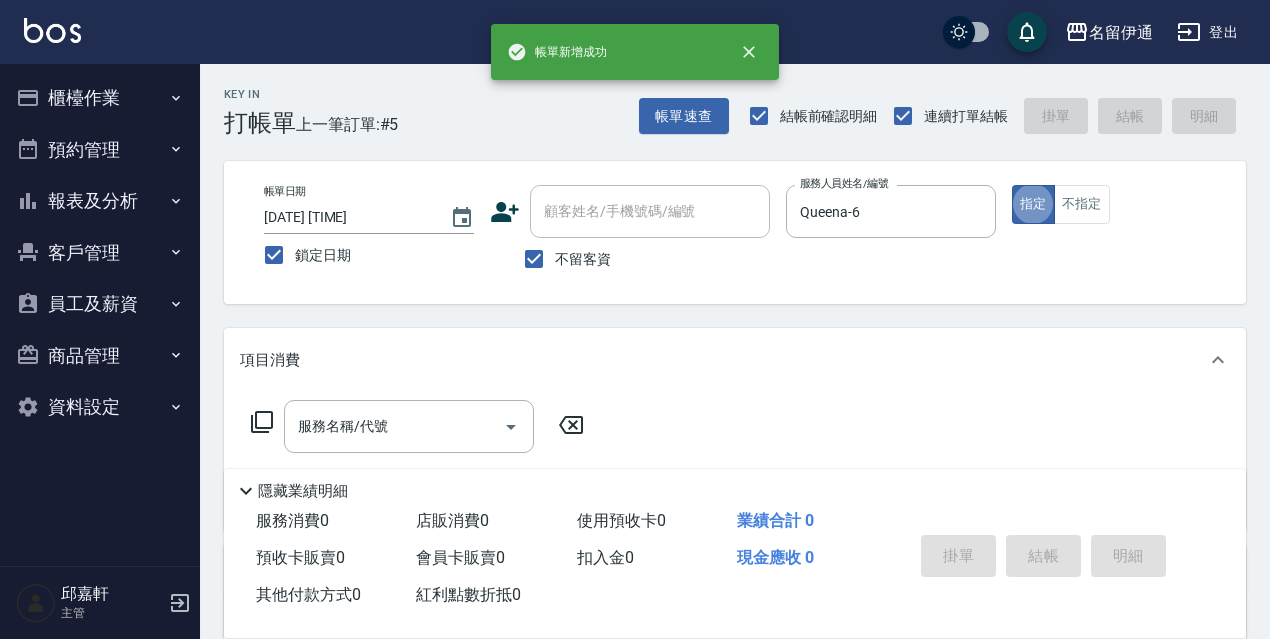 scroll, scrollTop: 40, scrollLeft: 0, axis: vertical 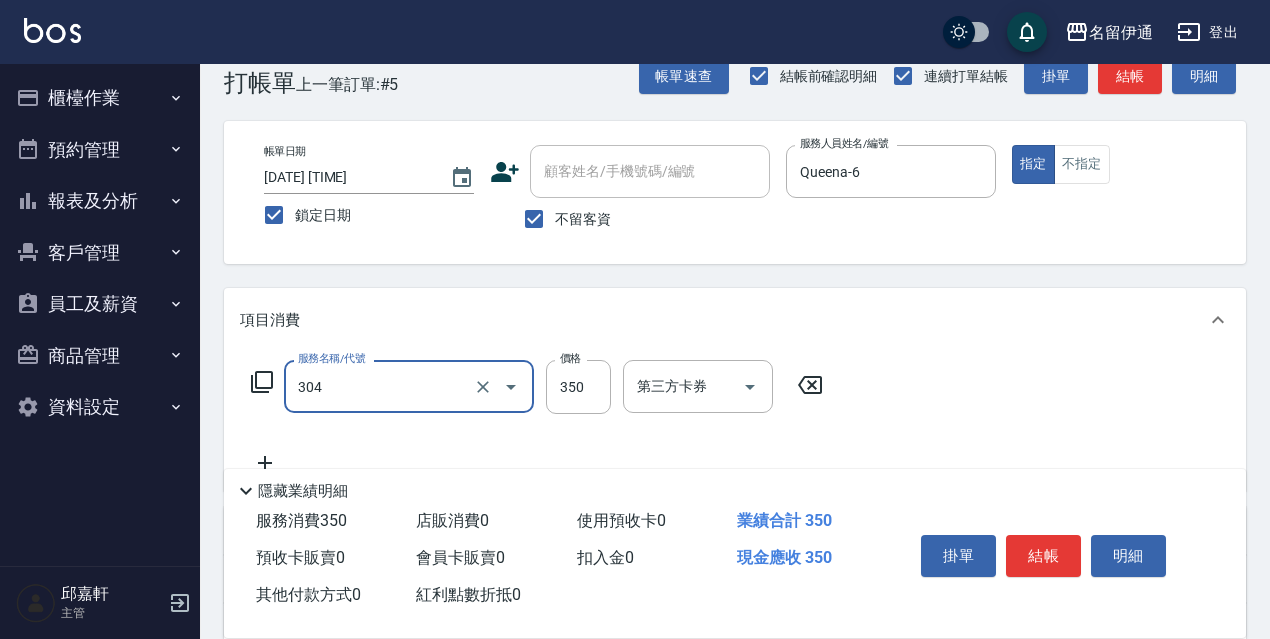 type on "剪髮350(304)" 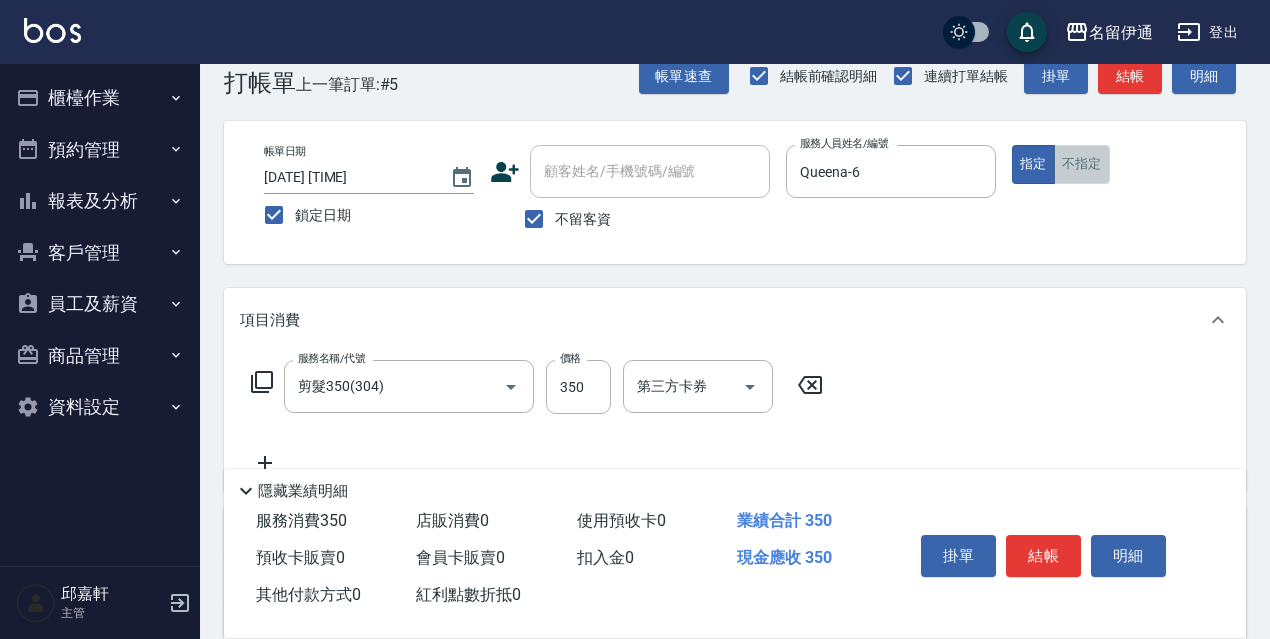 click on "不指定" at bounding box center (1082, 164) 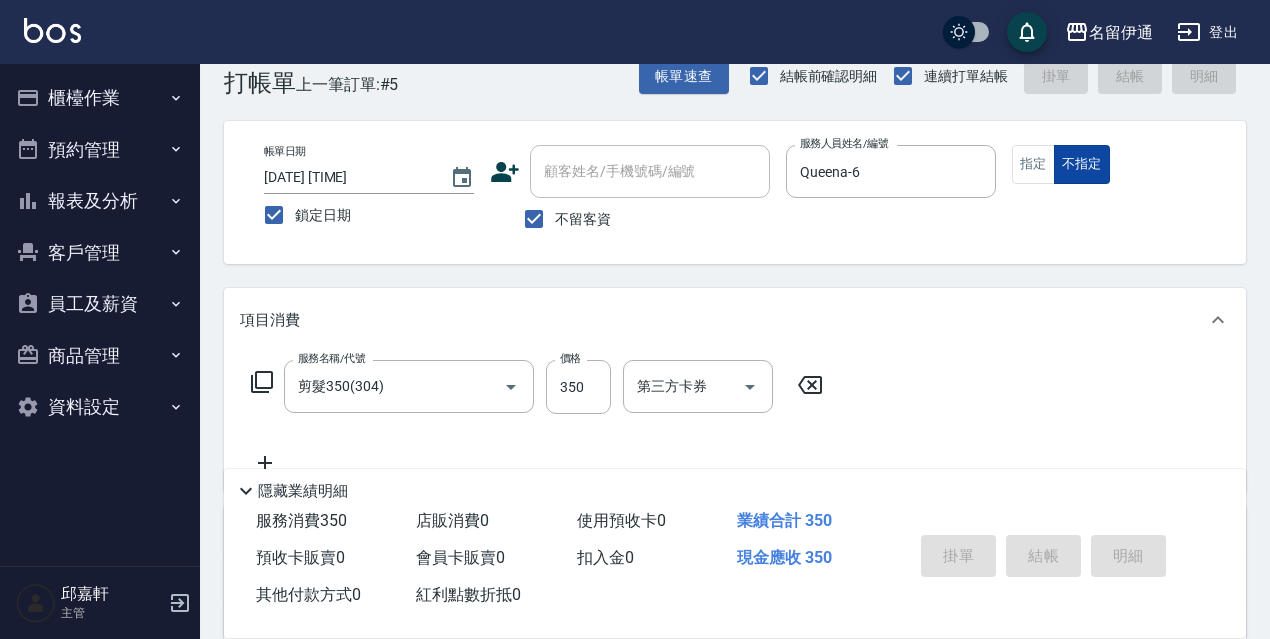 type 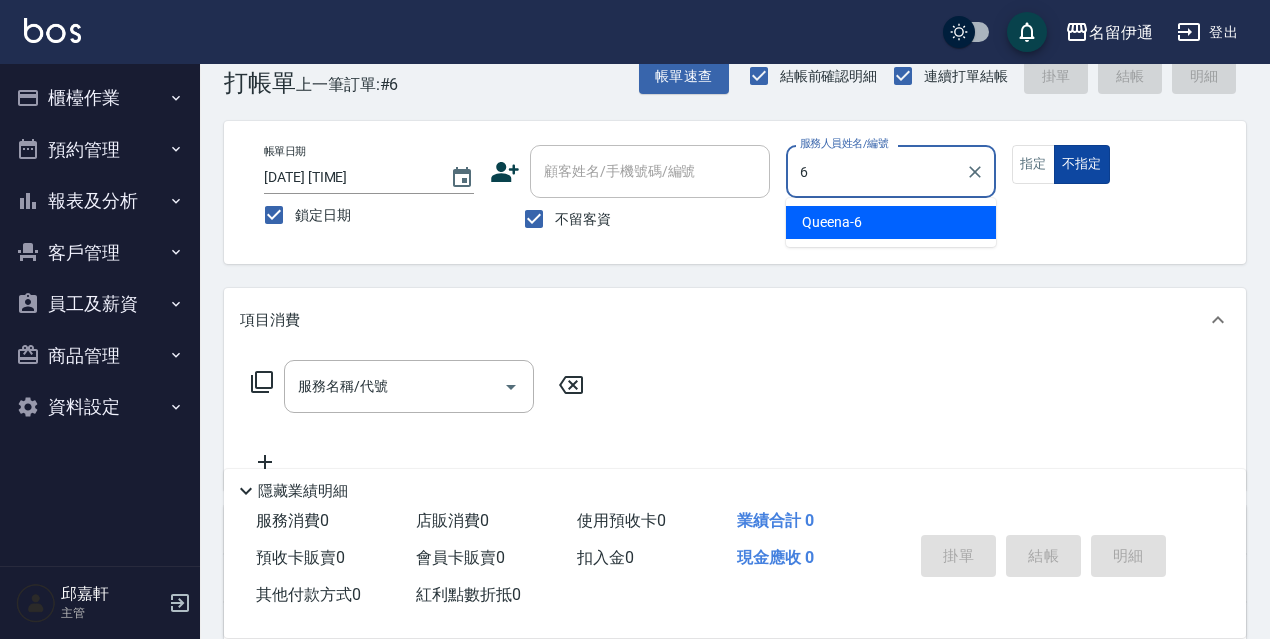 type on "Queena-6" 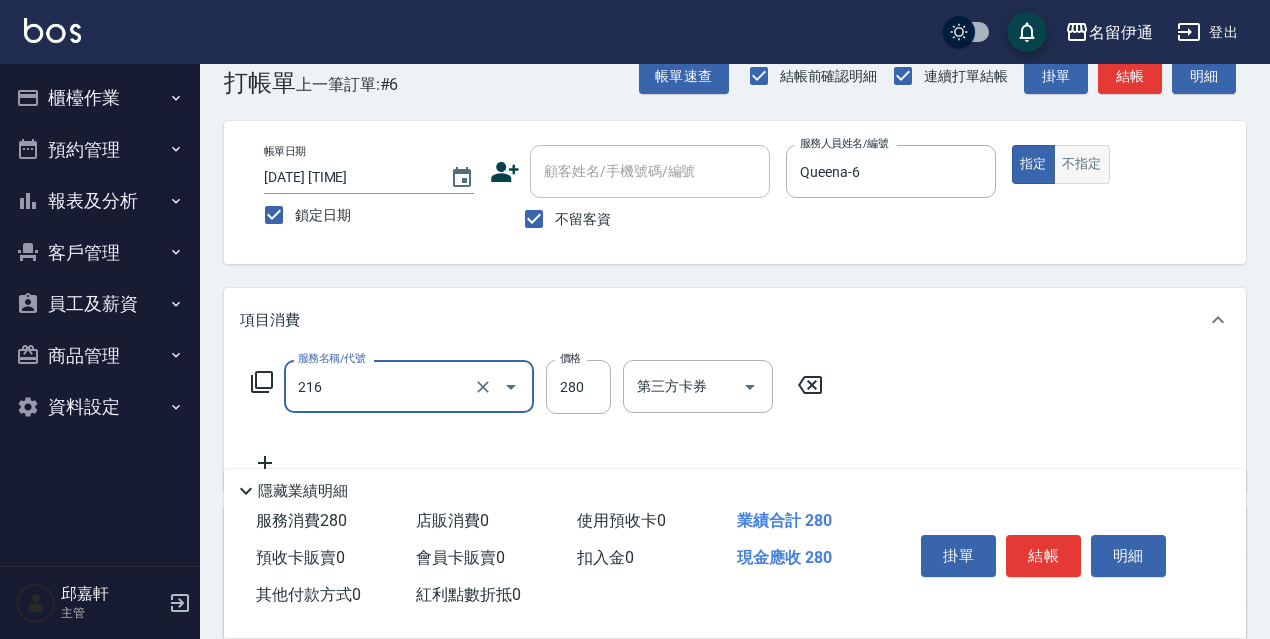 type on "洗髮卷<抵>280(216)" 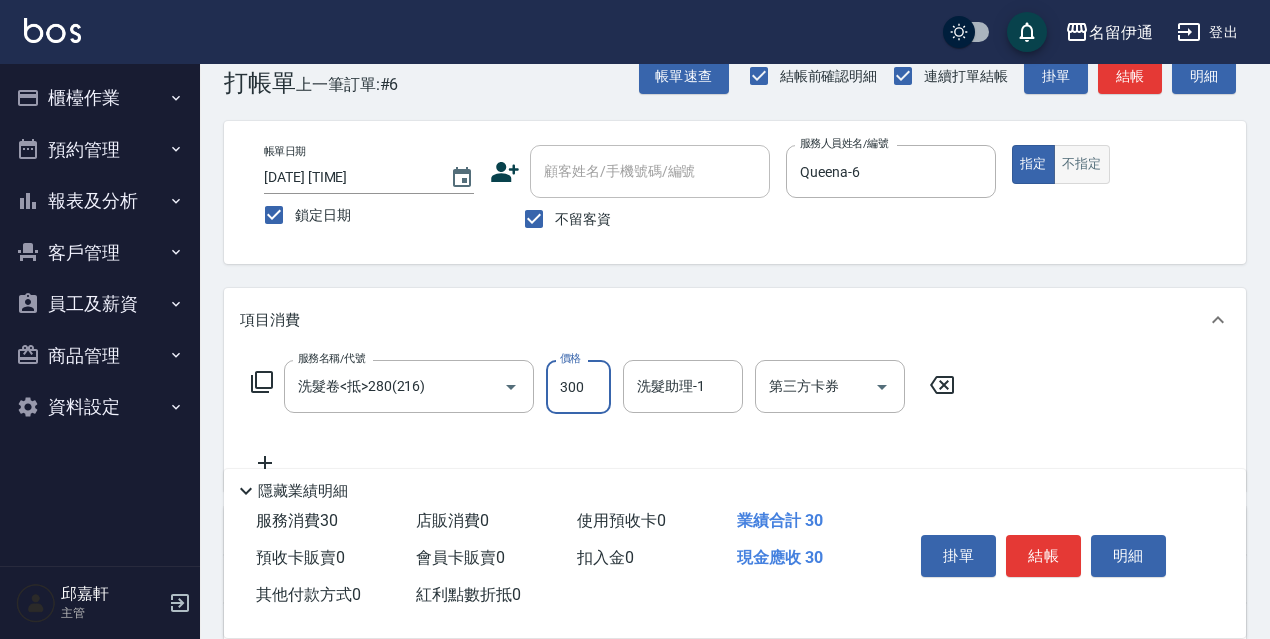 type on "300" 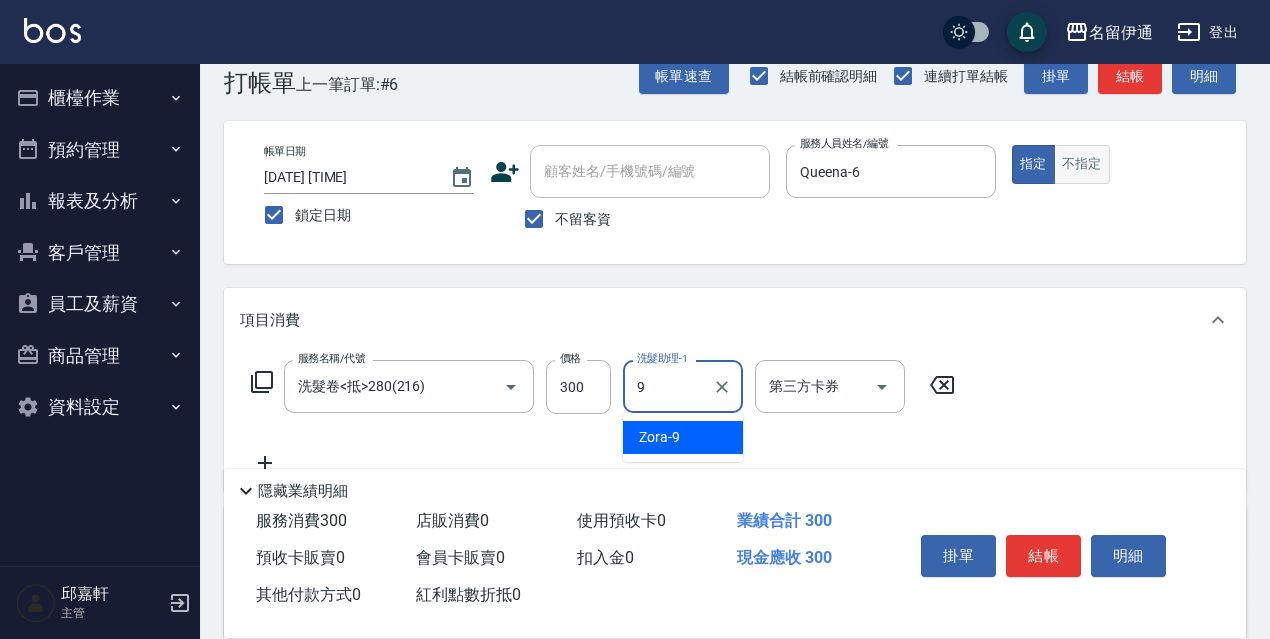 type on "Zora-9" 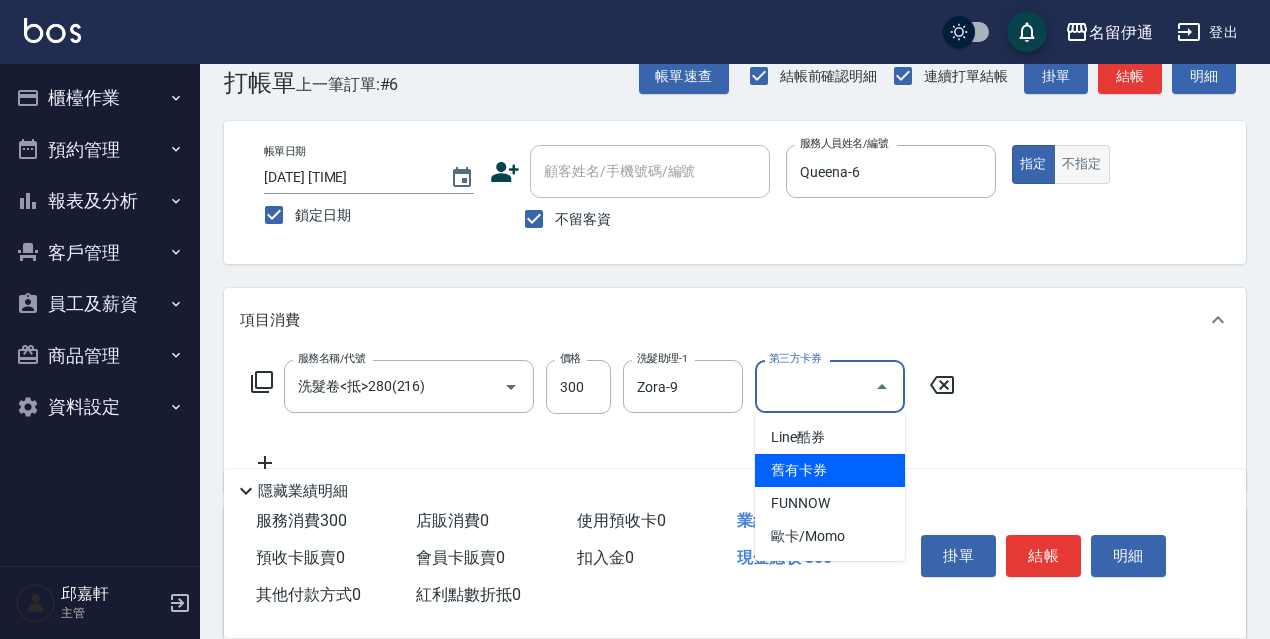 type on "舊有卡券" 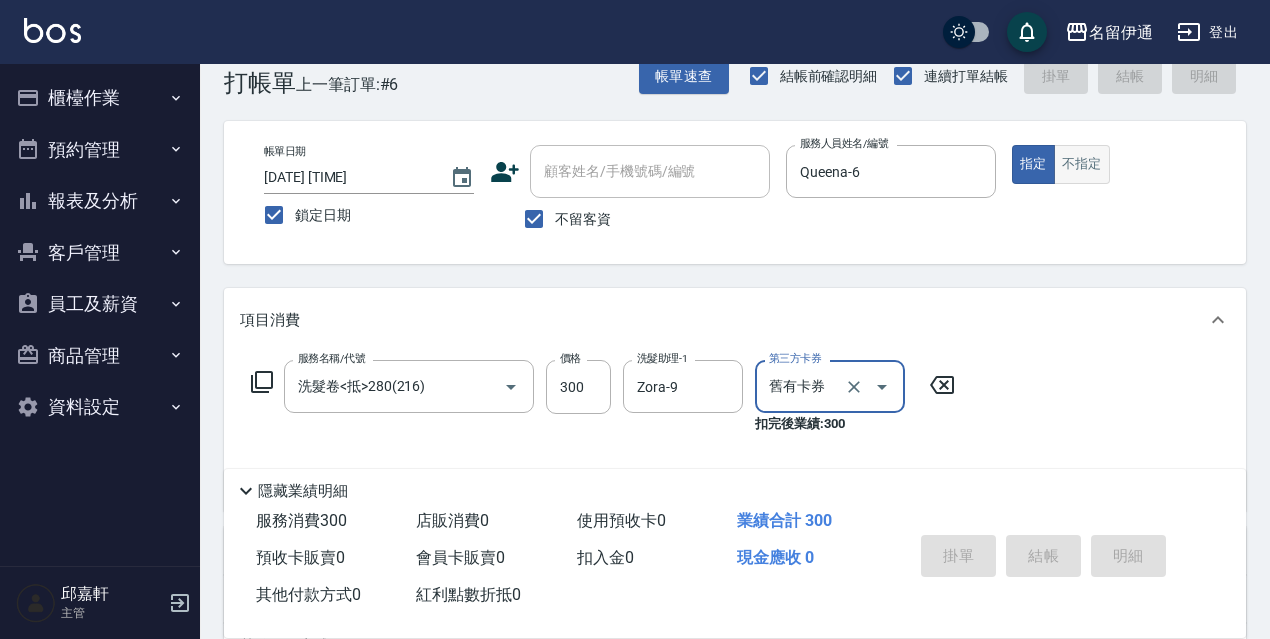 type 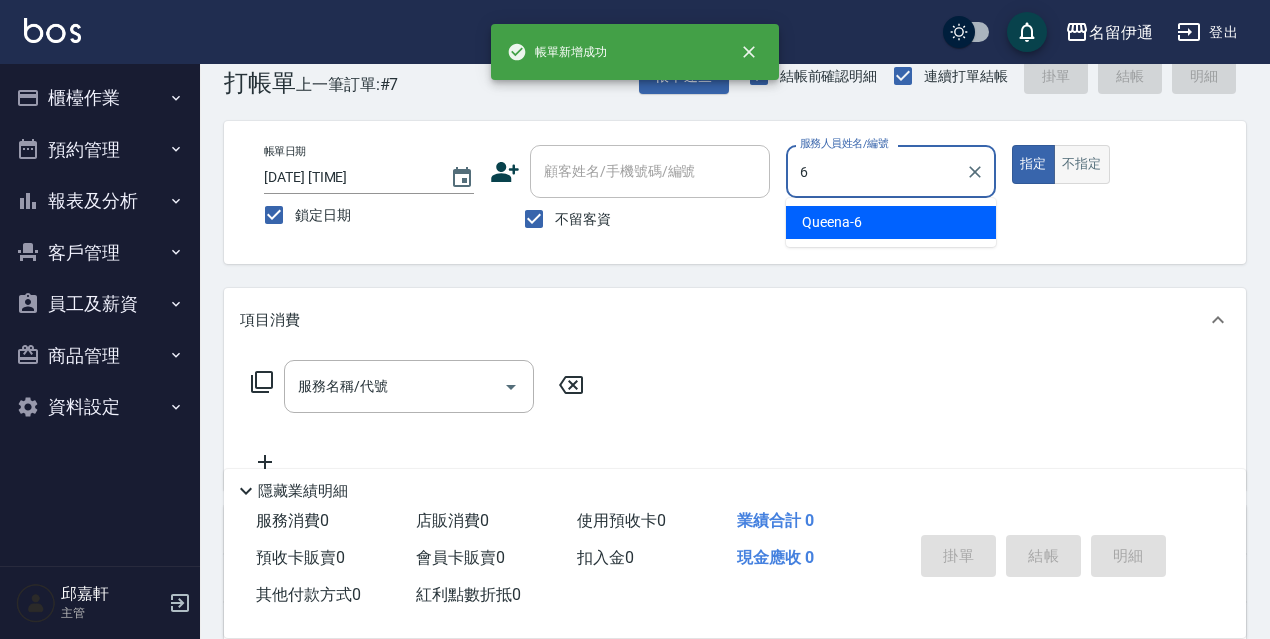 type on "Queena-6" 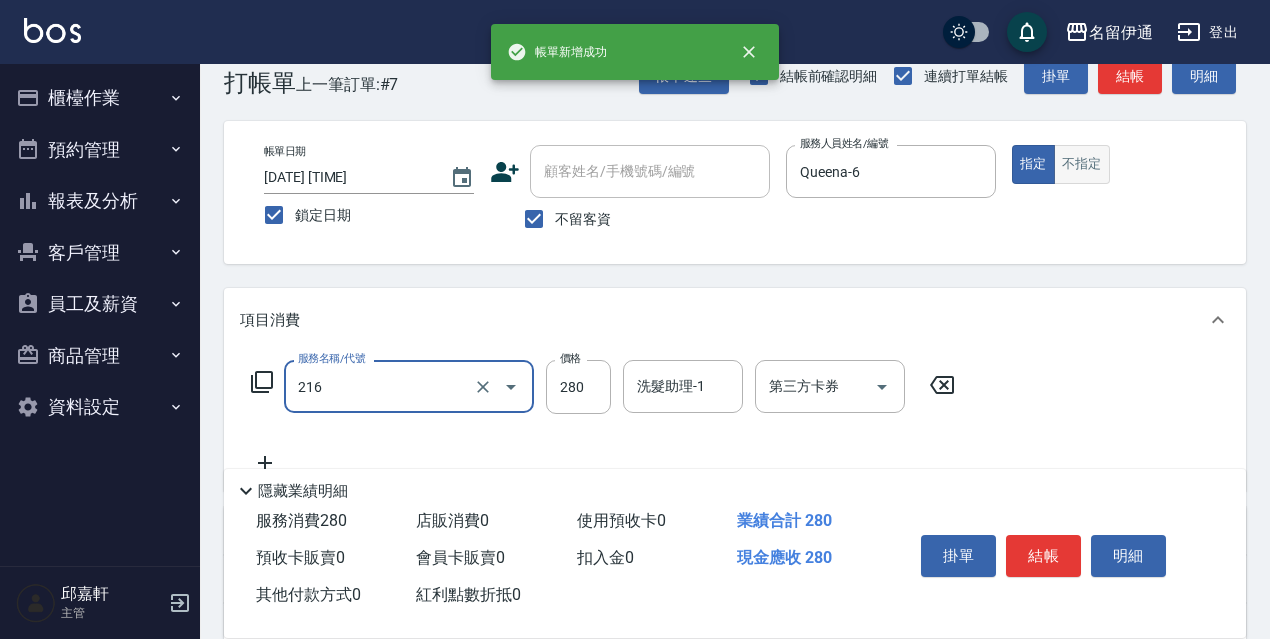 type on "洗髮卷<抵>280(216)" 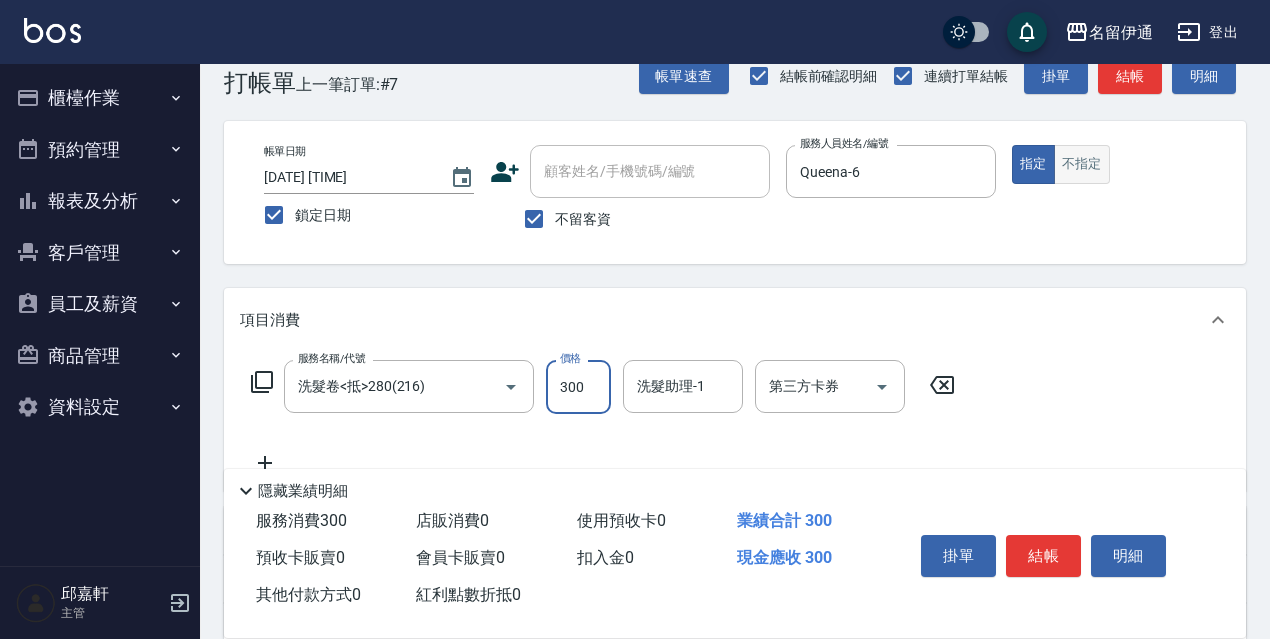 type on "300" 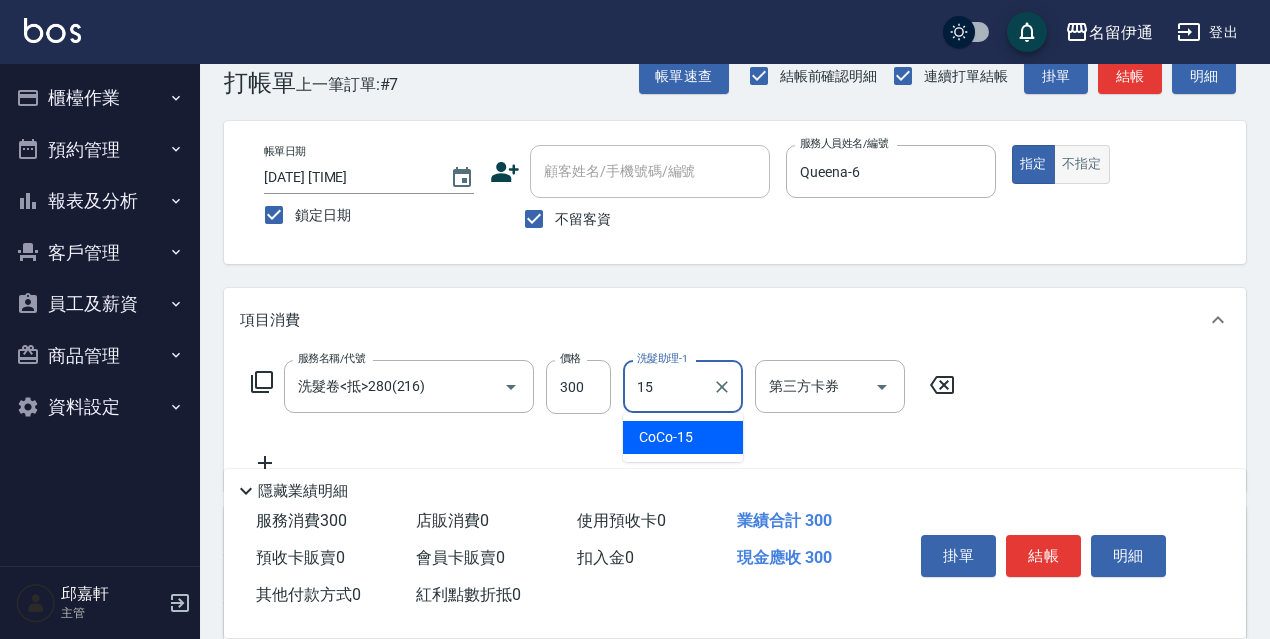 type on "CoCo-15" 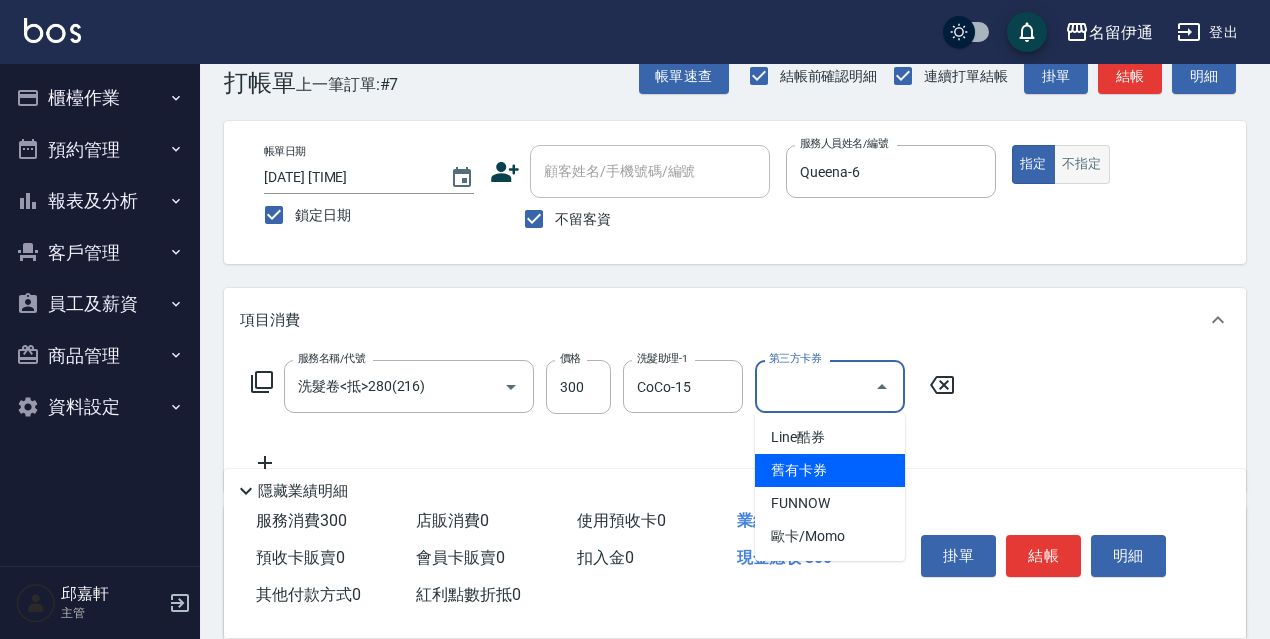 type on "舊有卡券" 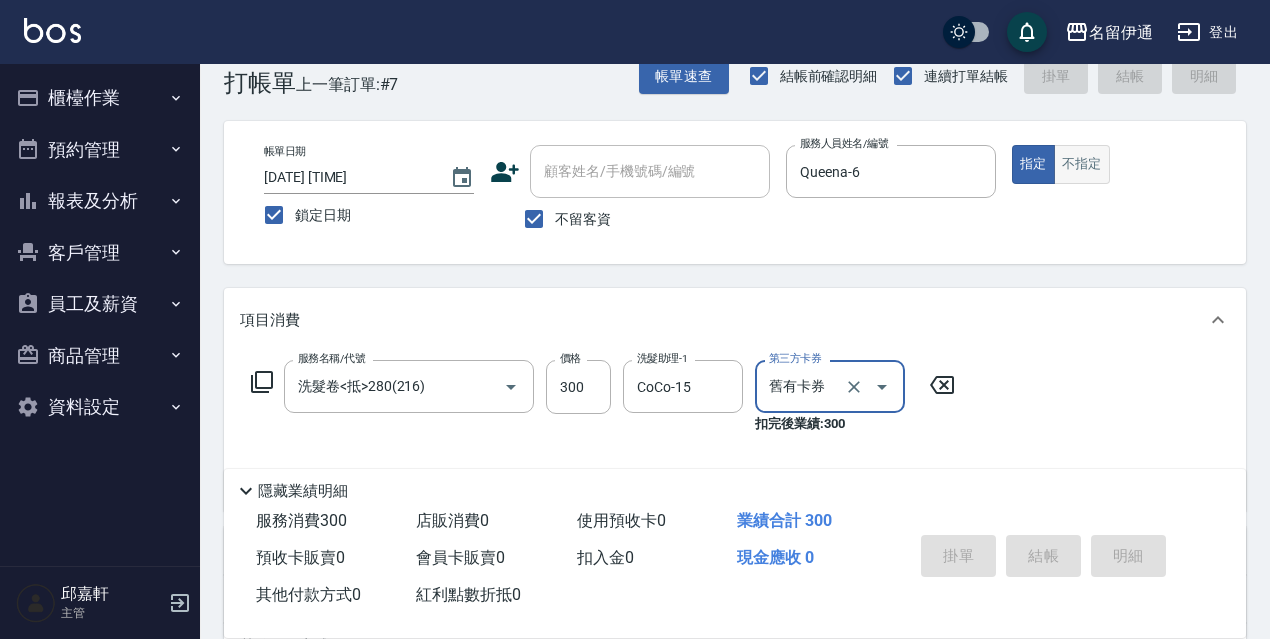 type 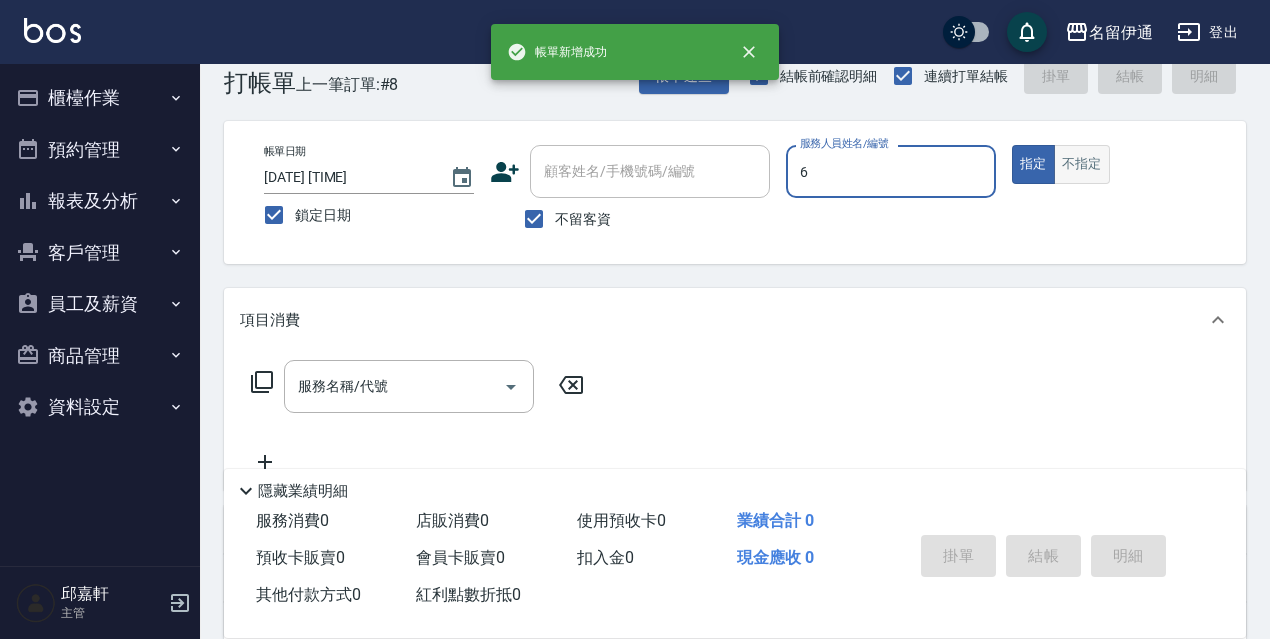 type on "Queena-6" 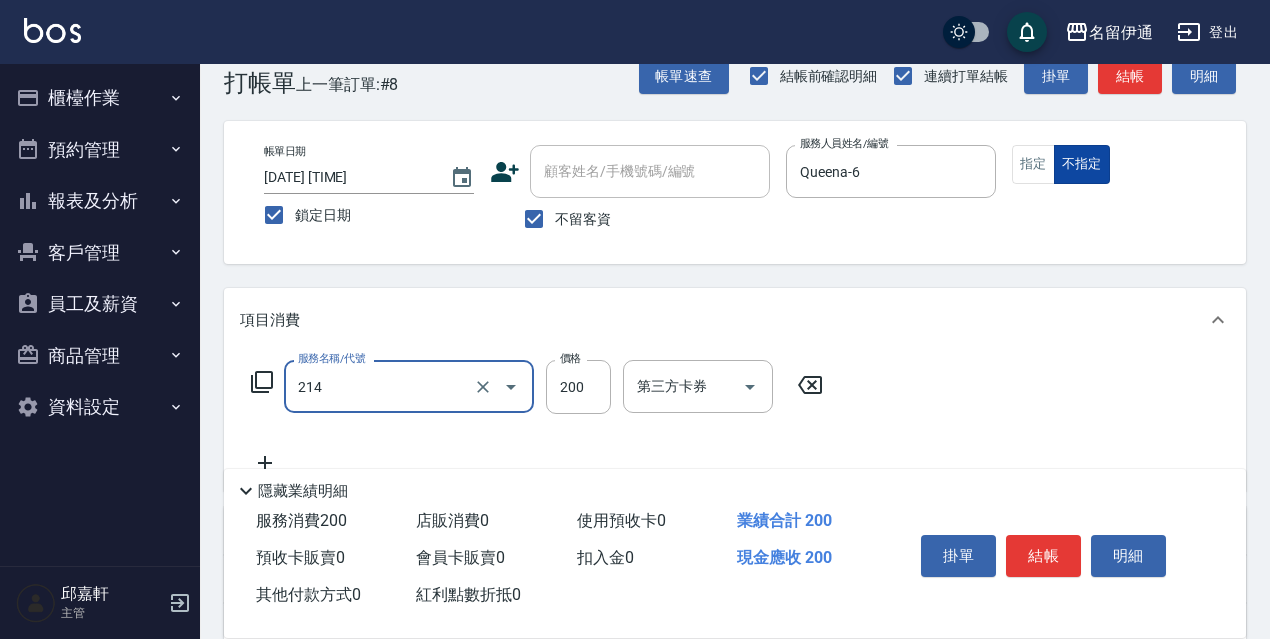 type on "洗髮卷(抵)200(214)" 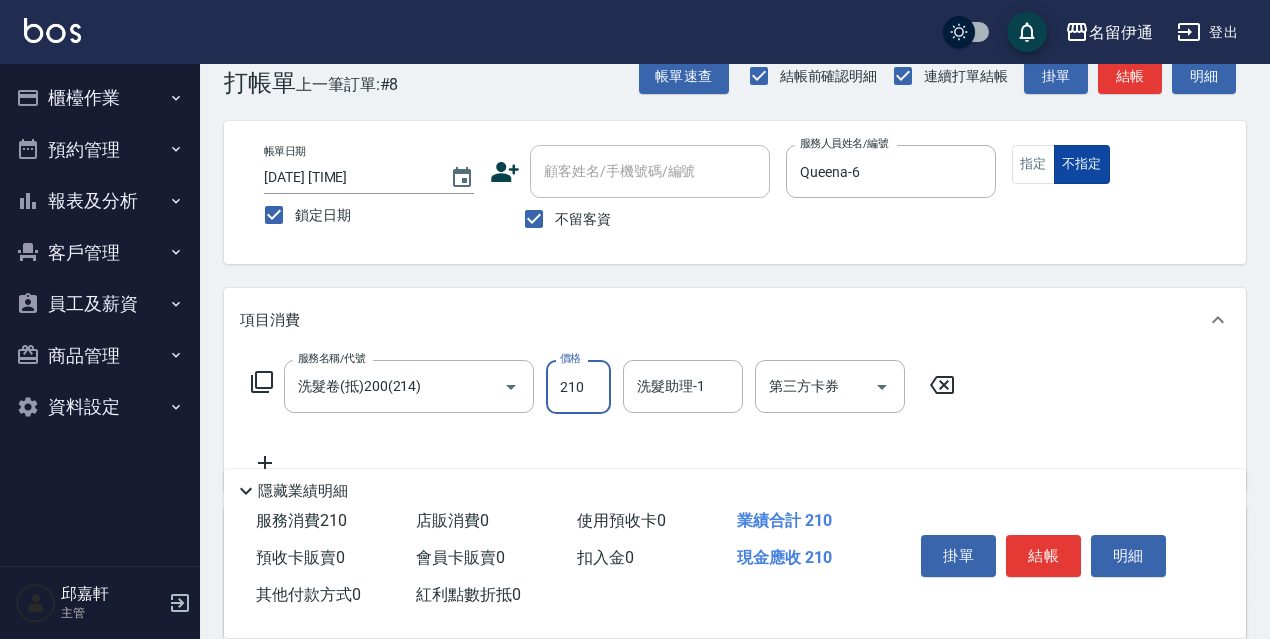 type on "210" 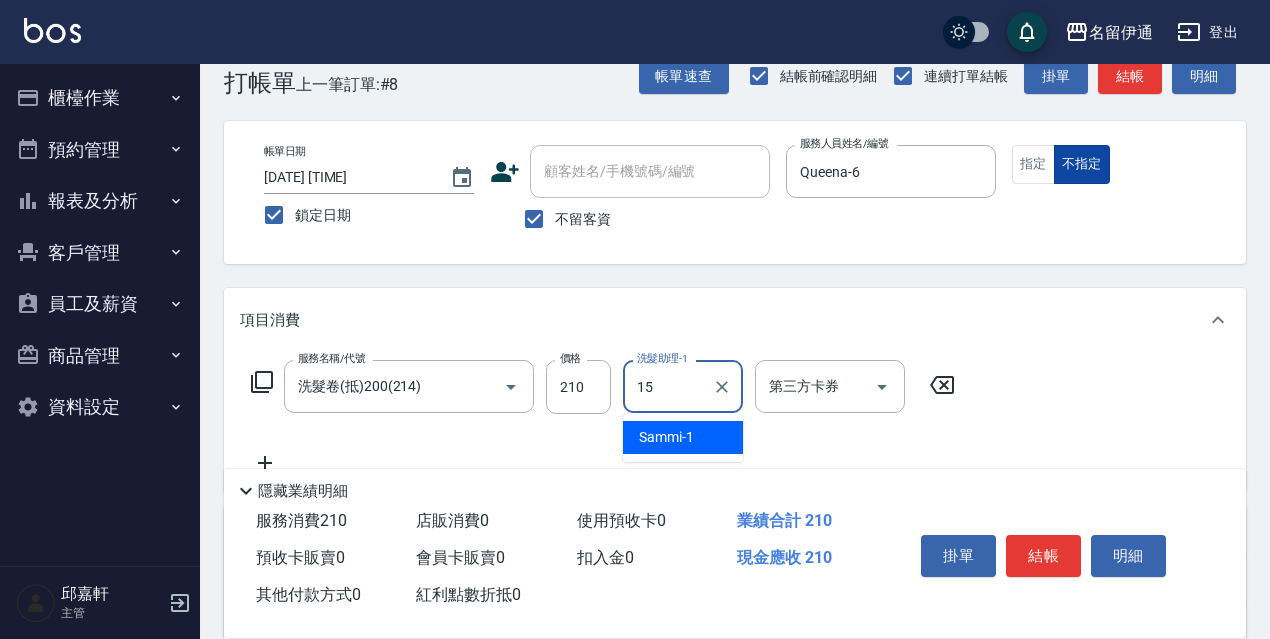 type on "CoCo-15" 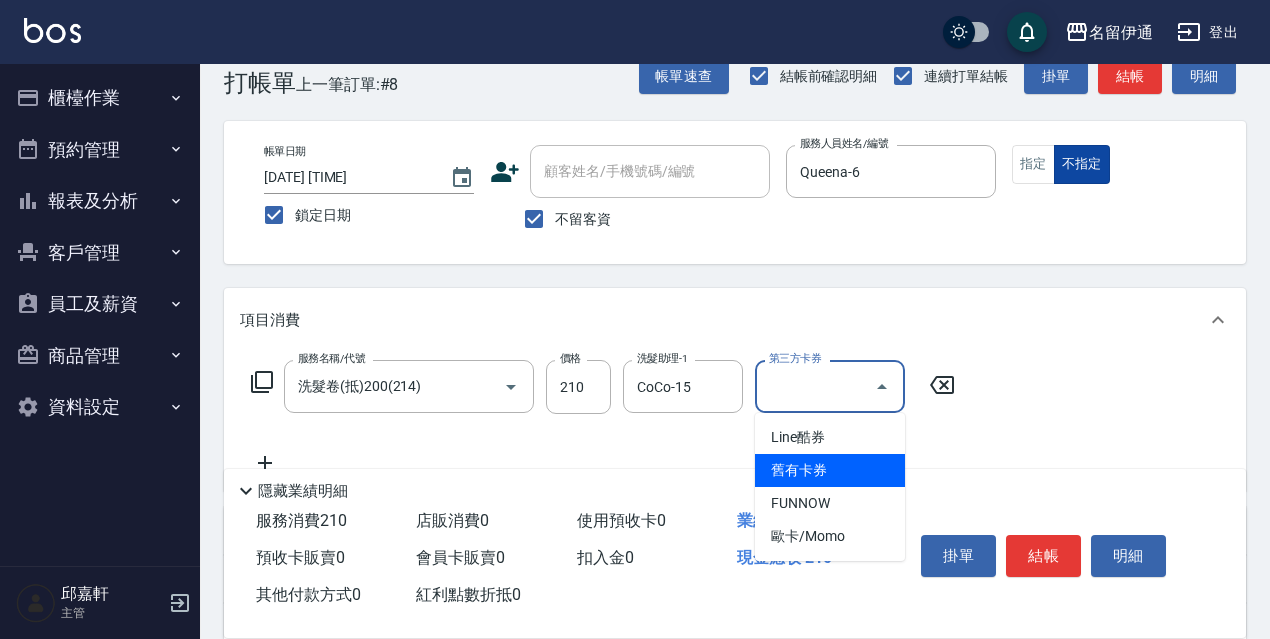 type on "舊有卡券" 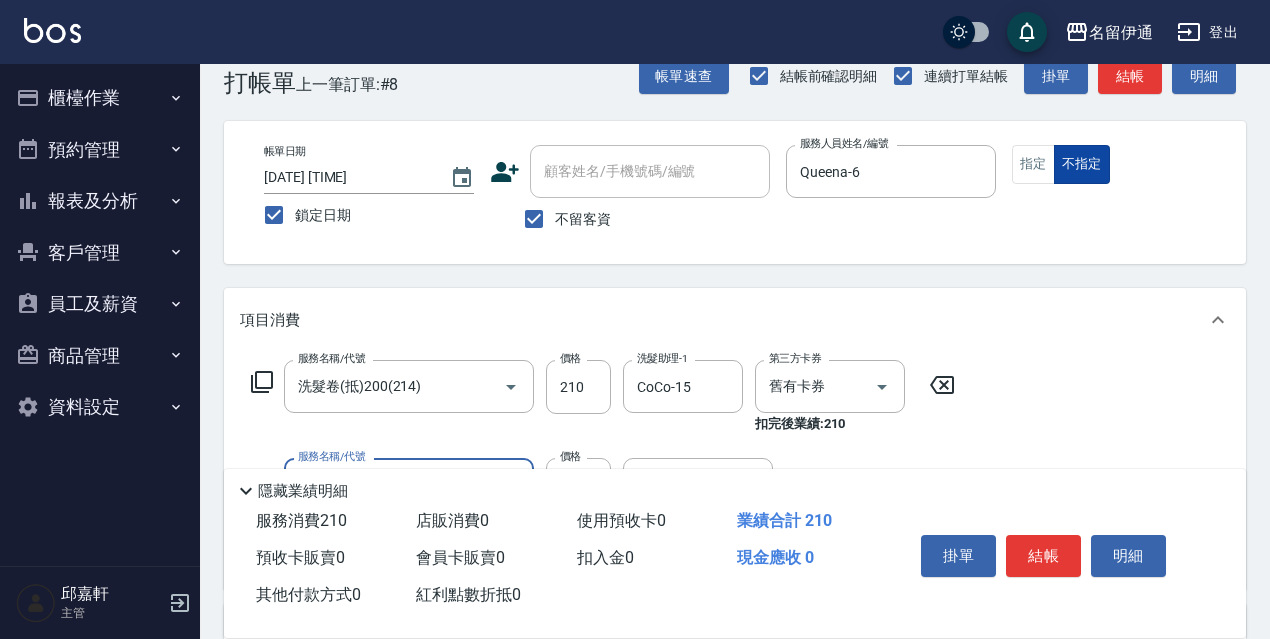type on "結構式護髮/技術輔助(810)" 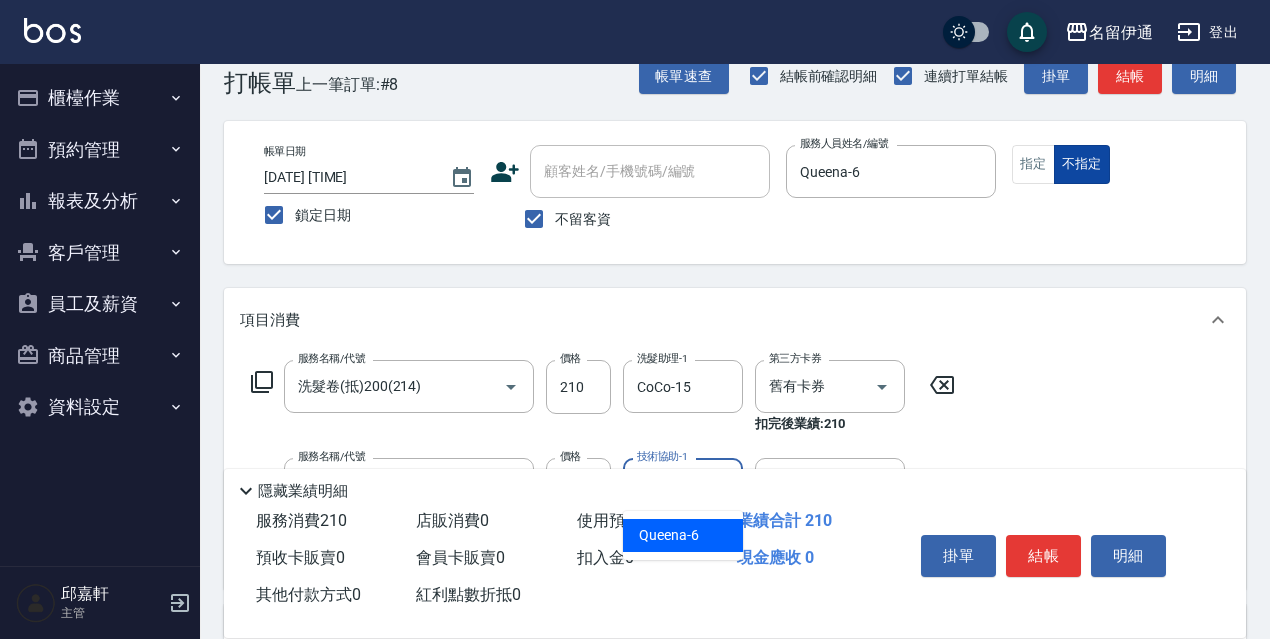 type on "Queena-6" 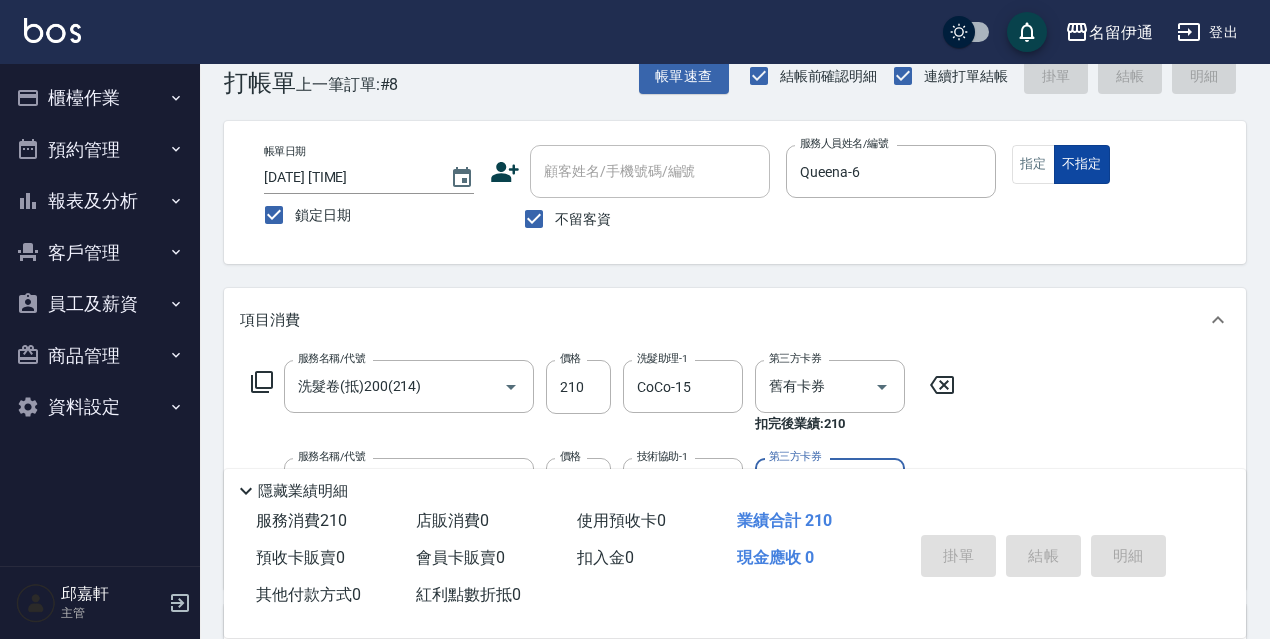type 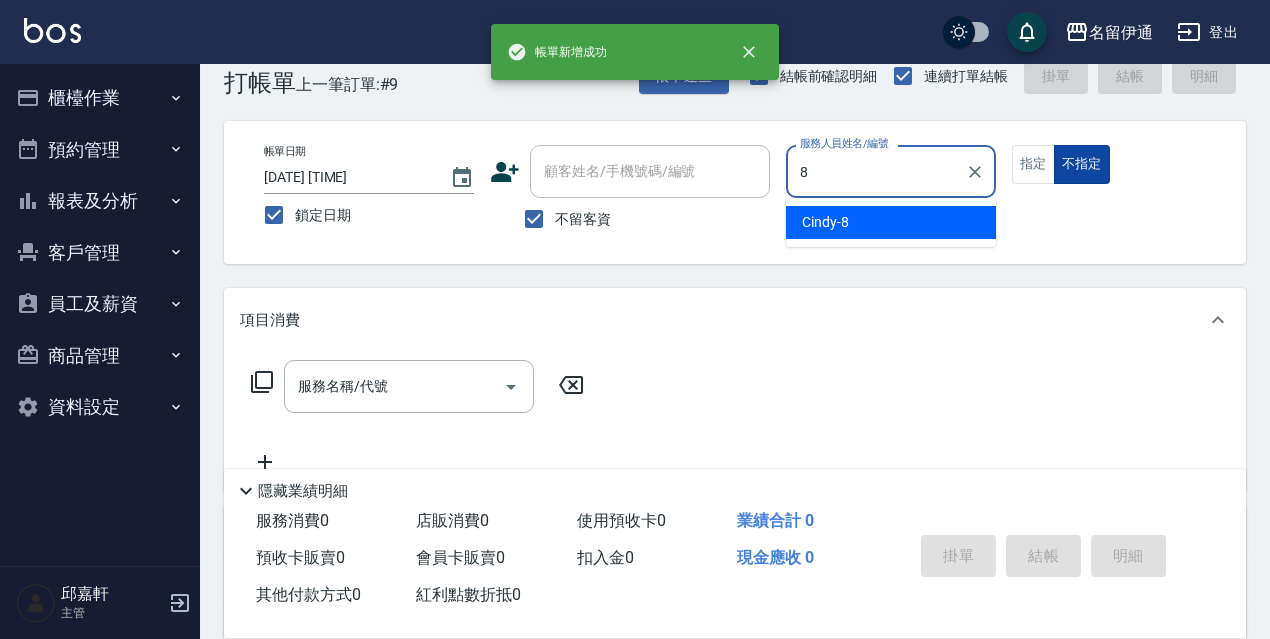 type on "Cindy-8" 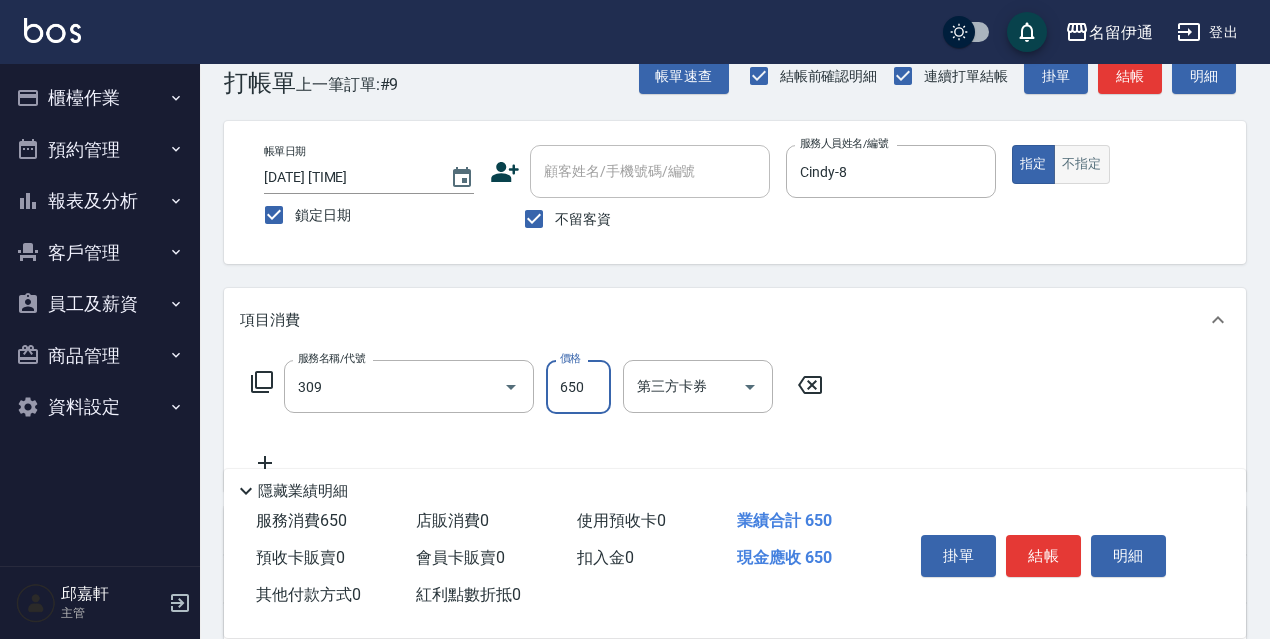 type on "剪髮650(309)" 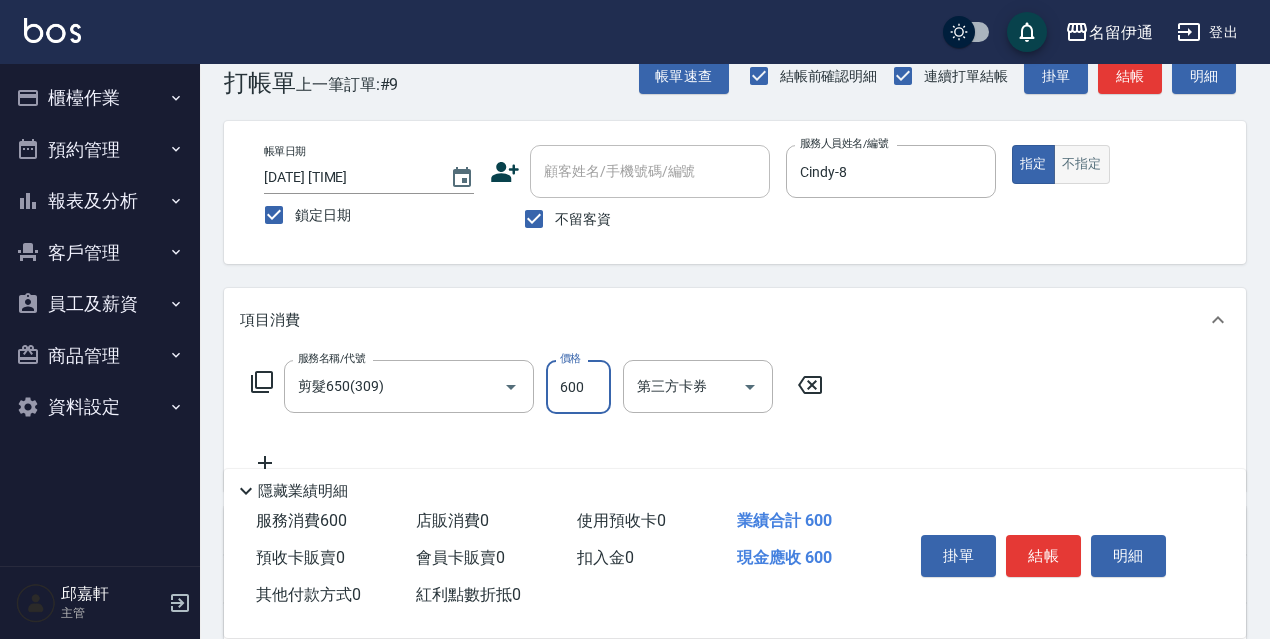 type on "600" 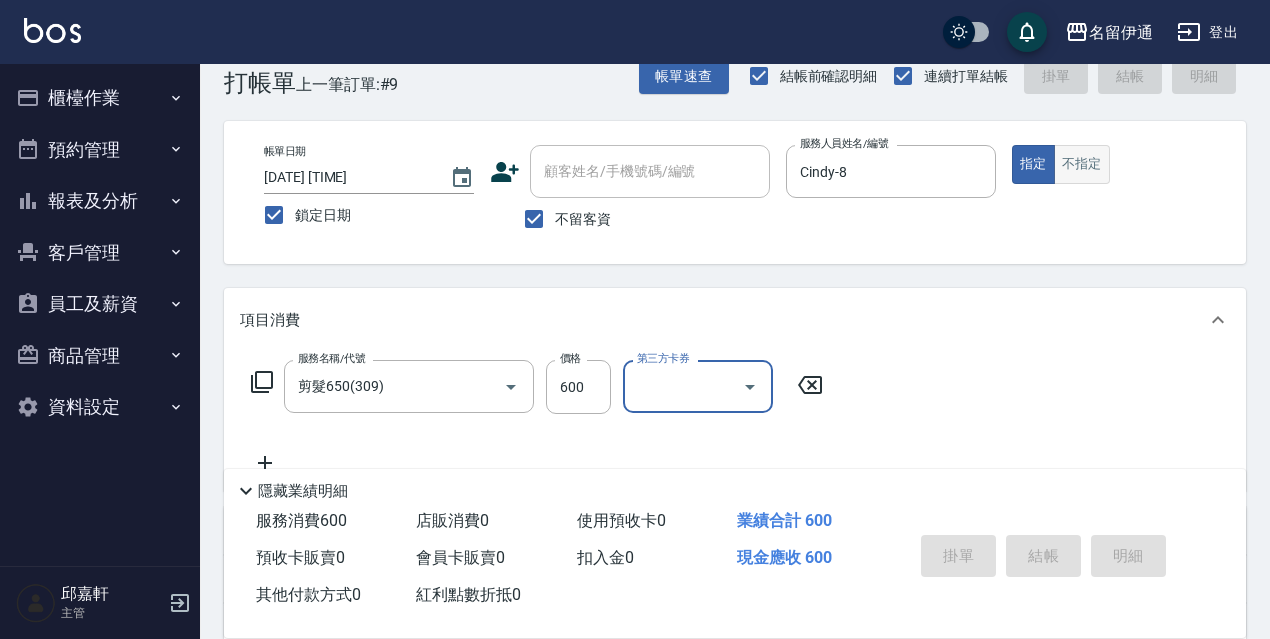 type 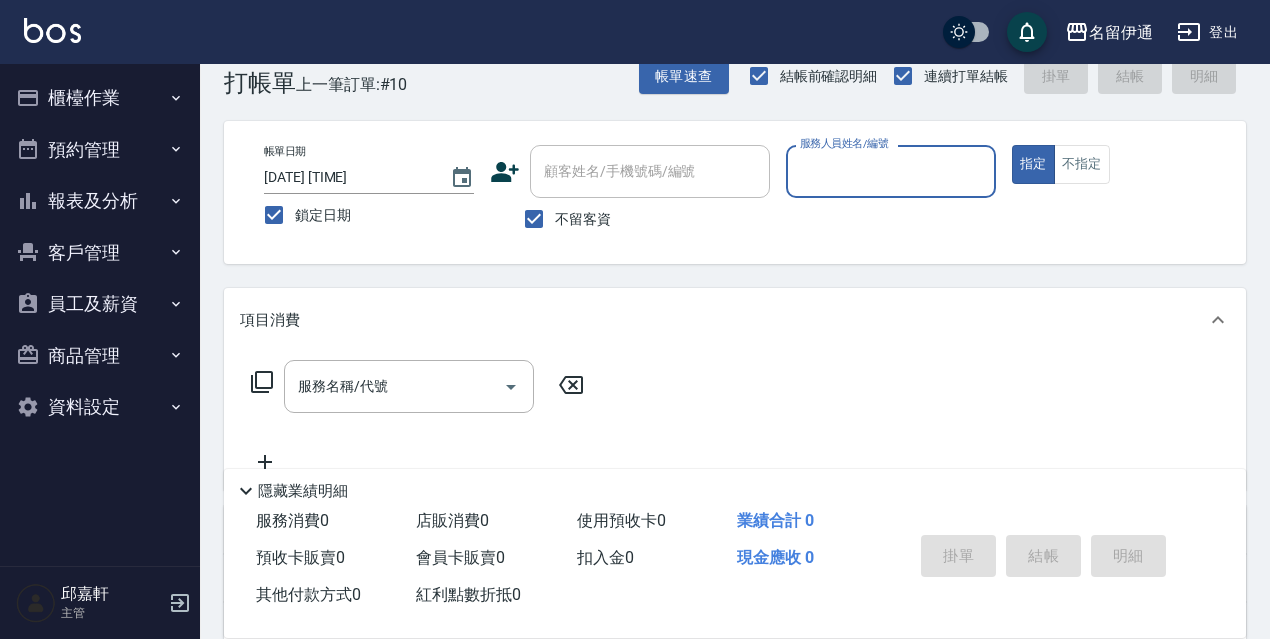 click on "櫃檯作業" at bounding box center (100, 98) 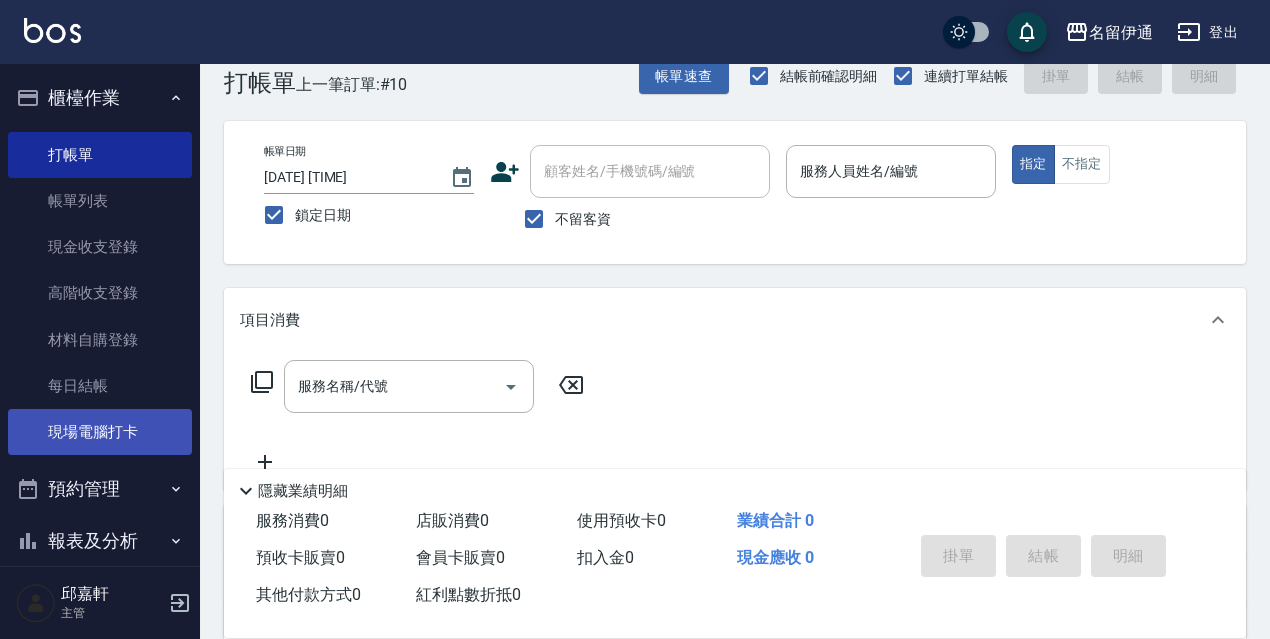 click on "現場電腦打卡" at bounding box center [100, 432] 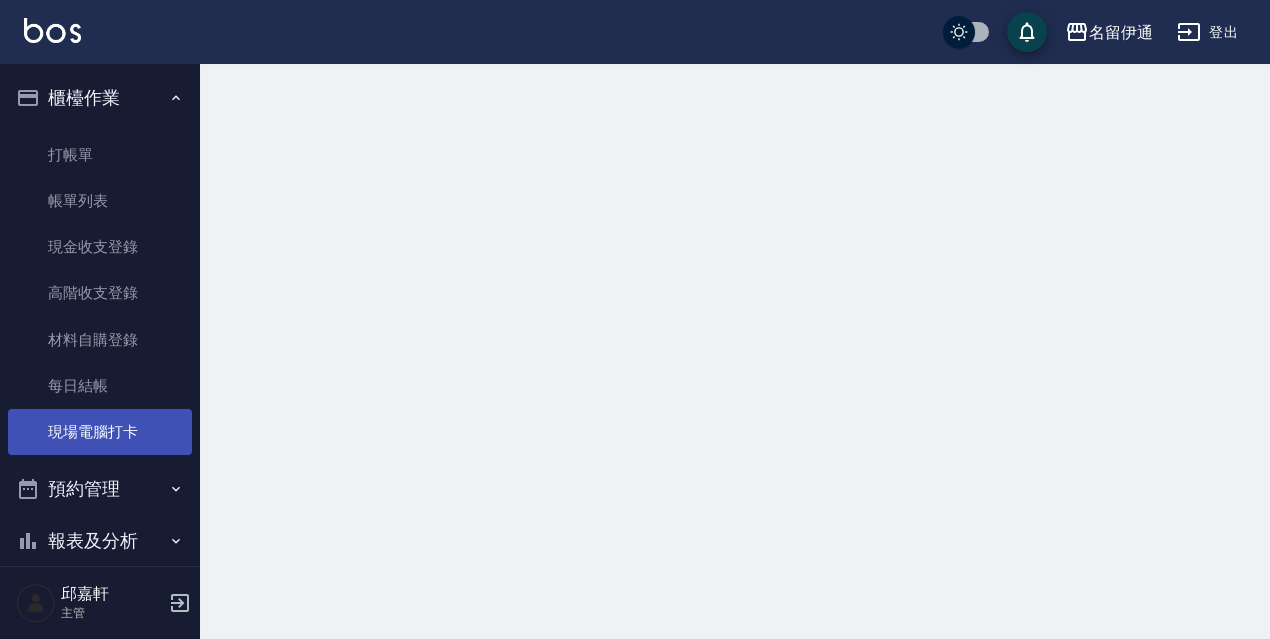 scroll, scrollTop: 0, scrollLeft: 0, axis: both 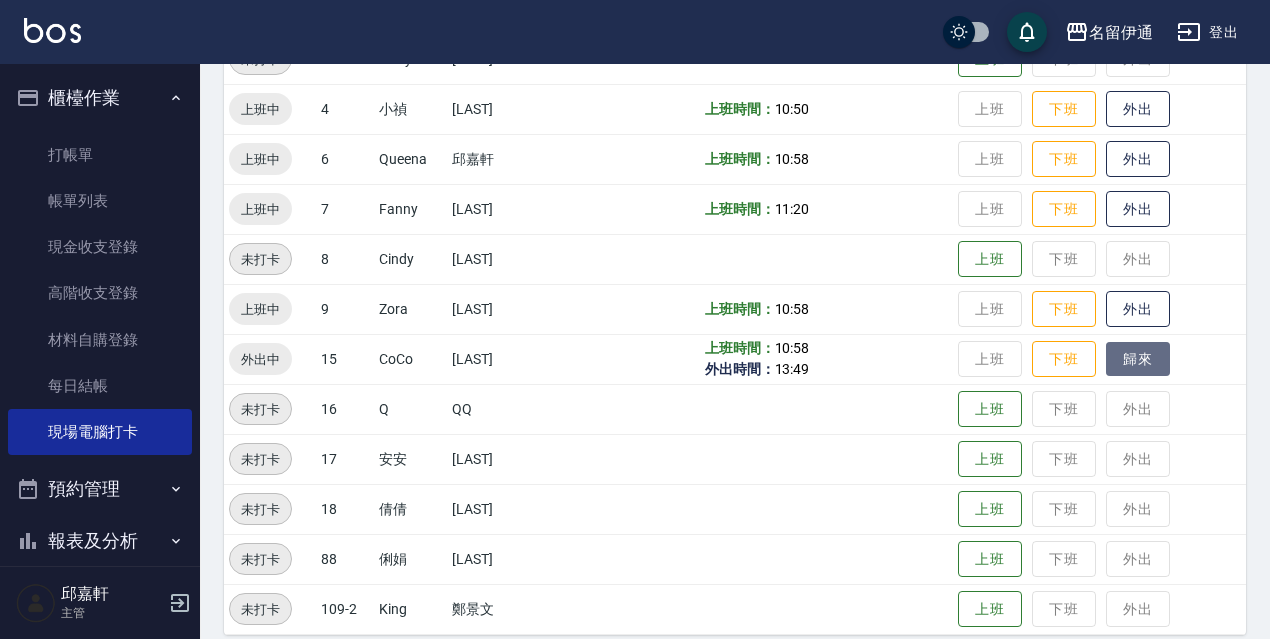 click on "歸來" at bounding box center [1138, 359] 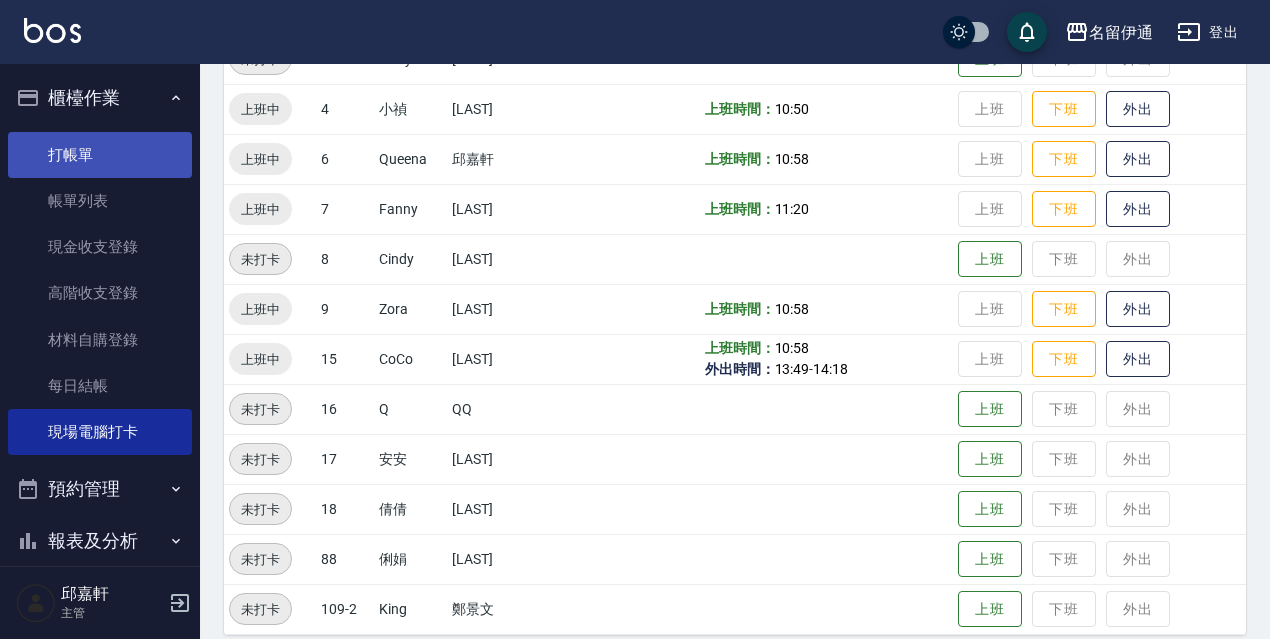 click on "打帳單" at bounding box center (100, 155) 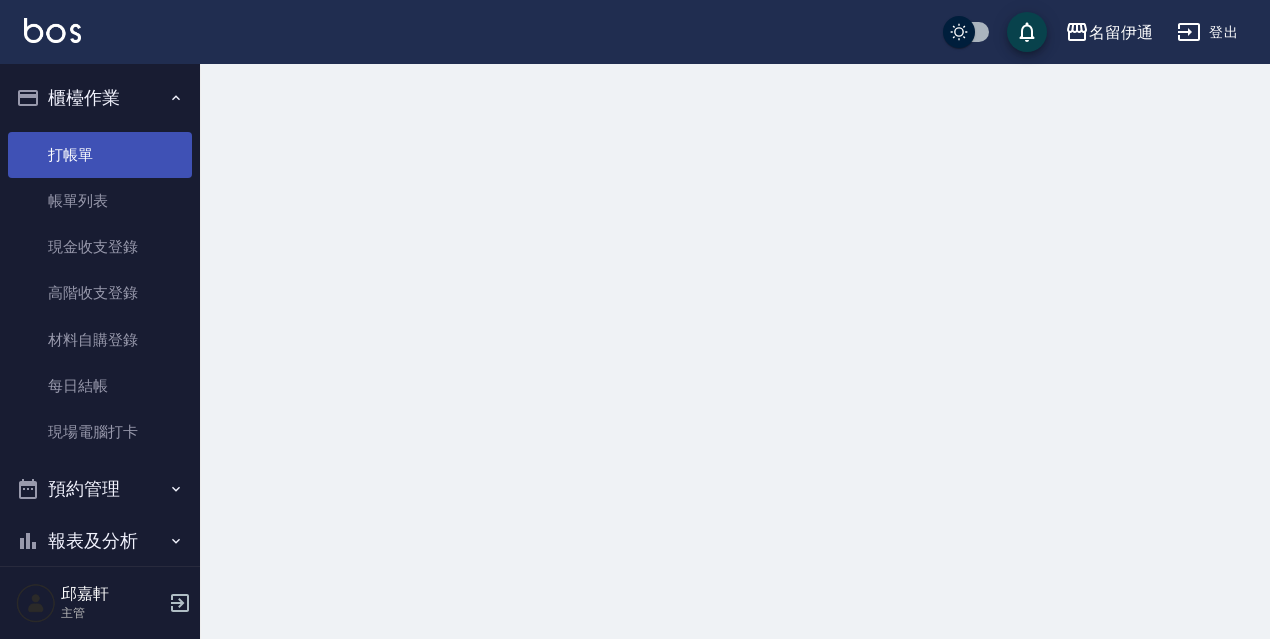 scroll, scrollTop: 0, scrollLeft: 0, axis: both 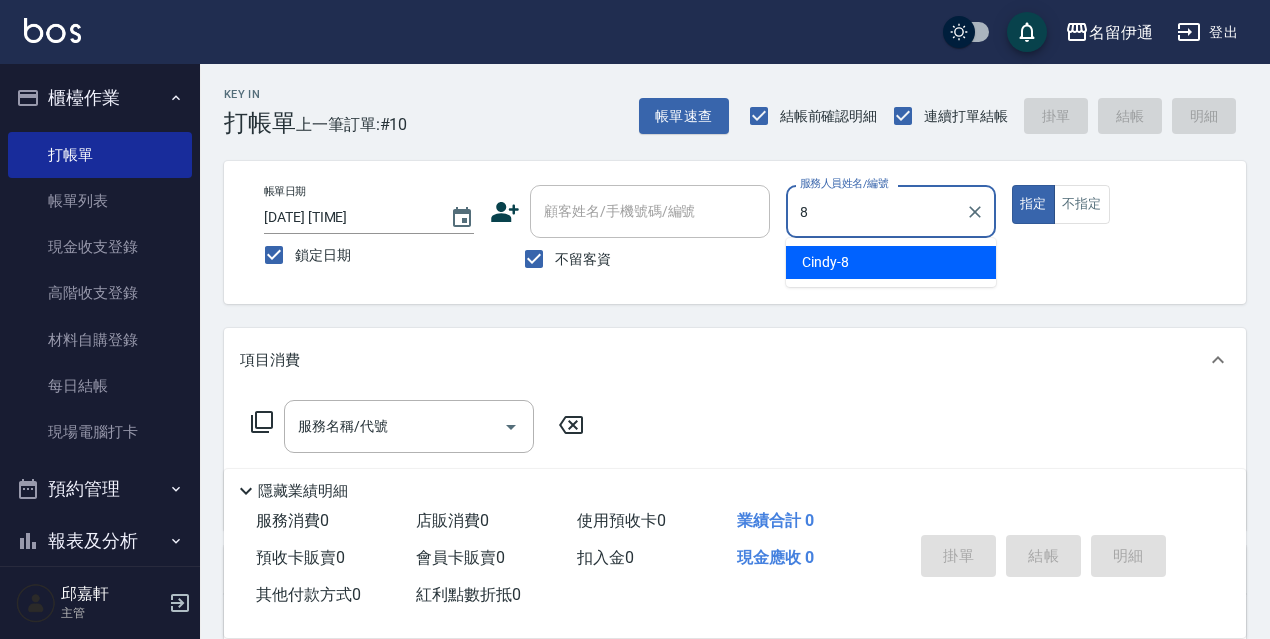 type on "Cindy-8" 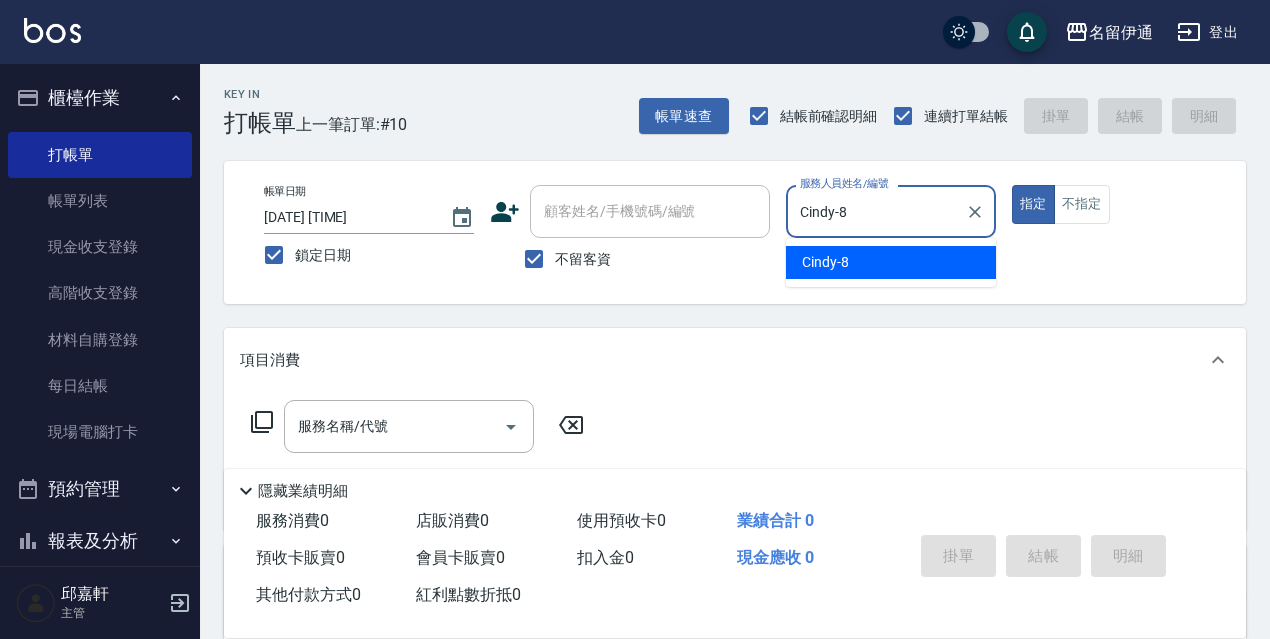type on "true" 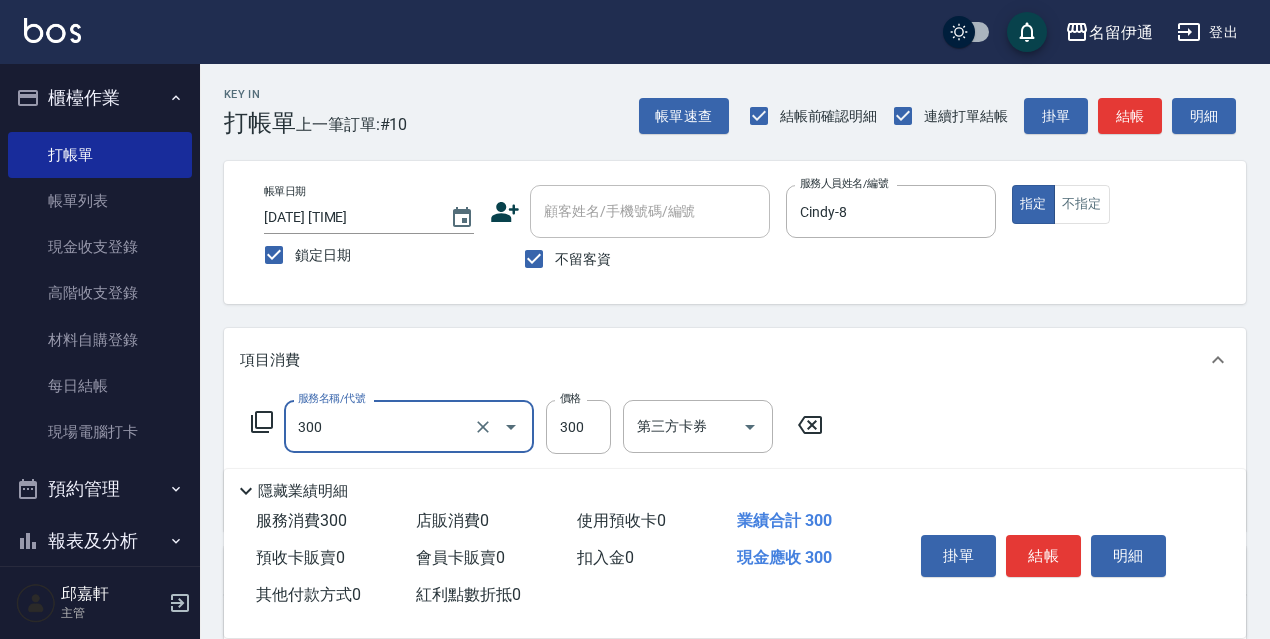 type on "洗髮300(300)" 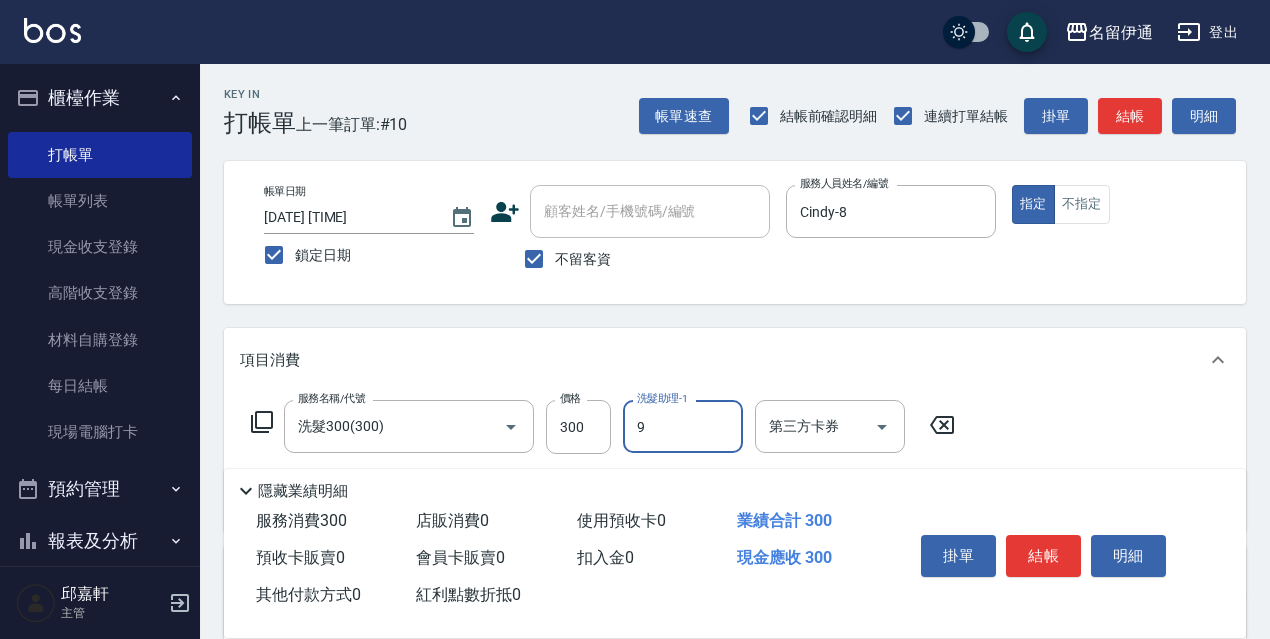 type on "Zora-9" 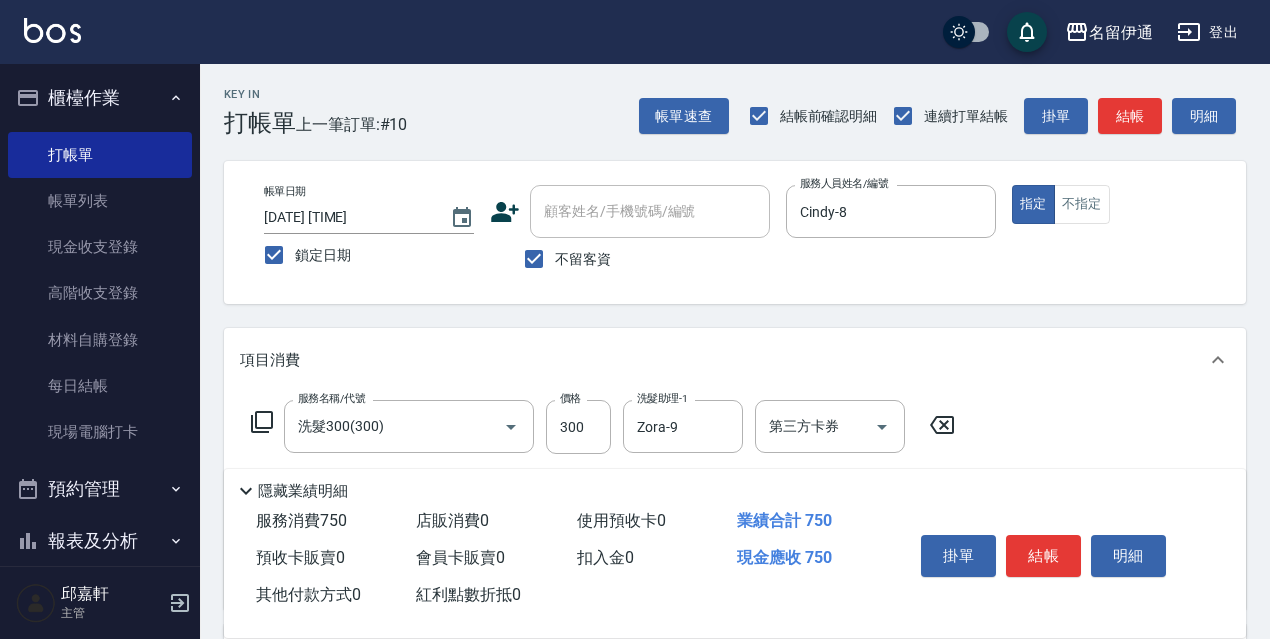 type on "剪髮450(306)" 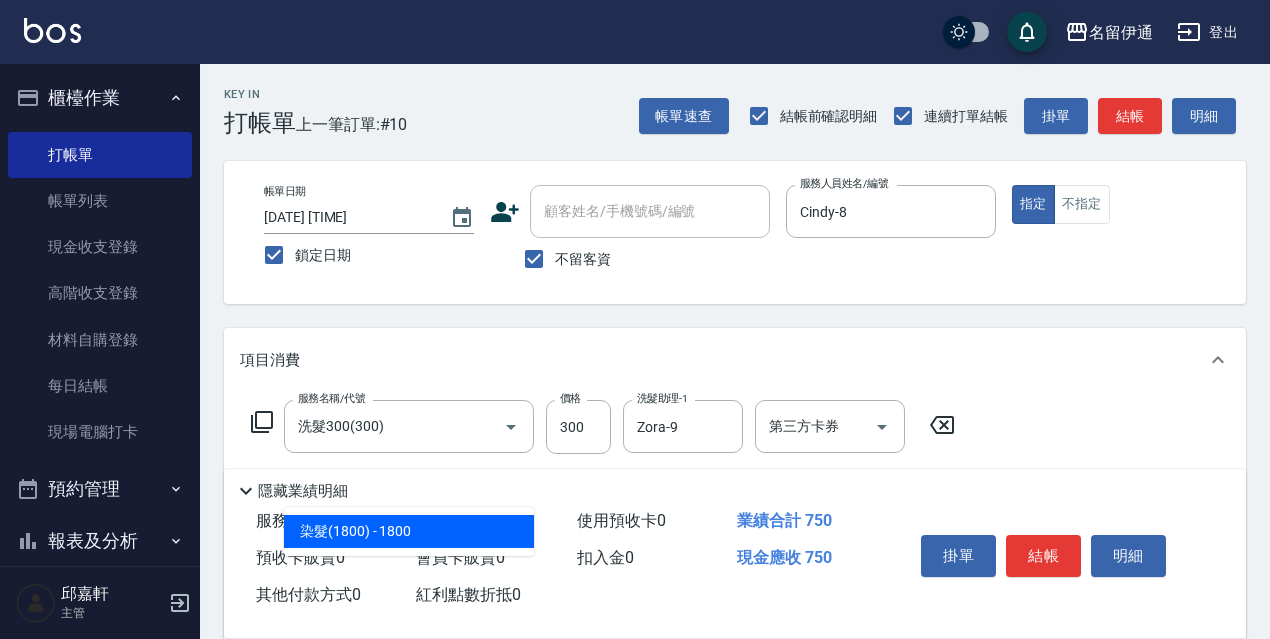 type on "染髮(1800)(504)" 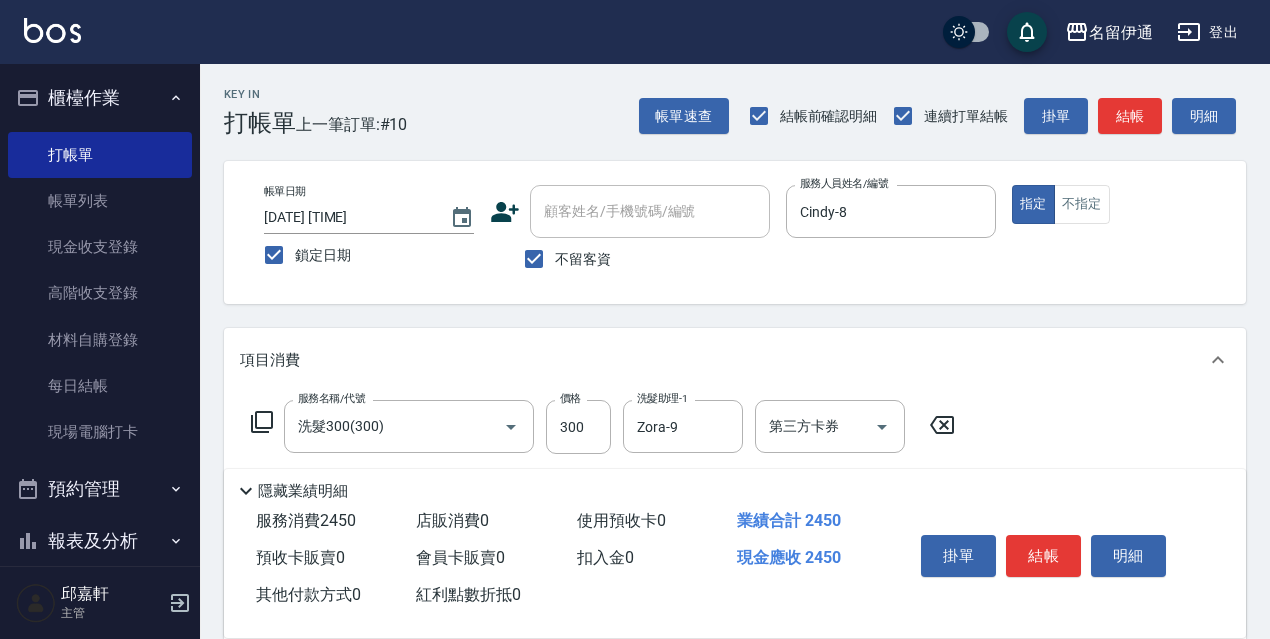 type on "1700" 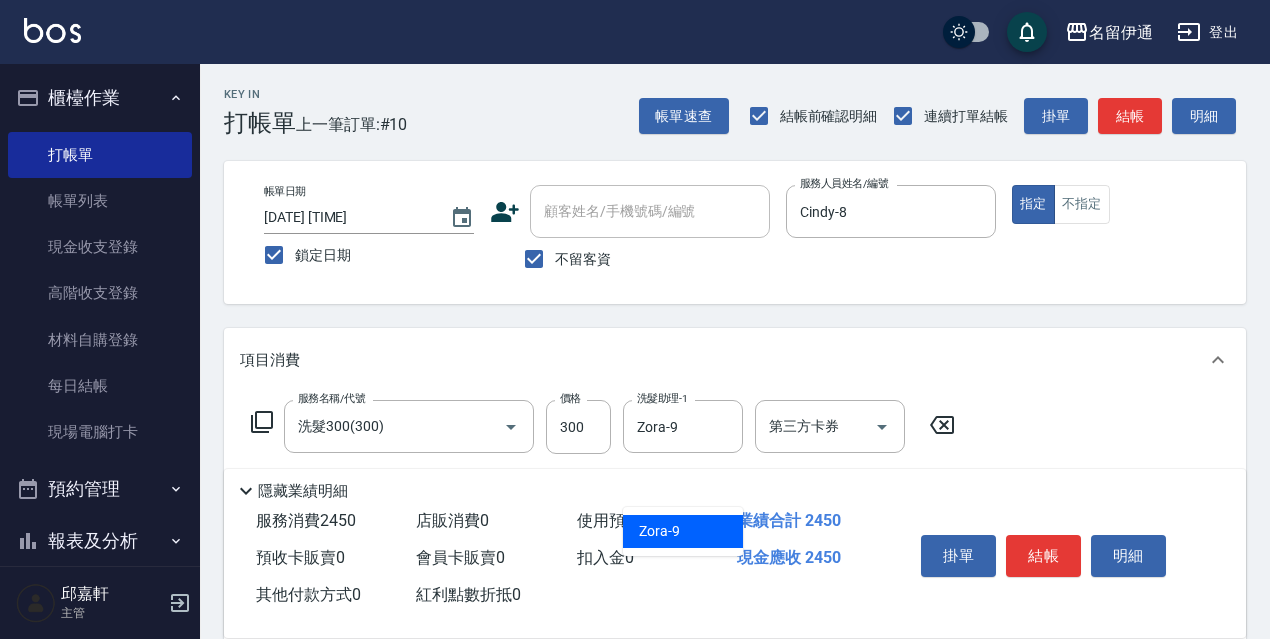 type on "Zora-9" 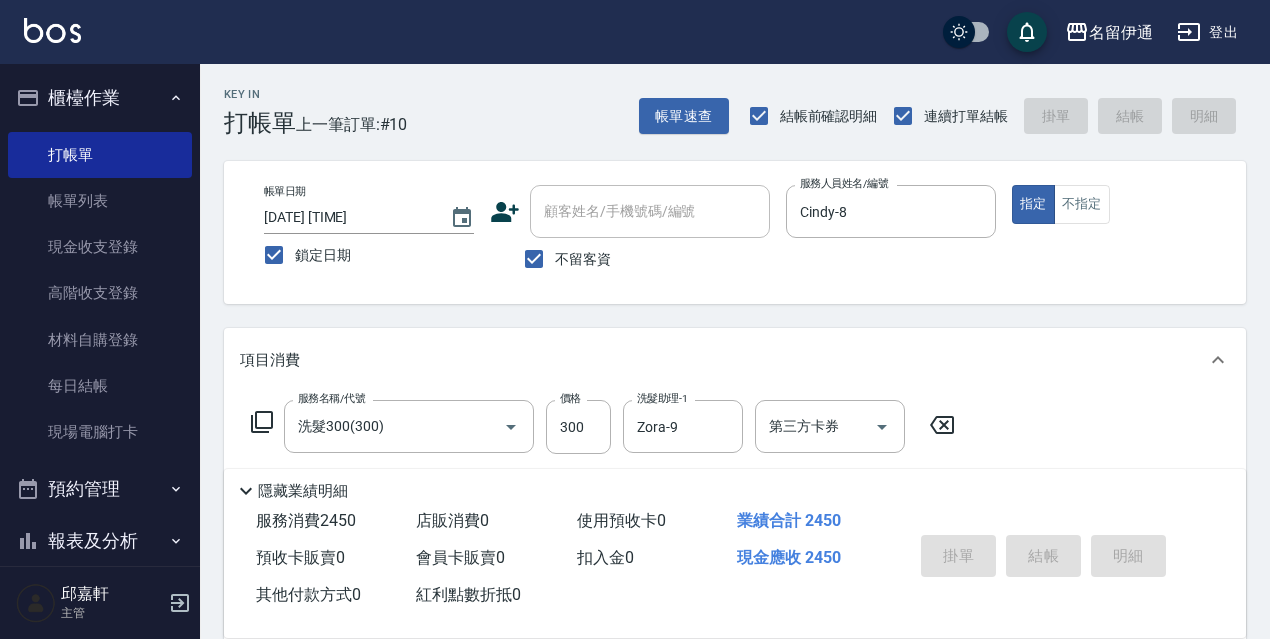 type 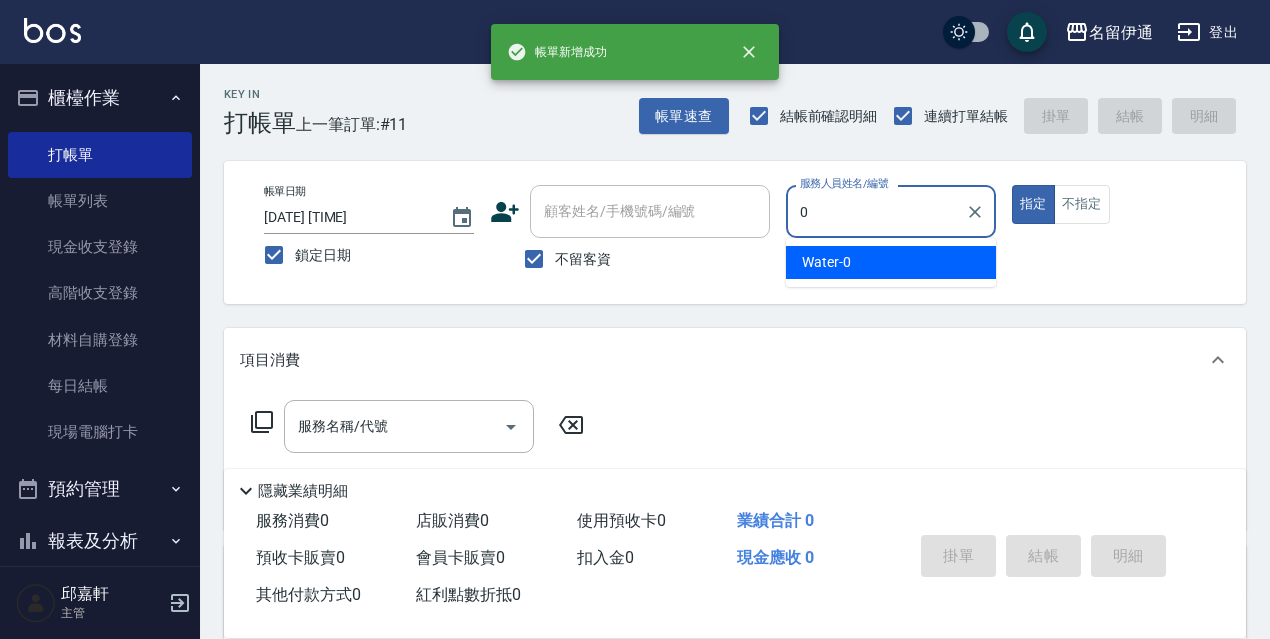type on "Water-0" 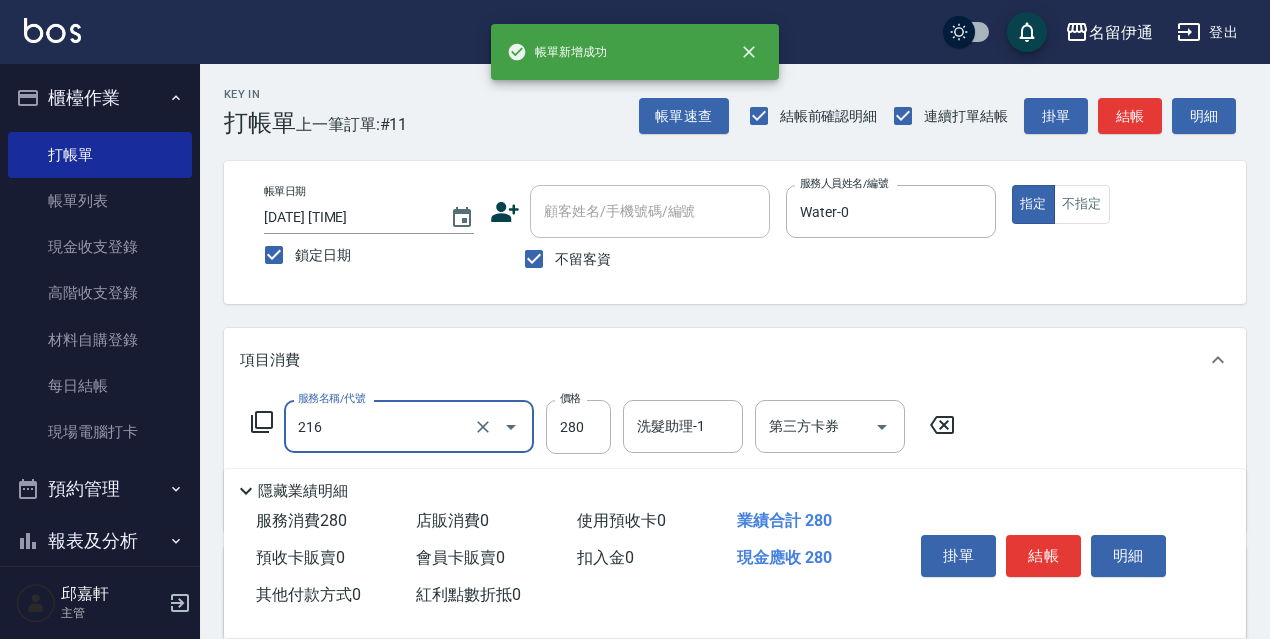type on "洗髮卷<抵>280(216)" 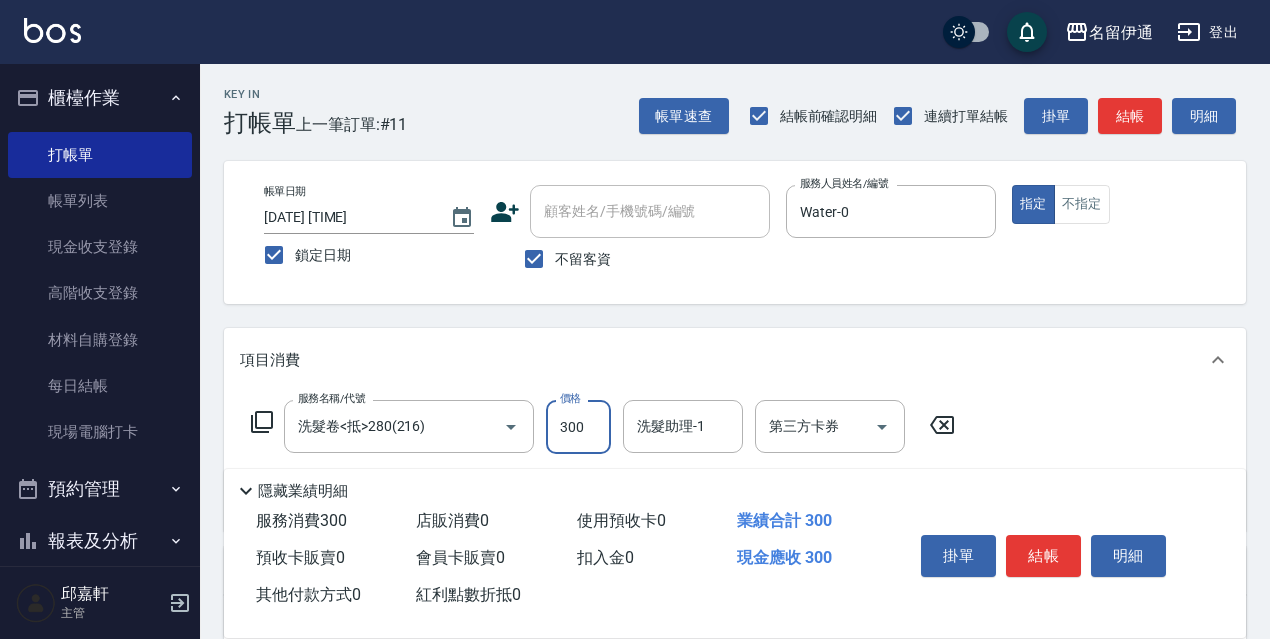 type on "300" 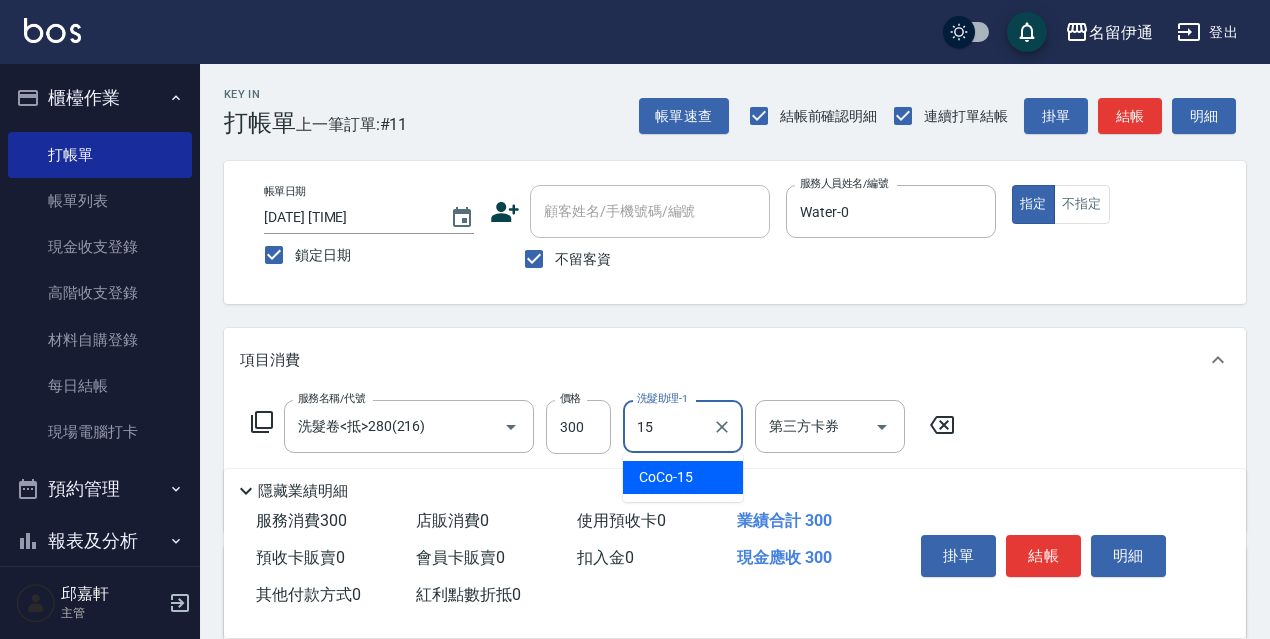 type on "CoCo-15" 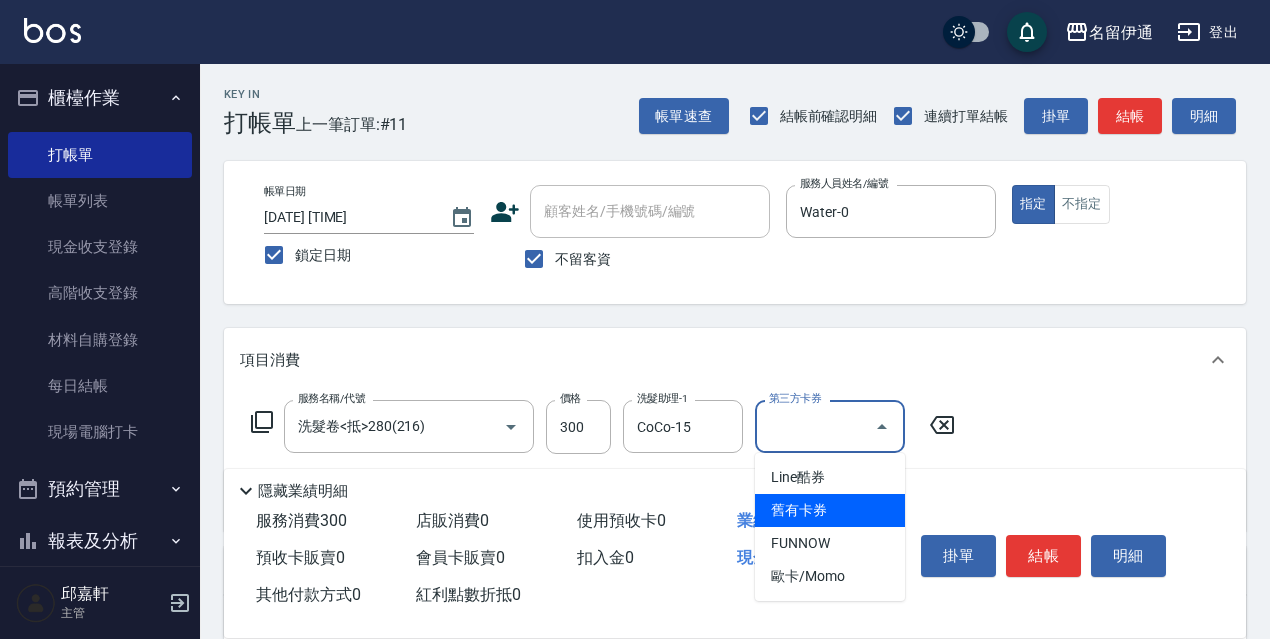 type on "舊有卡券" 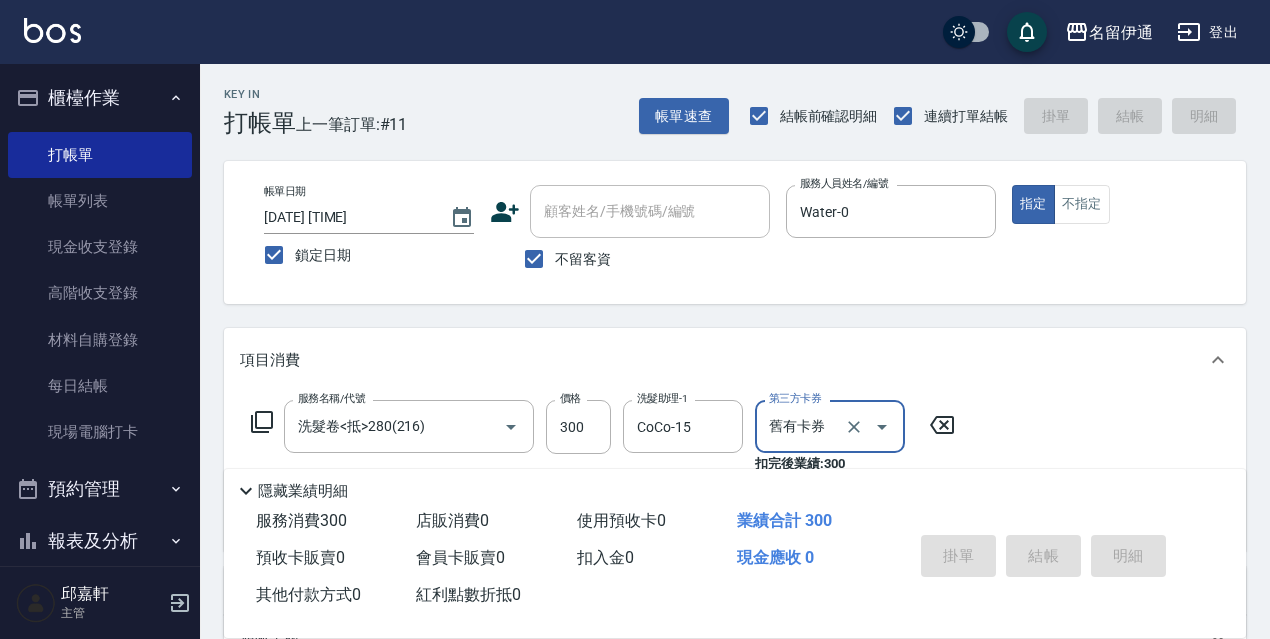 type 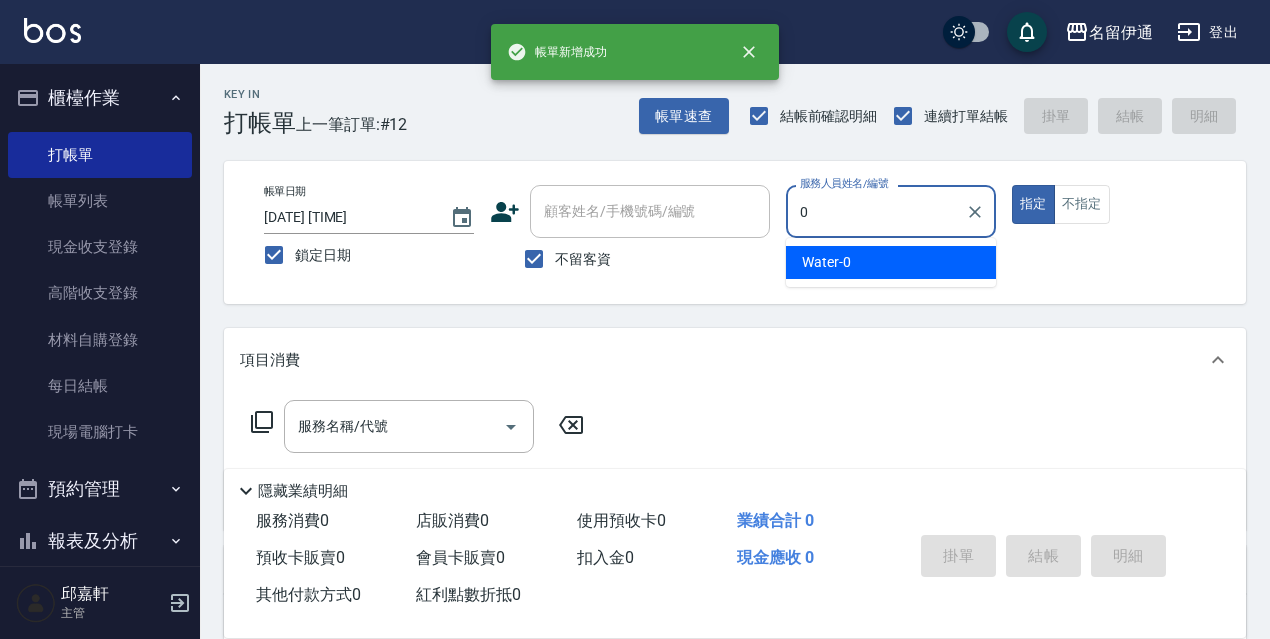 type on "Water-0" 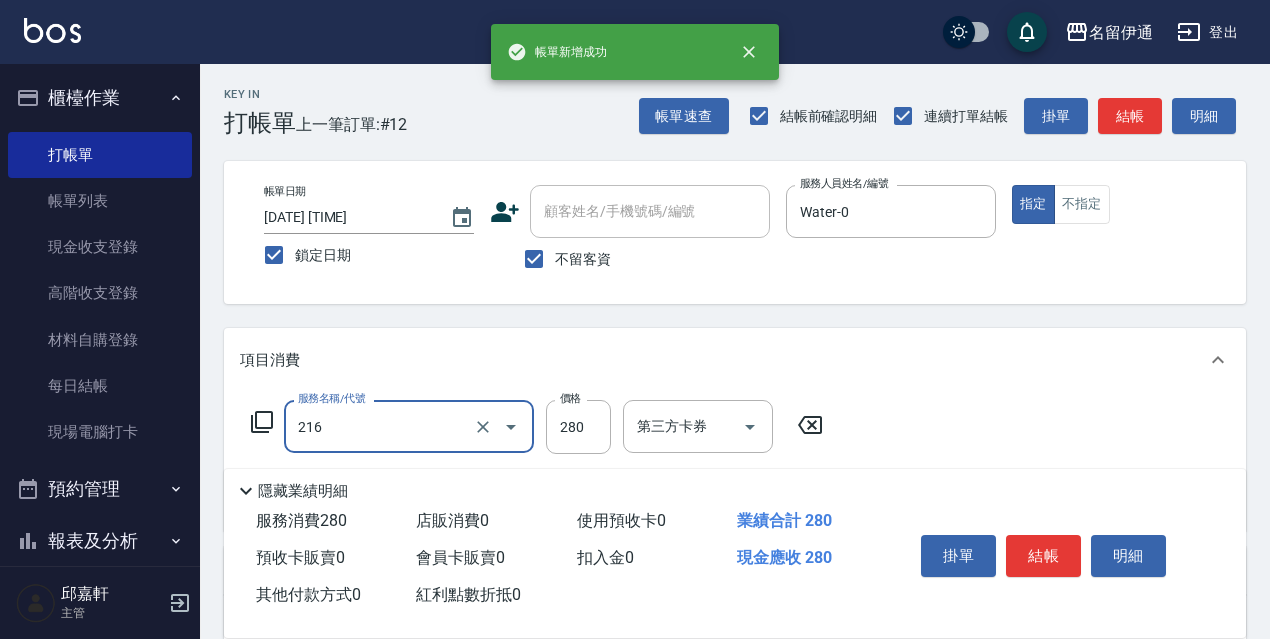 type on "洗髮卷<抵>280(216)" 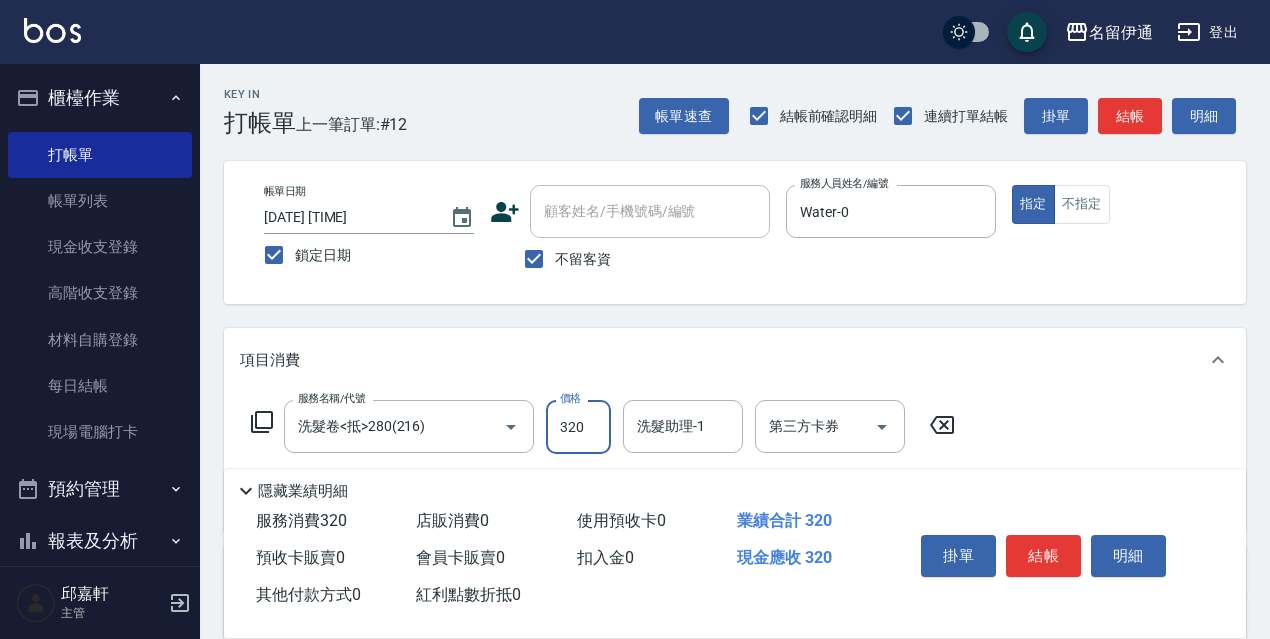 type on "320" 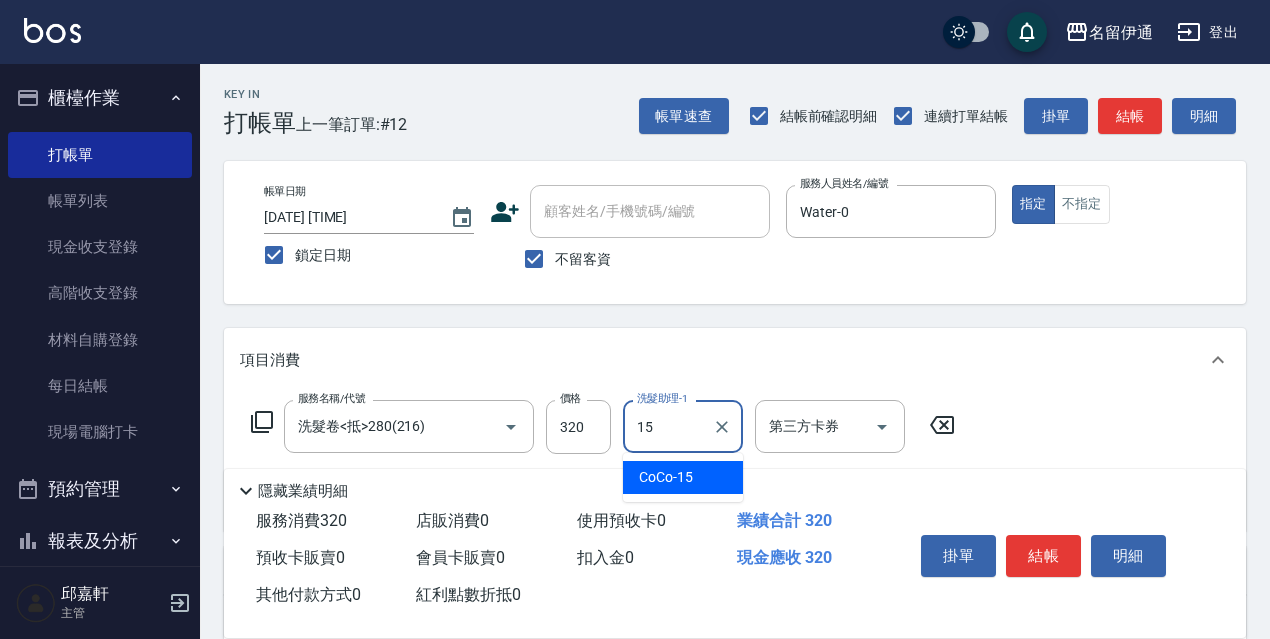 type on "CoCo-15" 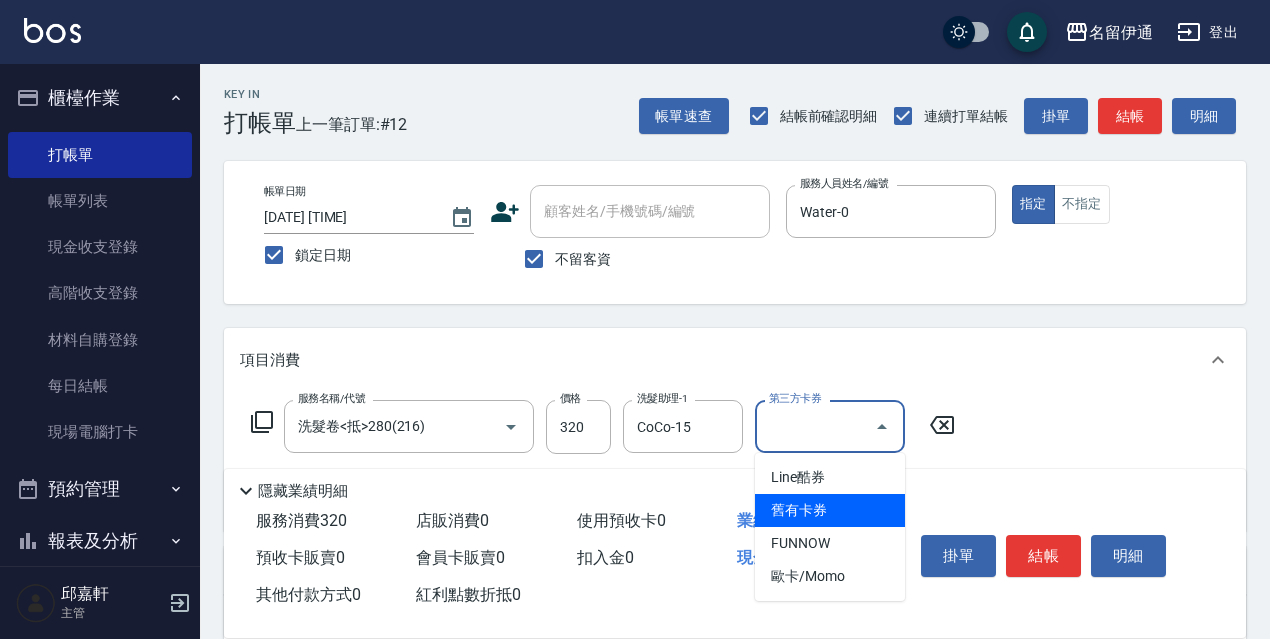 type on "舊有卡券" 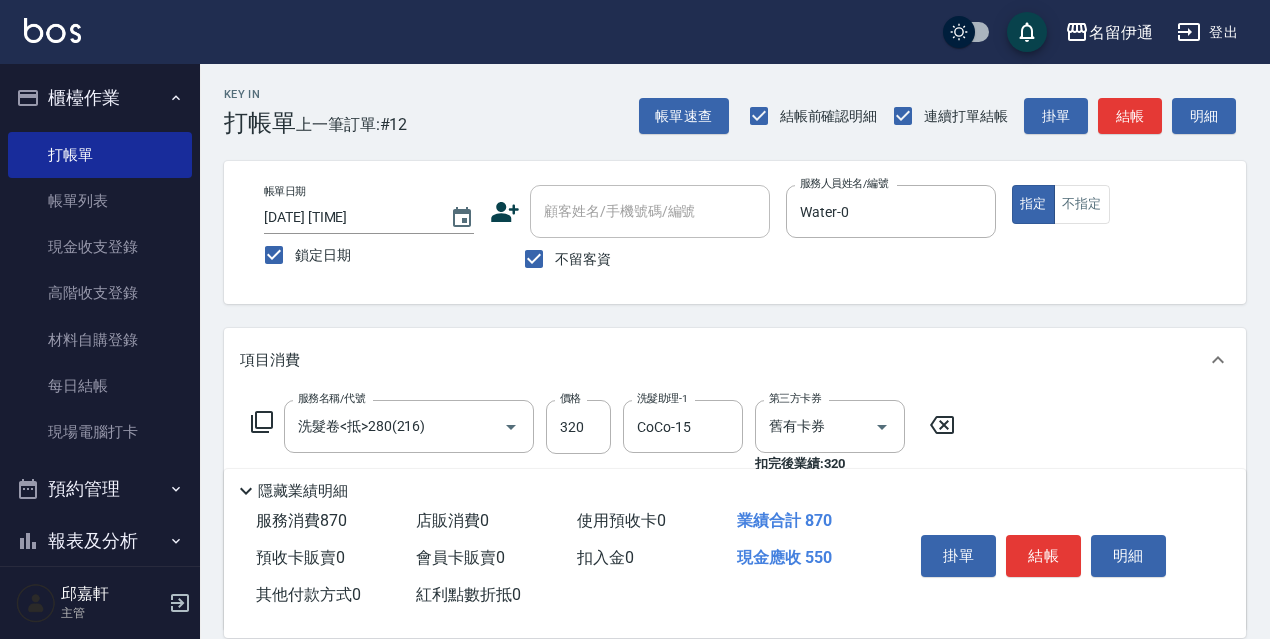 type on "剪髮550(308)" 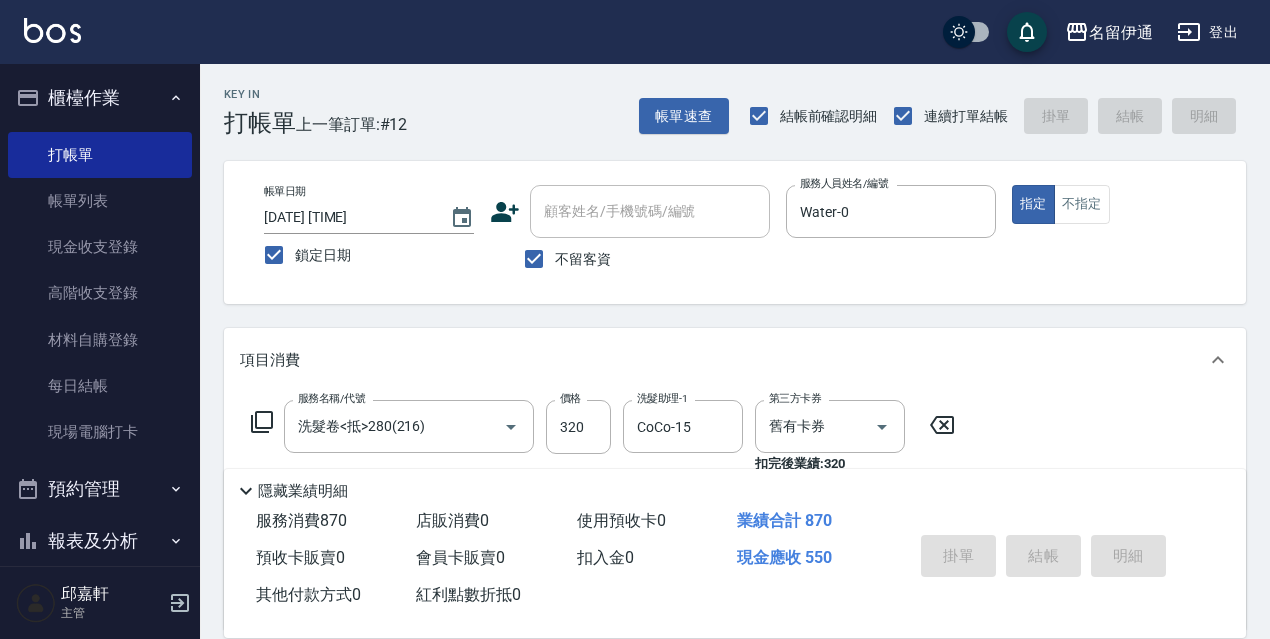 type 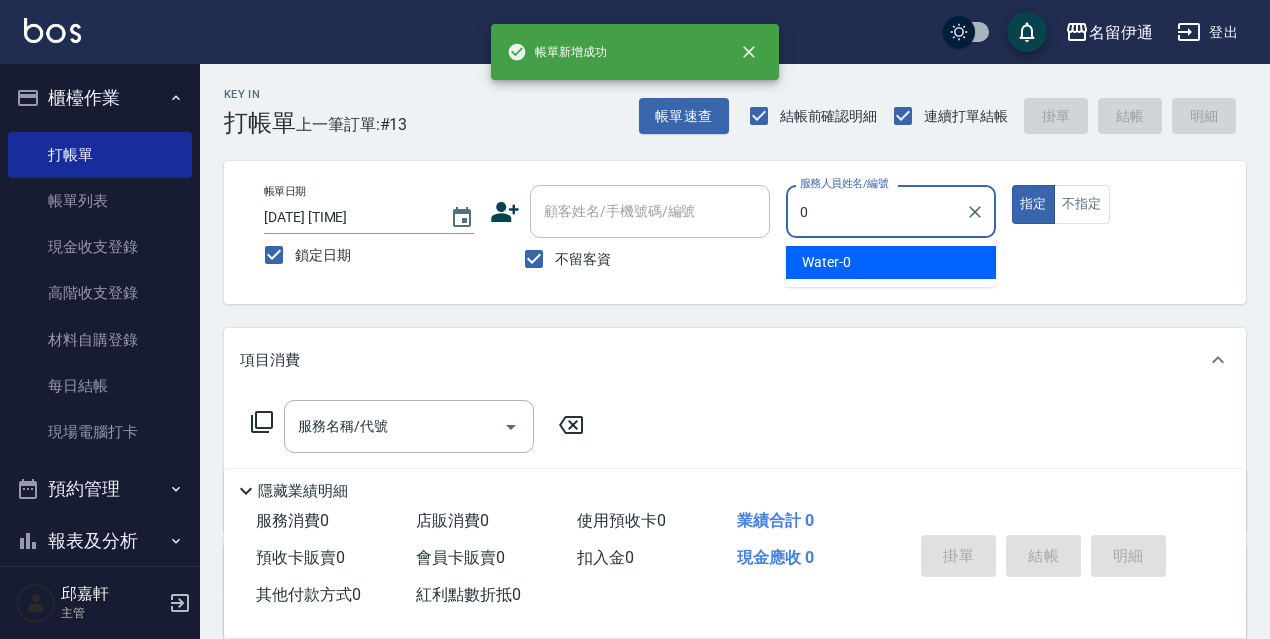 type on "Water-0" 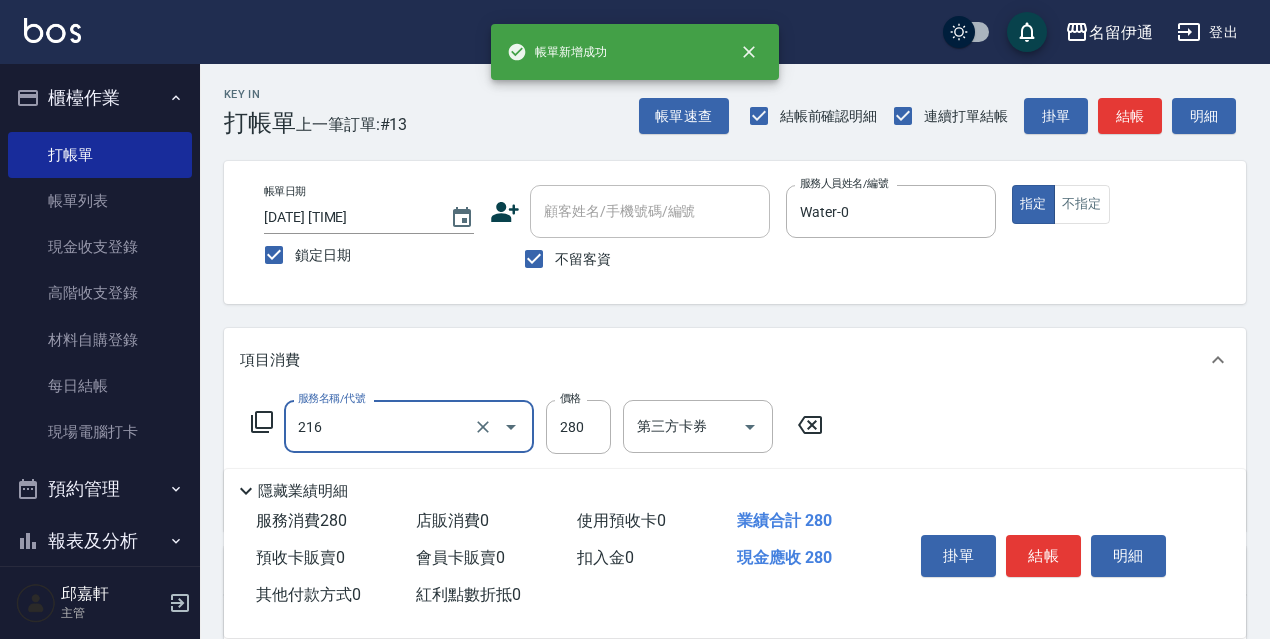 type on "洗髮卷<抵>280(216)" 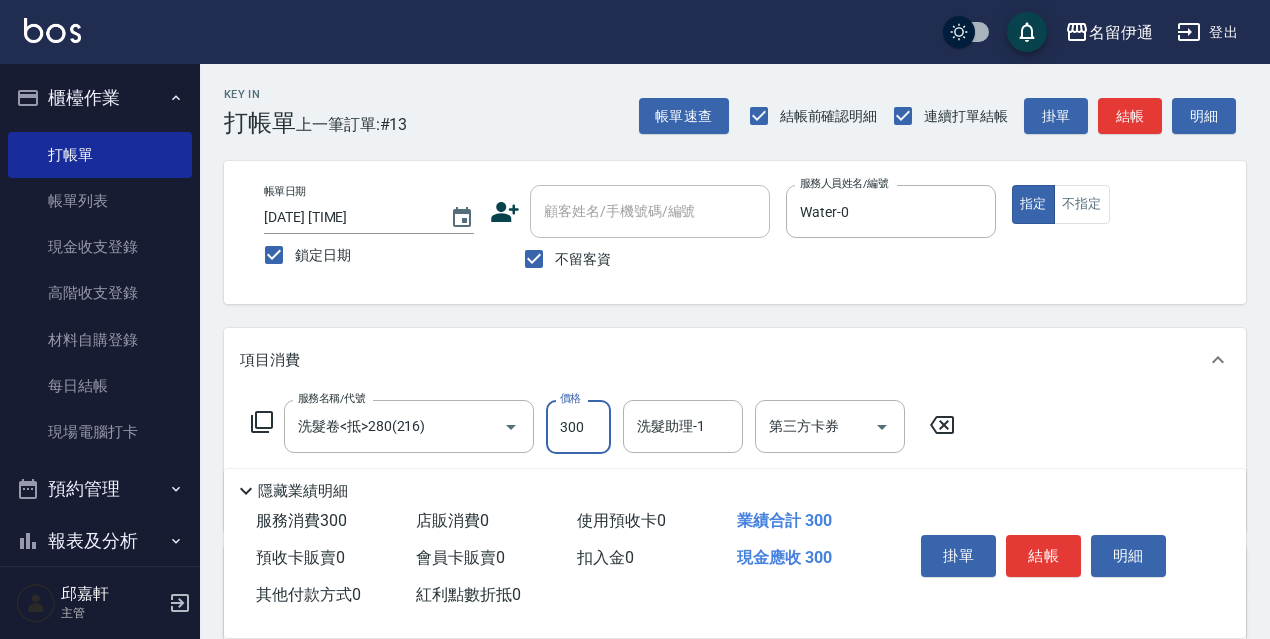 type on "300" 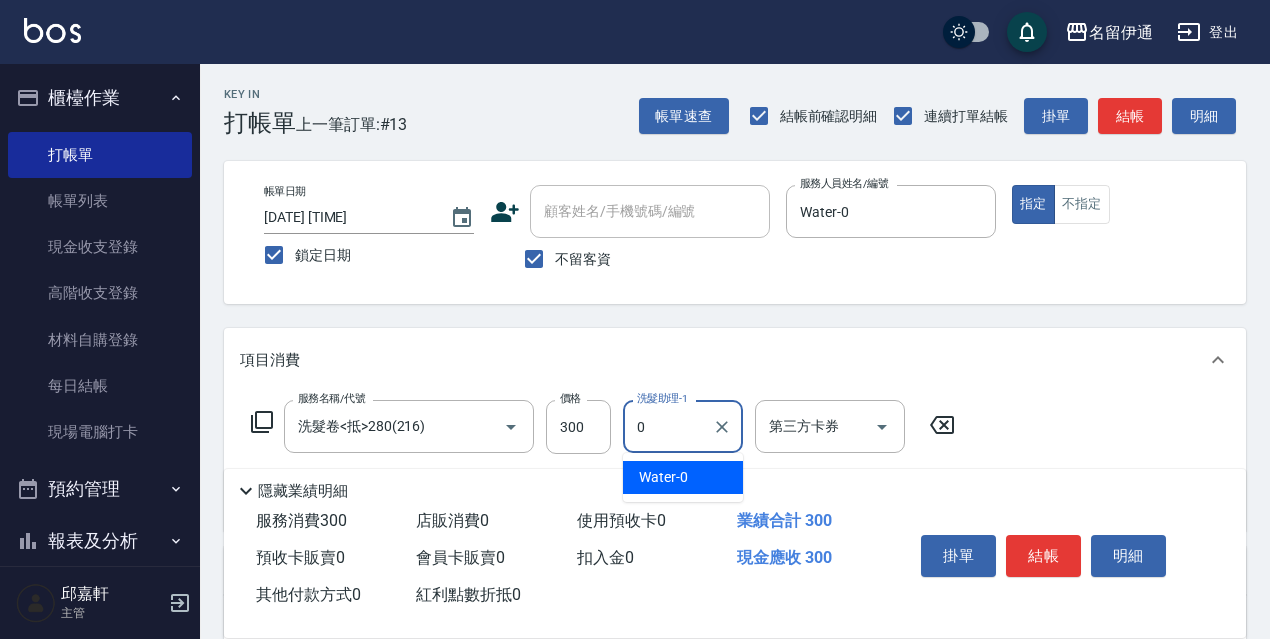 type on "Water-0" 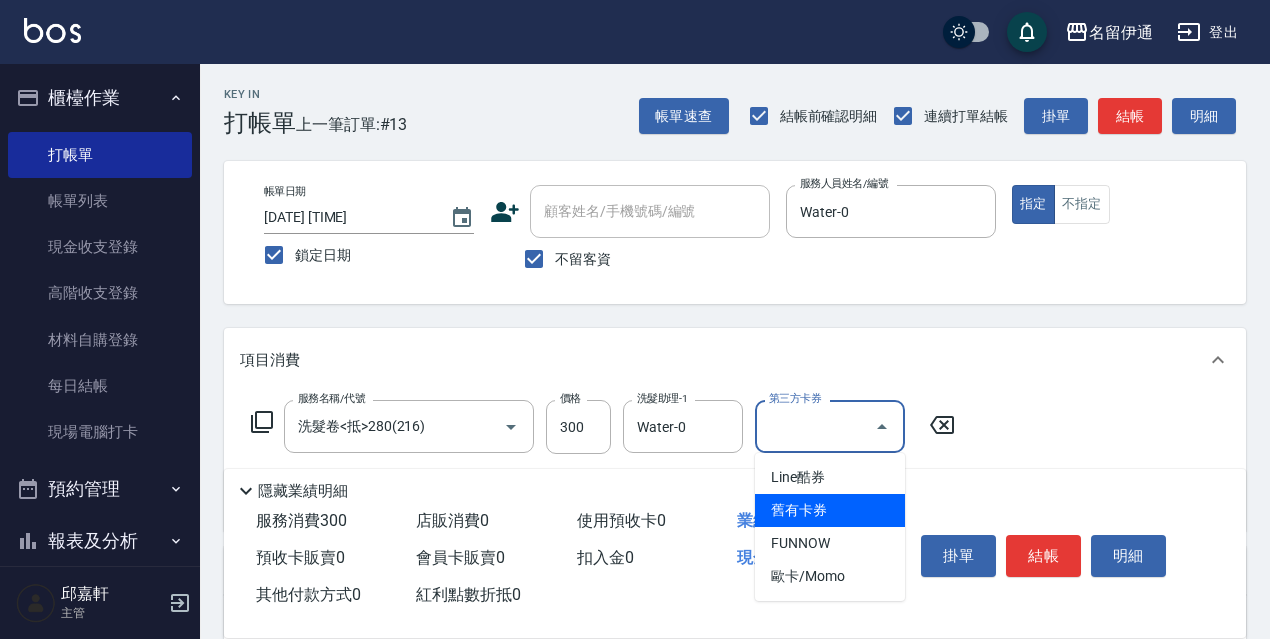type on "舊有卡券" 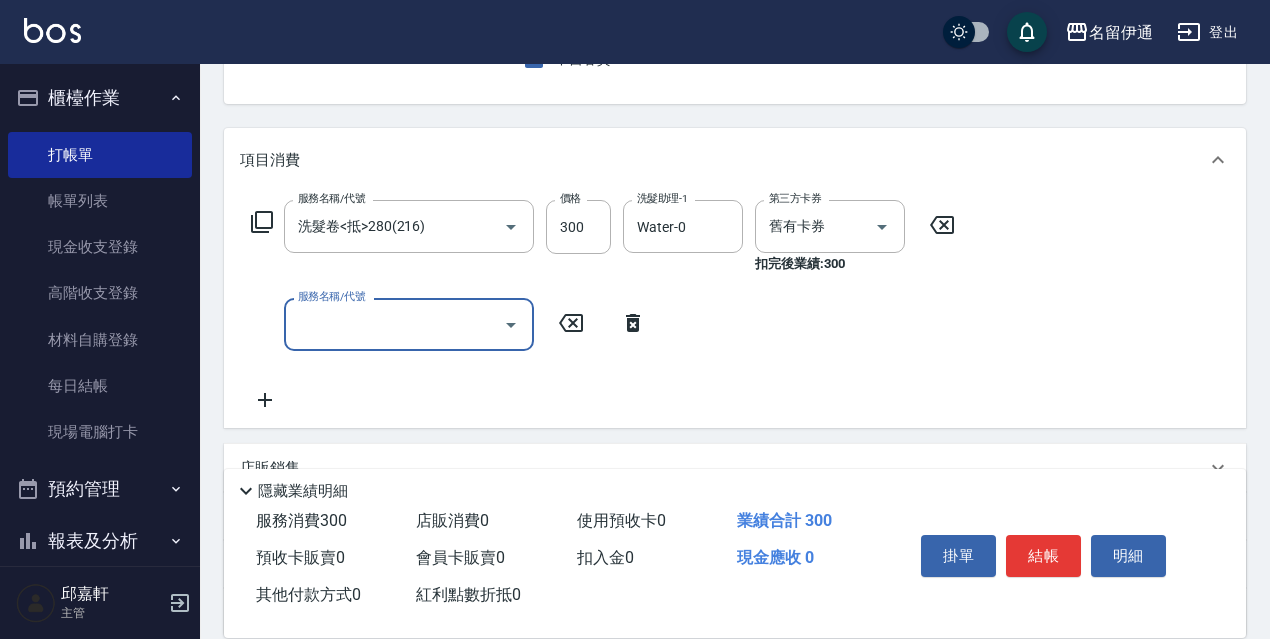 scroll, scrollTop: 389, scrollLeft: 0, axis: vertical 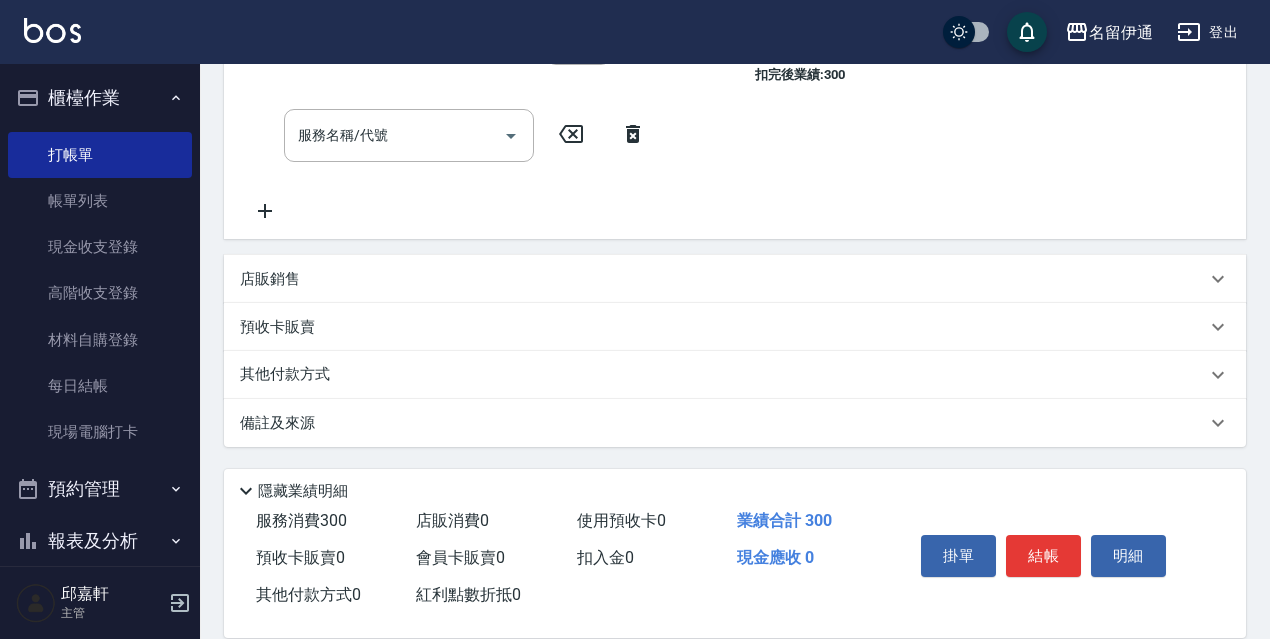 click on "項目消費 服務名稱/代號 洗髮卷<抵>280(216) 服務名稱/代號 價格 300 價格 洗髮助理-1 Water-0 洗髮助理-1 第三方卡券 舊有卡券 第三方卡券 扣完後業績: 300 服務名稱/代號 服務名稱/代號 店販銷售 服務人員姓名/編號 服務人員姓名/編號 商品代號/名稱 商品代號/名稱 預收卡販賣 卡券名稱/代號 卡券名稱/代號 其他付款方式 其他付款方式 其他付款方式 備註及來源 備註 備註 訂單來源 ​ 訂單來源" at bounding box center [735, 193] 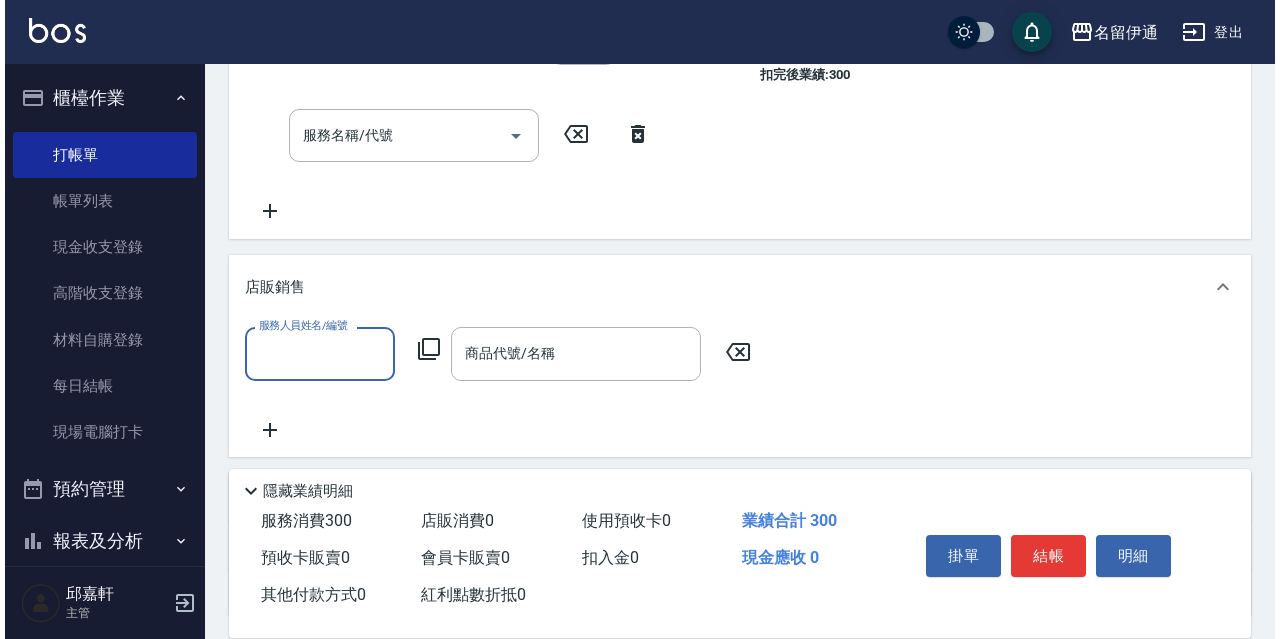 scroll, scrollTop: 0, scrollLeft: 0, axis: both 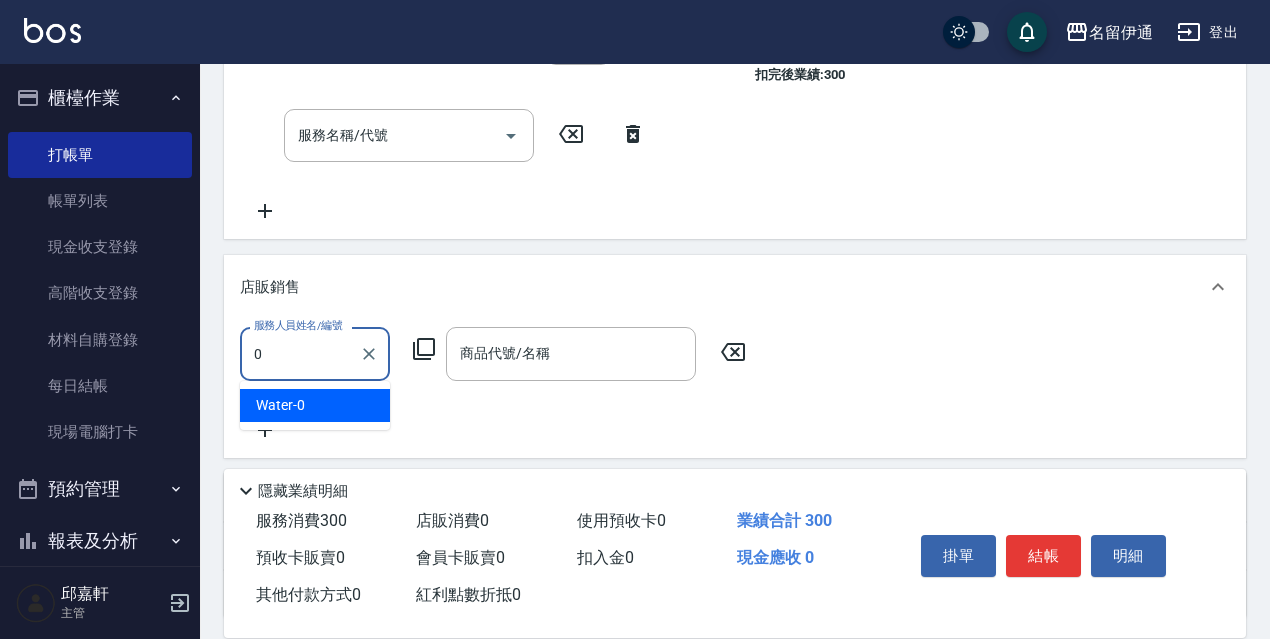 type on "Water-0" 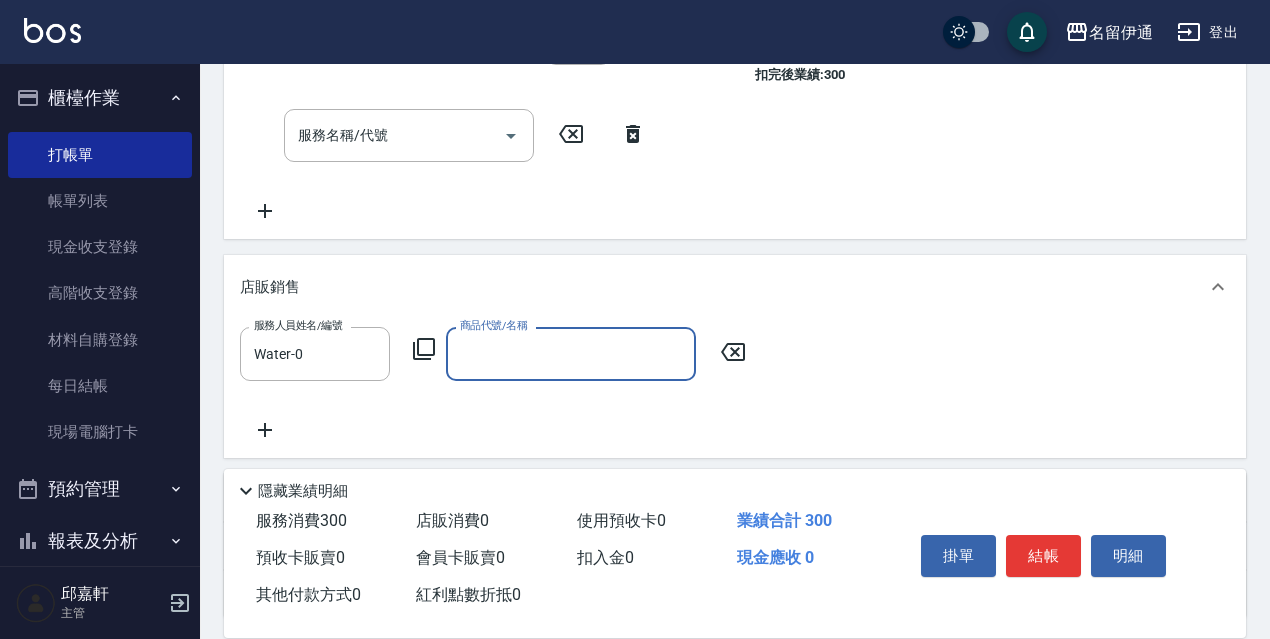 click 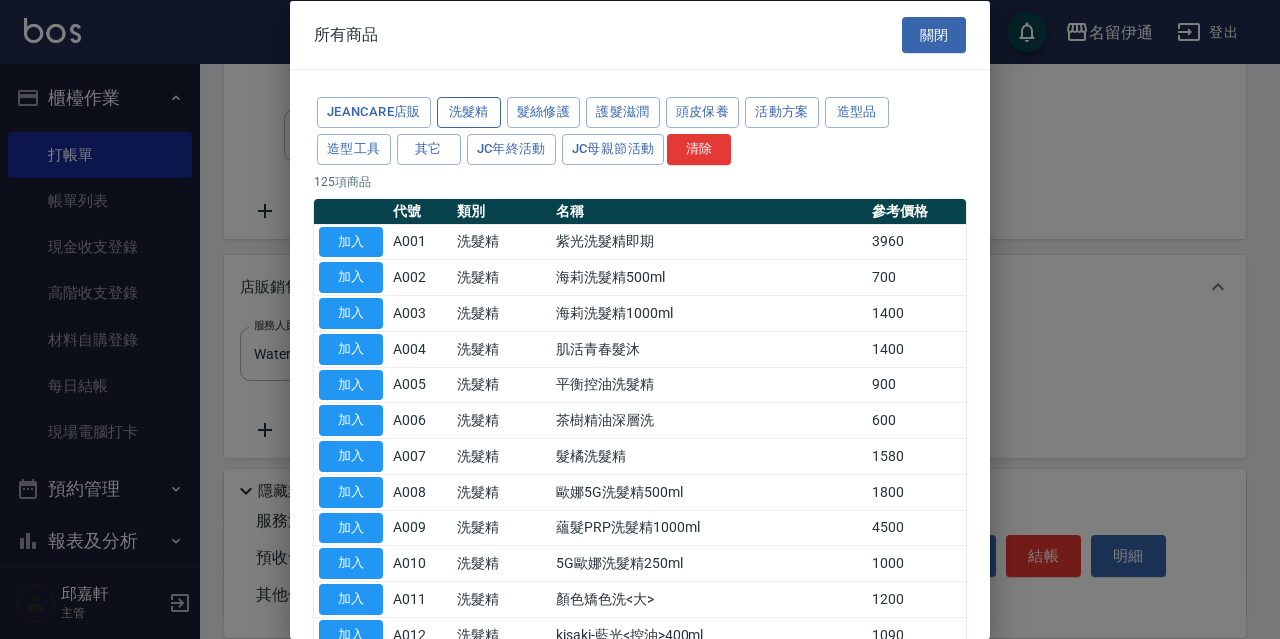 click on "洗髮精" at bounding box center (469, 112) 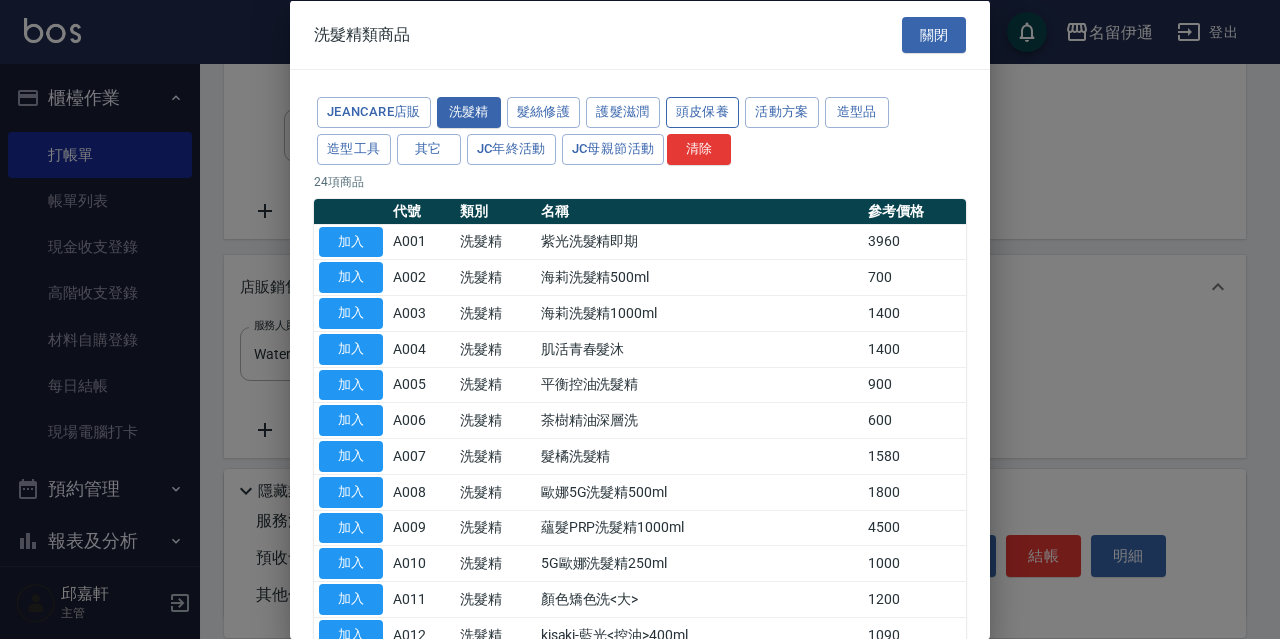 click on "頭皮保養" at bounding box center (703, 112) 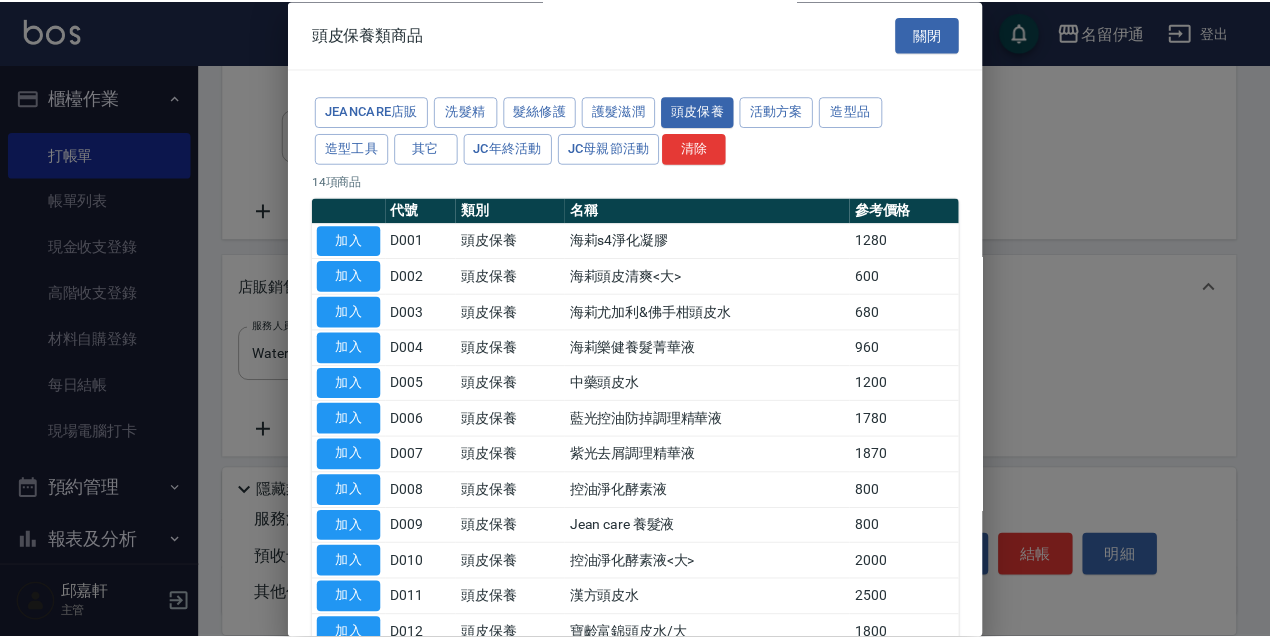 scroll, scrollTop: 195, scrollLeft: 0, axis: vertical 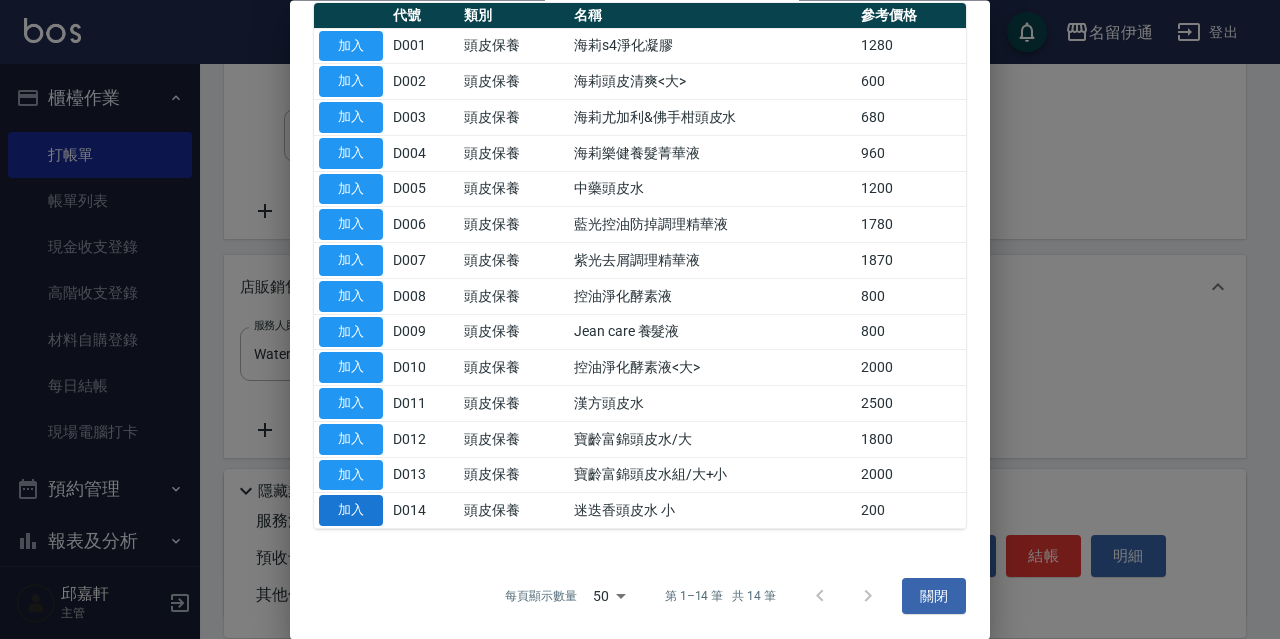 click on "加入" at bounding box center [351, 511] 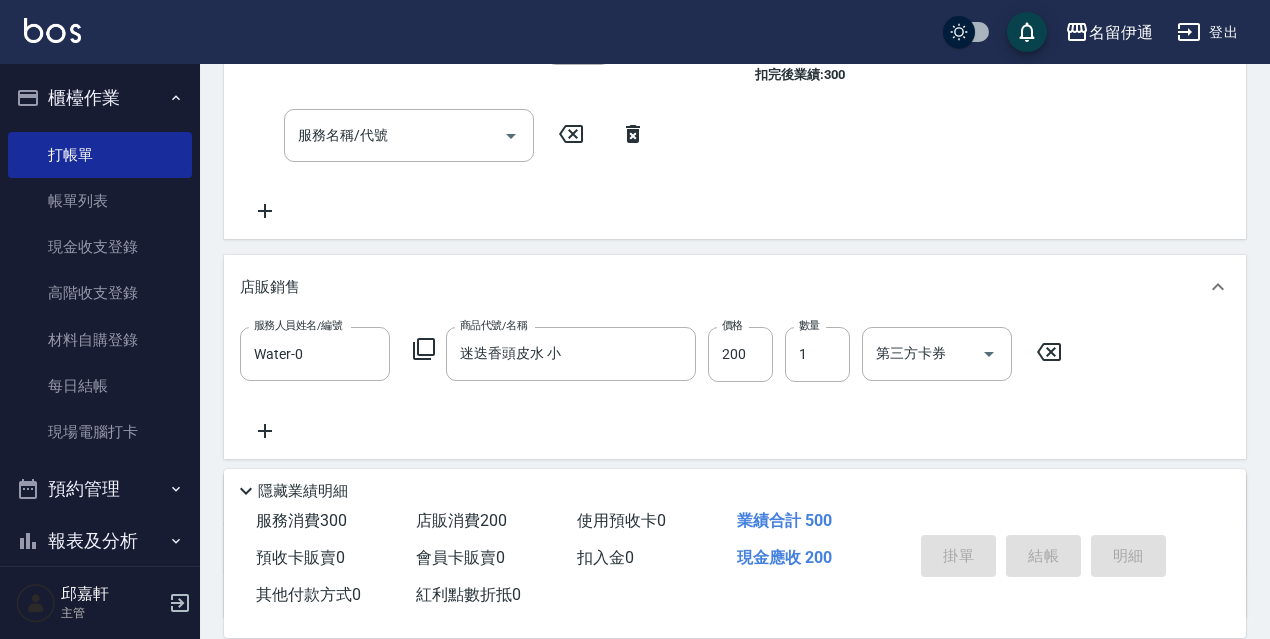 type 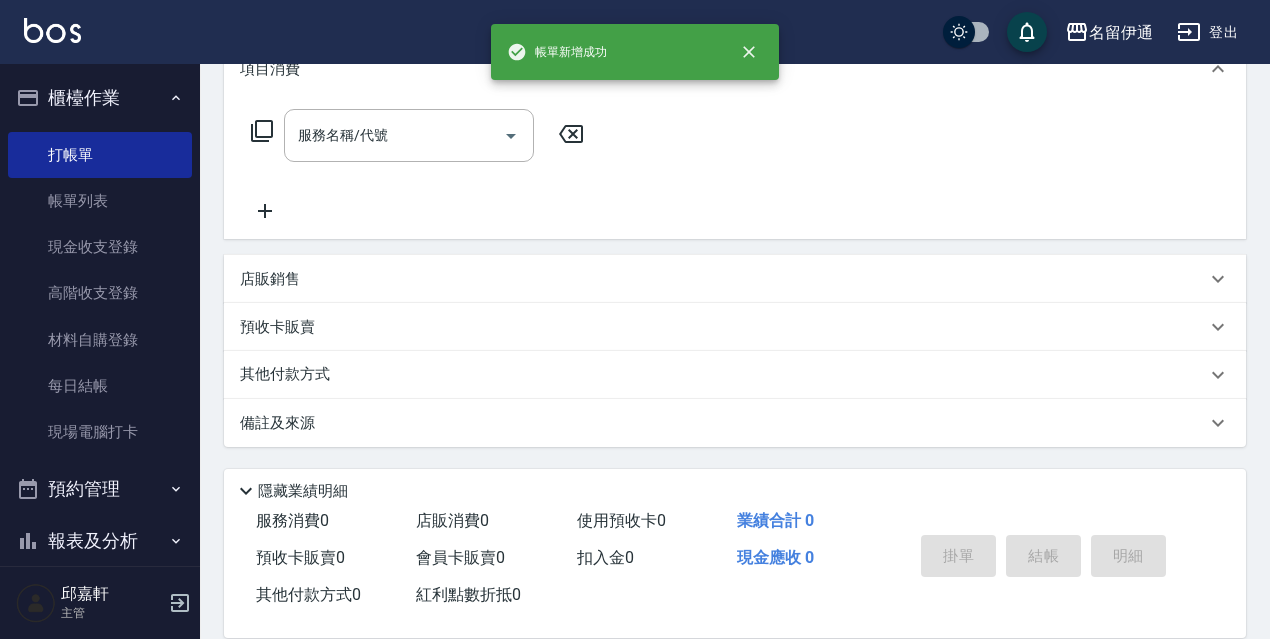 scroll, scrollTop: 0, scrollLeft: 0, axis: both 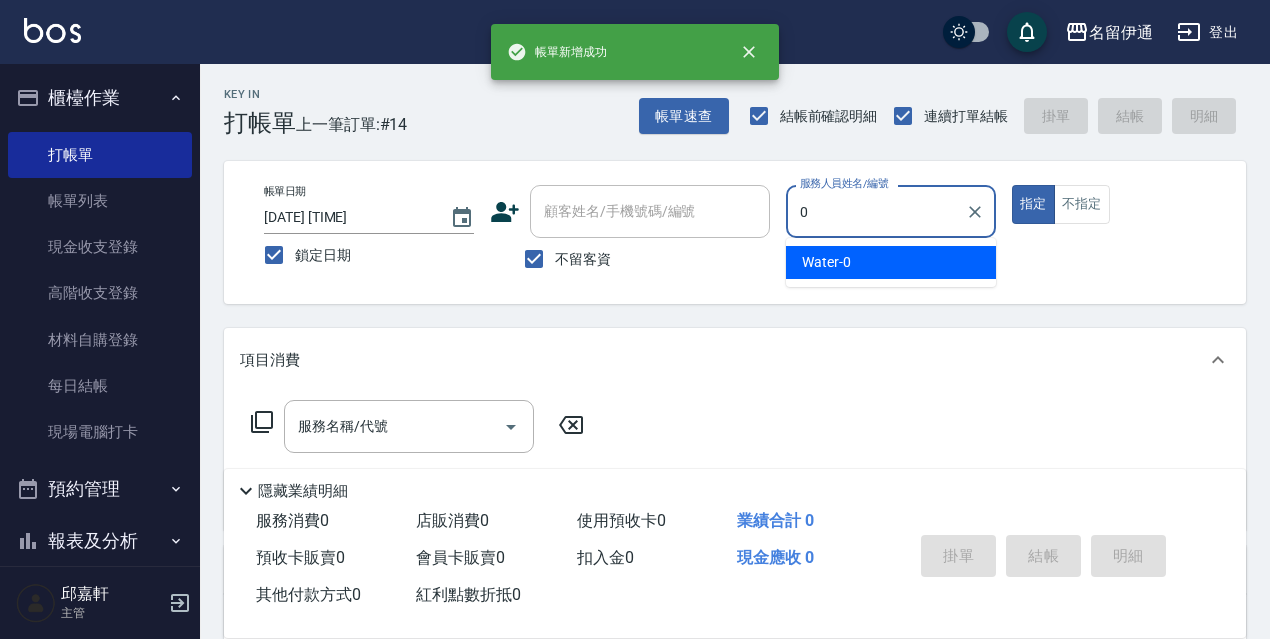 type on "Water-0" 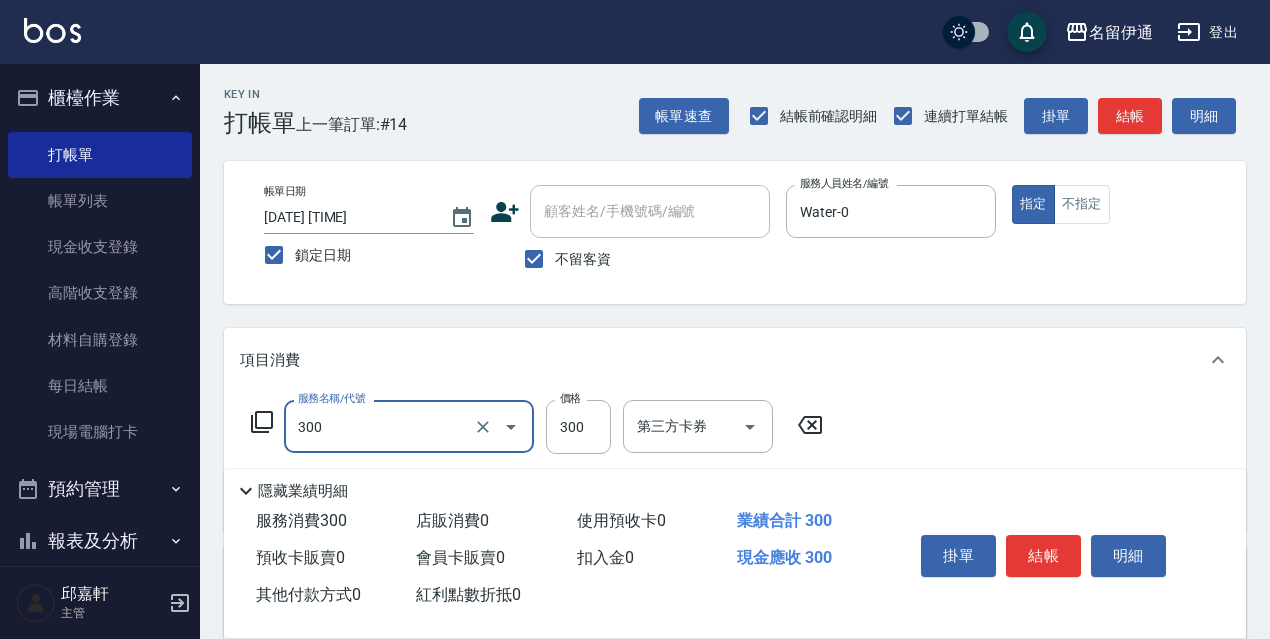 type on "洗髮300(300)" 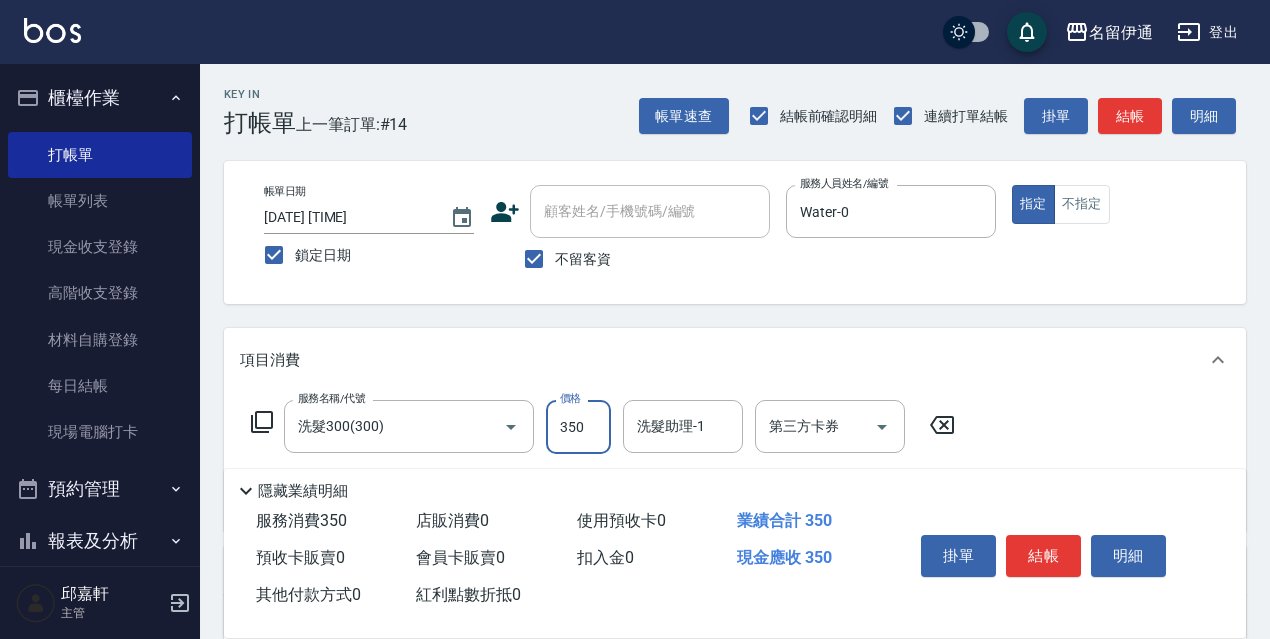 type on "350" 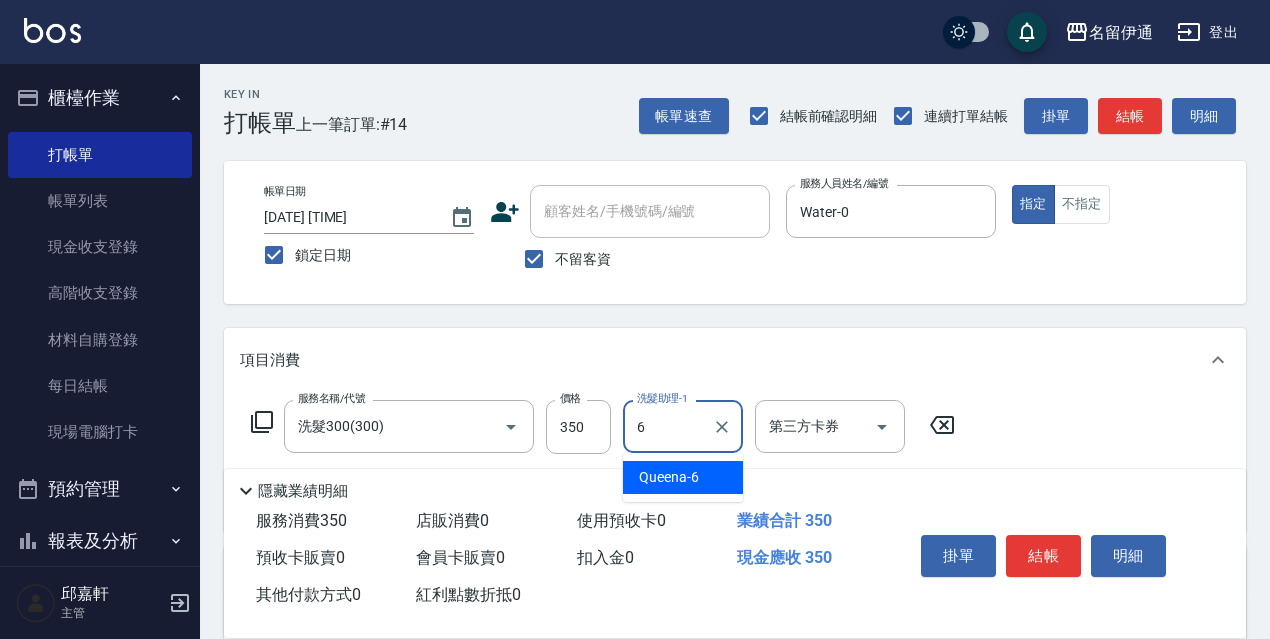 type on "Queena-6" 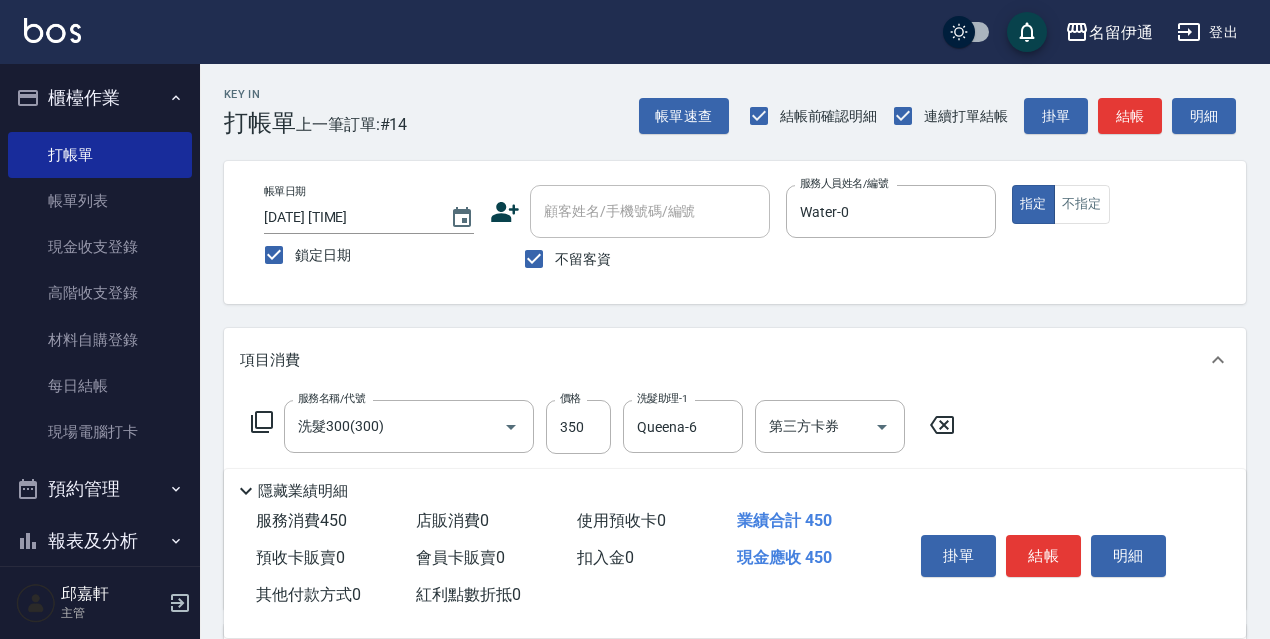 type on "電棒/夾直(803)" 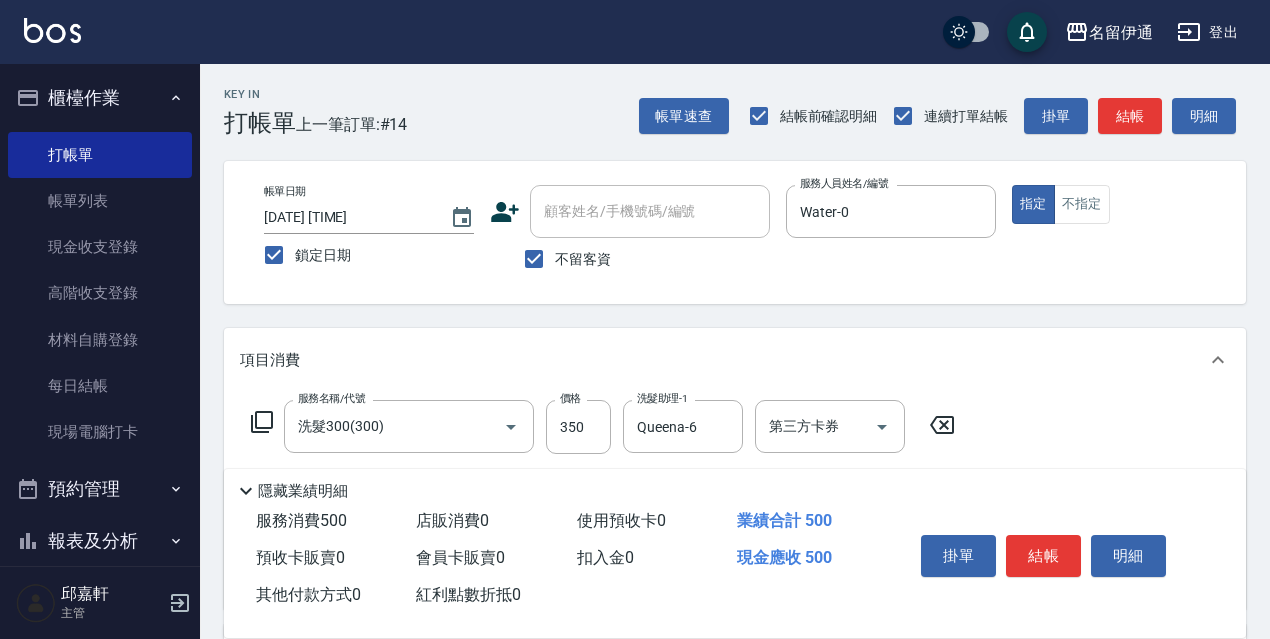 type on "150" 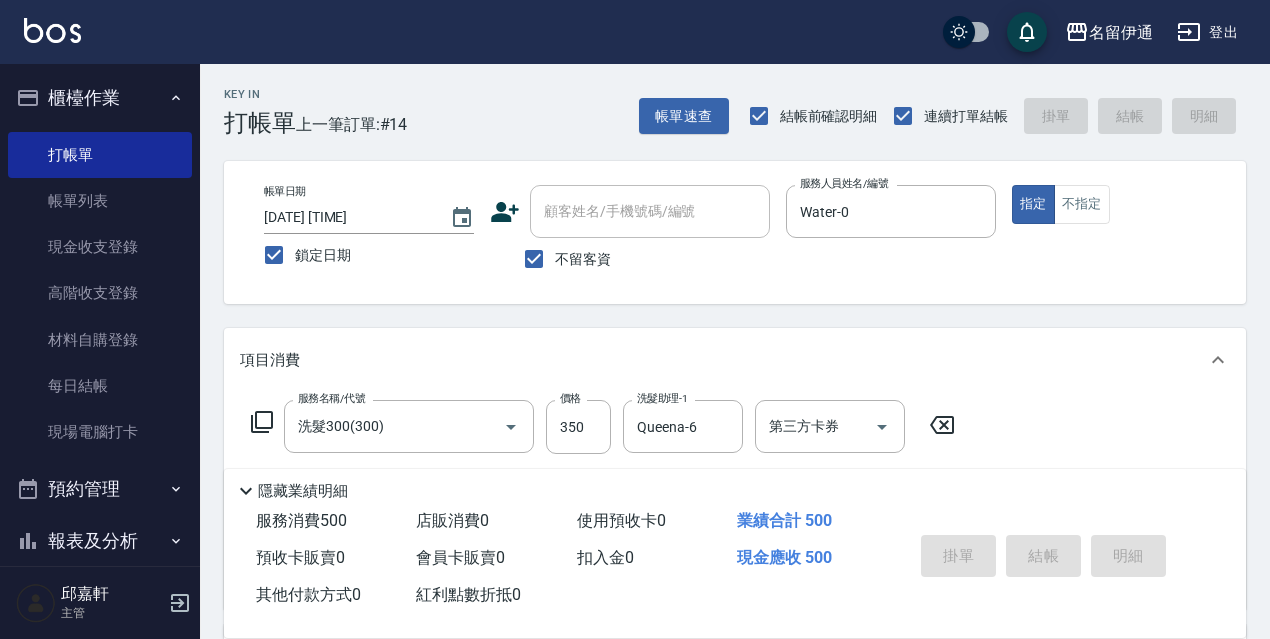 type 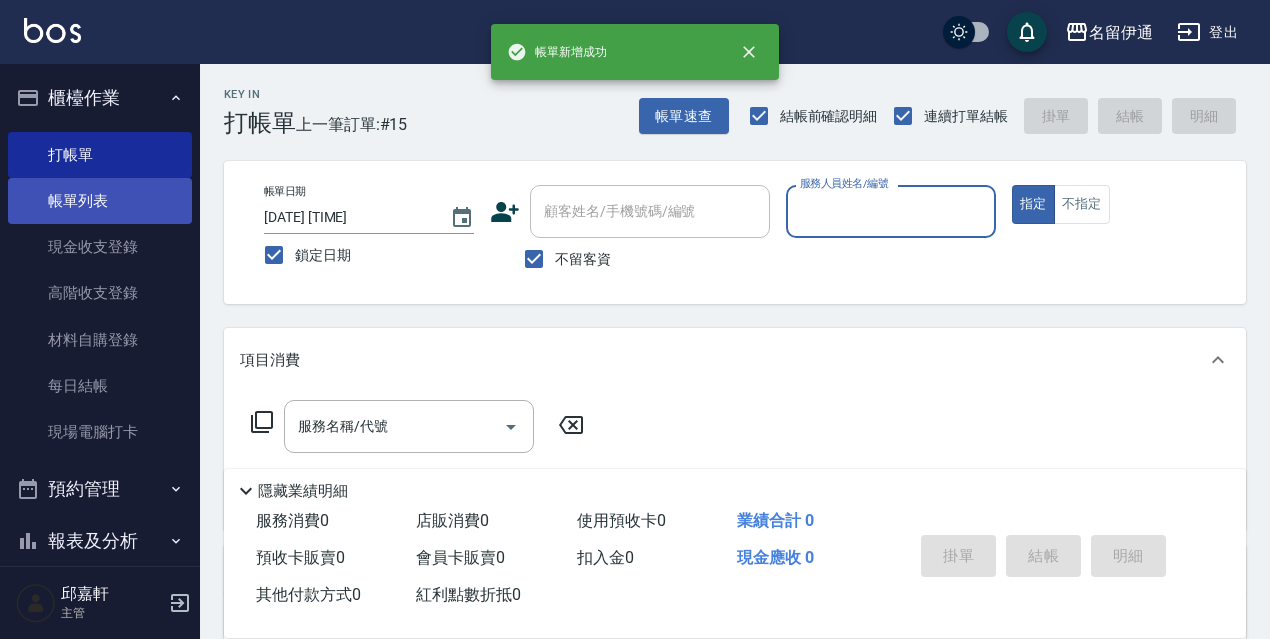 click on "帳單列表" at bounding box center (100, 201) 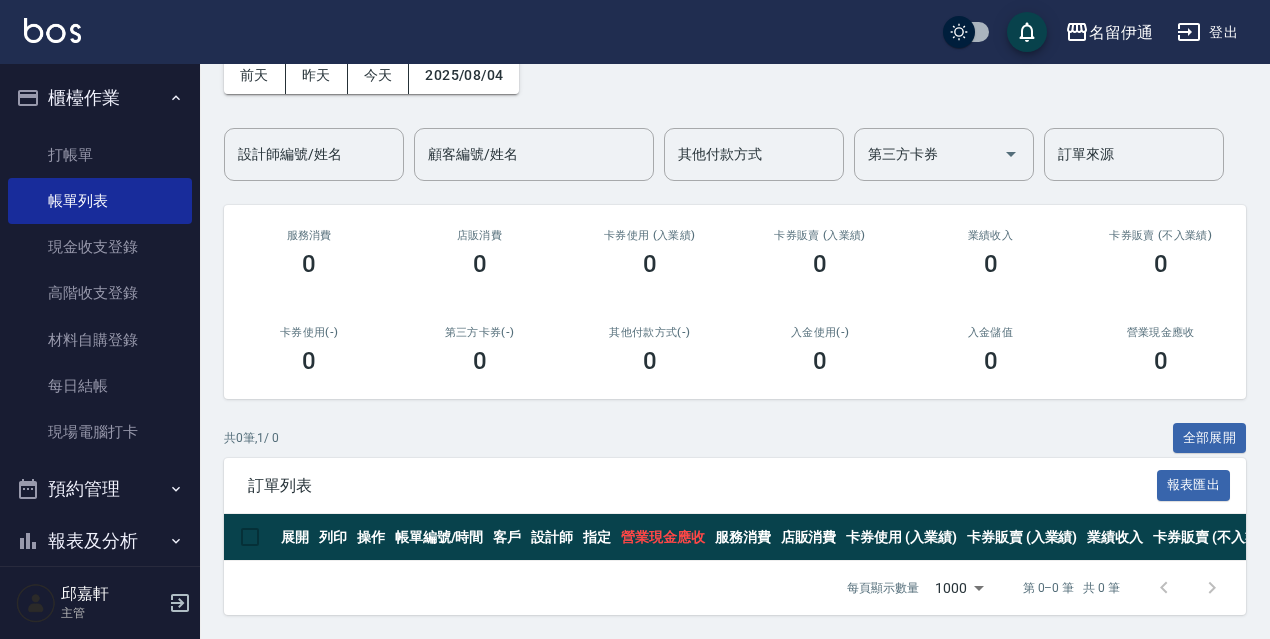 scroll, scrollTop: 0, scrollLeft: 0, axis: both 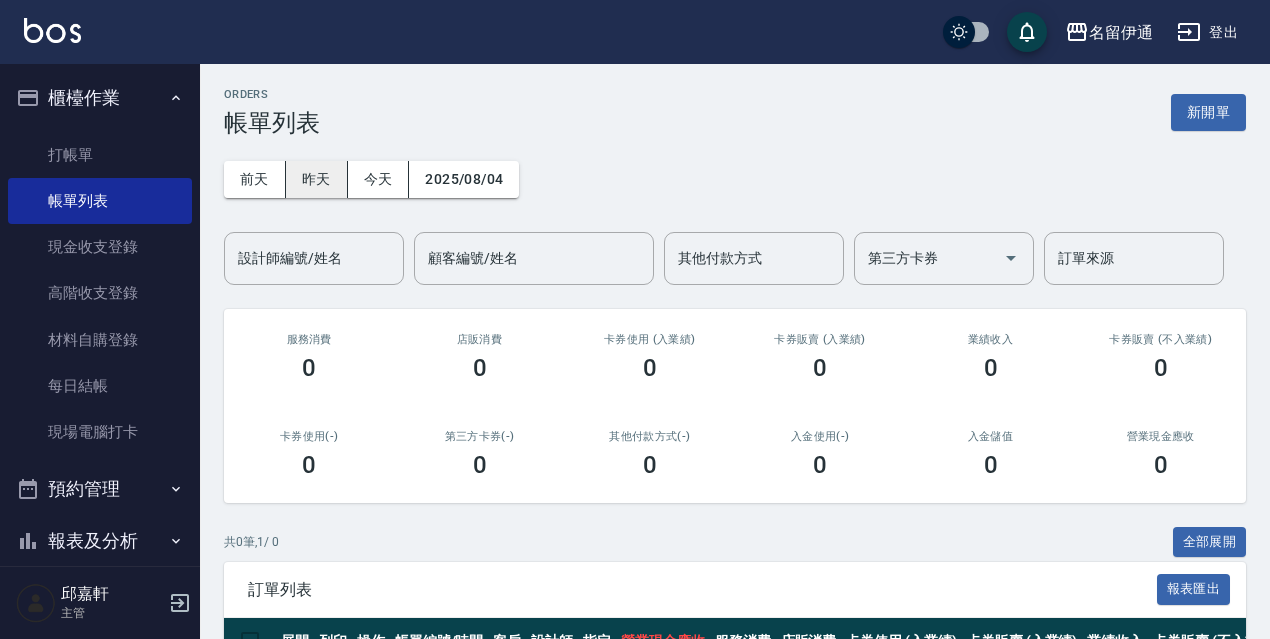 click on "昨天" at bounding box center (317, 179) 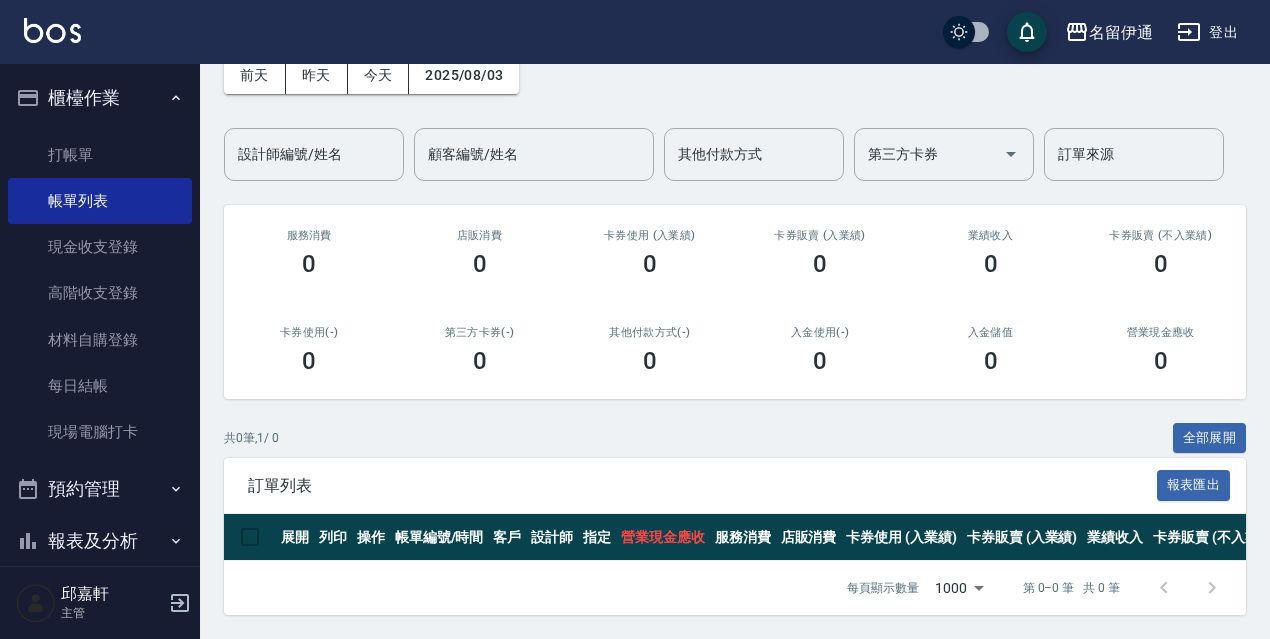 scroll, scrollTop: 0, scrollLeft: 0, axis: both 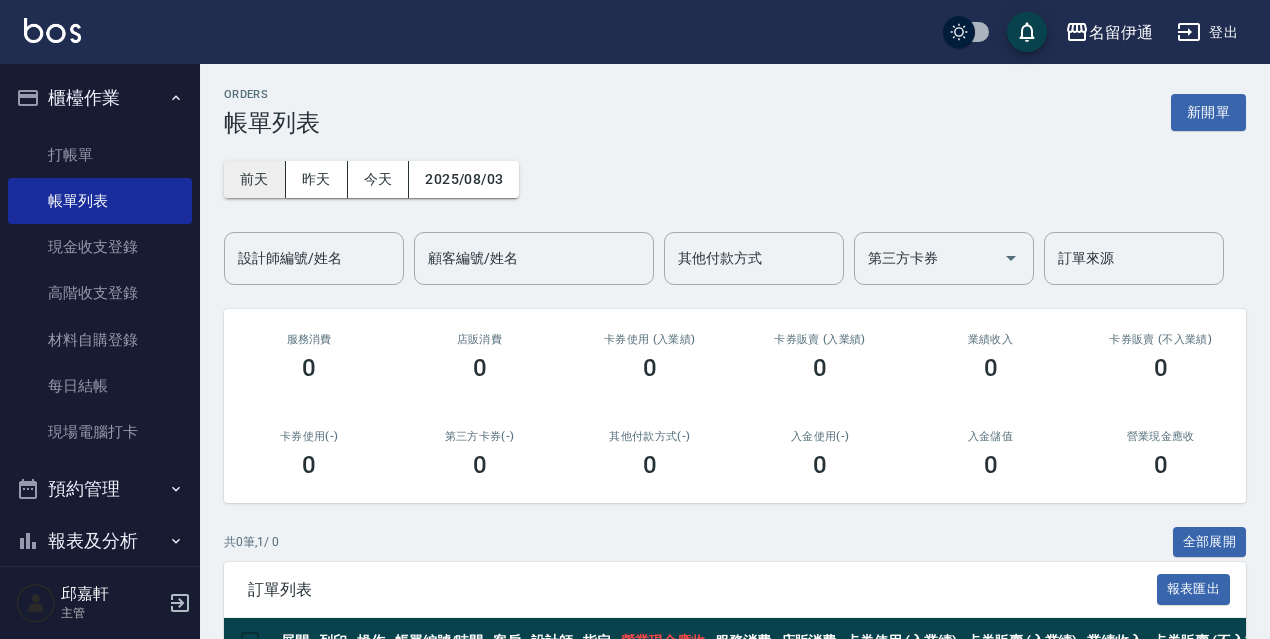 click on "前天" at bounding box center [255, 179] 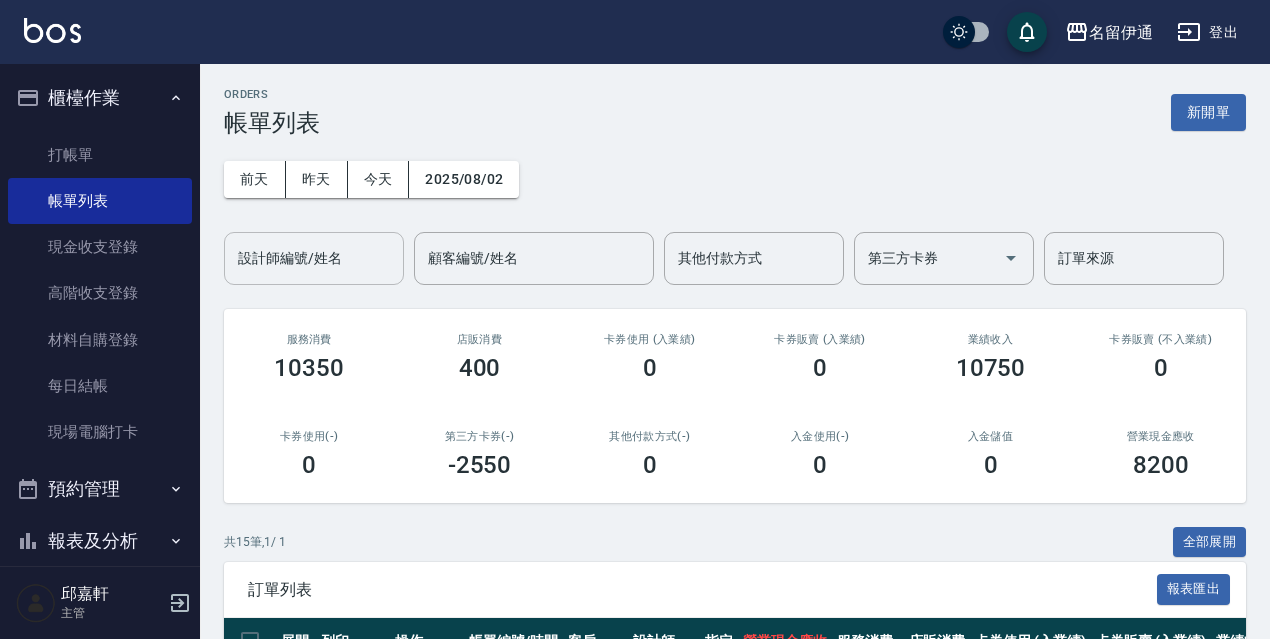 scroll, scrollTop: 400, scrollLeft: 0, axis: vertical 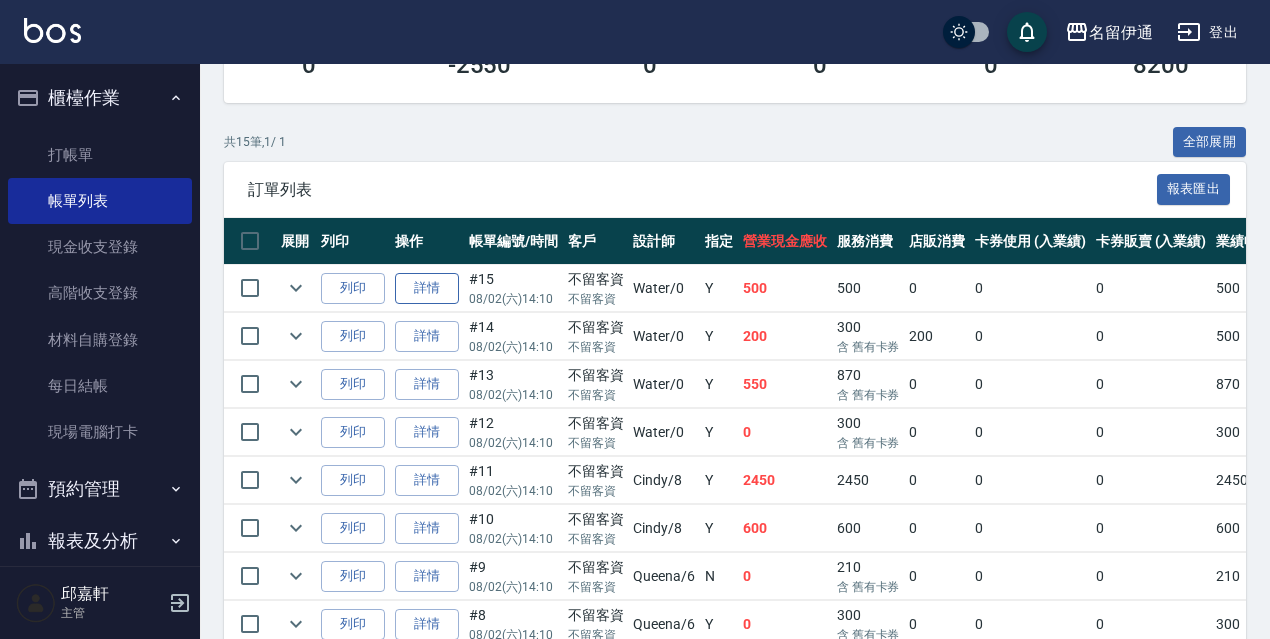 click on "詳情" at bounding box center (427, 288) 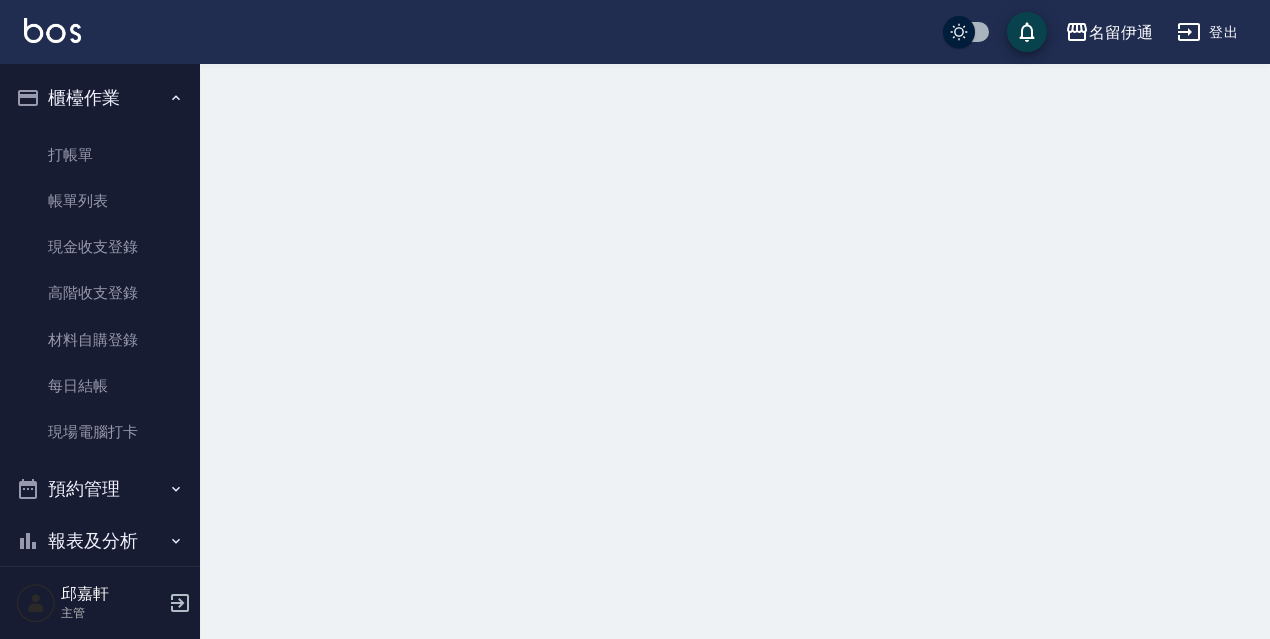 scroll, scrollTop: 0, scrollLeft: 0, axis: both 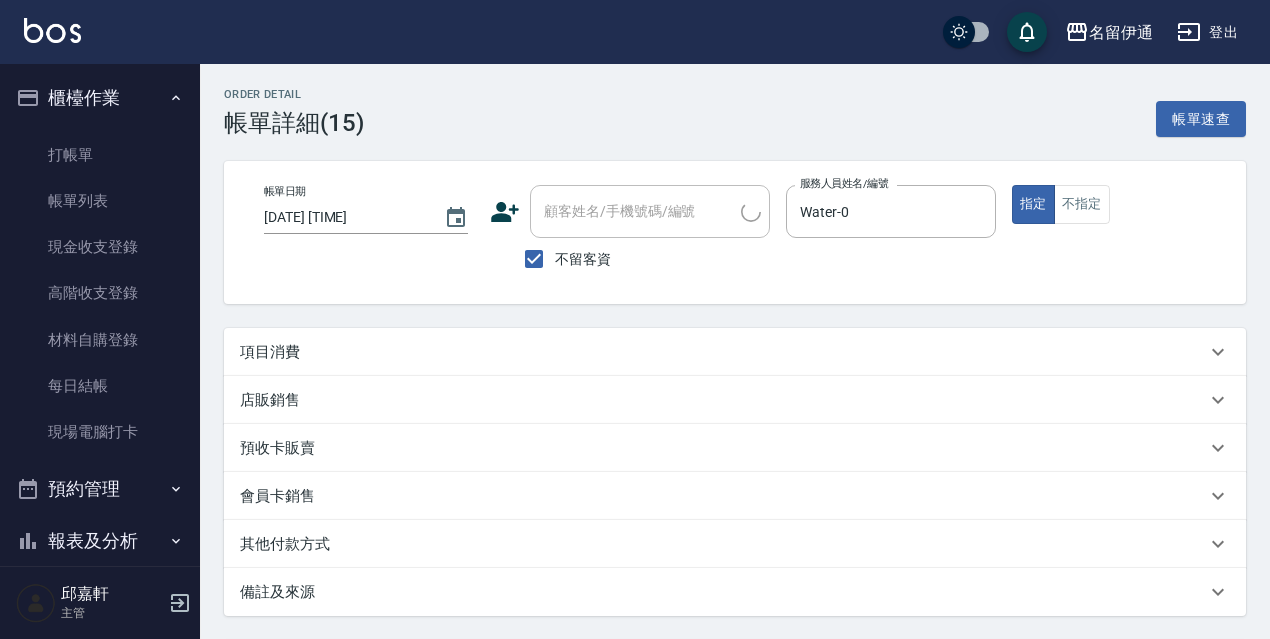 type on "2025/08/02 14:10" 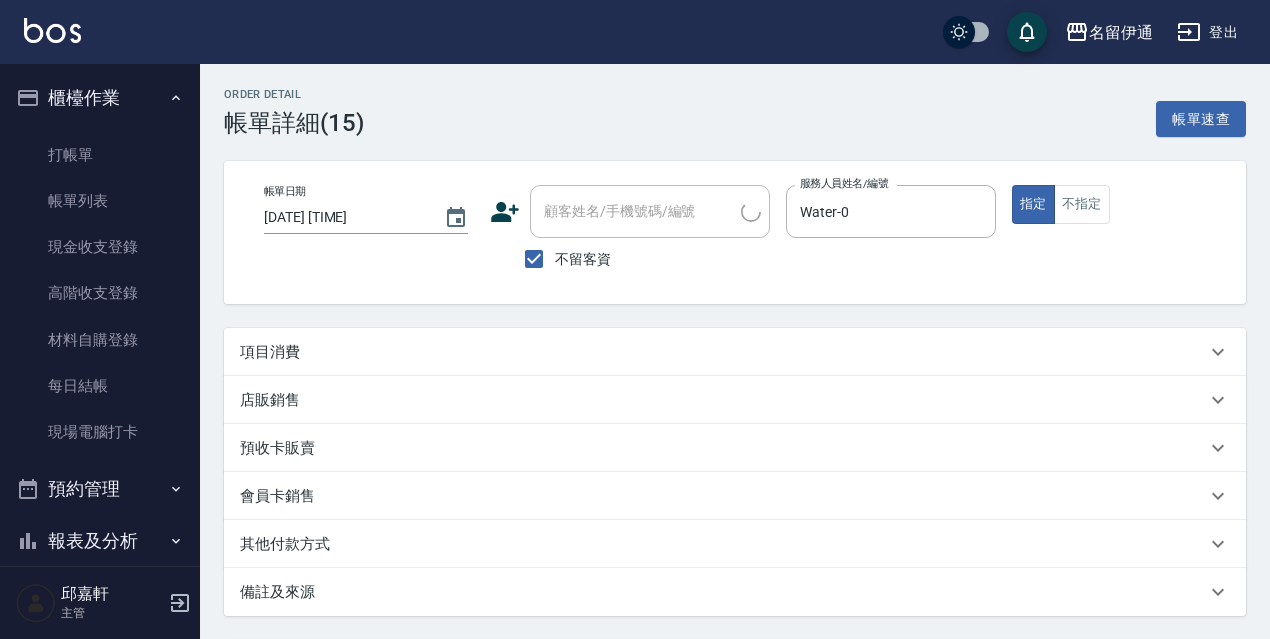 checkbox on "true" 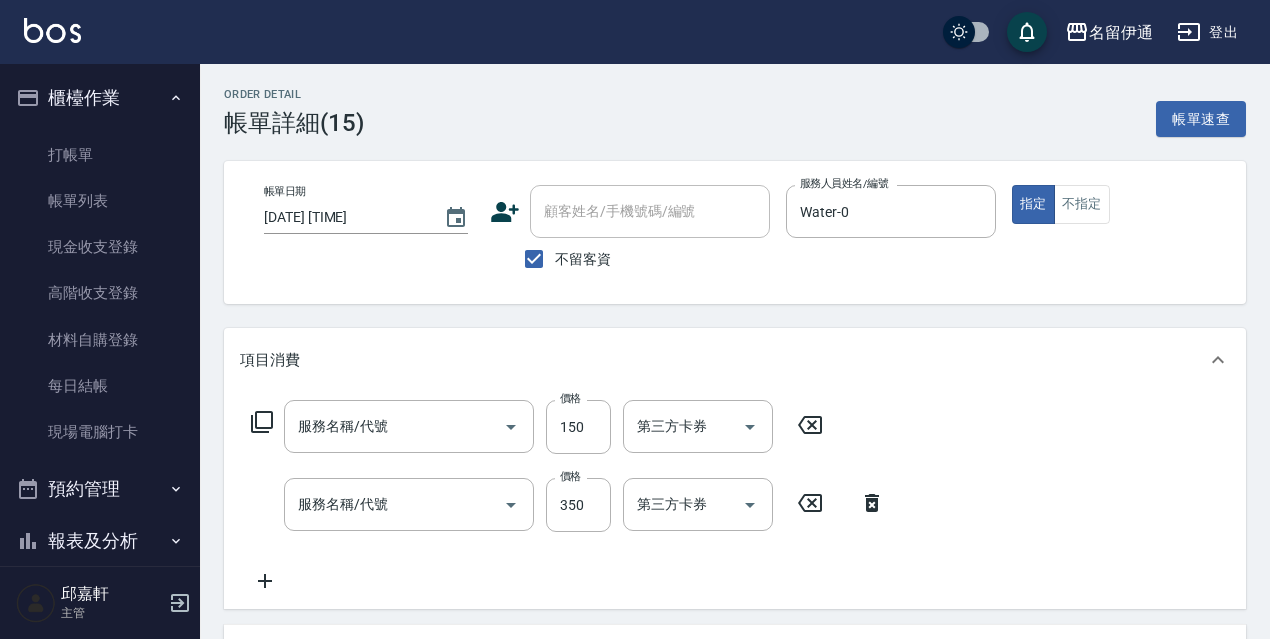 type on "電棒/夾直(803)" 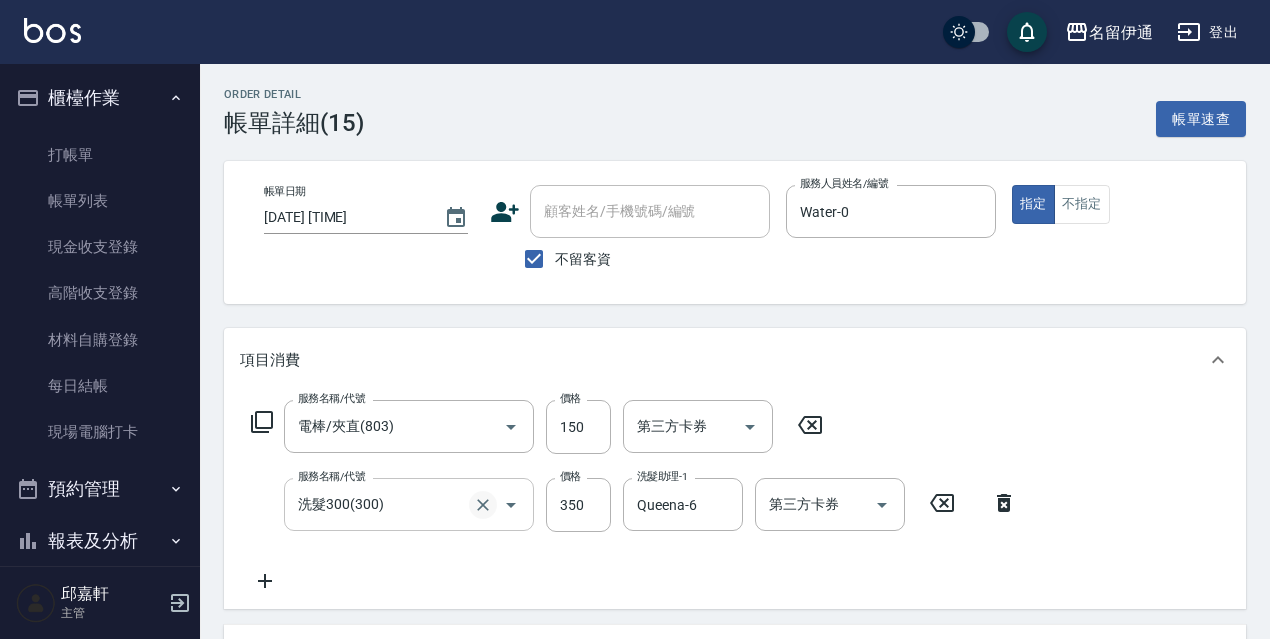 click 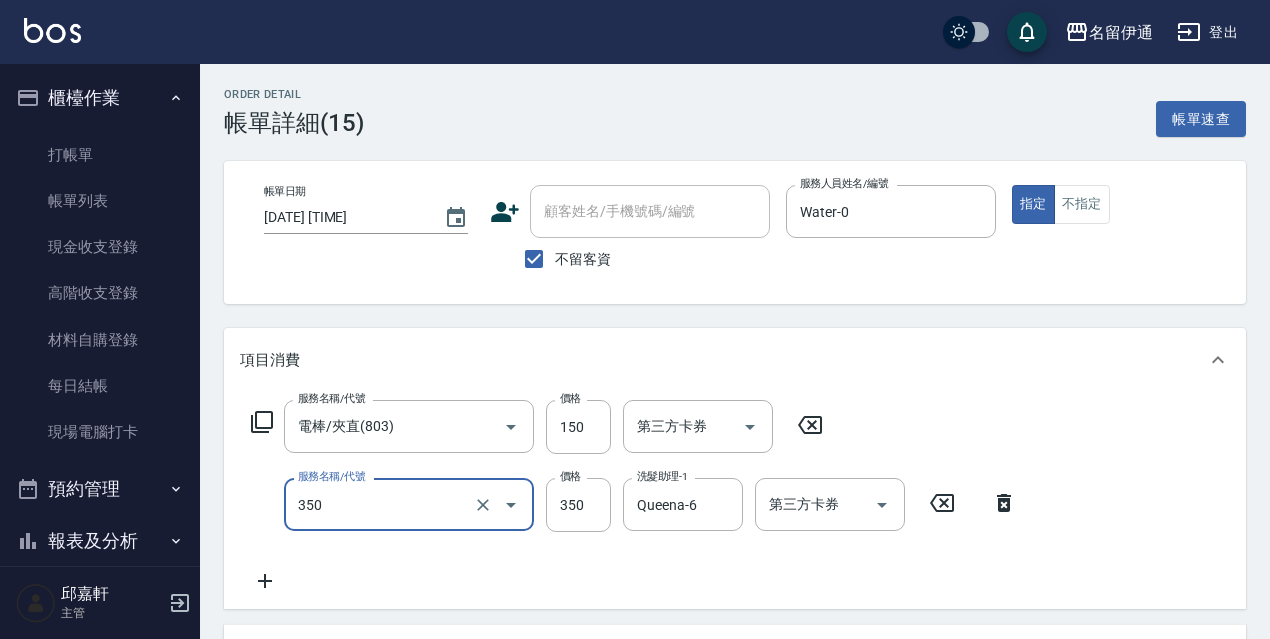 type on "洗髮350(350)" 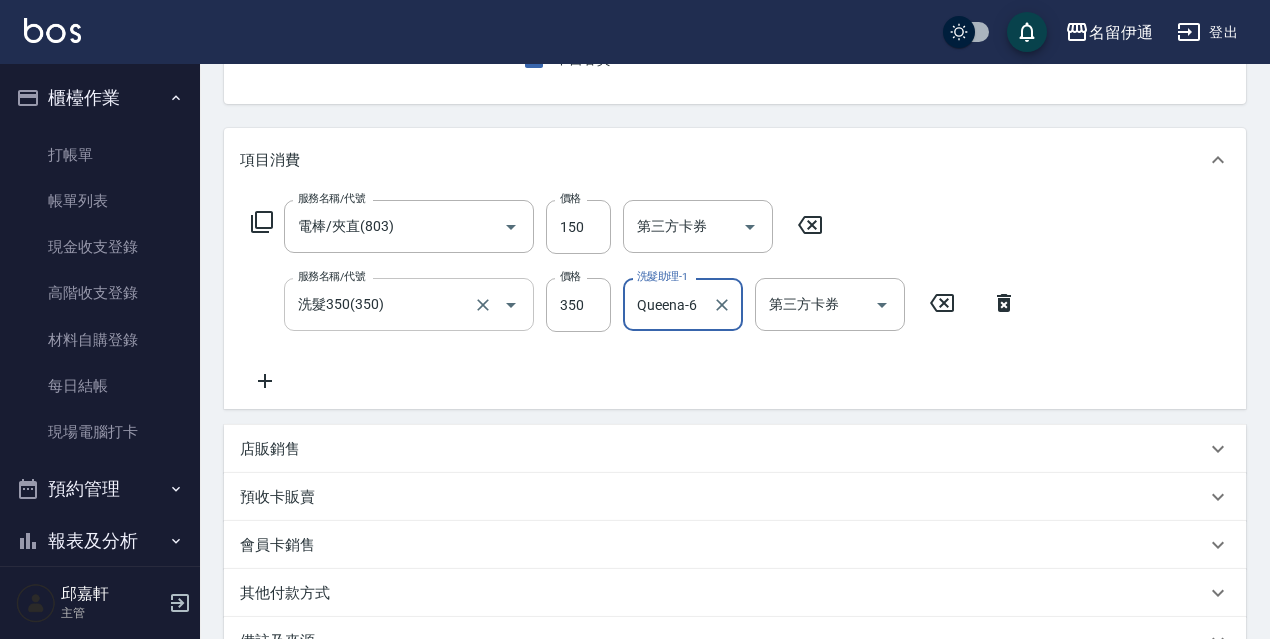 scroll, scrollTop: 400, scrollLeft: 0, axis: vertical 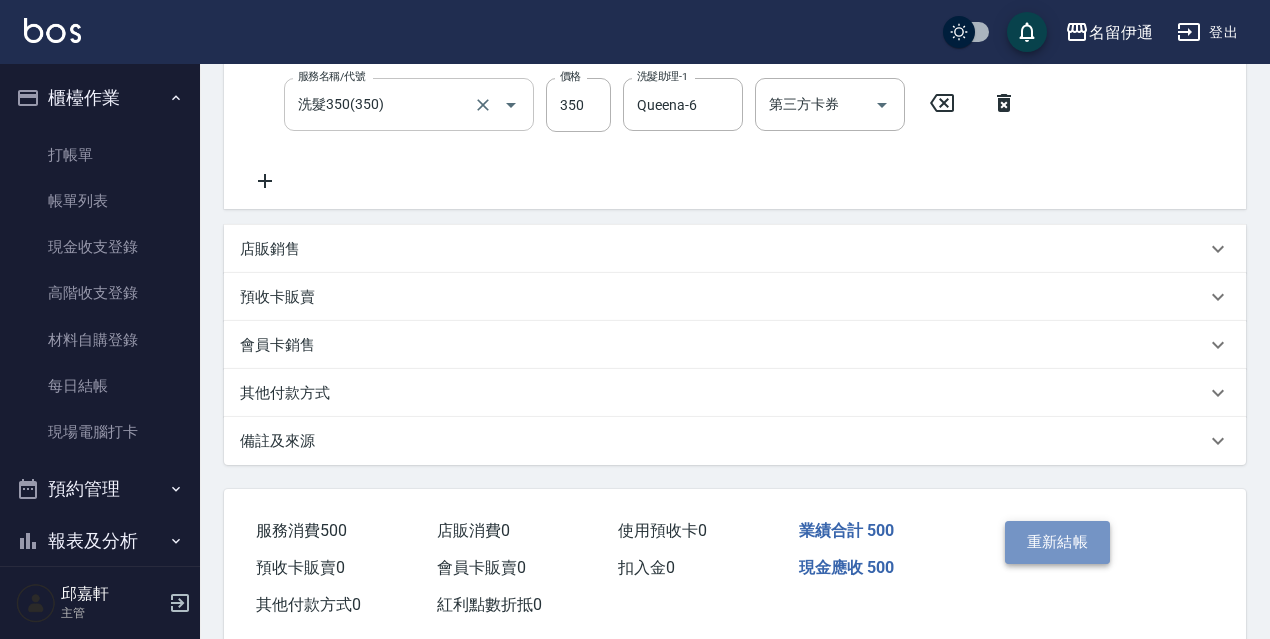 click on "重新結帳" at bounding box center [1058, 542] 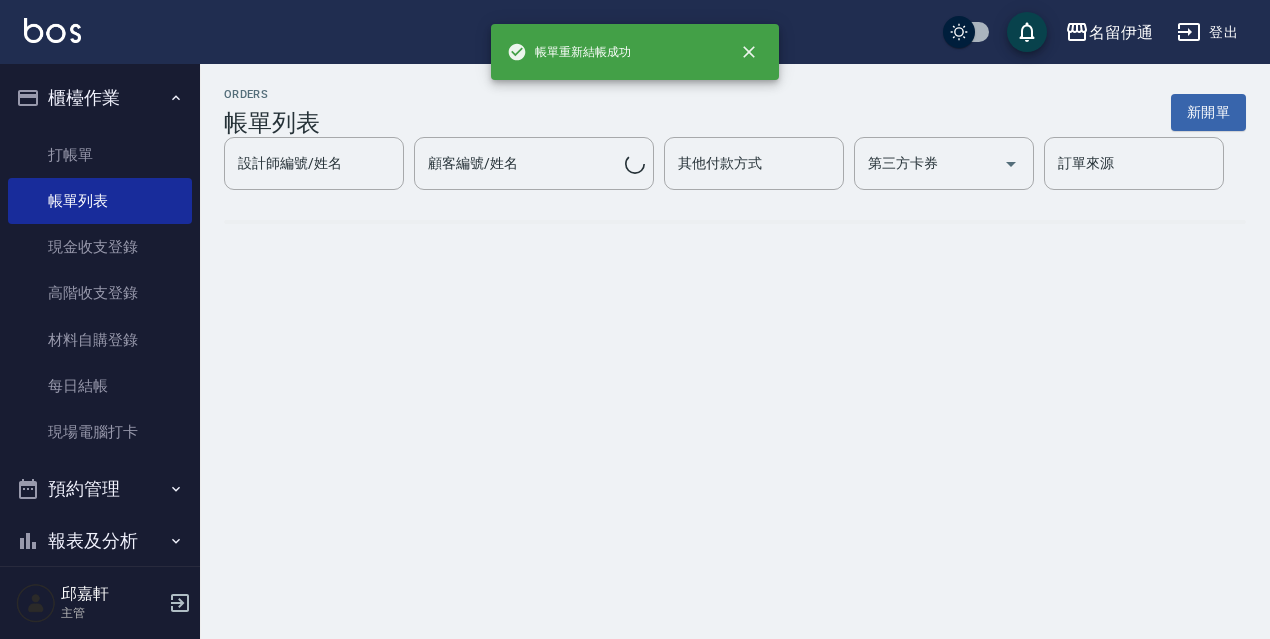 scroll, scrollTop: 0, scrollLeft: 0, axis: both 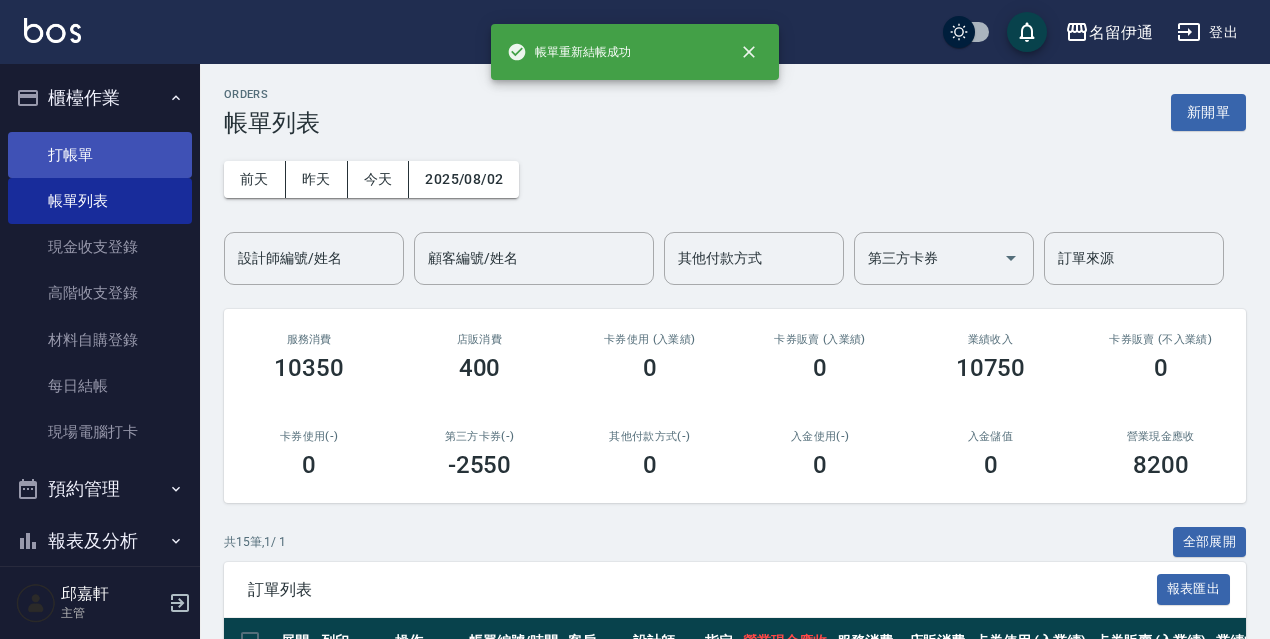 click on "打帳單" at bounding box center (100, 155) 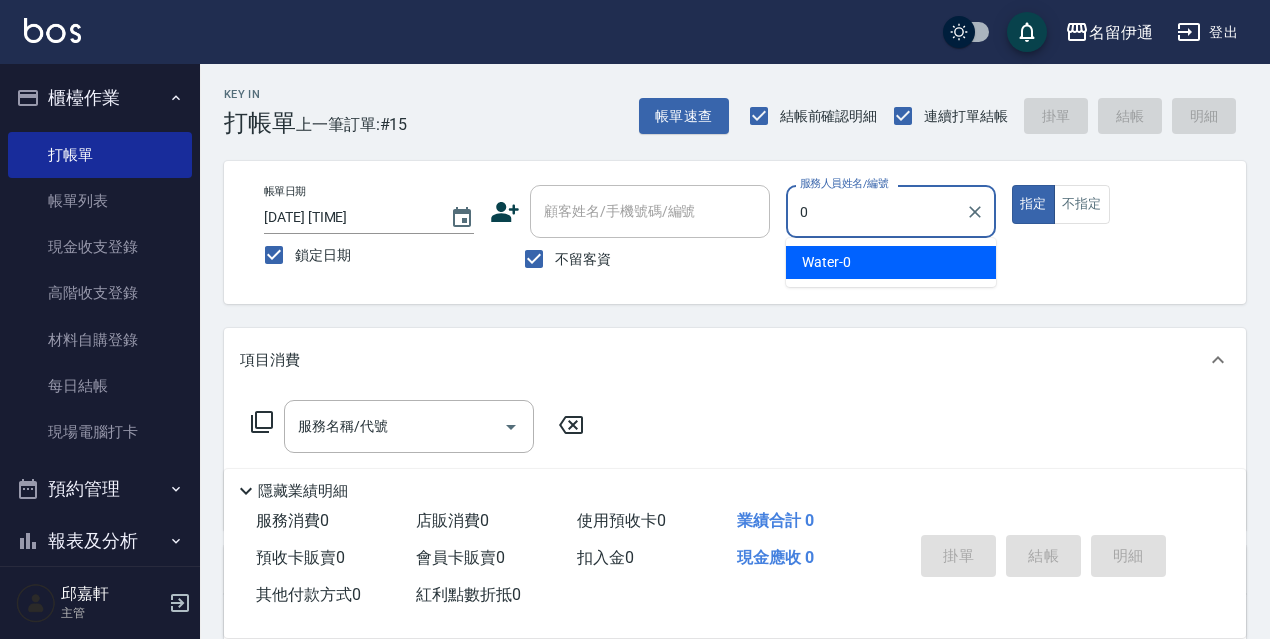 type on "Water-0" 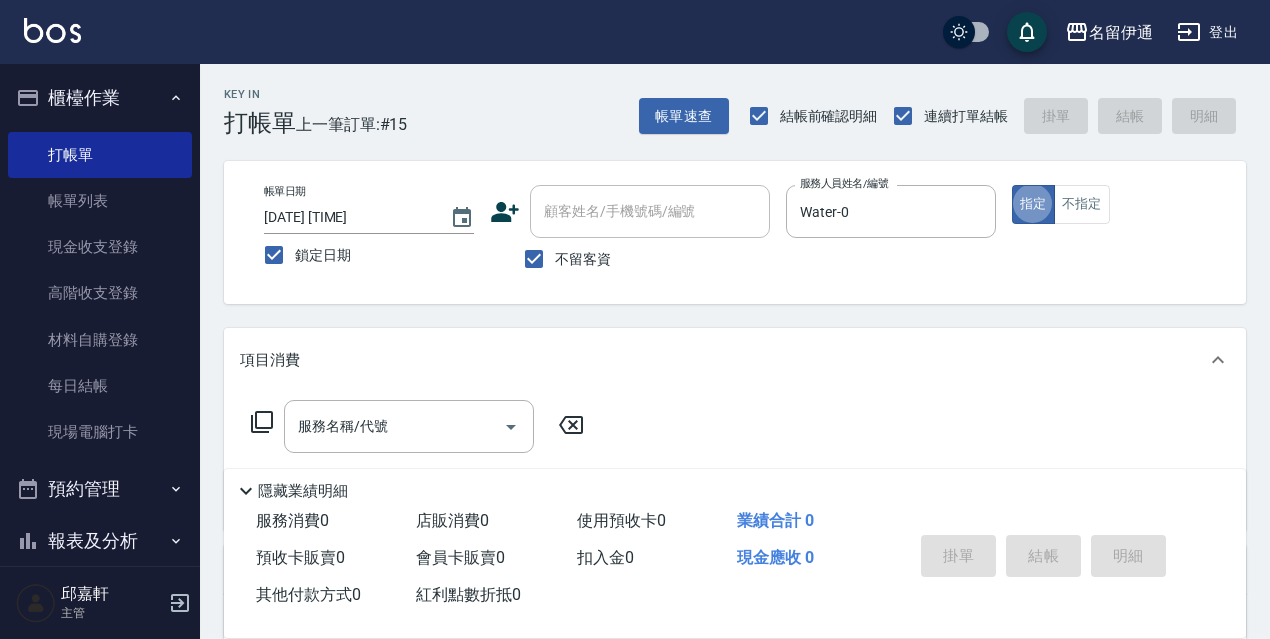 type on "true" 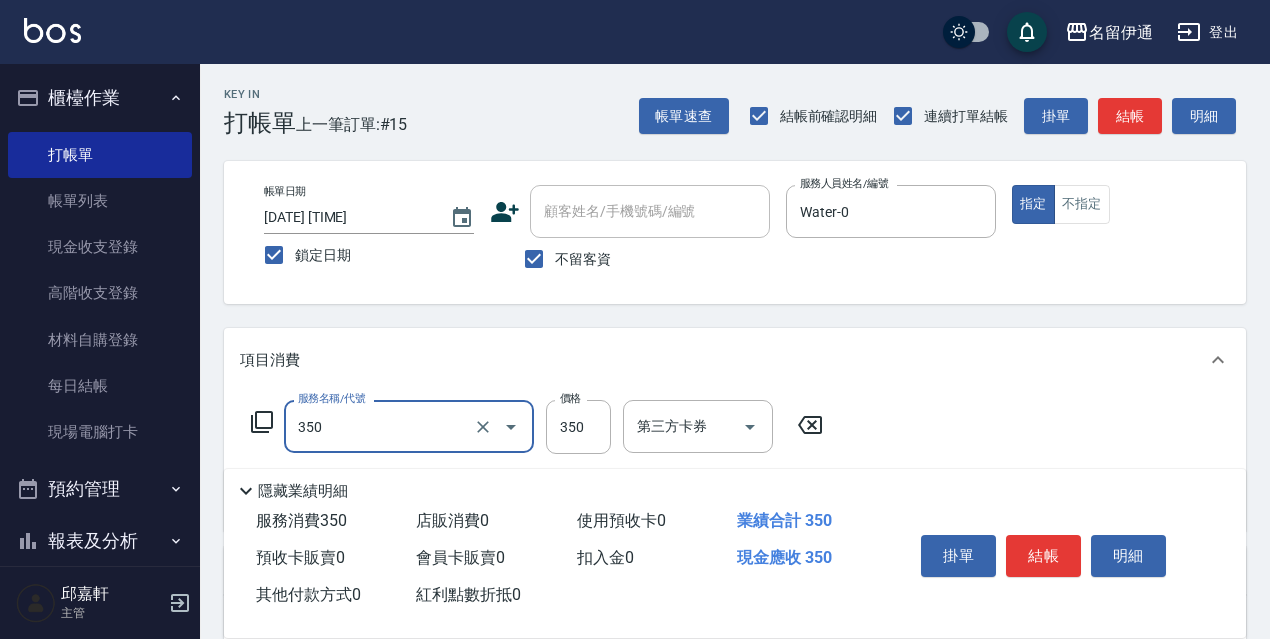 type on "洗髮350(350)" 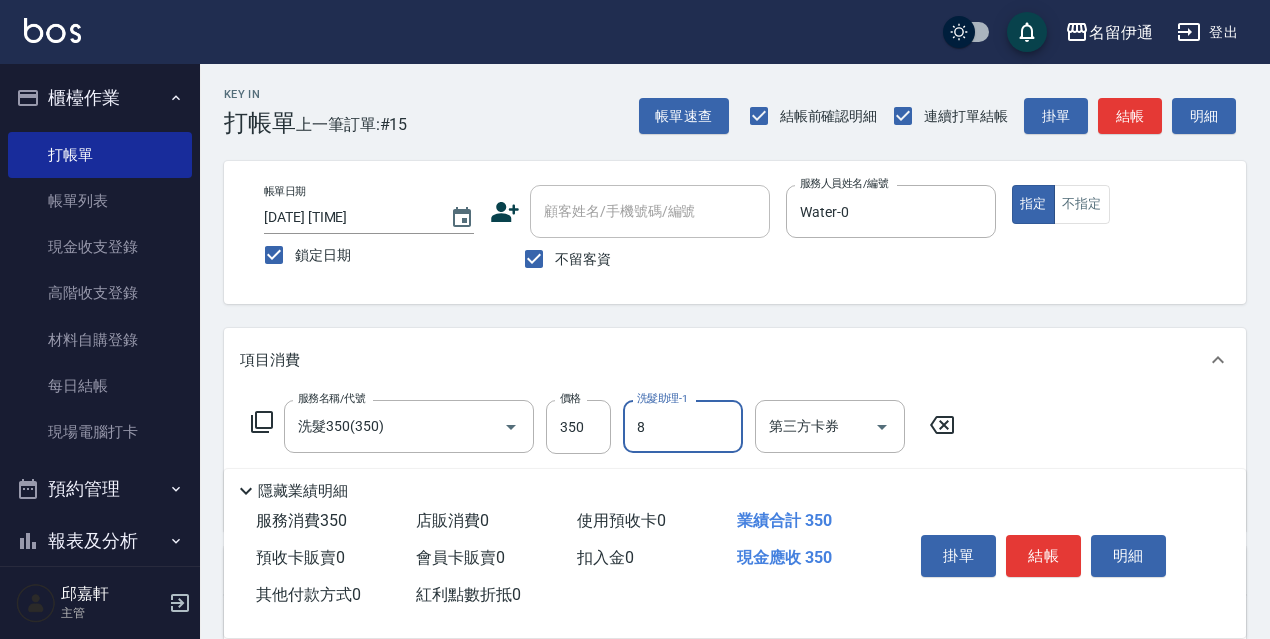 type on "Cindy-8" 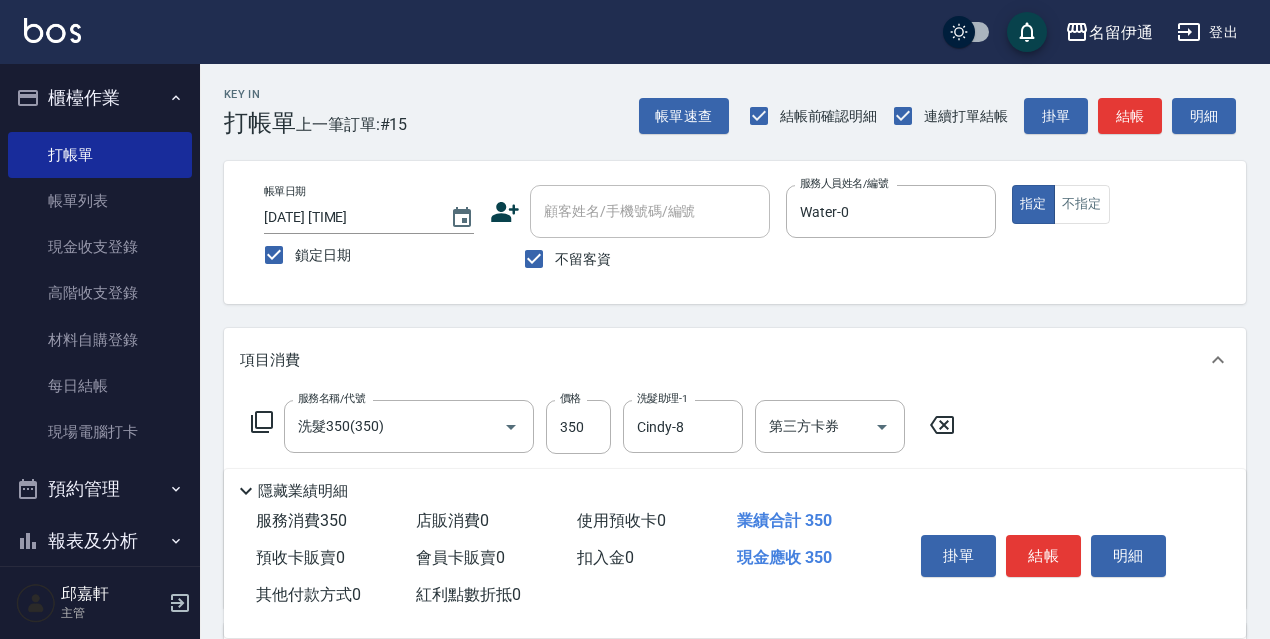 scroll, scrollTop: 200, scrollLeft: 0, axis: vertical 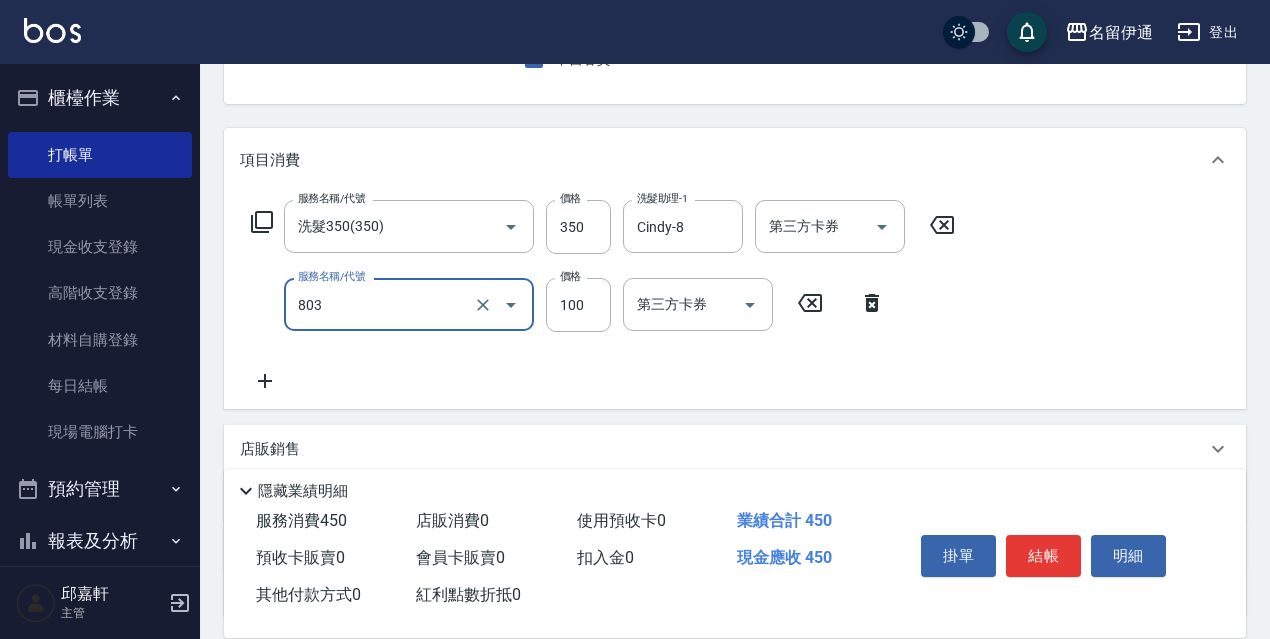 type on "電棒/夾直(803)" 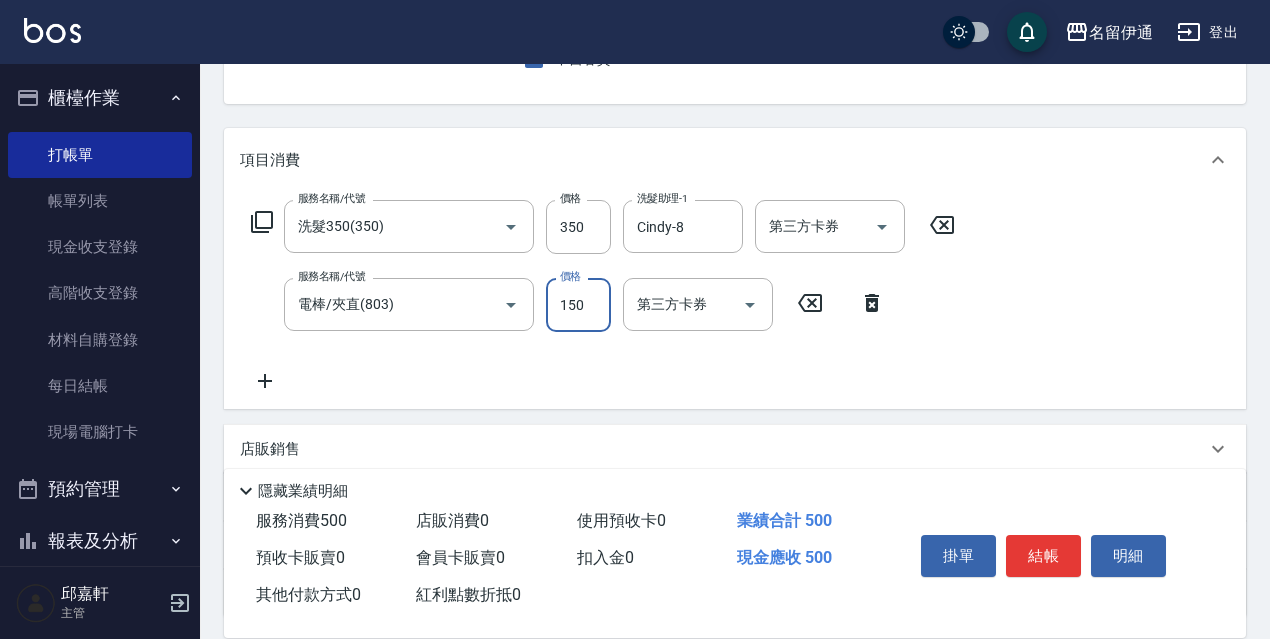 type on "150" 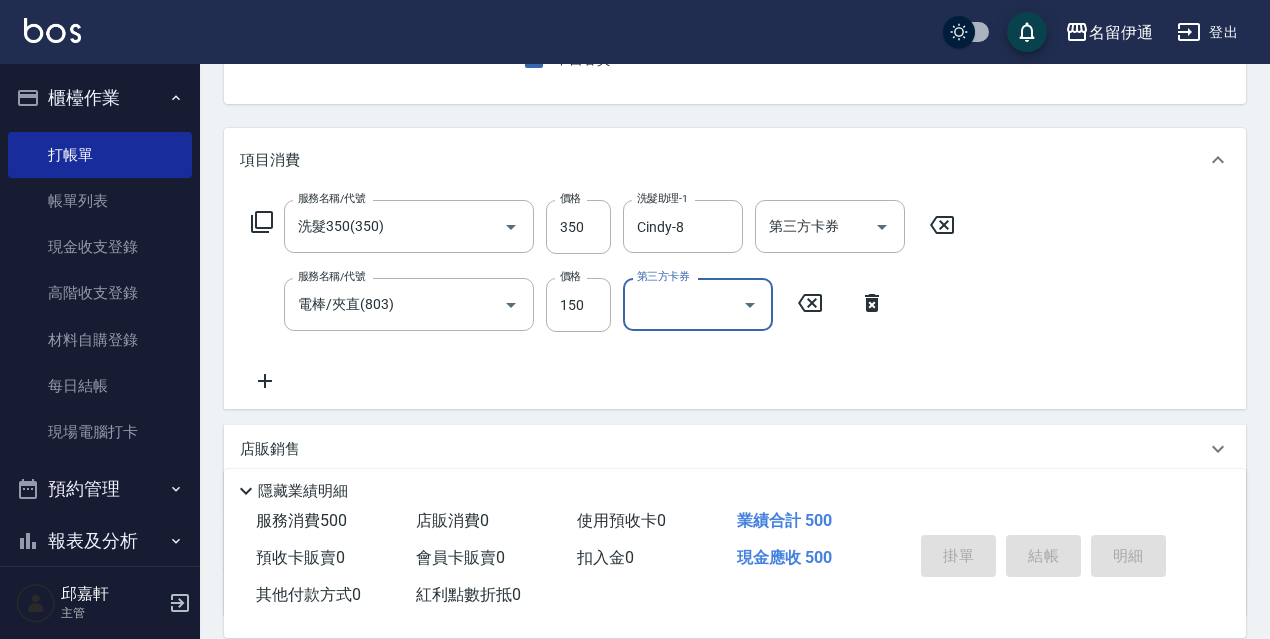 type 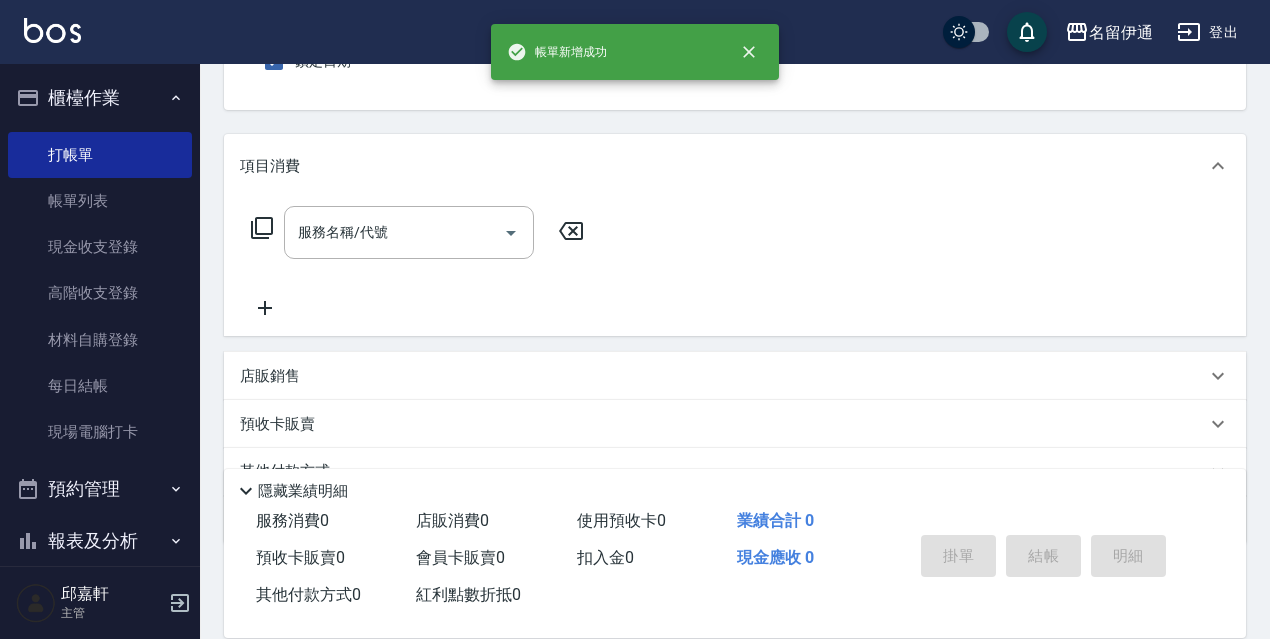 scroll, scrollTop: 0, scrollLeft: 0, axis: both 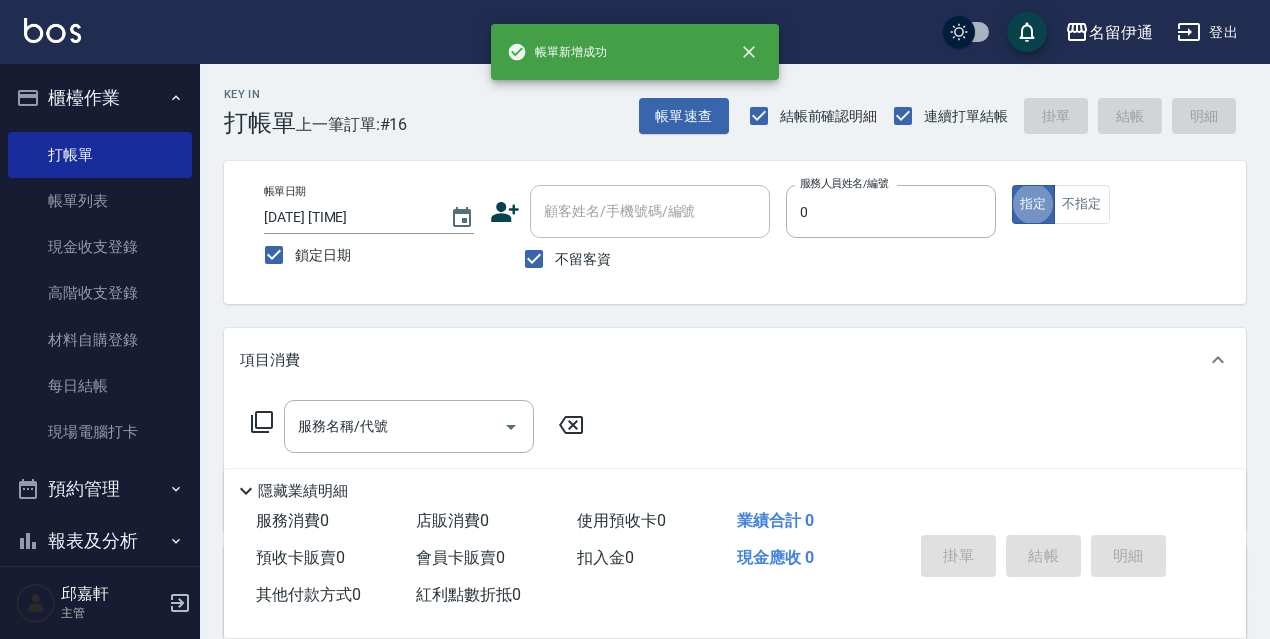 type on "Water-0" 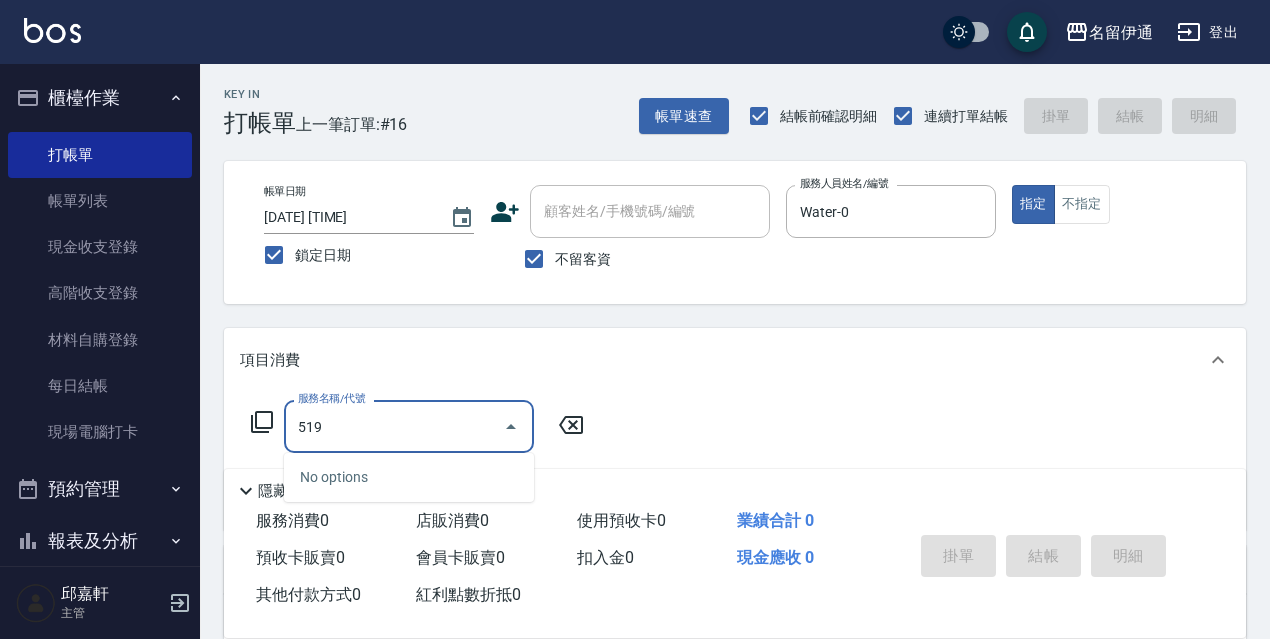 type on "阿速卡醫學染髮(519)" 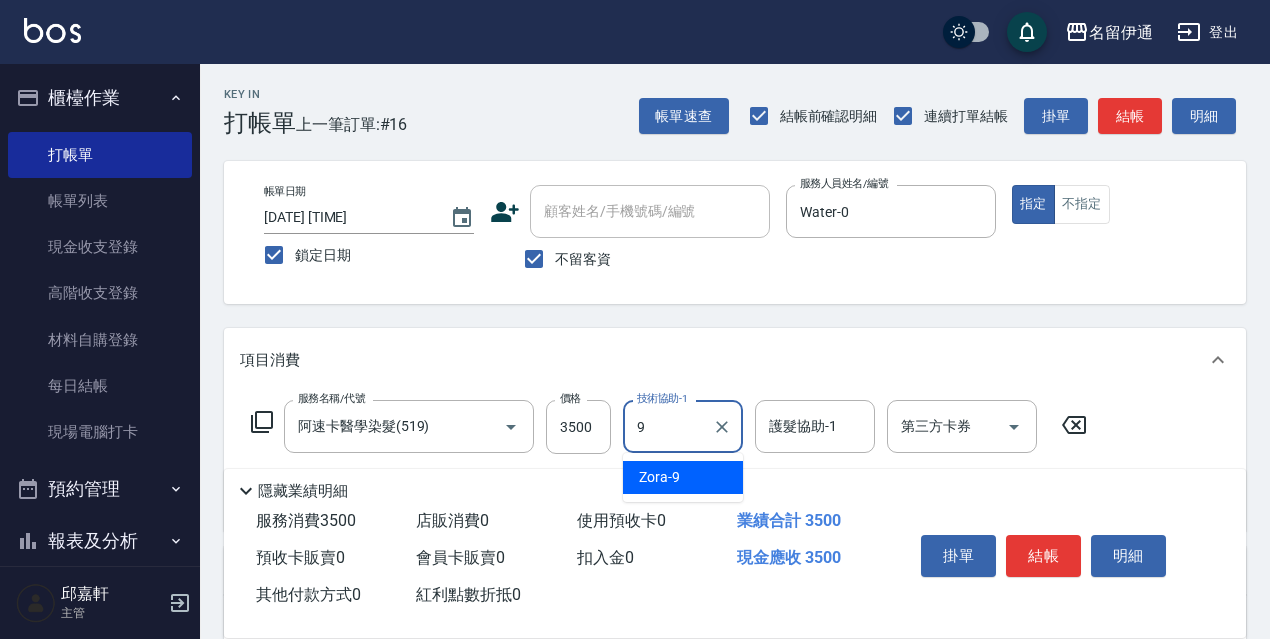 type on "Zora-9" 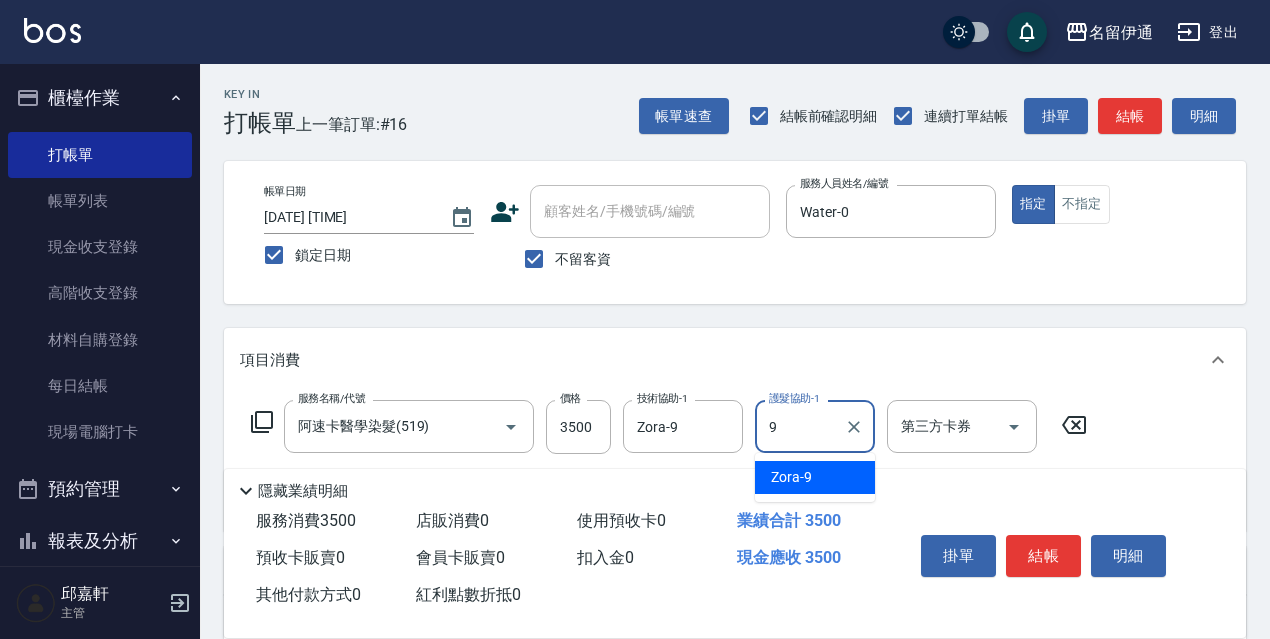 type on "Zora-9" 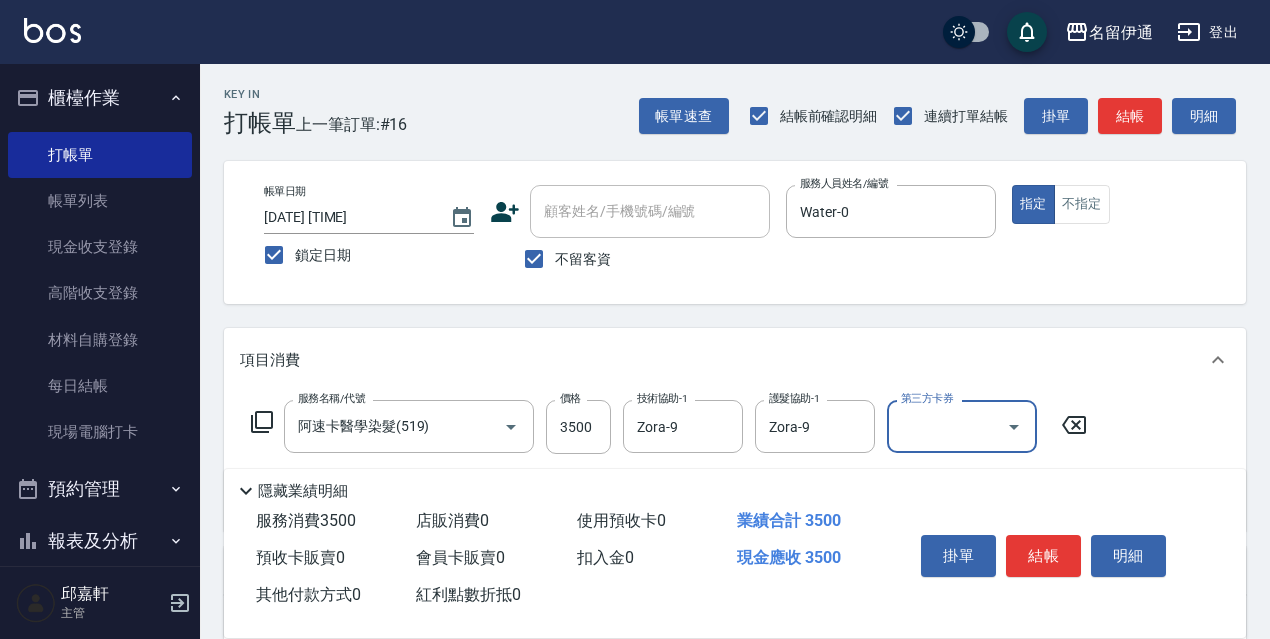 scroll, scrollTop: 292, scrollLeft: 0, axis: vertical 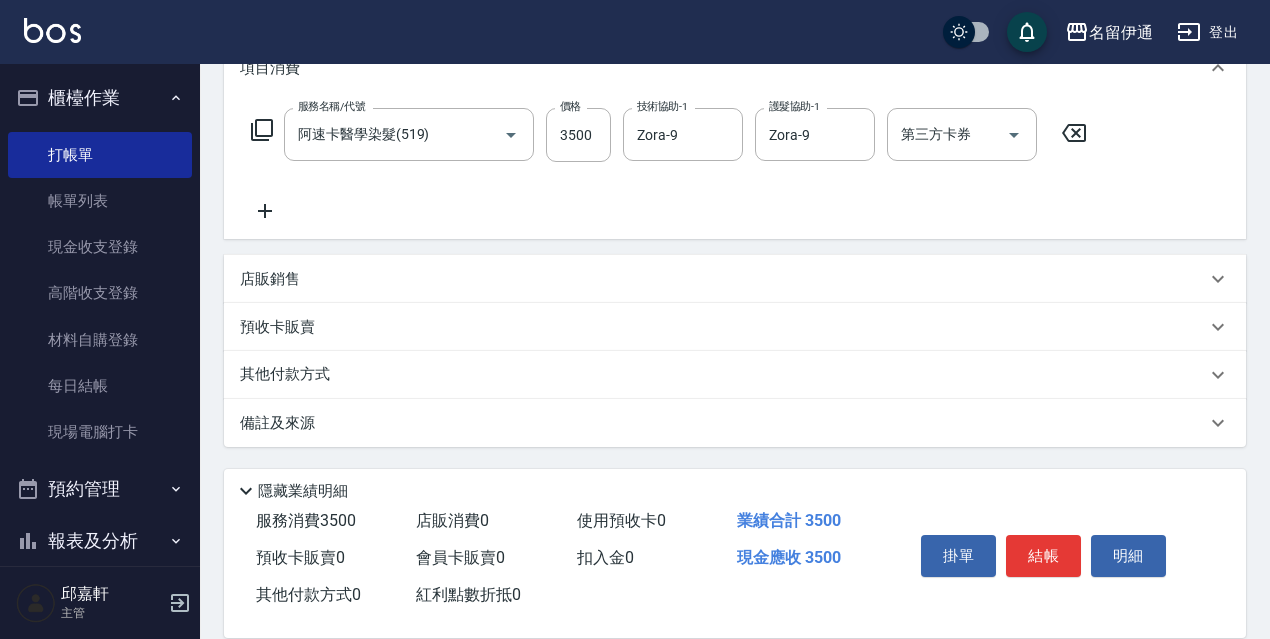 click on "店販銷售" at bounding box center [735, 279] 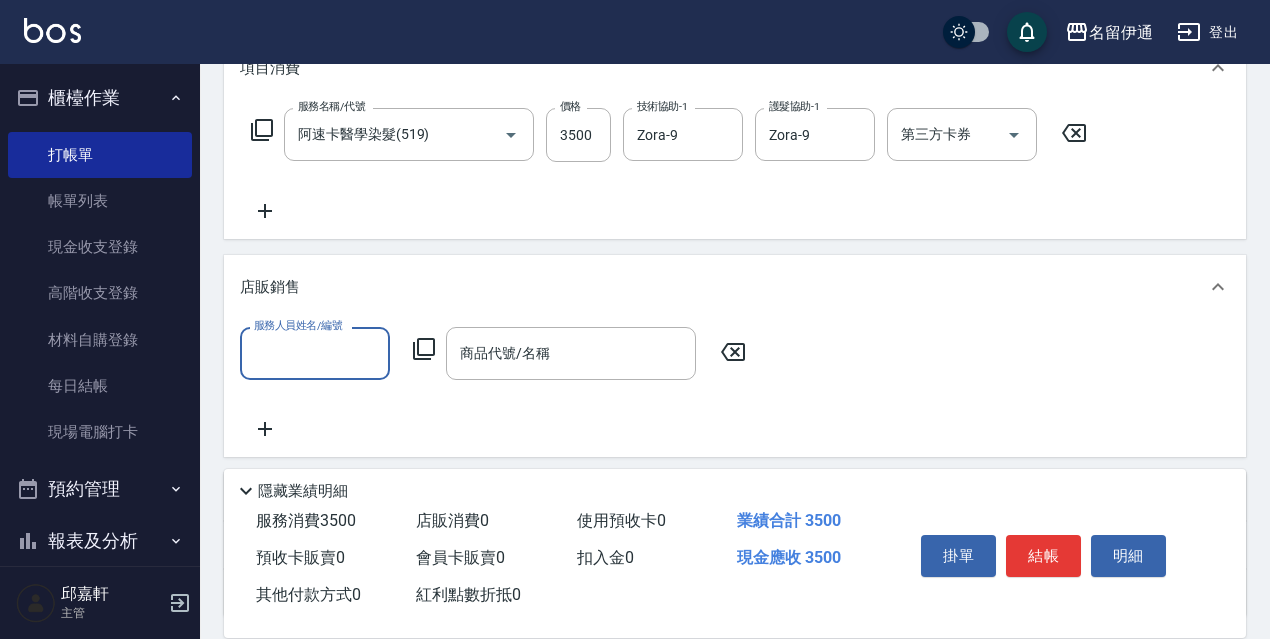 scroll, scrollTop: 0, scrollLeft: 0, axis: both 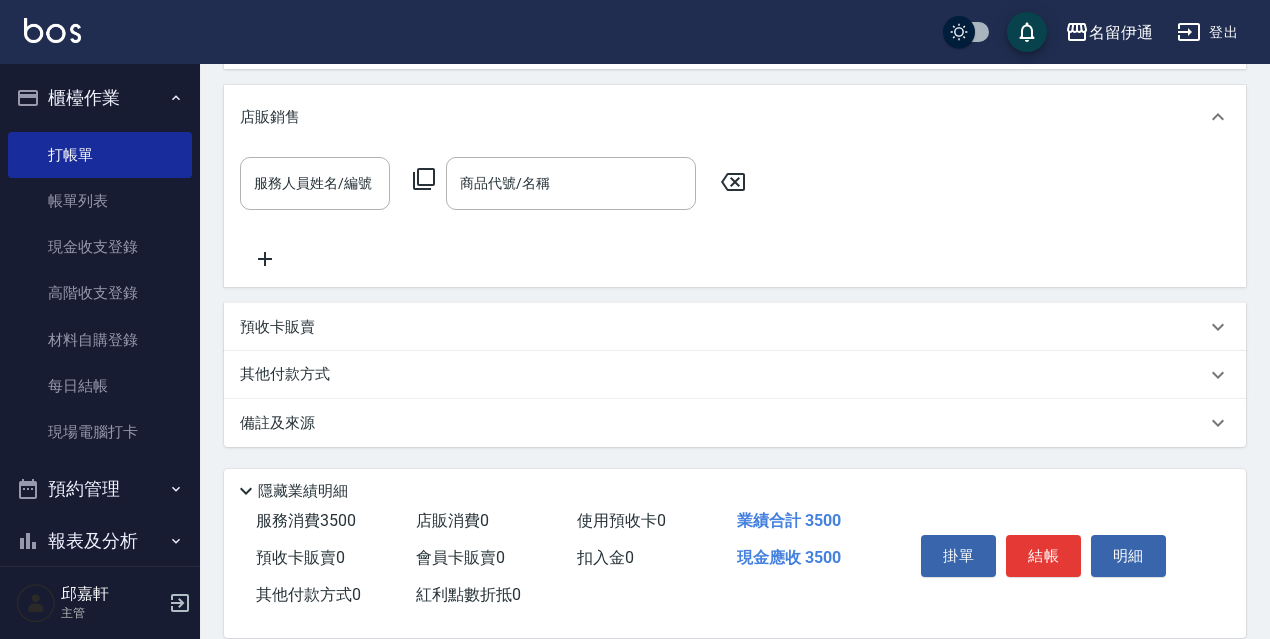 click on "其他付款方式" at bounding box center (723, 375) 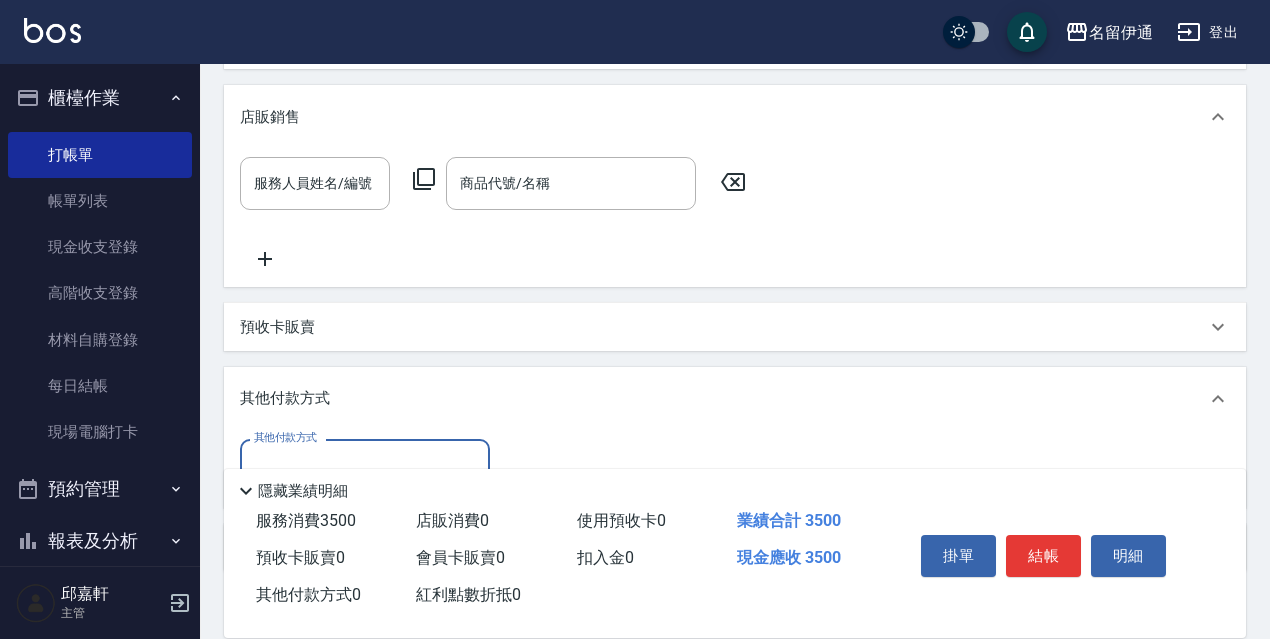 scroll, scrollTop: 1, scrollLeft: 0, axis: vertical 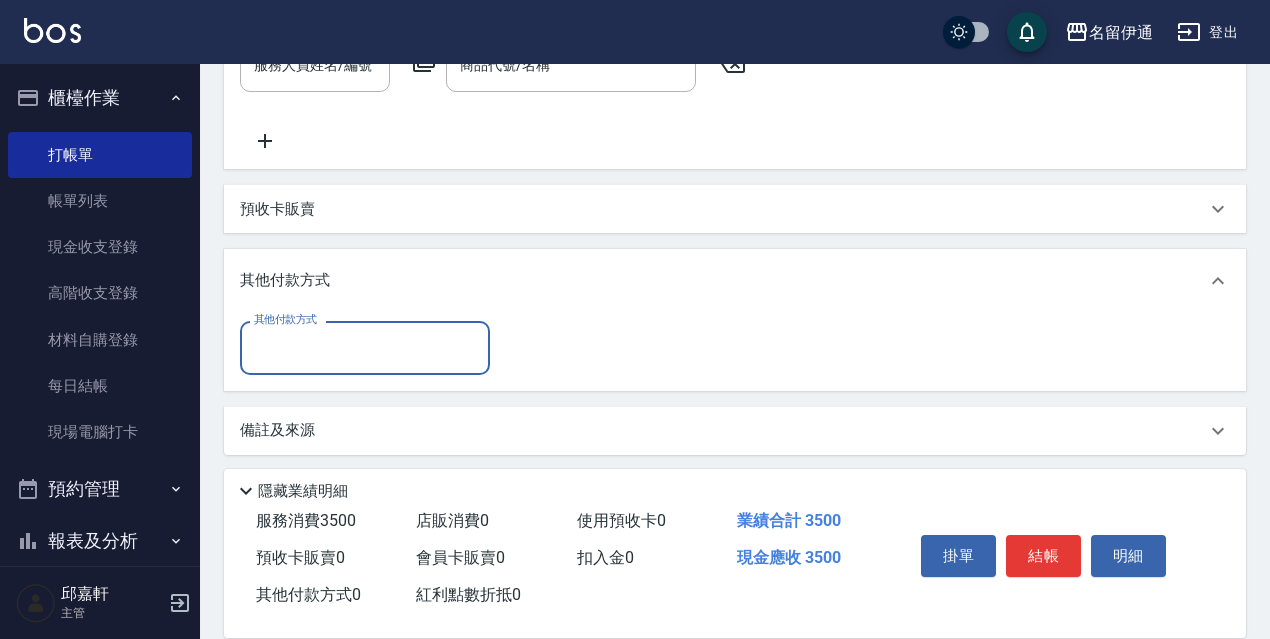 click on "其他付款方式" at bounding box center [365, 347] 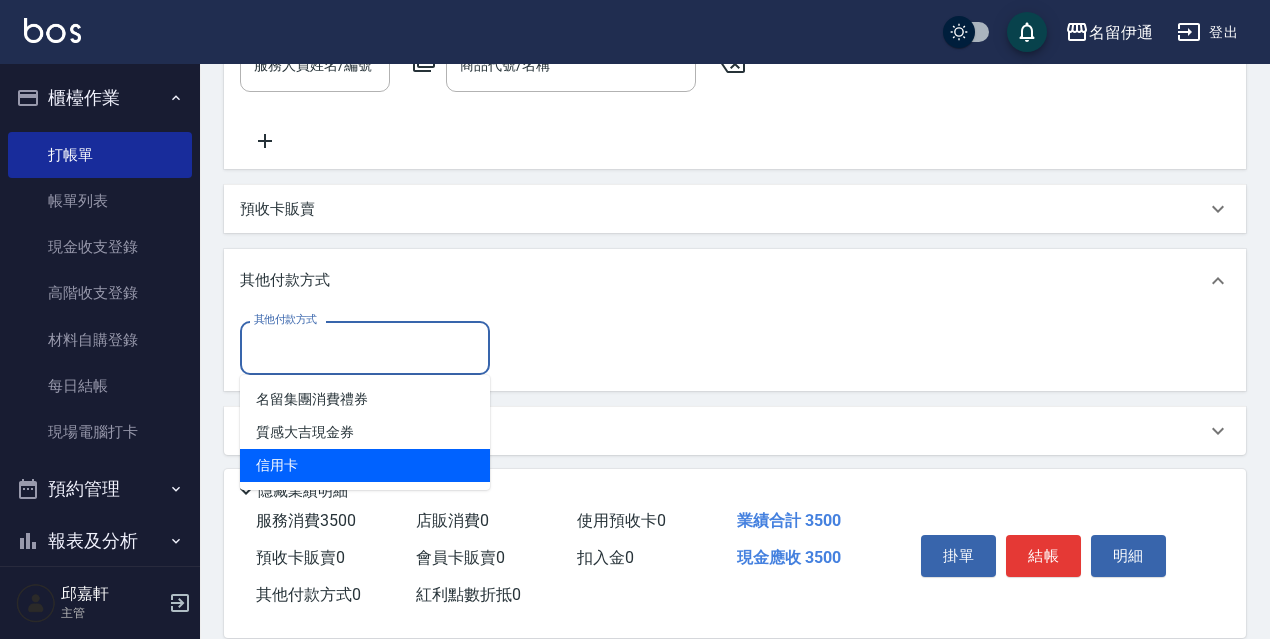 click on "信用卡" at bounding box center [365, 465] 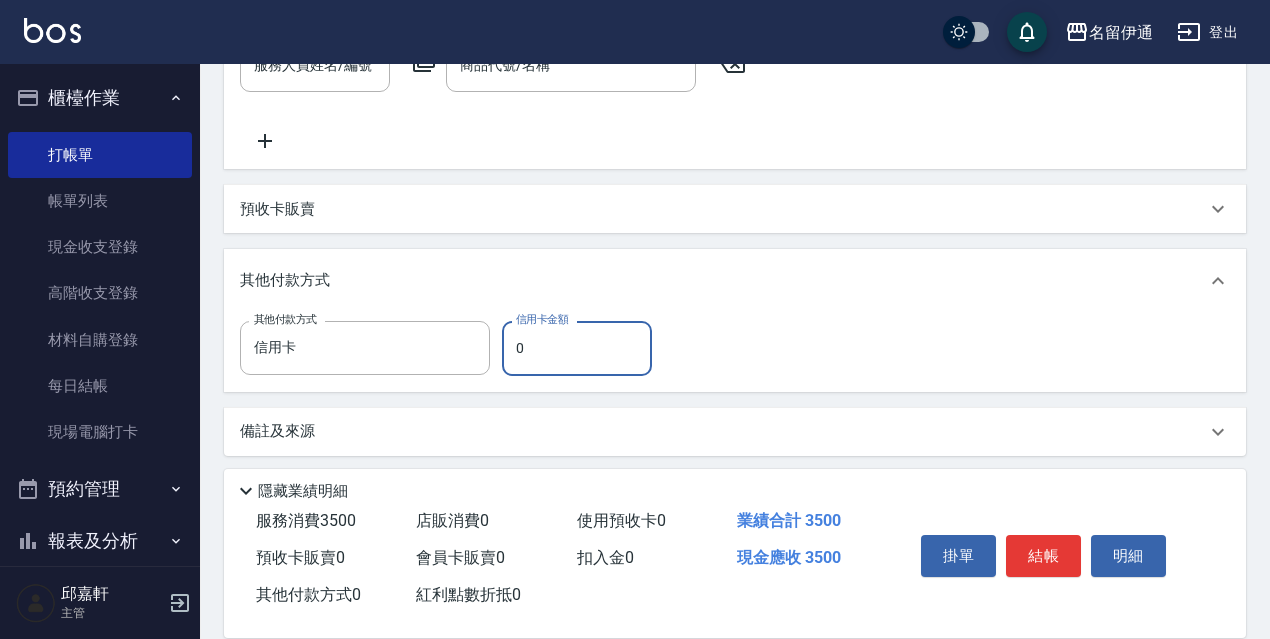 click on "0" at bounding box center (577, 348) 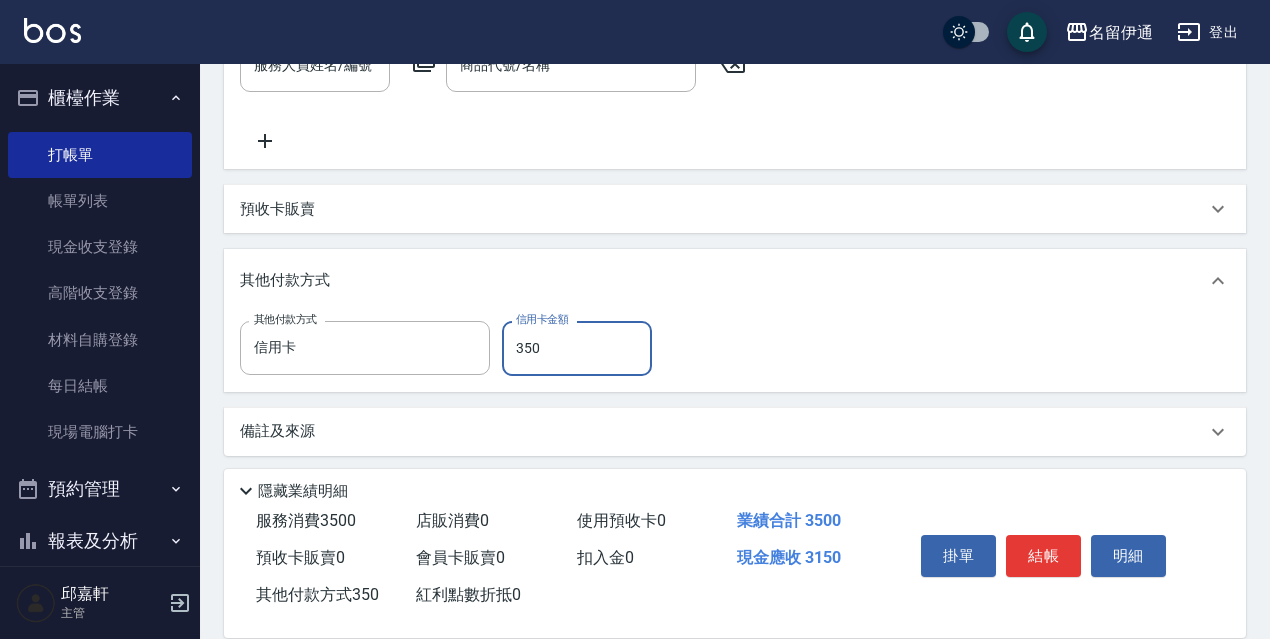type on "3500" 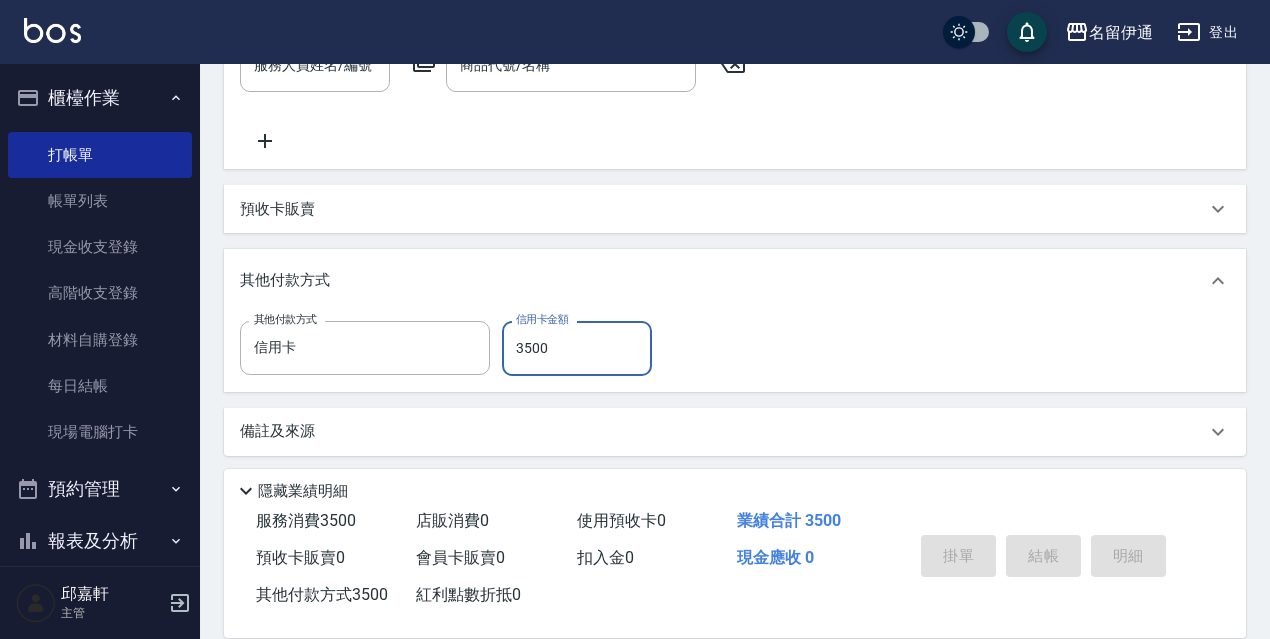 type 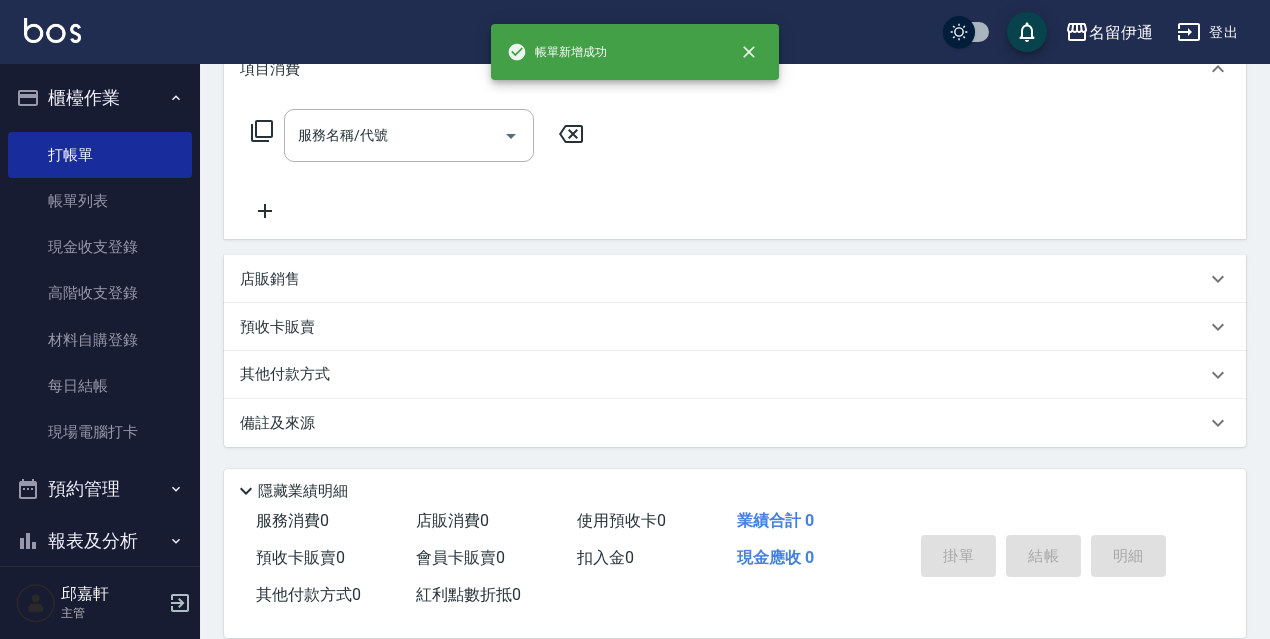scroll, scrollTop: 0, scrollLeft: 0, axis: both 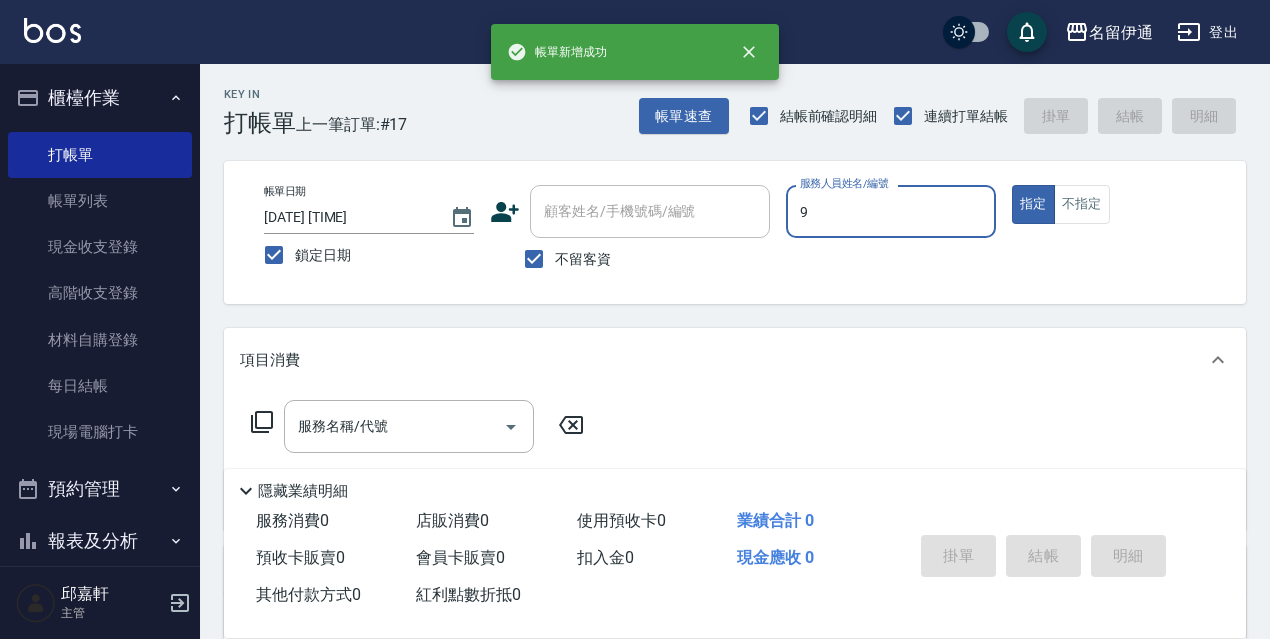 type on "Zora-9" 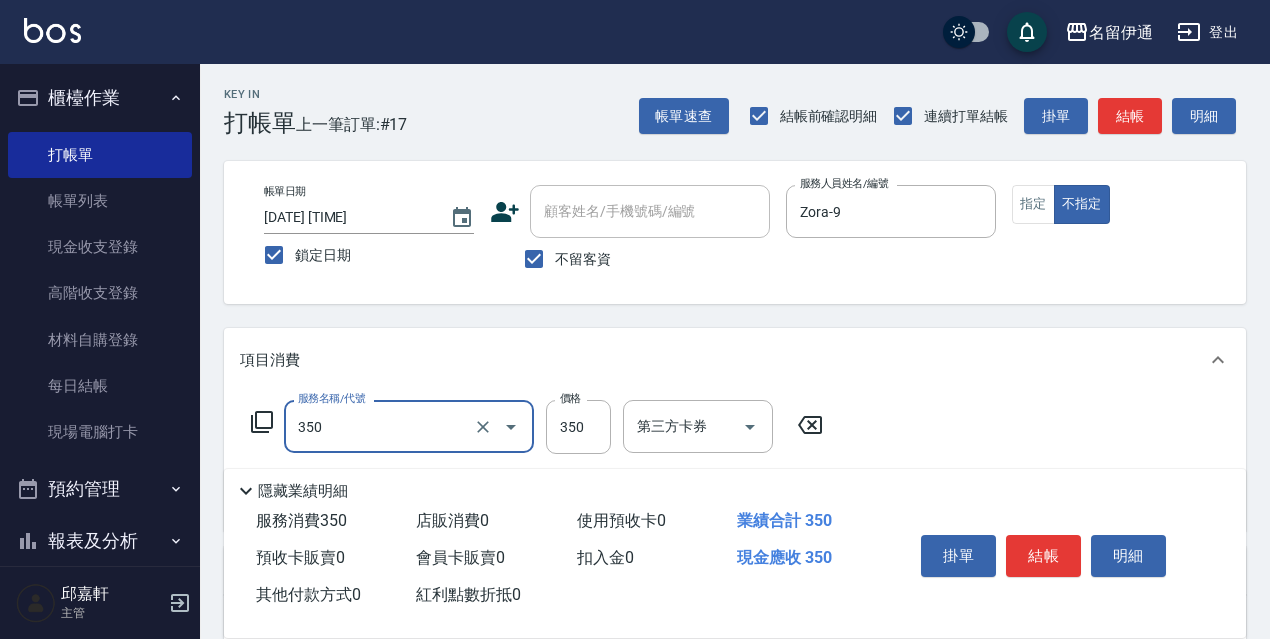 type on "洗髮350(350)" 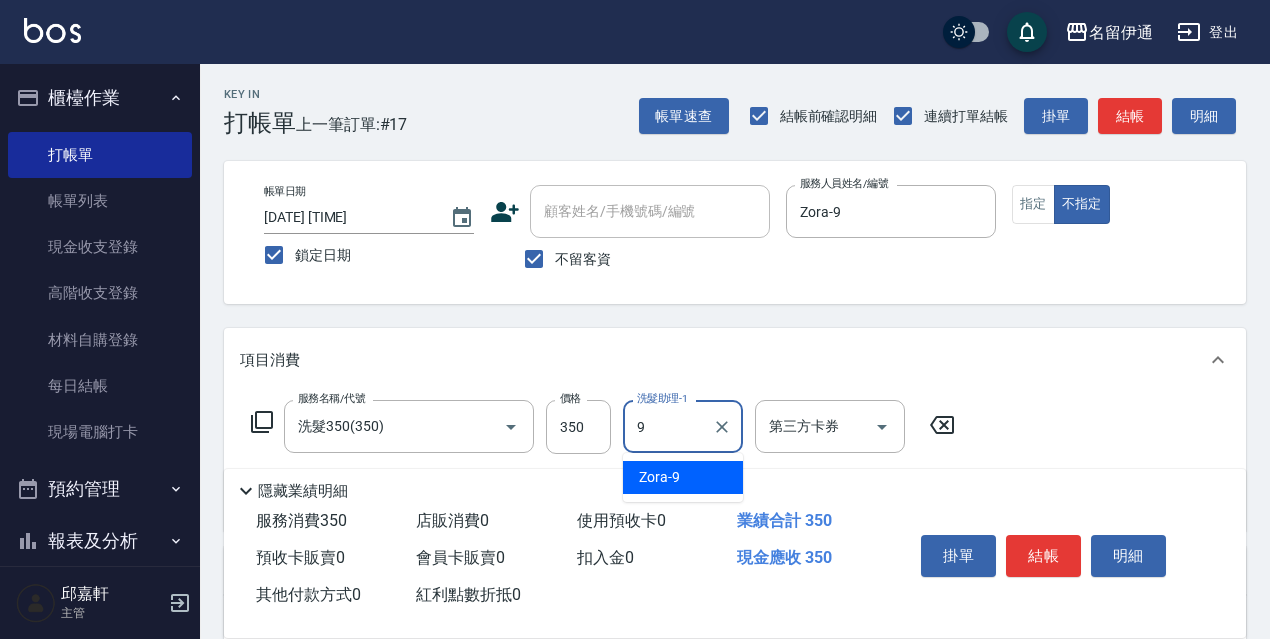 type on "Zora-9" 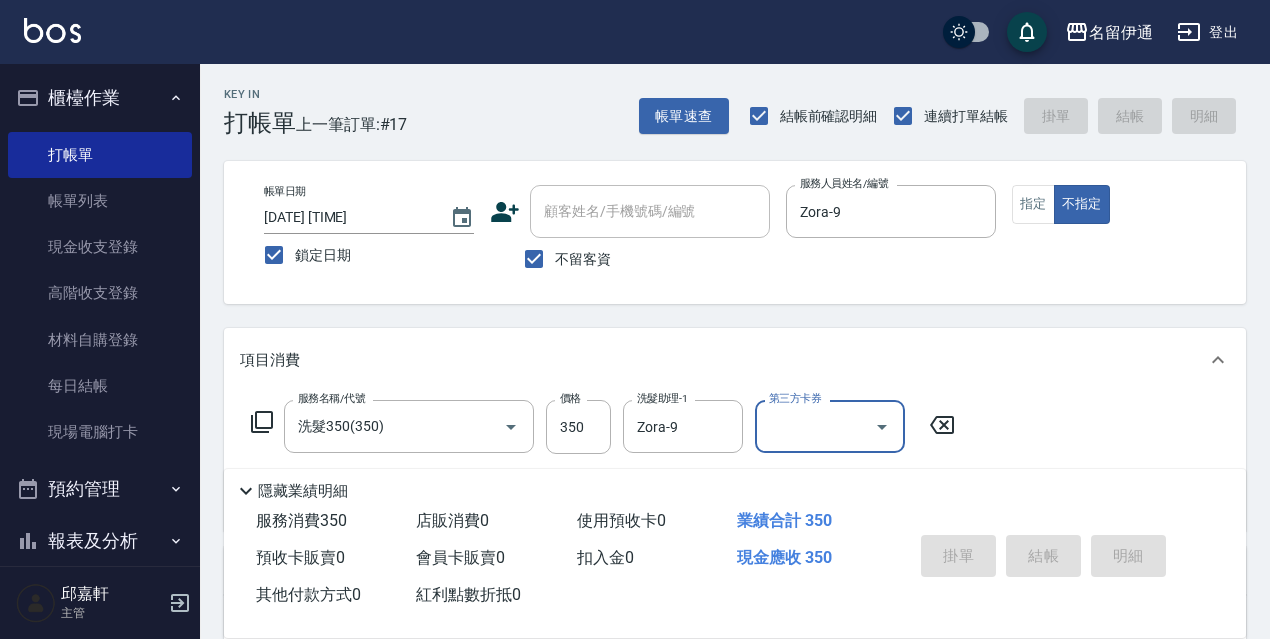 type 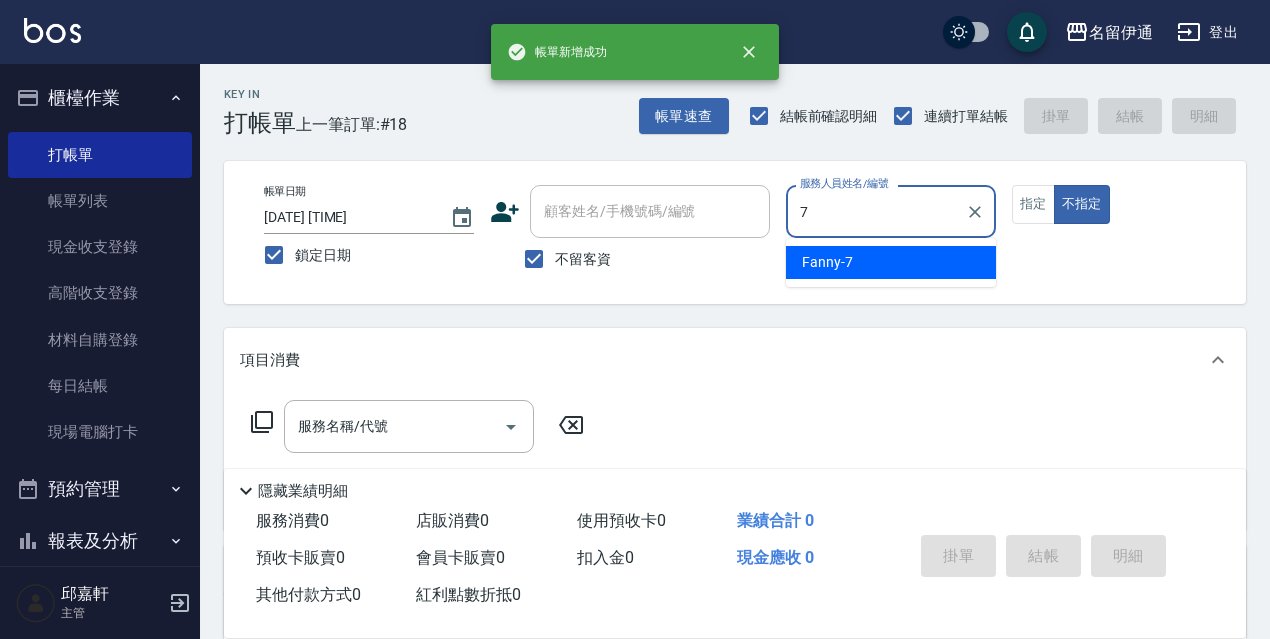 type on "Fanny-7" 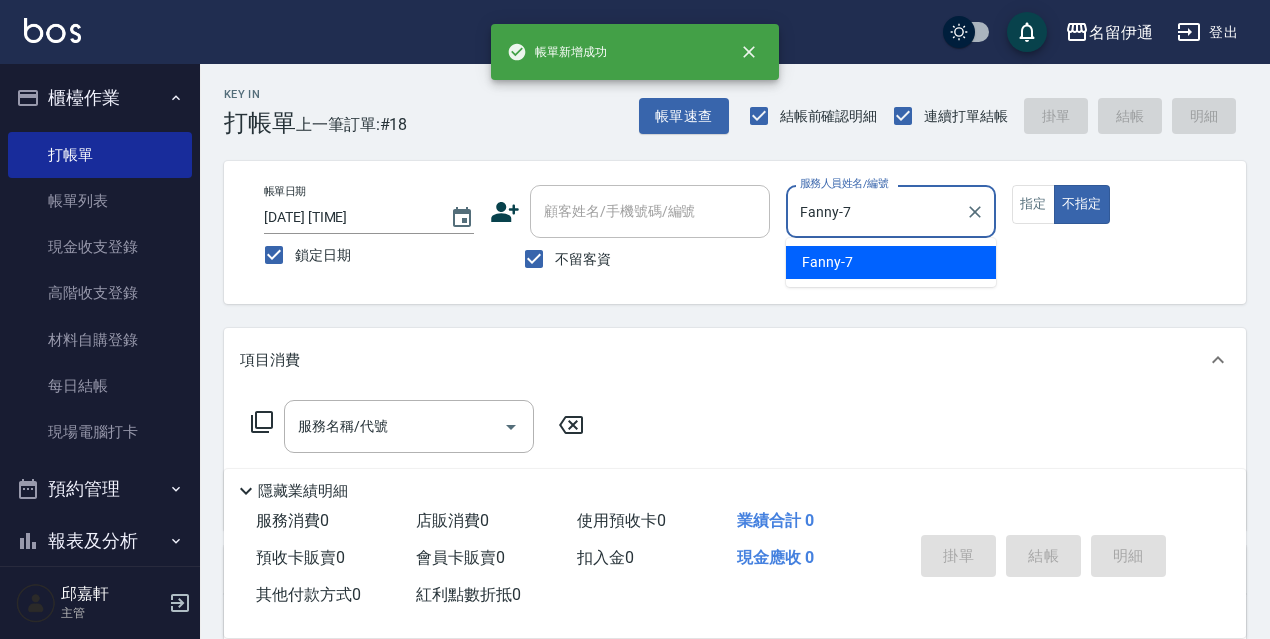 type on "false" 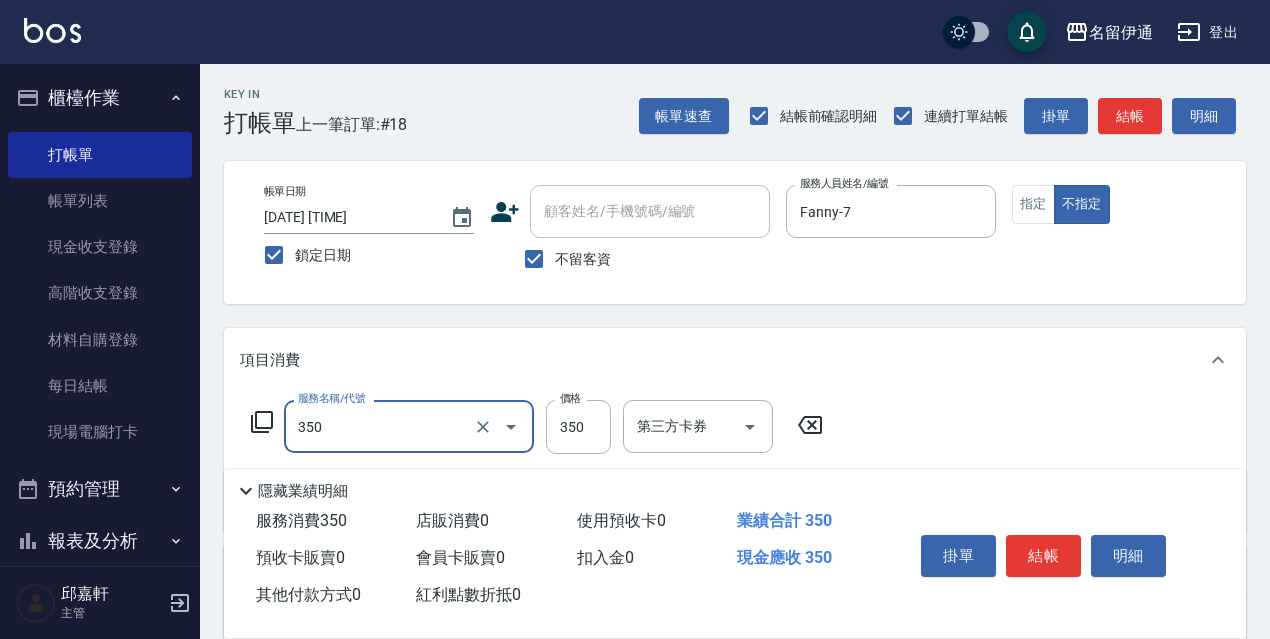 type on "洗髮350(350)" 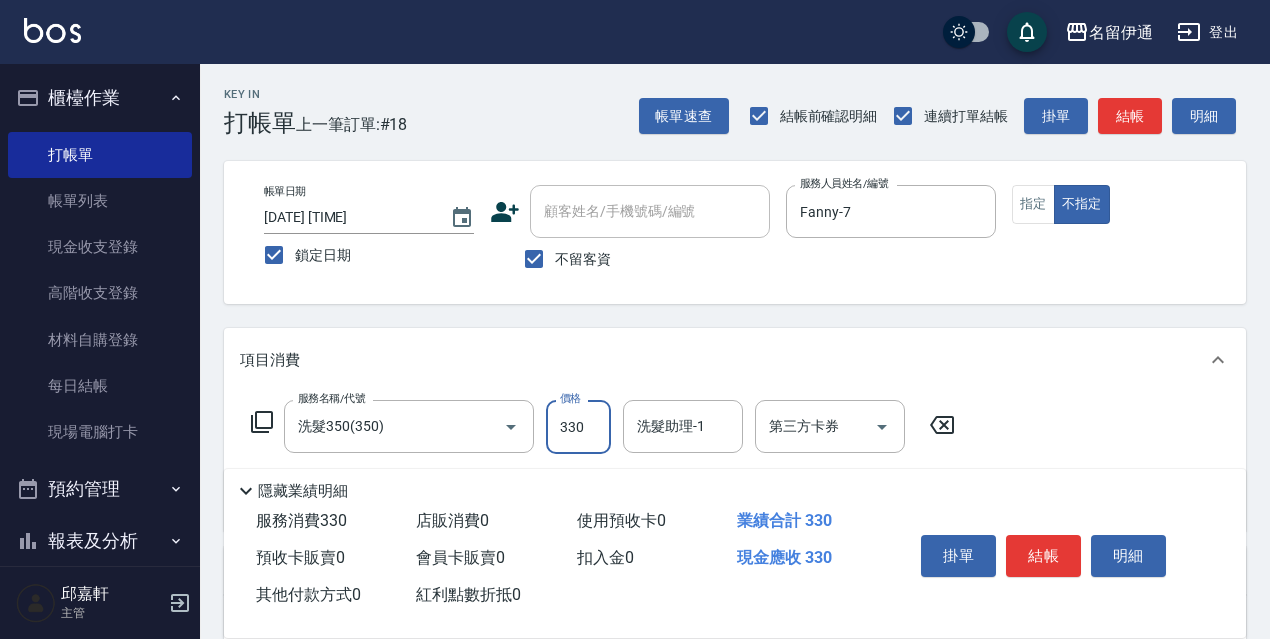 type on "330" 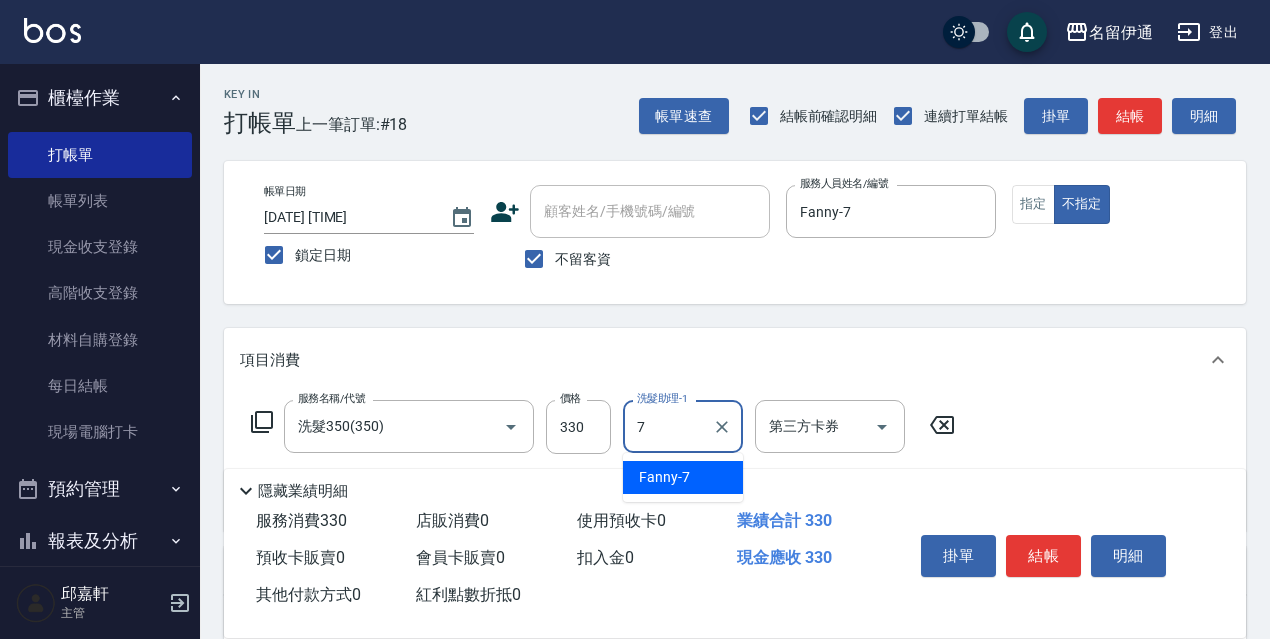 type on "Fanny-7" 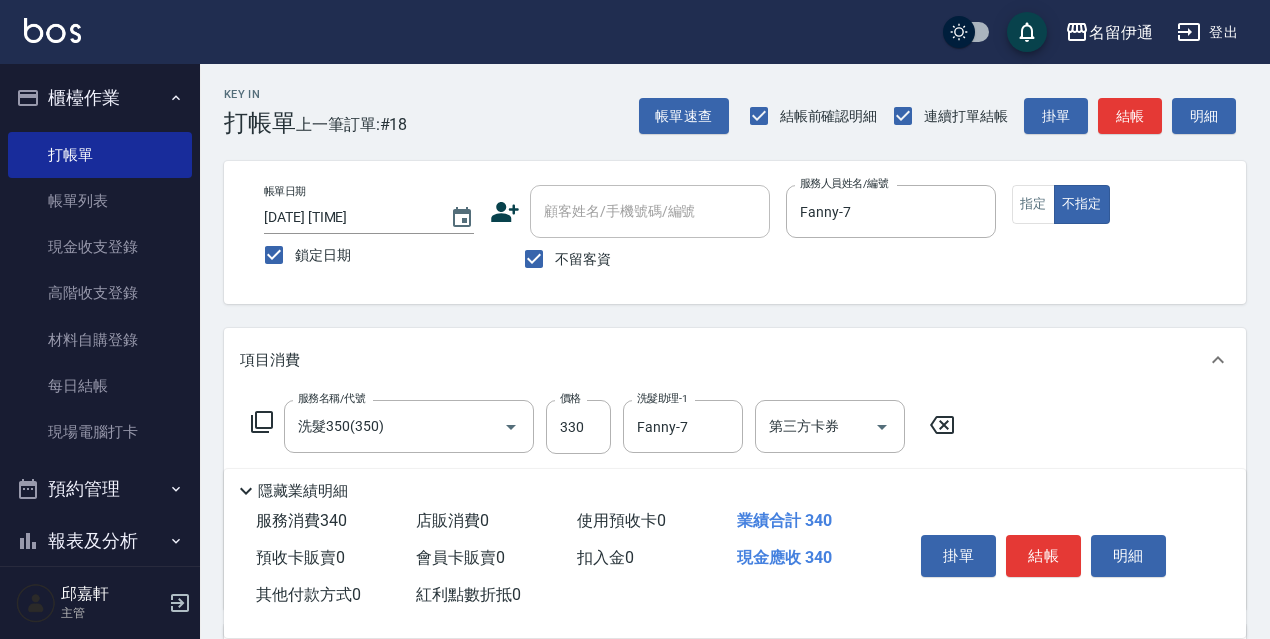 type on "潤絲精(801)" 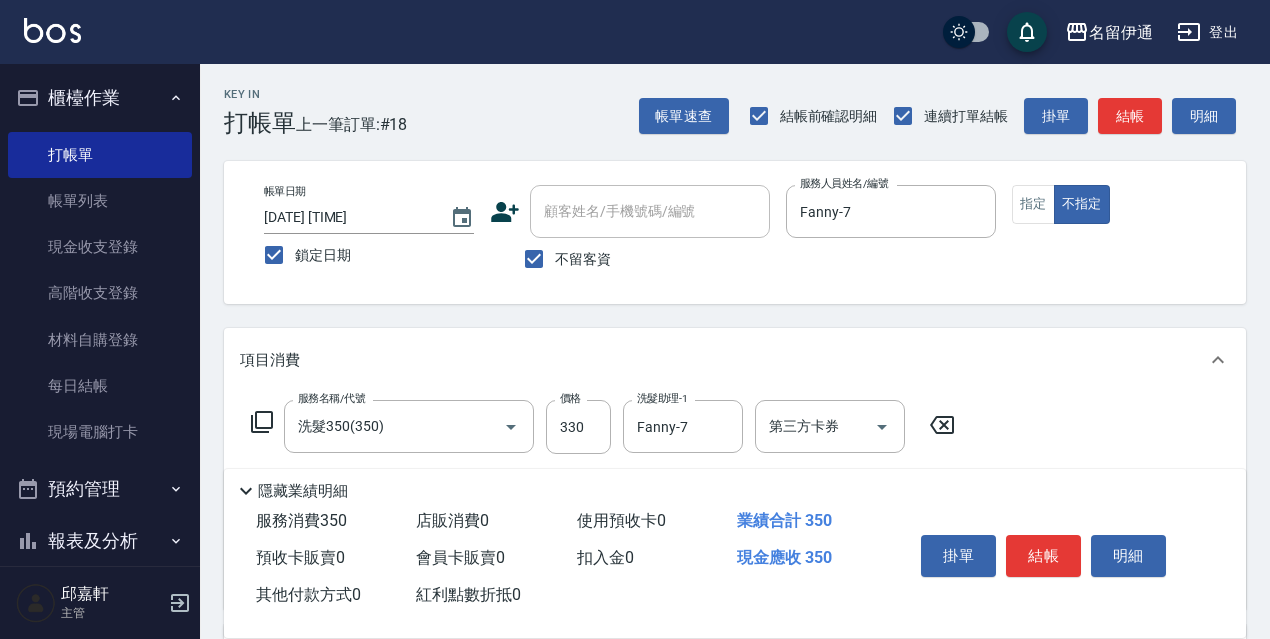 type on "20" 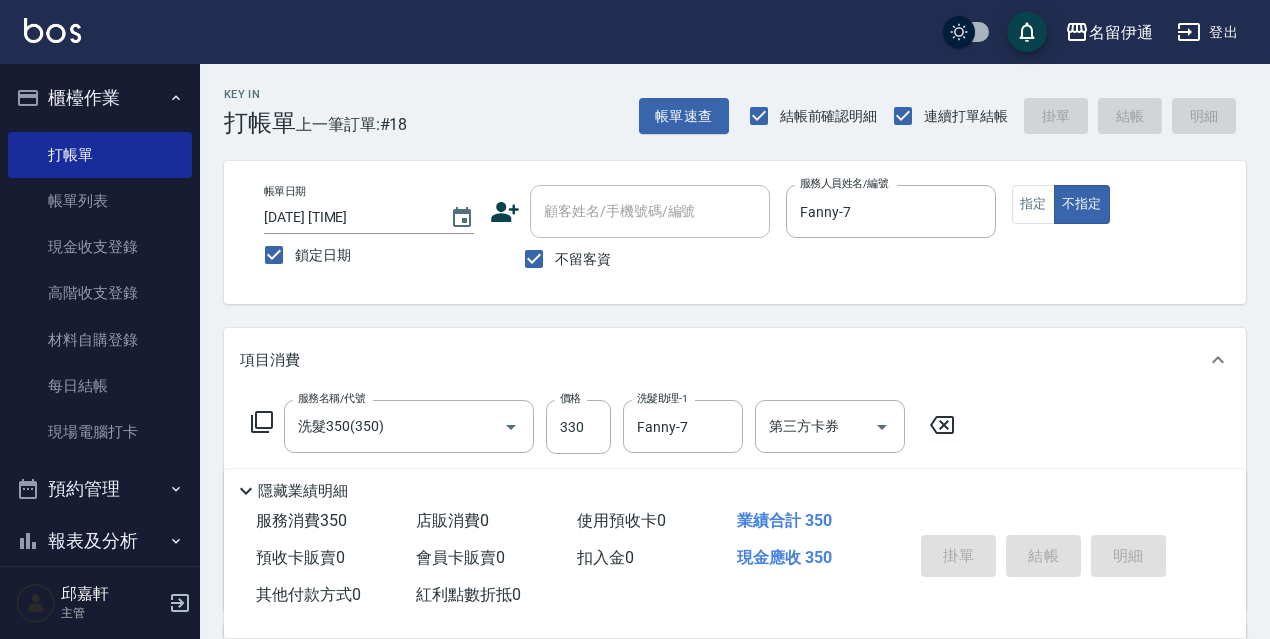 type 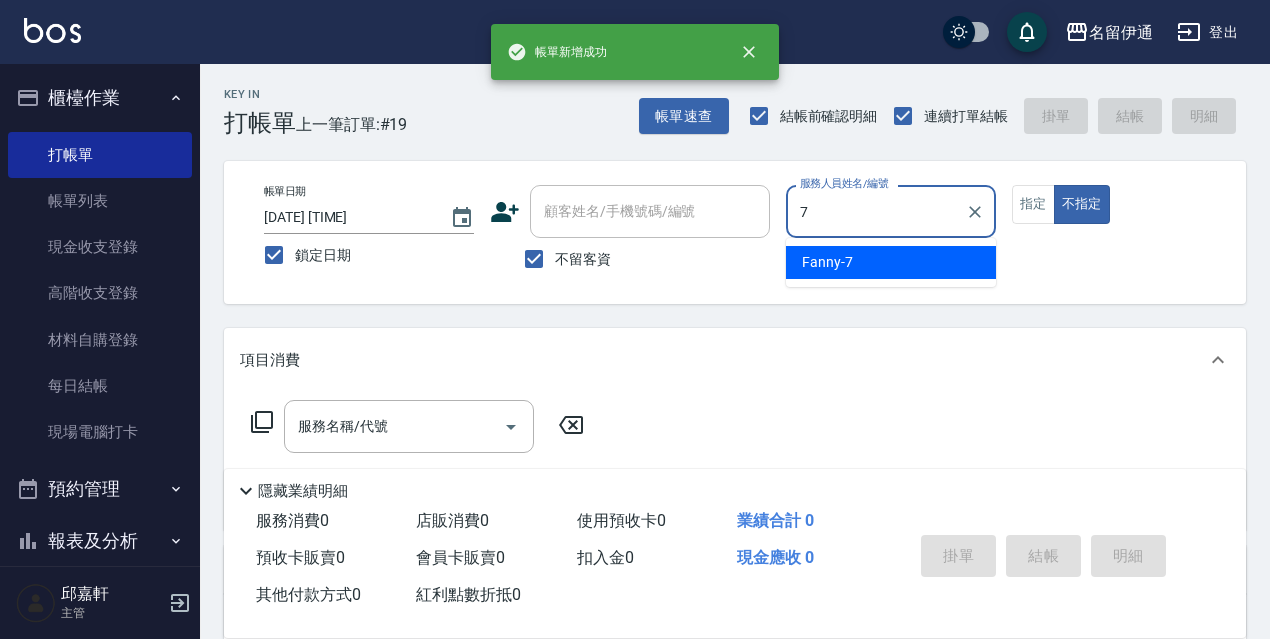 type on "Fanny-7" 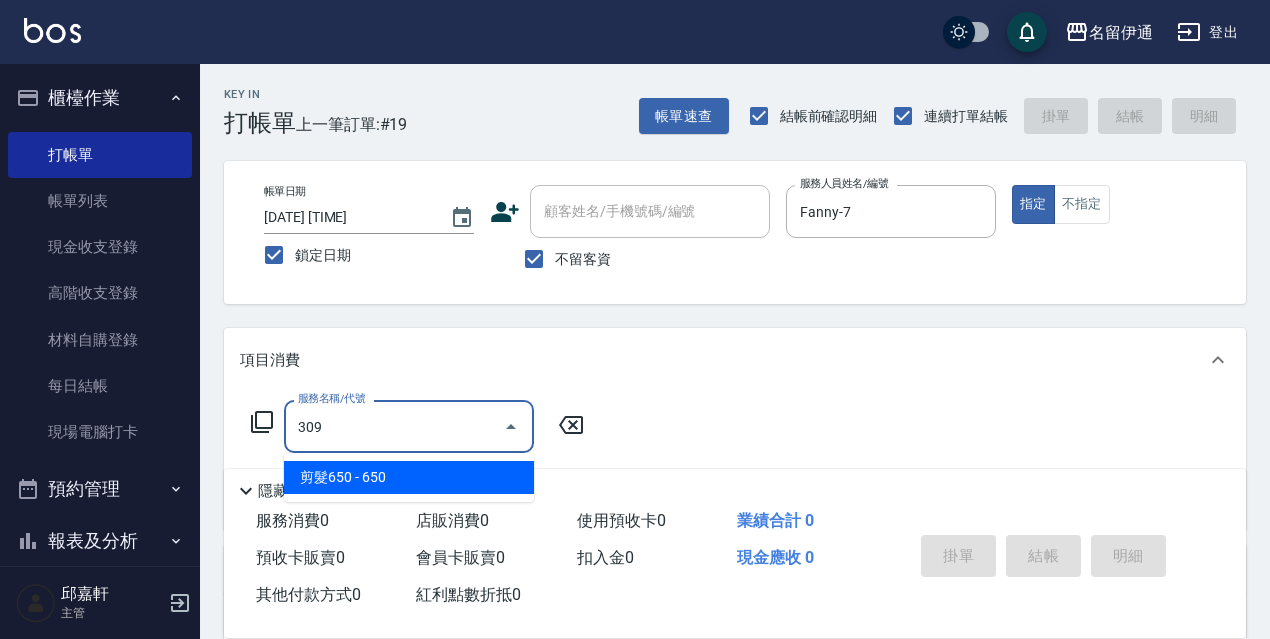 type on "剪髮650(309)" 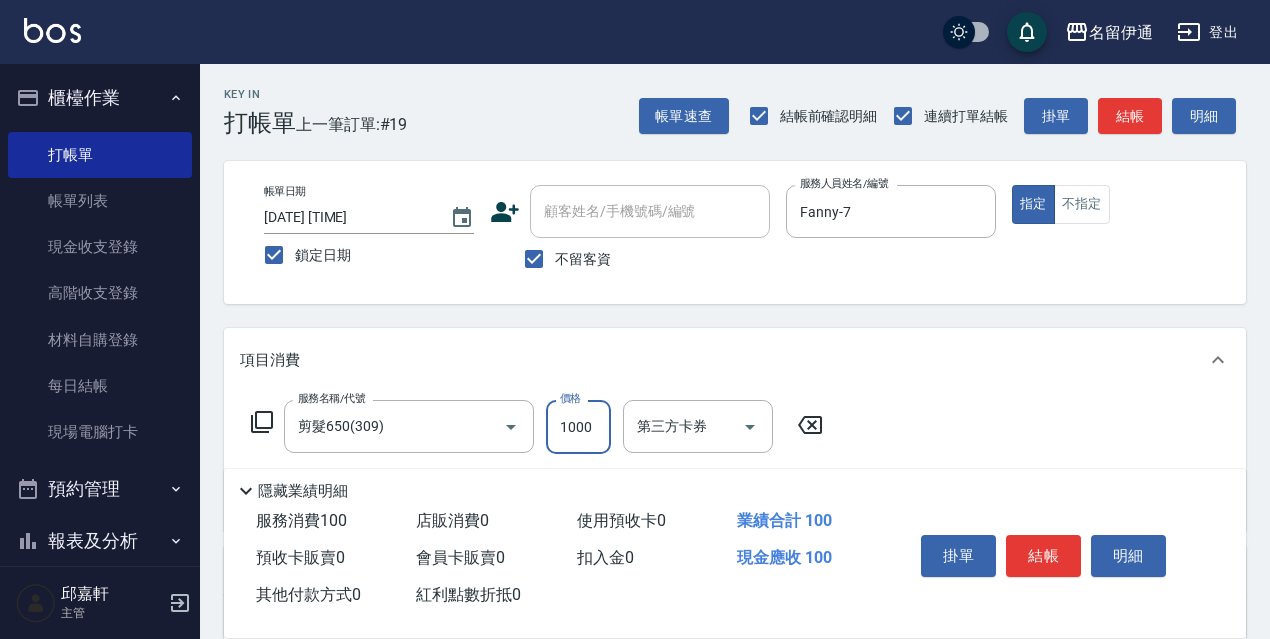 type on "1000" 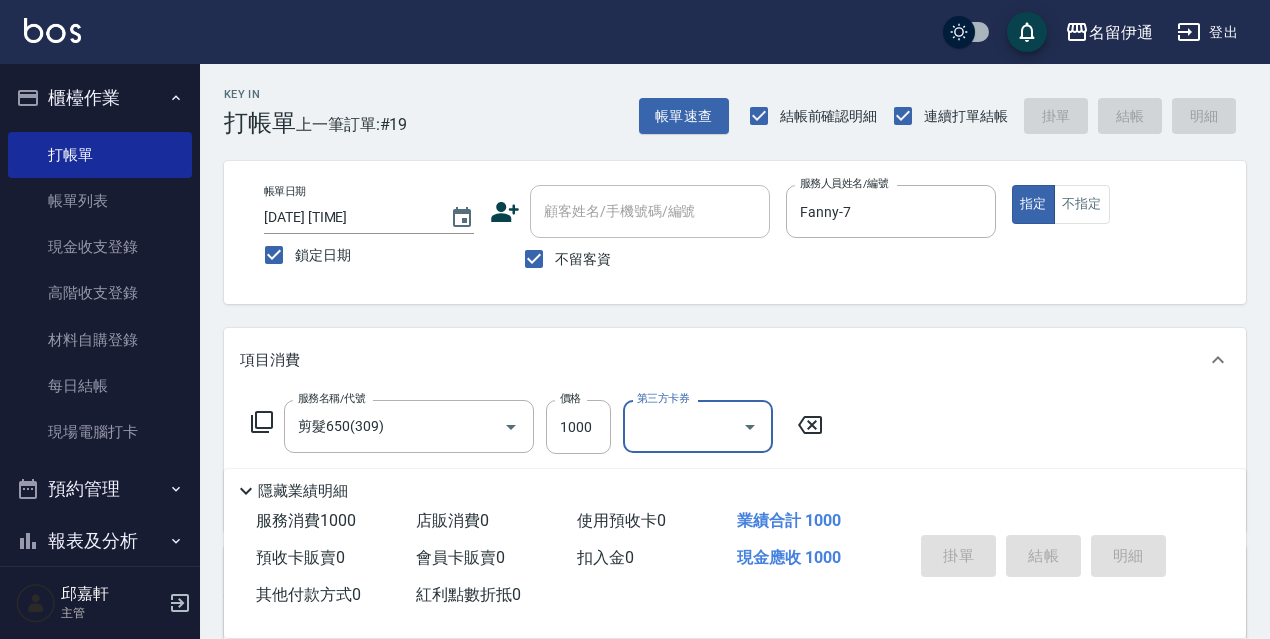 type 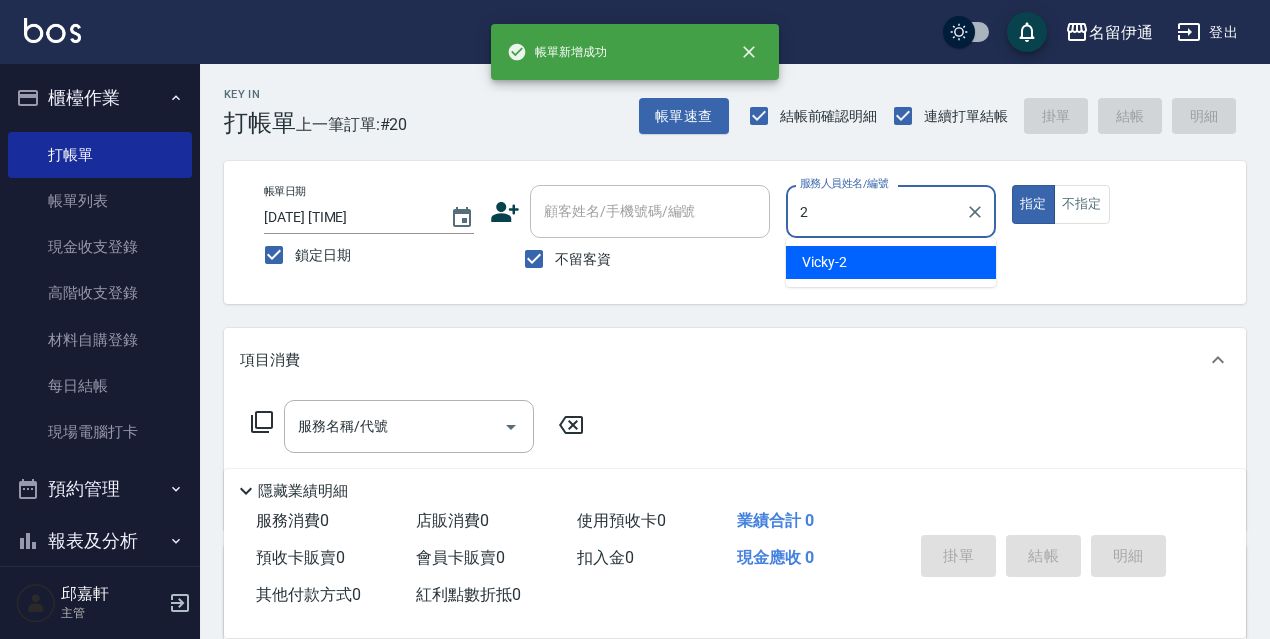 type on "Vicky-2" 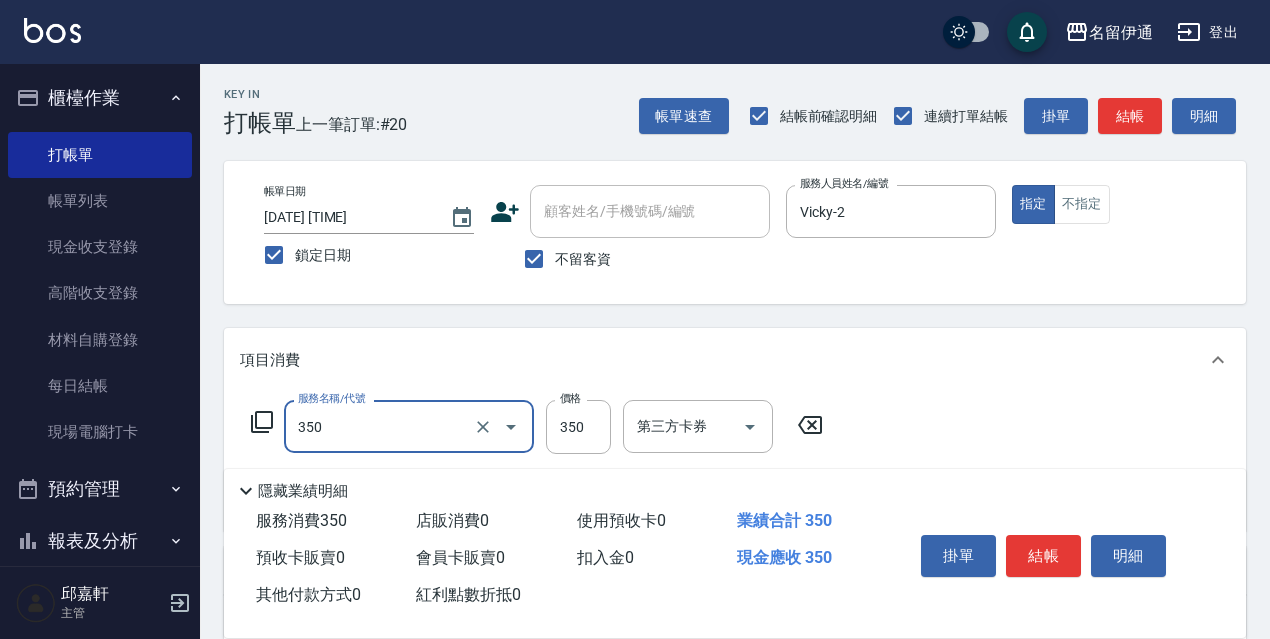 type on "洗髮350(350)" 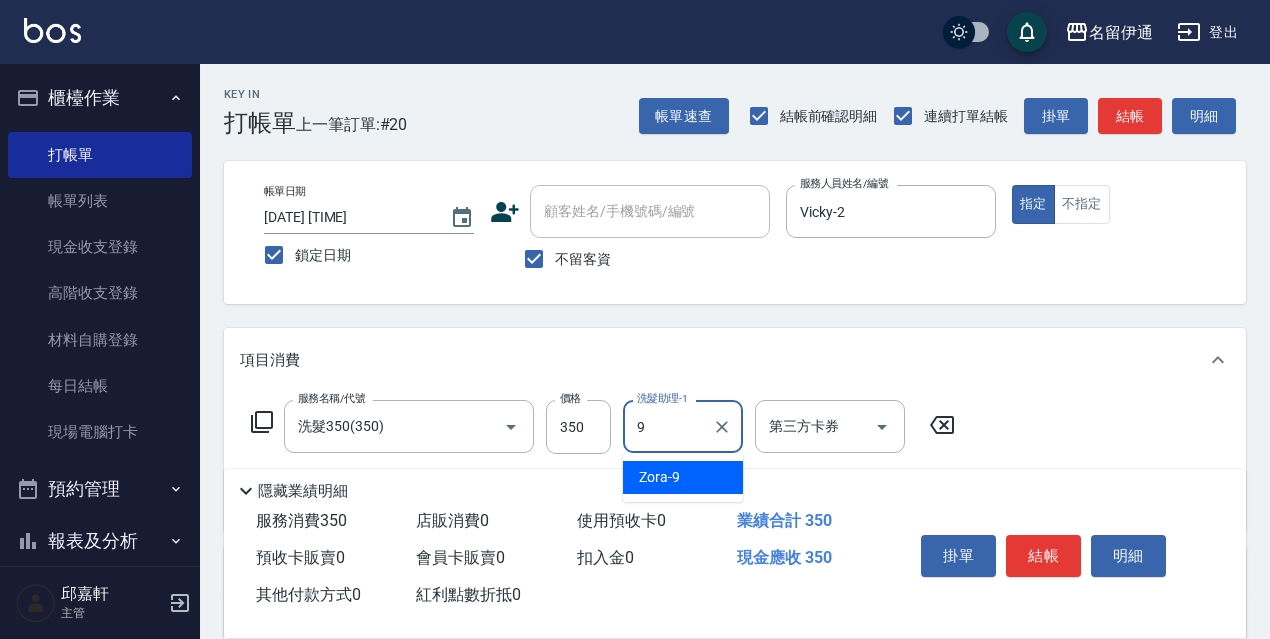 type on "Zora-9" 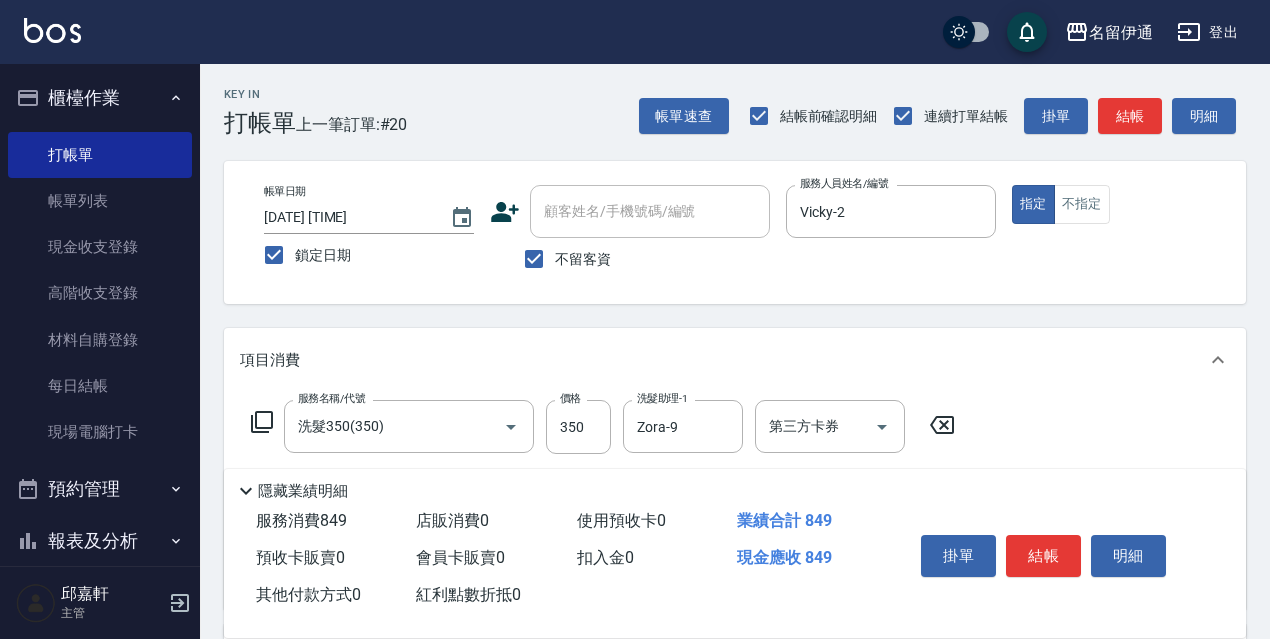 type on "頭皮隔離(700)" 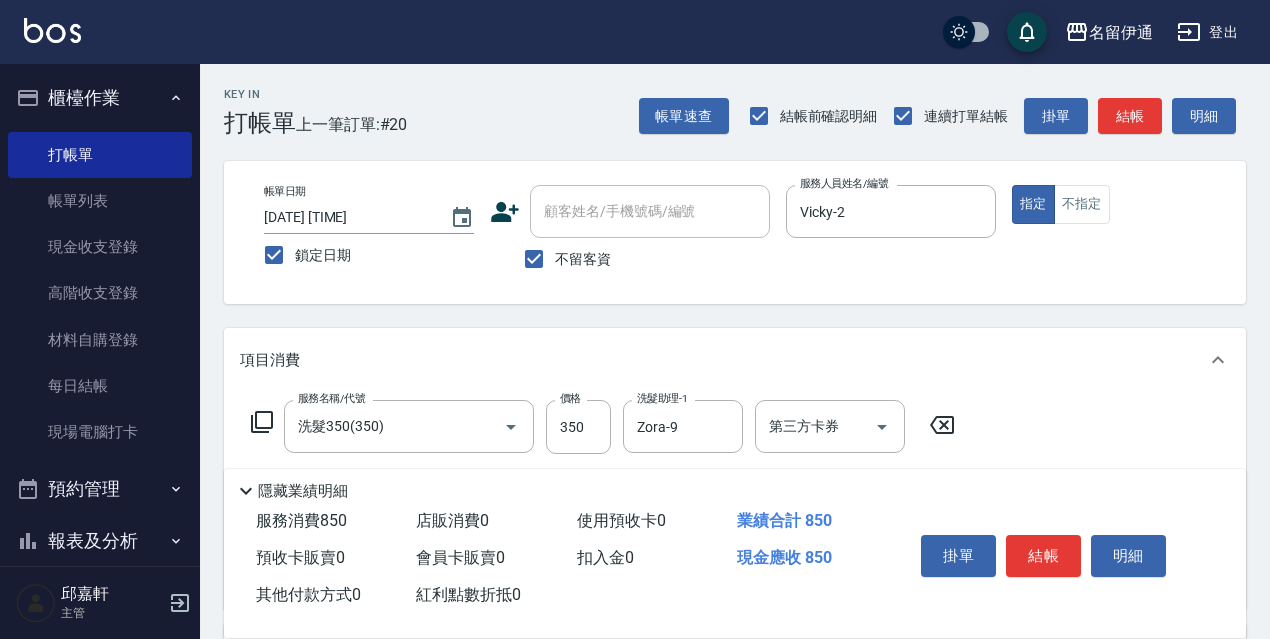 type on "500" 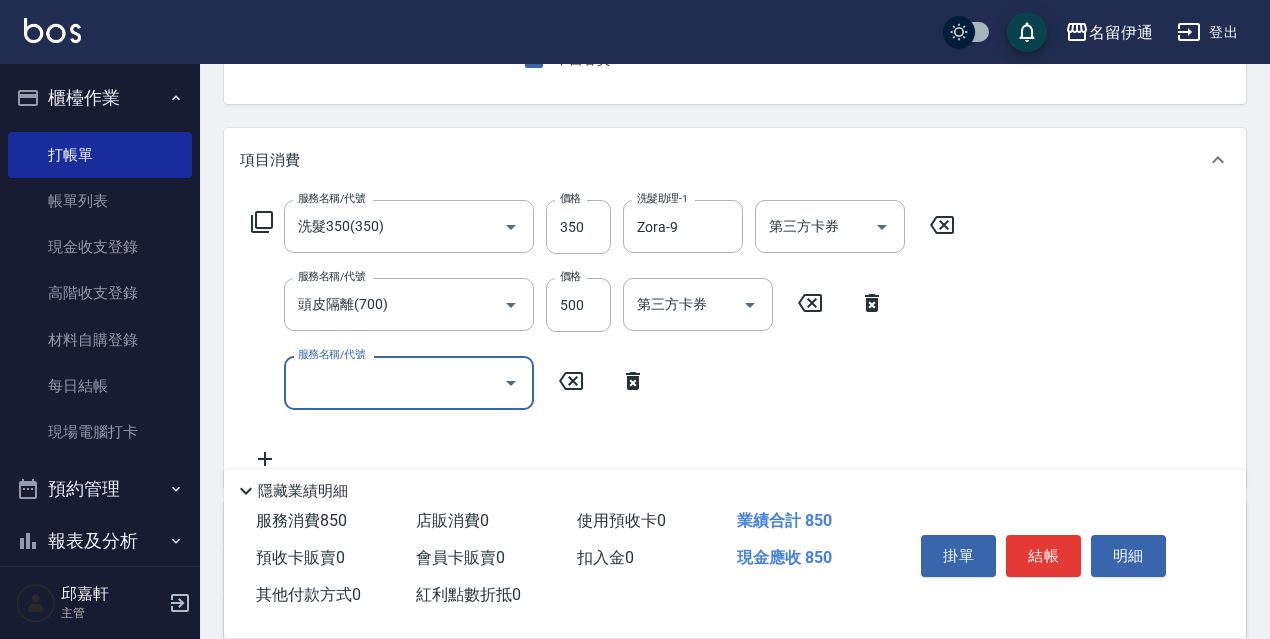 scroll, scrollTop: 300, scrollLeft: 0, axis: vertical 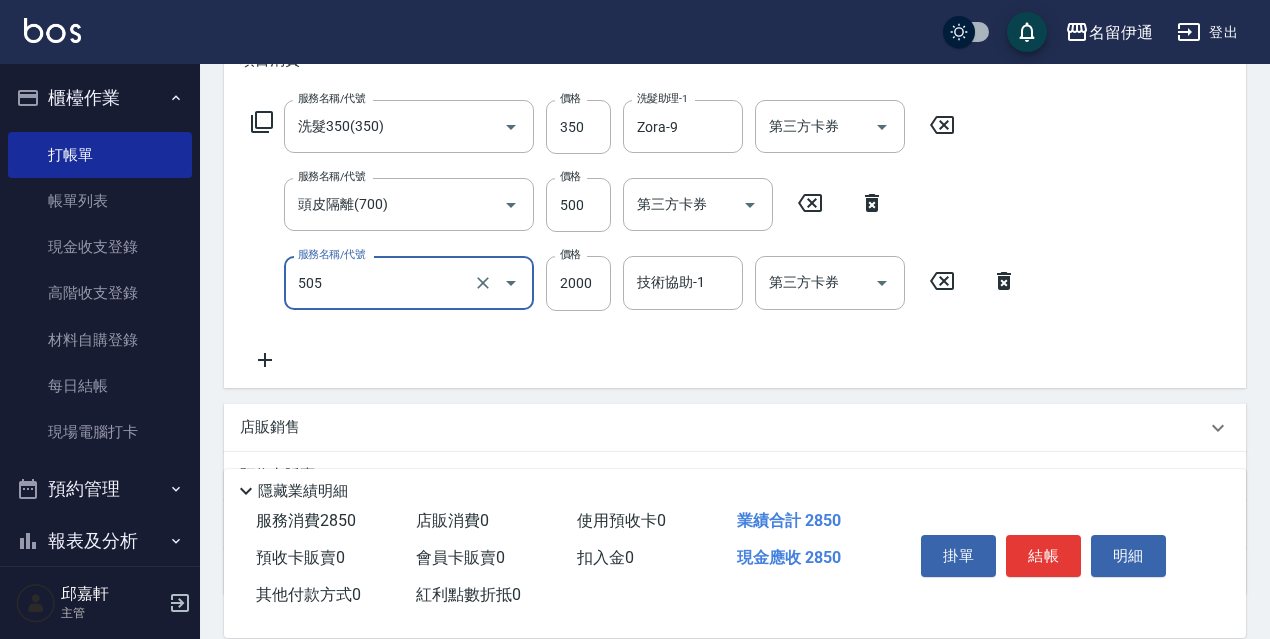 type on "染髮(2000)(505)" 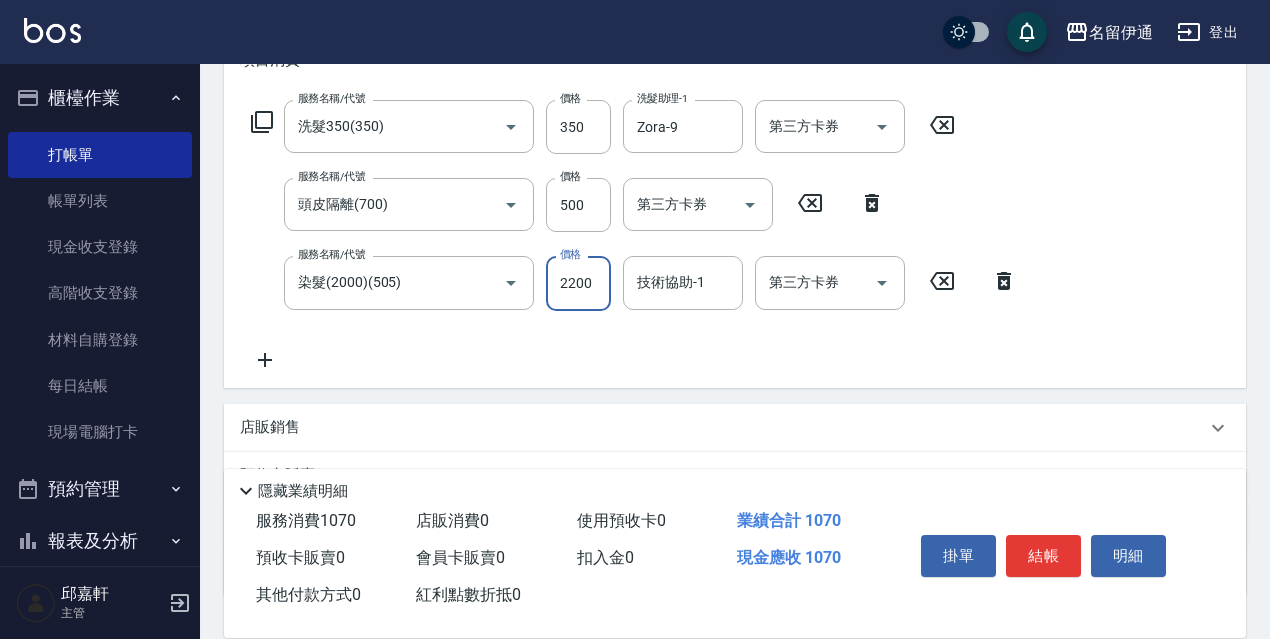 type on "2200" 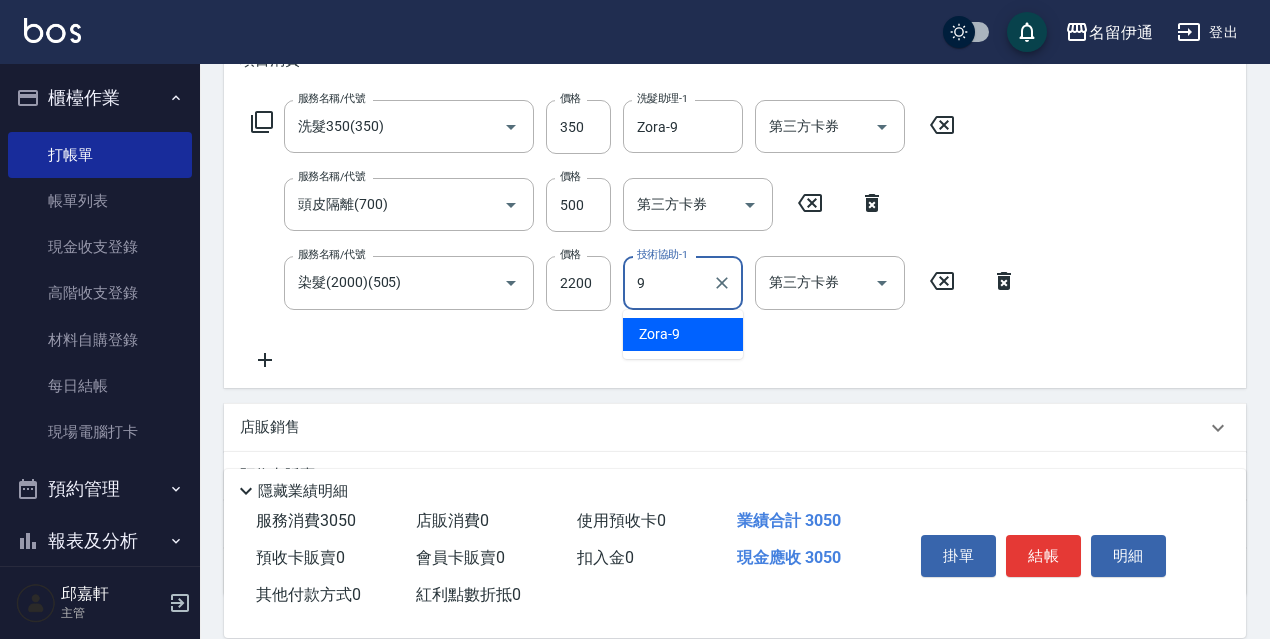 type on "Zora-9" 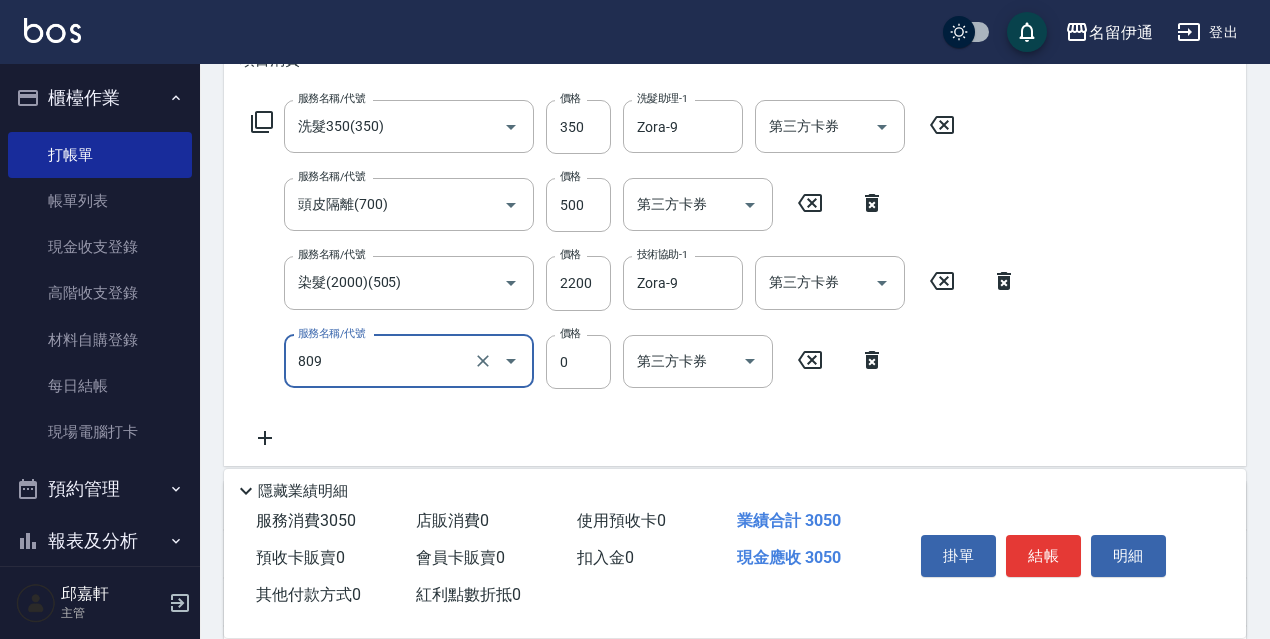 type on "保濕護髮(809)" 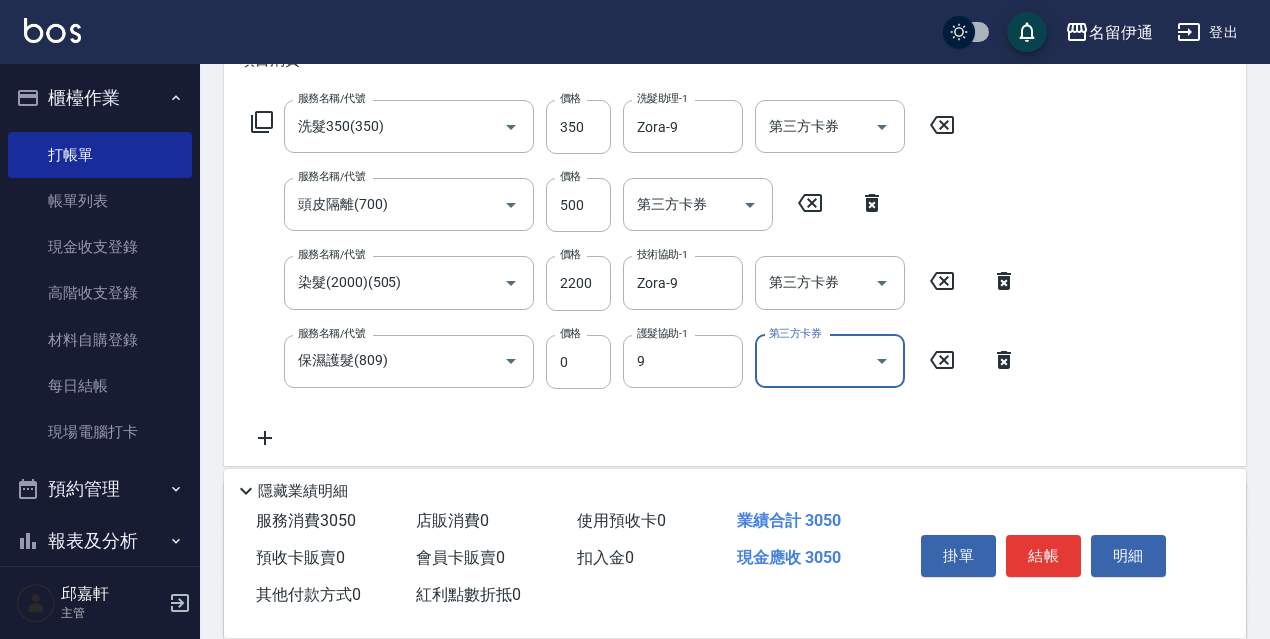 type on "Zora-9" 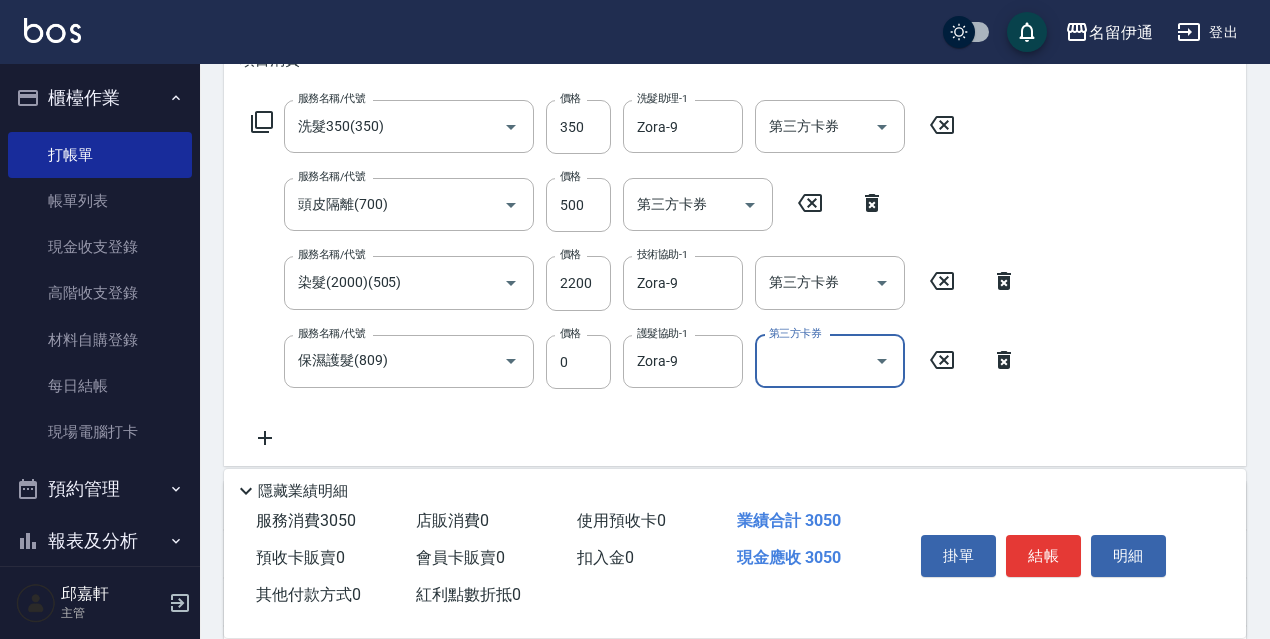scroll, scrollTop: 400, scrollLeft: 0, axis: vertical 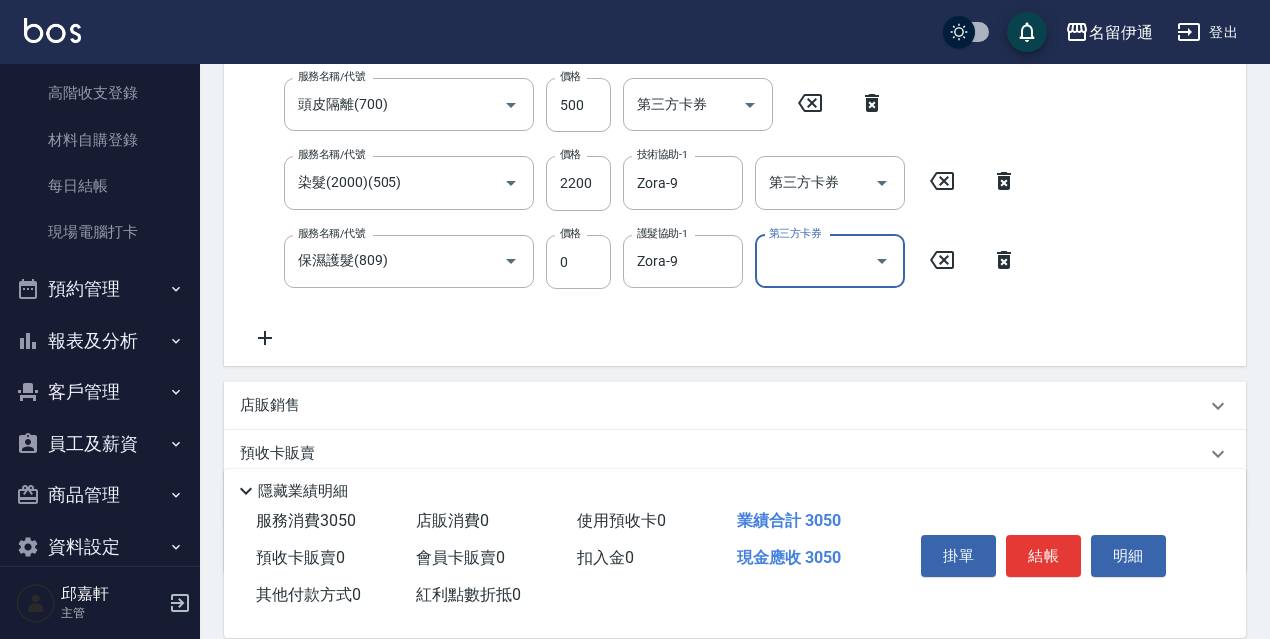 click on "店販銷售" at bounding box center [735, 406] 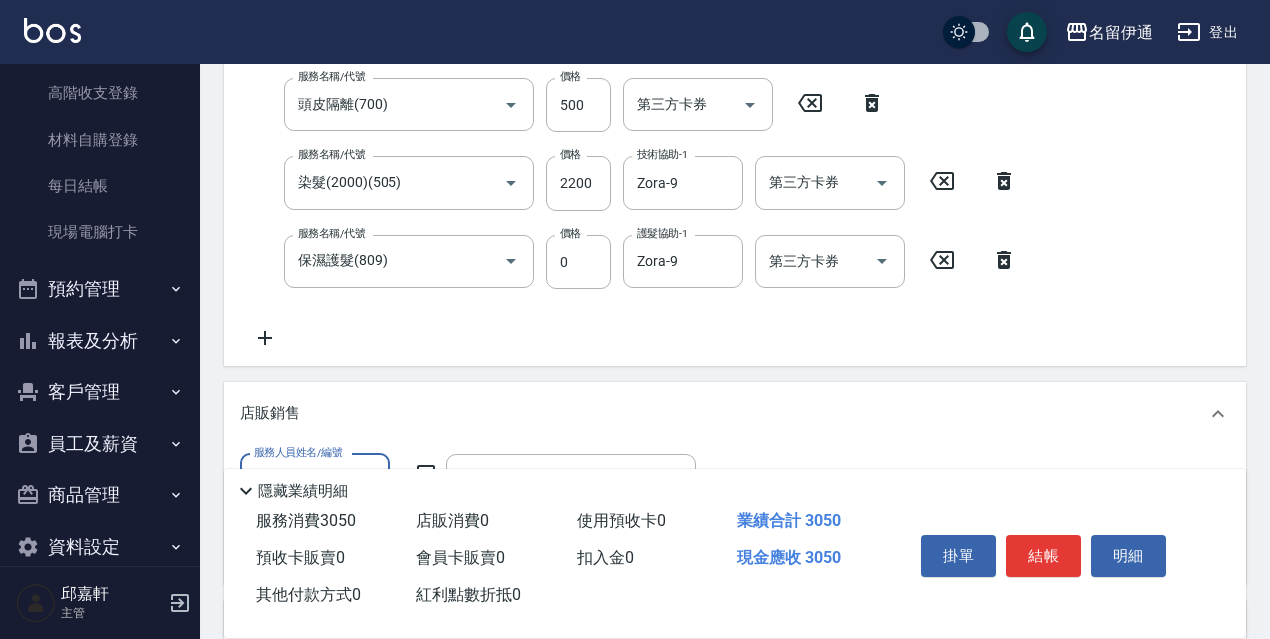 scroll, scrollTop: 0, scrollLeft: 0, axis: both 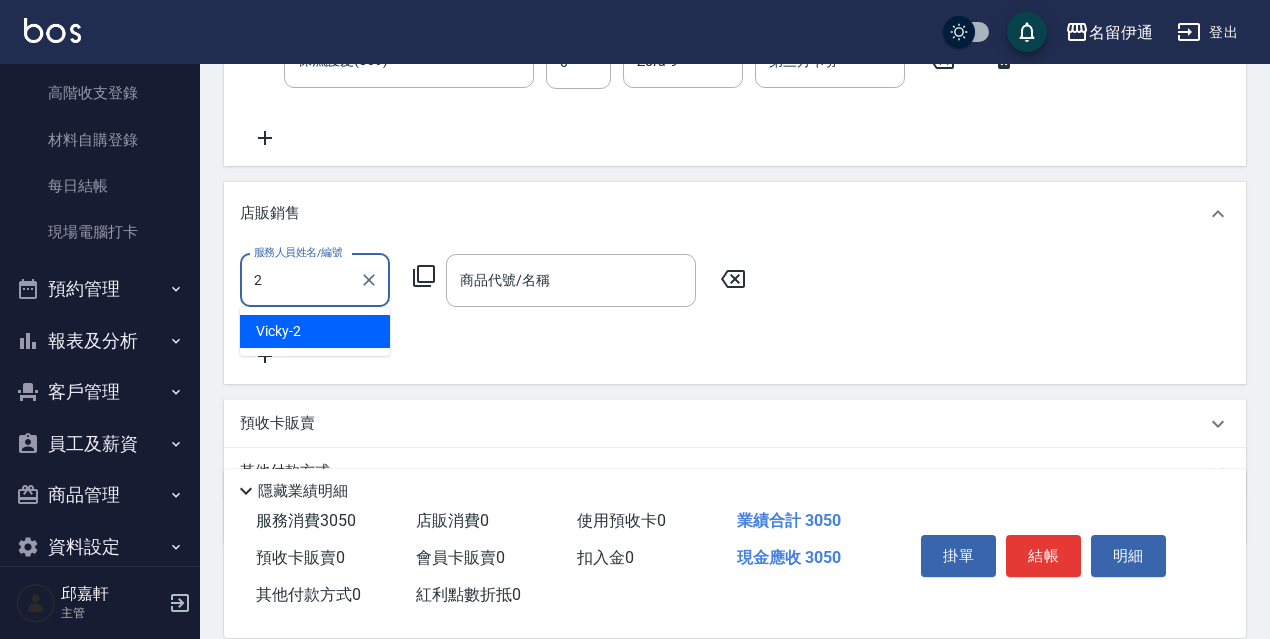 type on "Vicky-2" 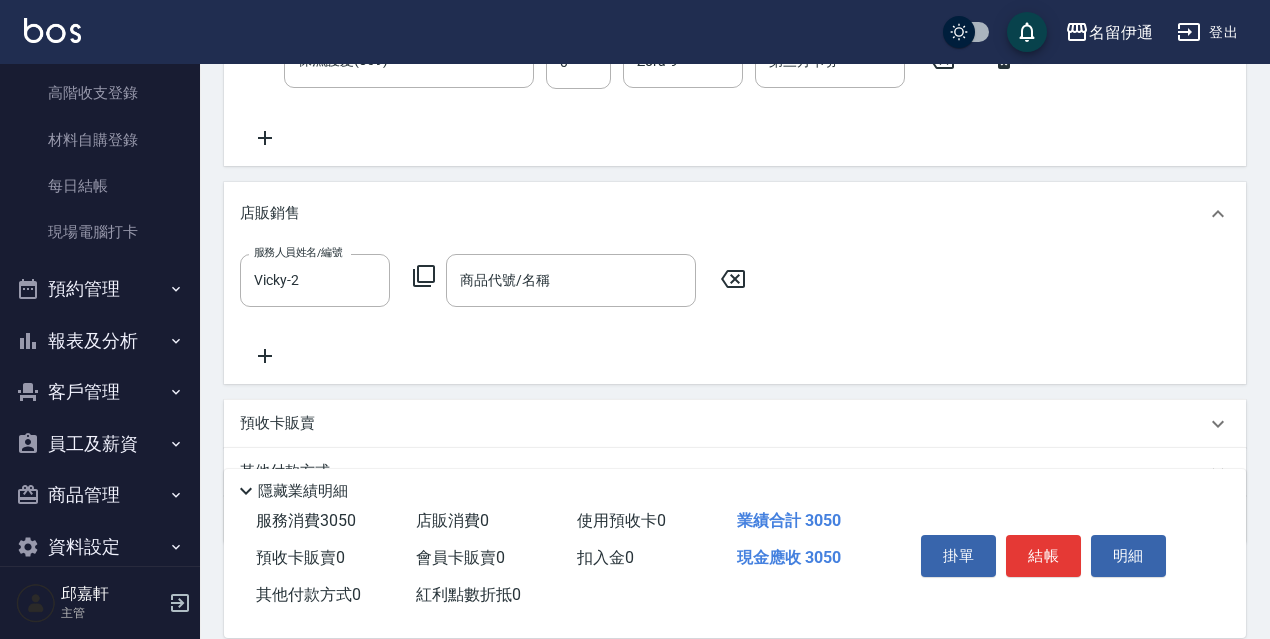 click 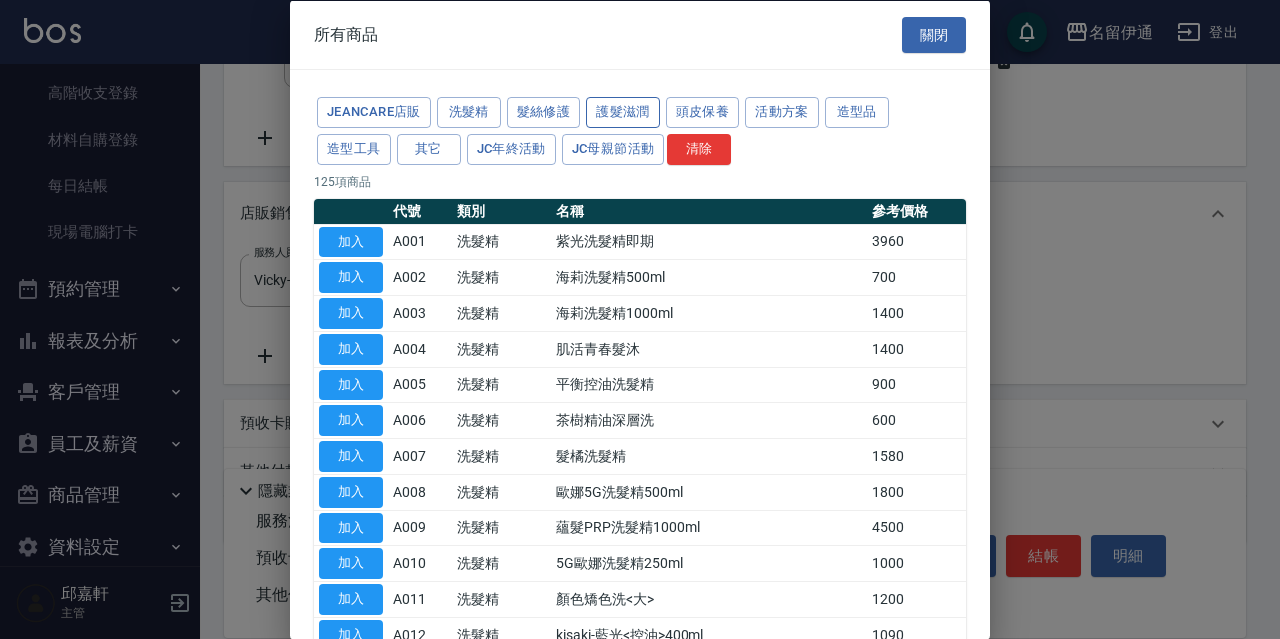 drag, startPoint x: 626, startPoint y: 109, endPoint x: 669, endPoint y: 109, distance: 43 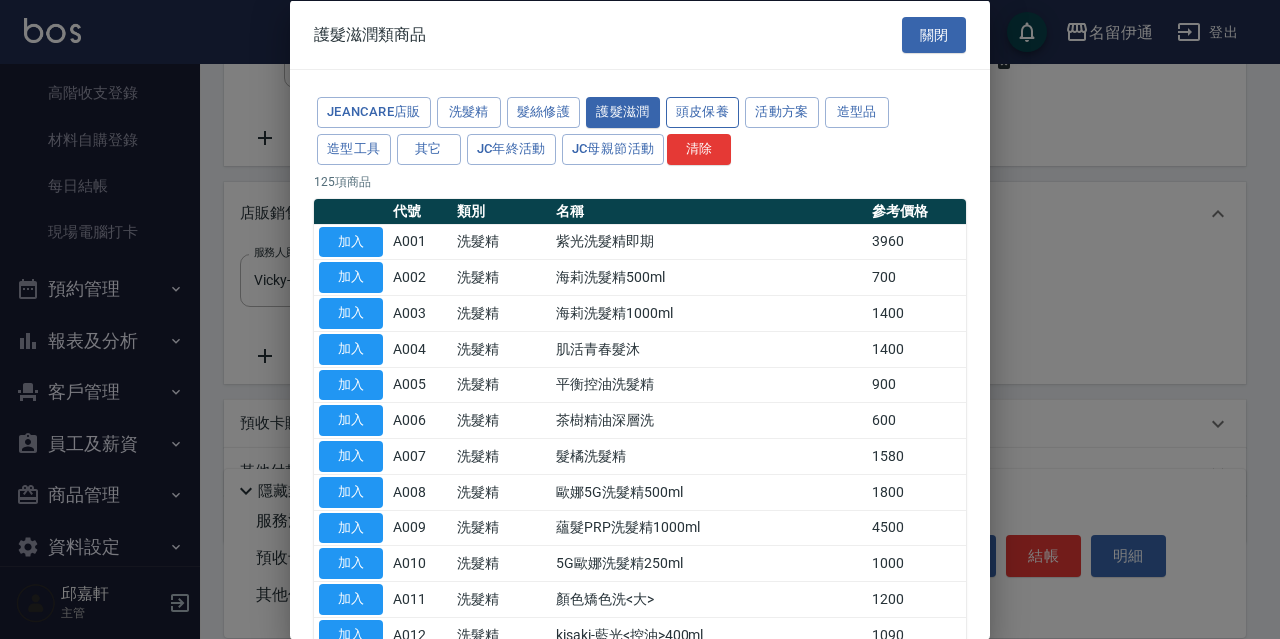 click on "頭皮保養" at bounding box center [703, 112] 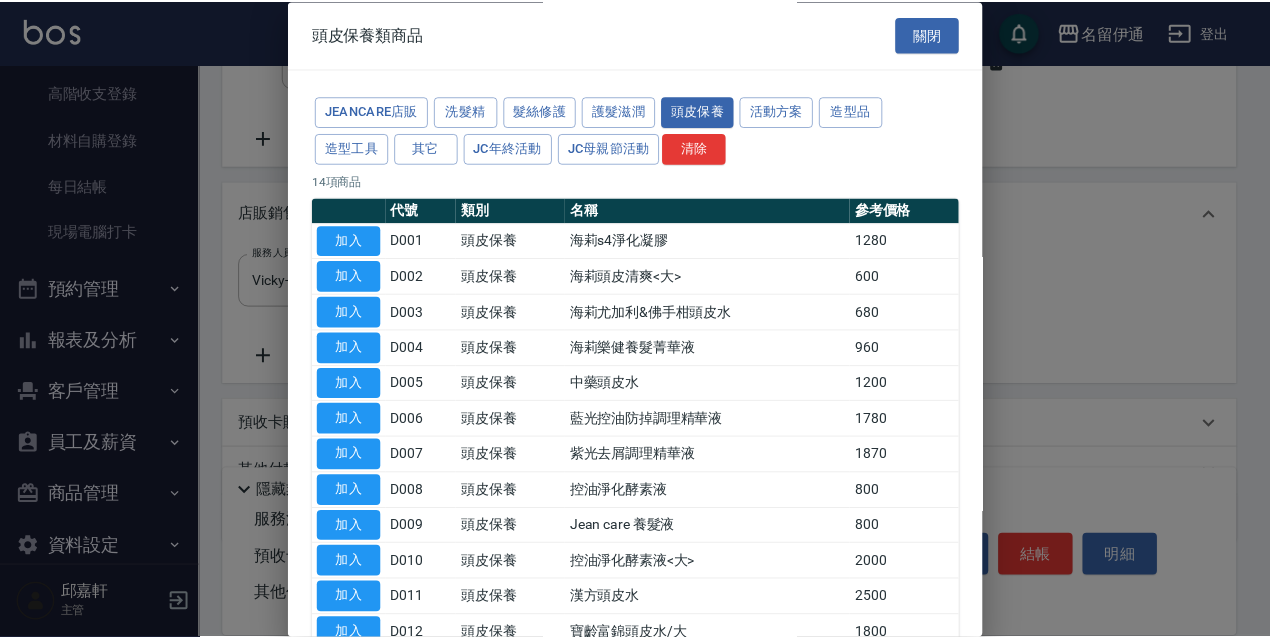 scroll, scrollTop: 195, scrollLeft: 0, axis: vertical 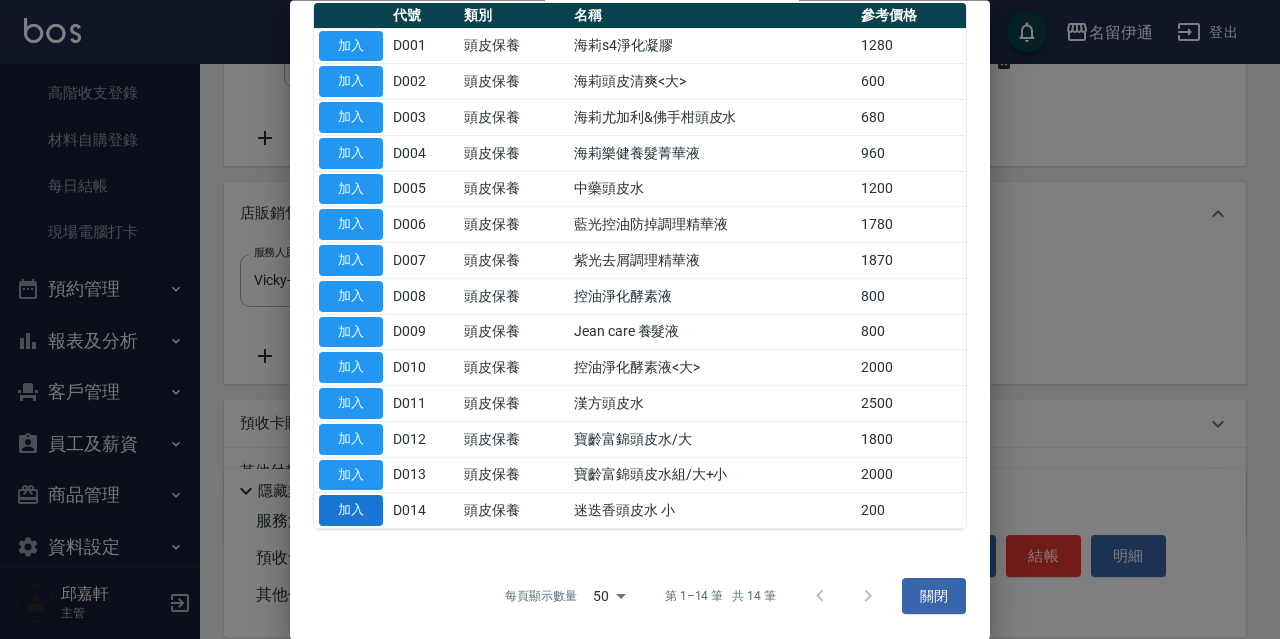 click on "加入" at bounding box center [351, 511] 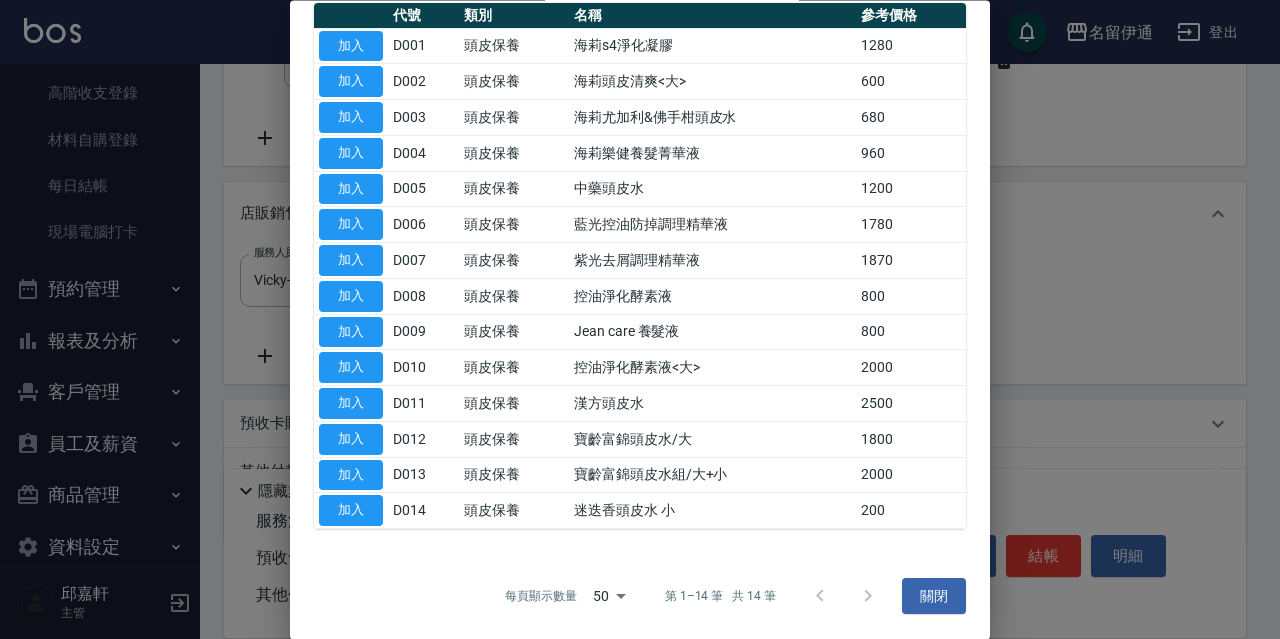 type on "迷迭香頭皮水 小" 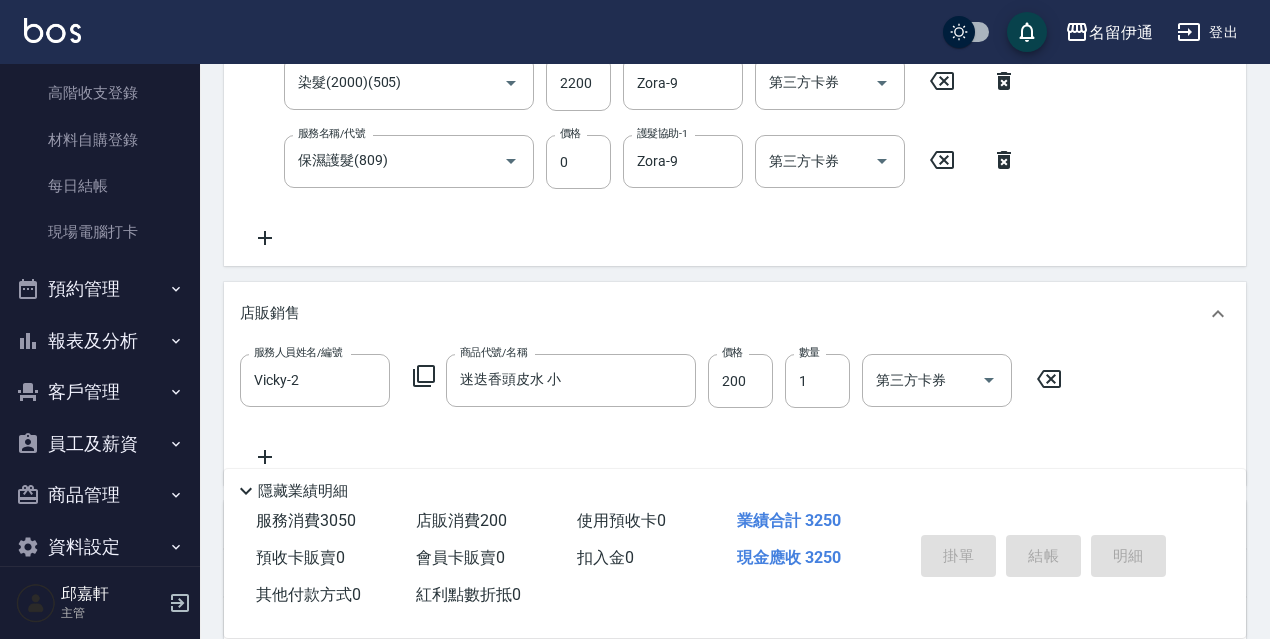 scroll, scrollTop: 400, scrollLeft: 0, axis: vertical 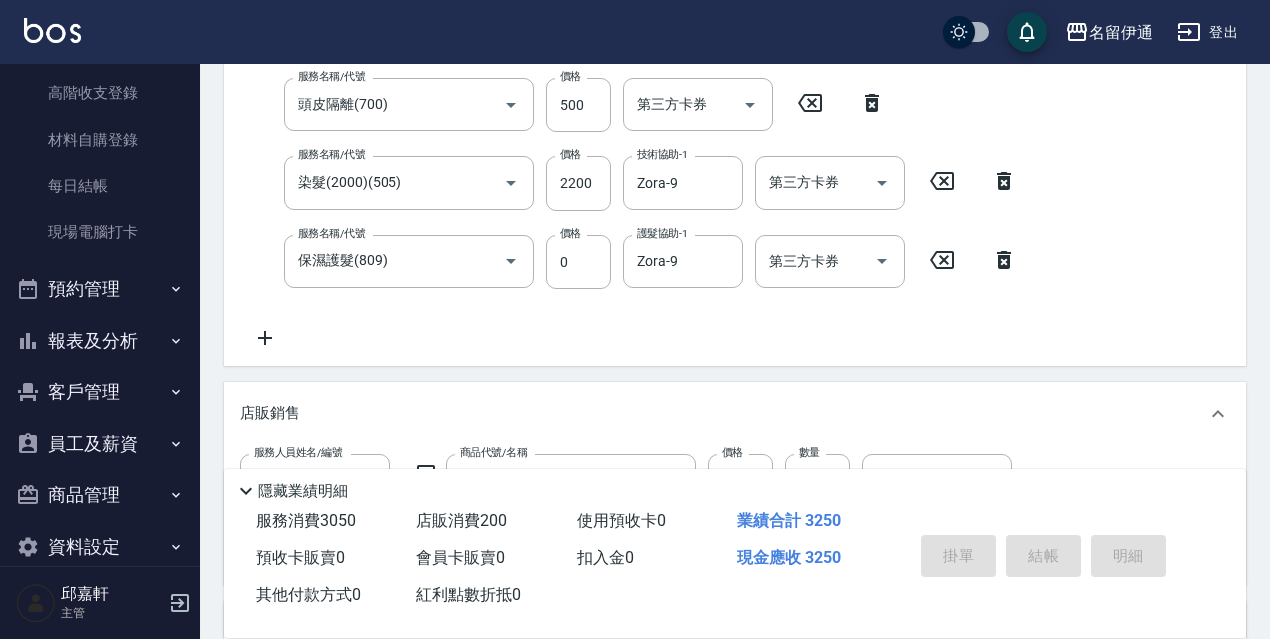 type 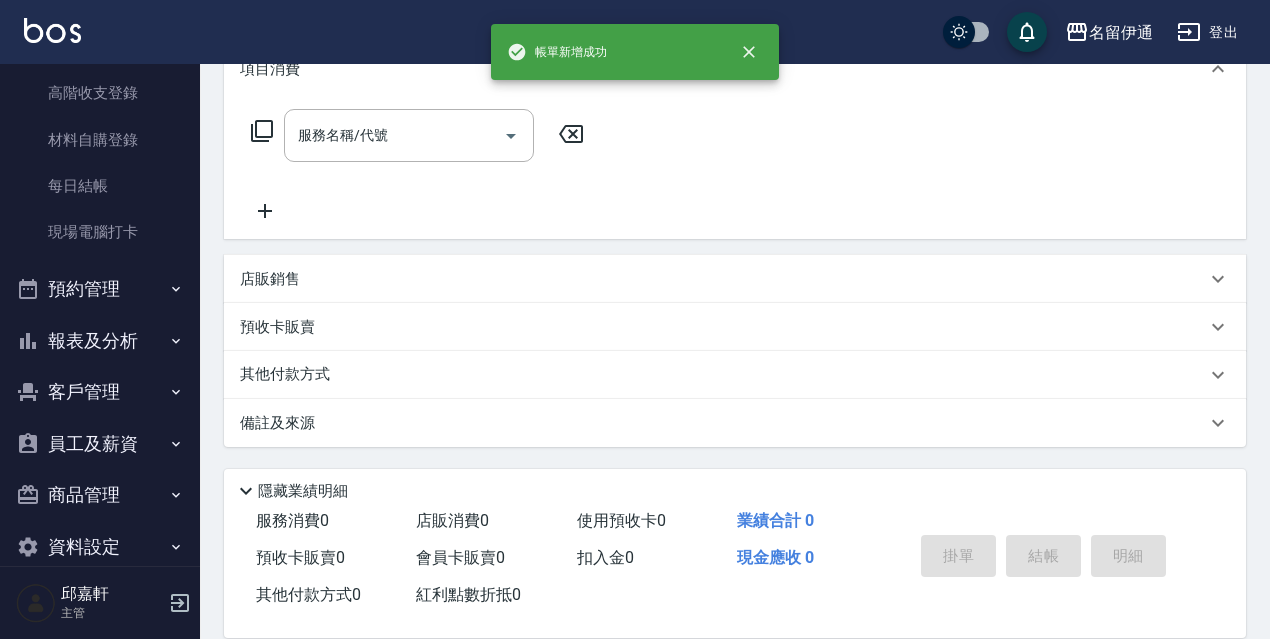 scroll, scrollTop: 0, scrollLeft: 0, axis: both 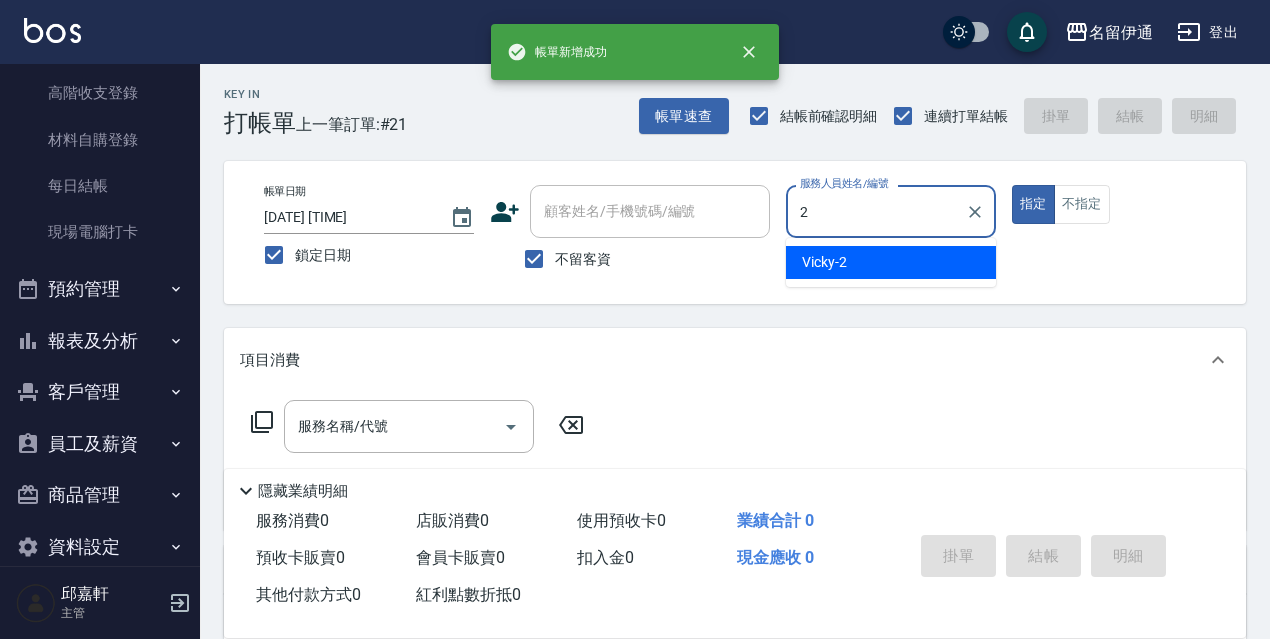 type on "Vicky-2" 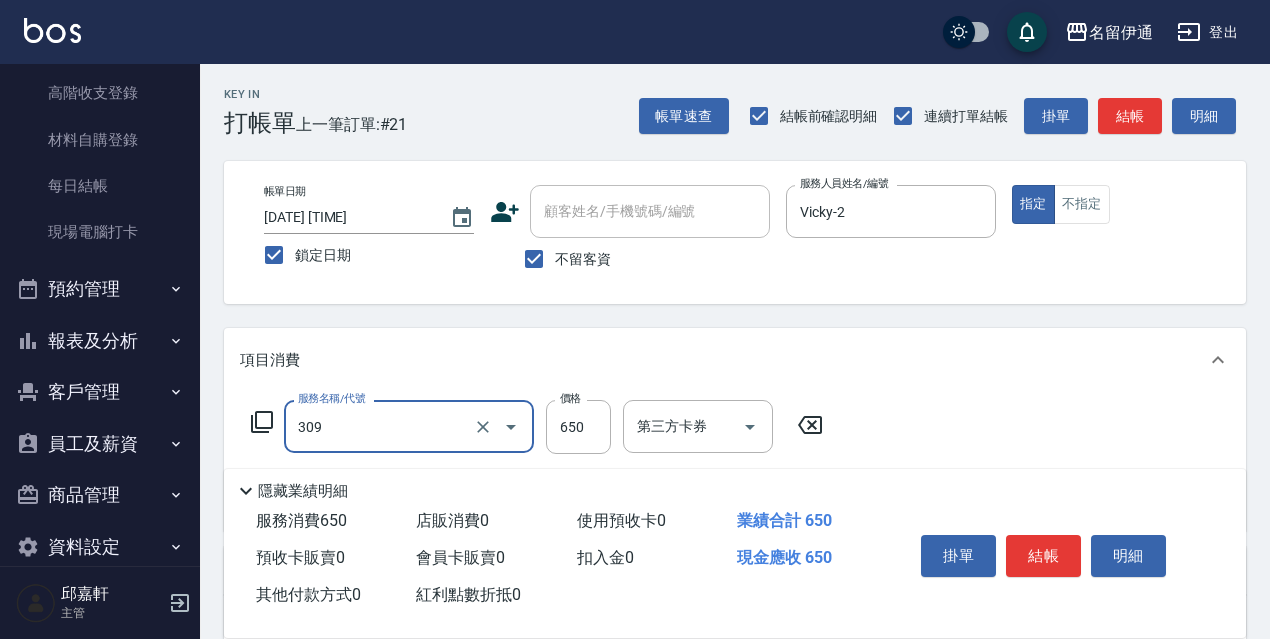 type on "剪髮650(309)" 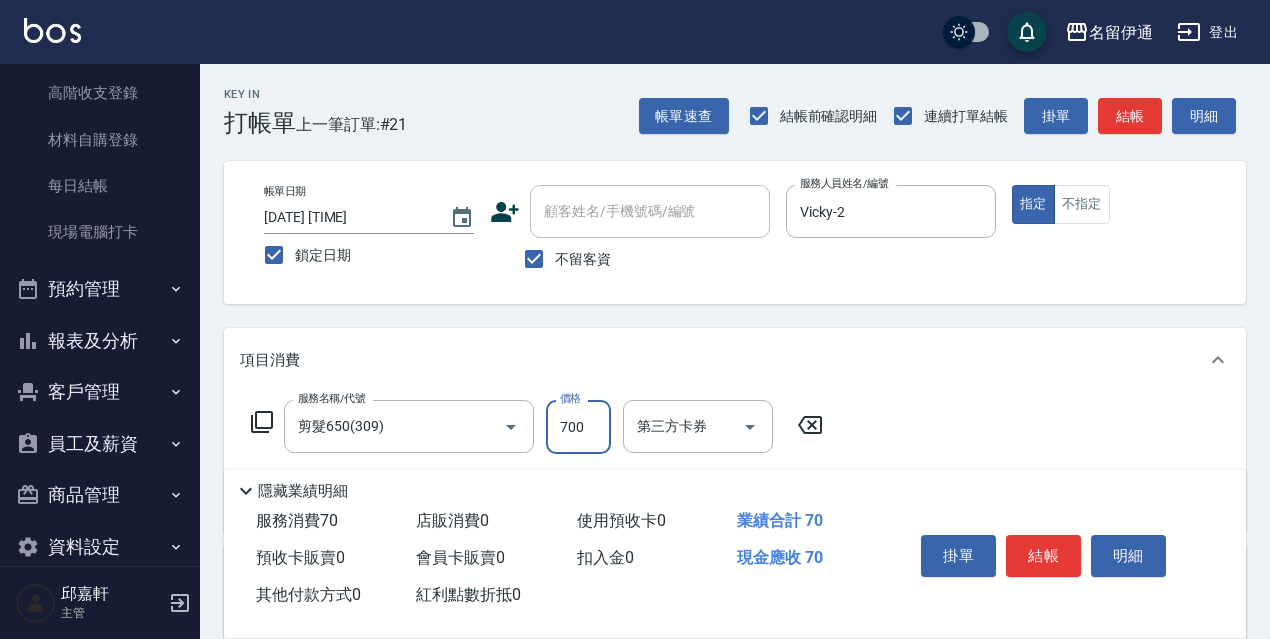 type on "700" 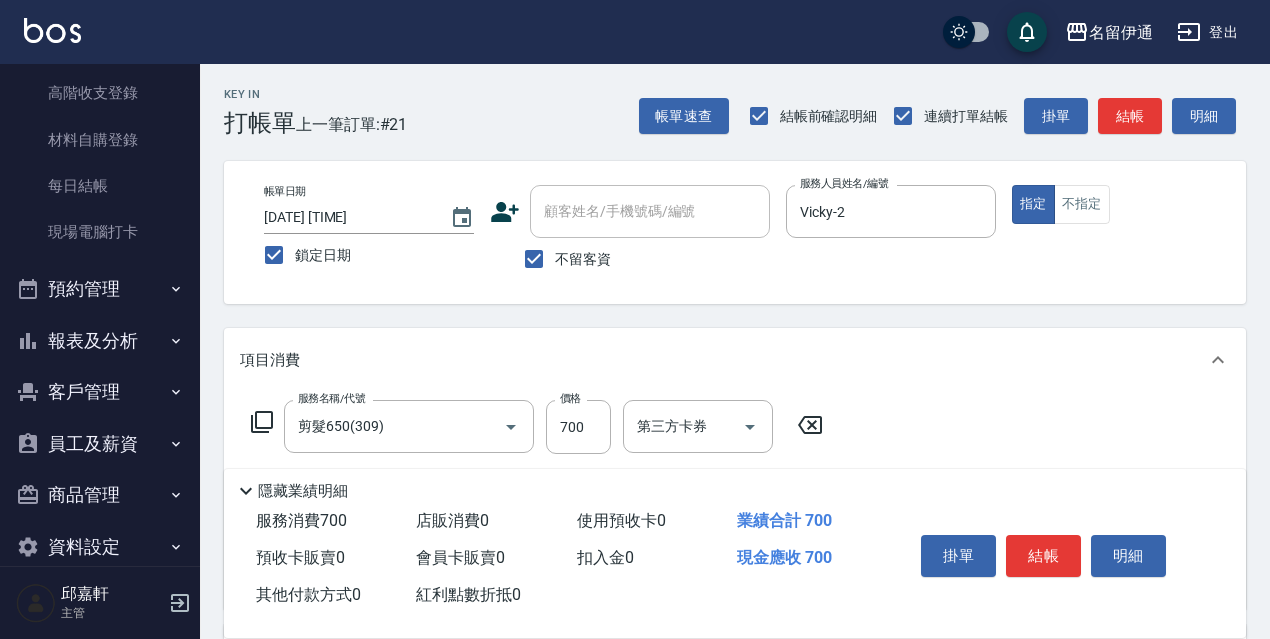 type on "結構式護髮/技術輔助(810)" 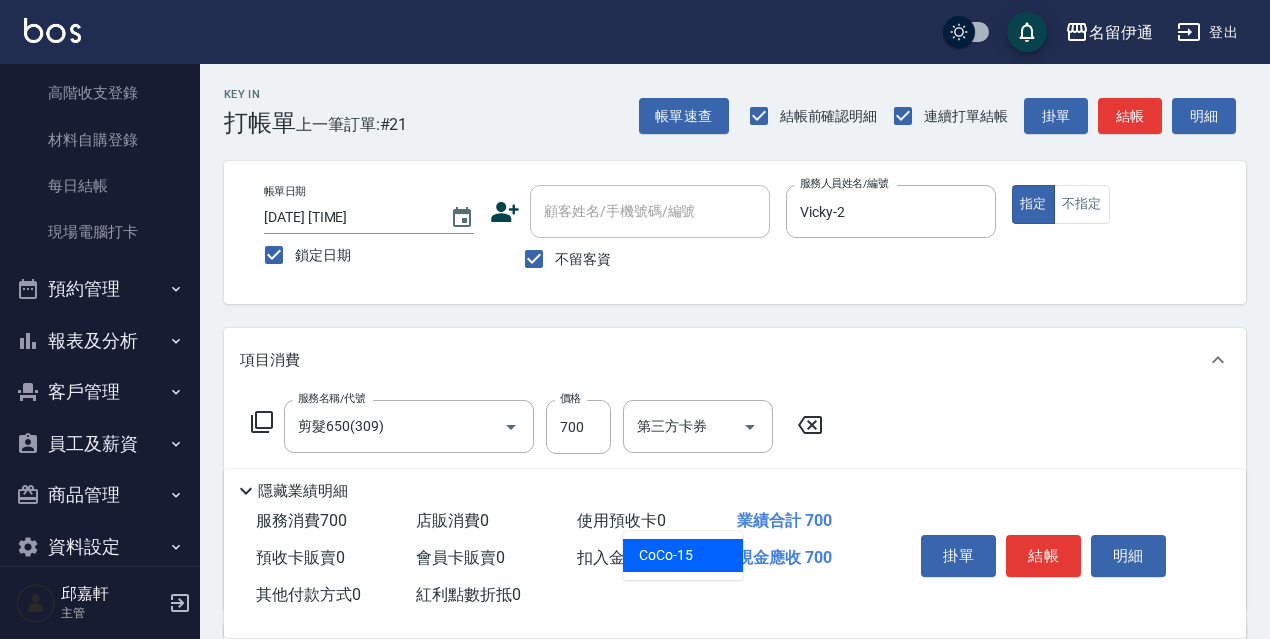 type on "CoCo-15" 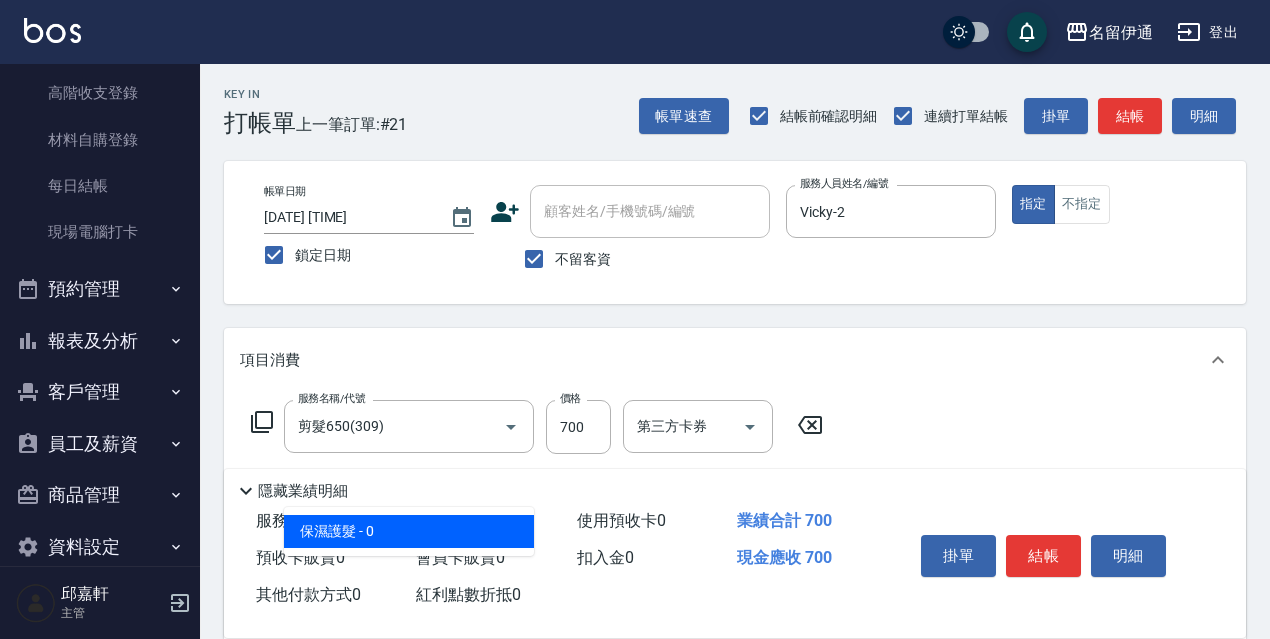 type on "保濕護髮(809)" 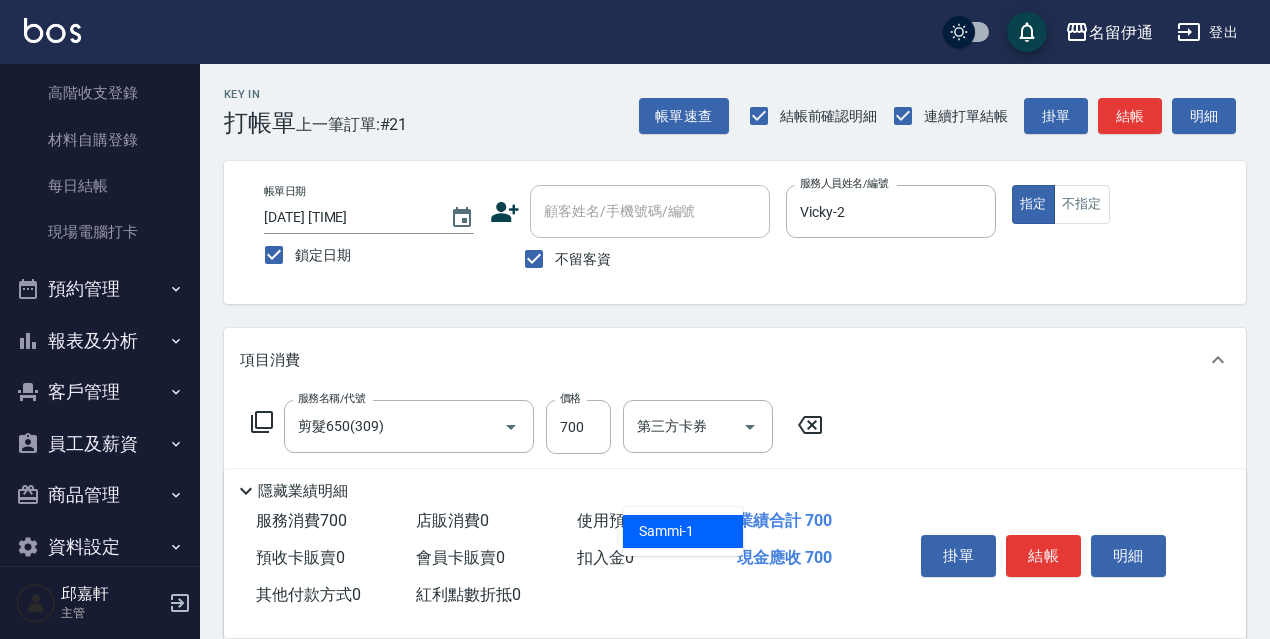 type on "CoCo-15" 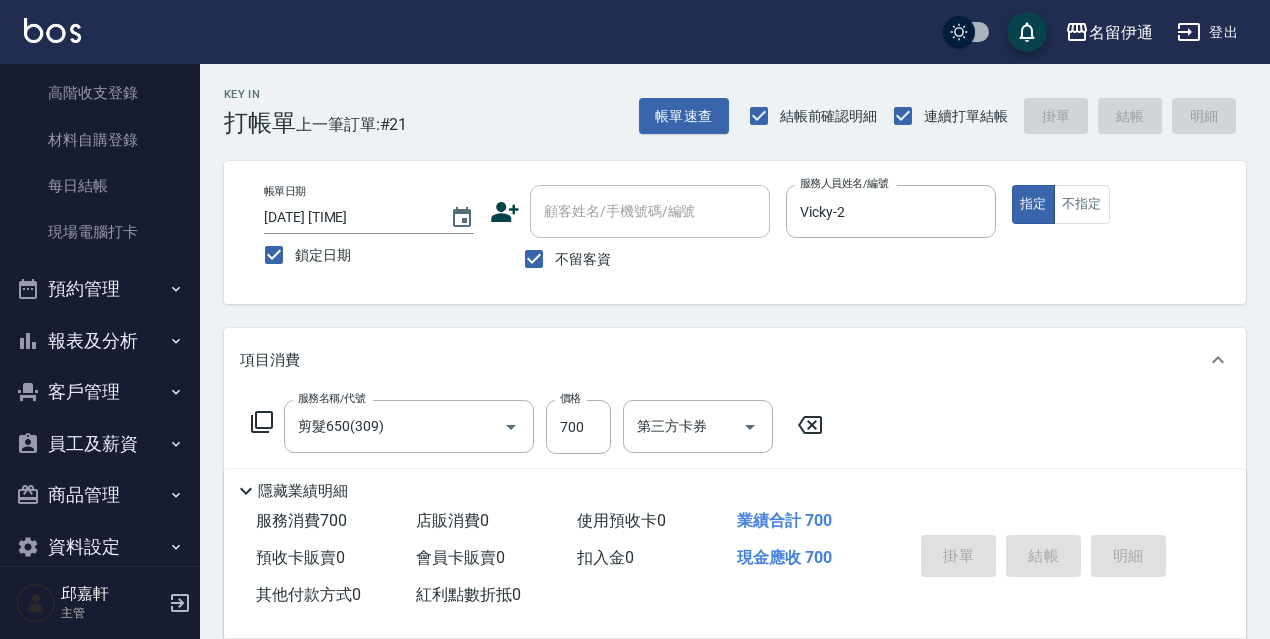 type 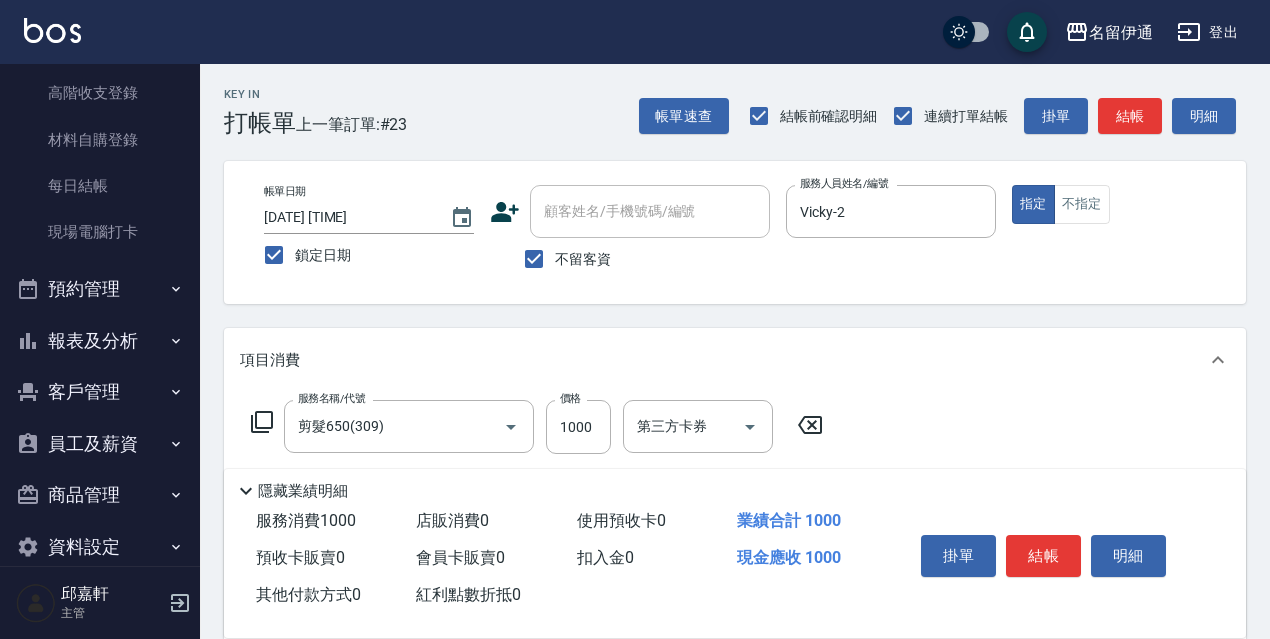 scroll, scrollTop: 300, scrollLeft: 0, axis: vertical 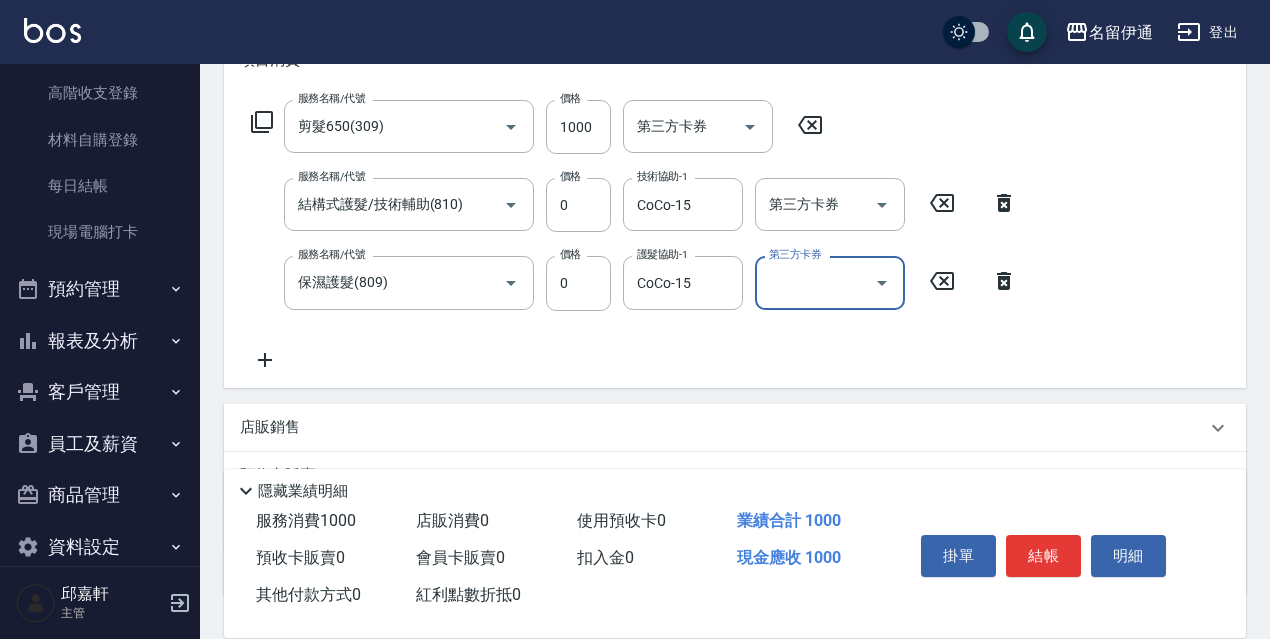 click on "店販銷售" at bounding box center (723, 427) 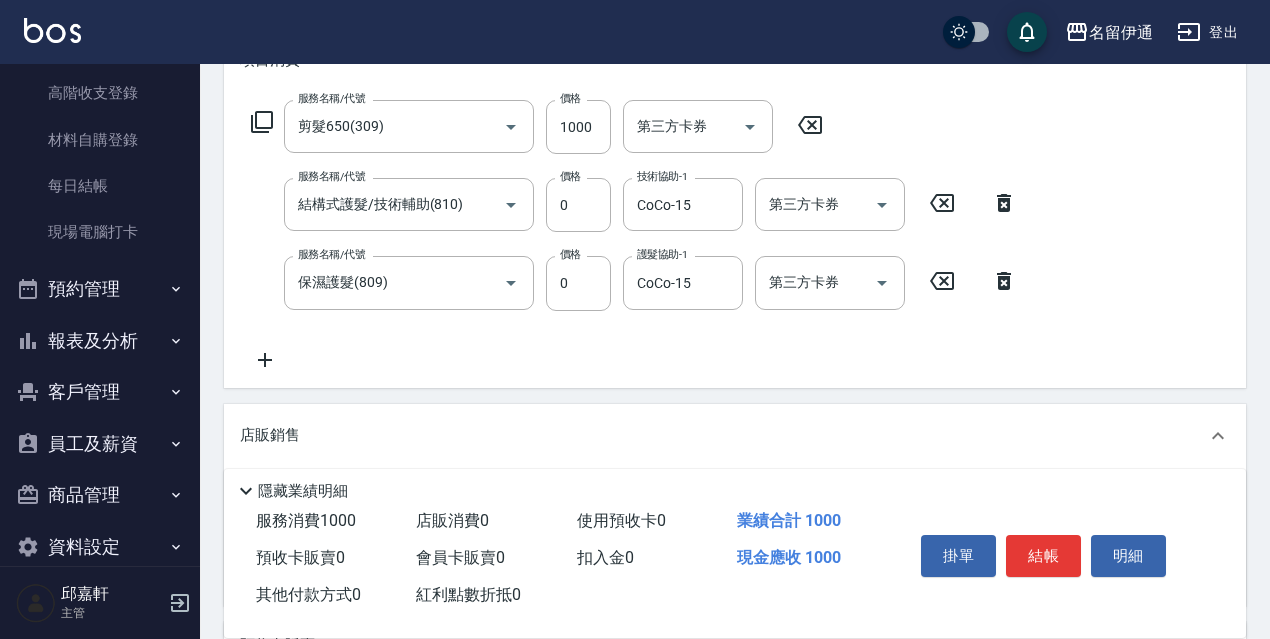 scroll, scrollTop: 0, scrollLeft: 0, axis: both 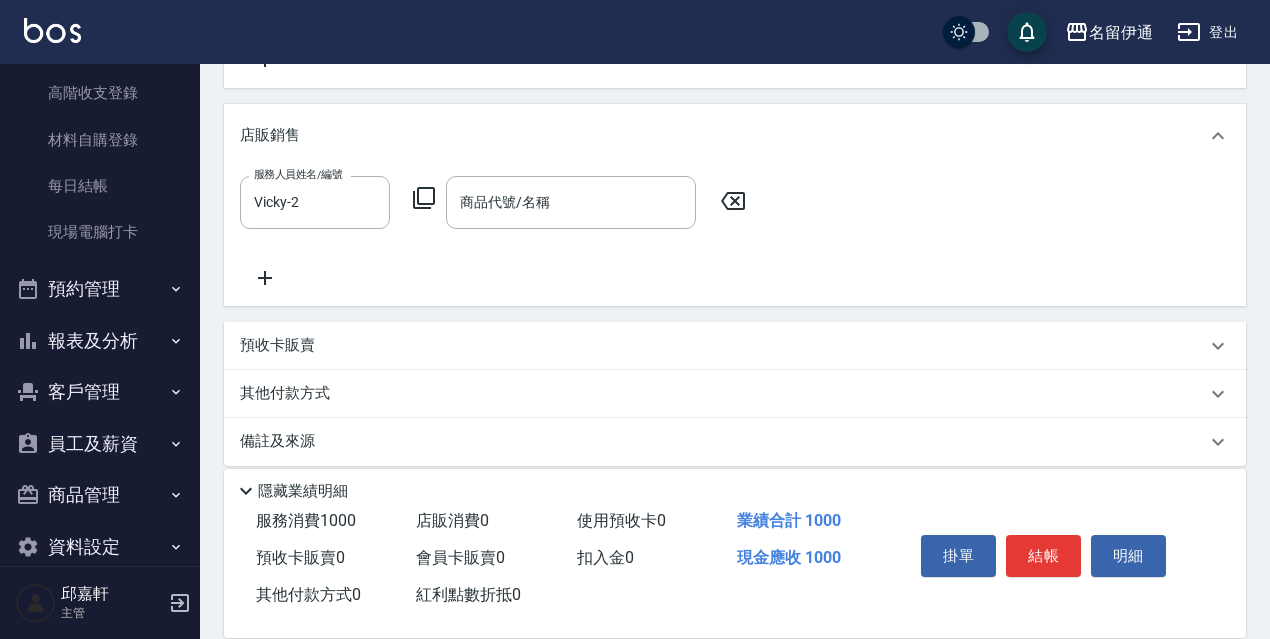 click 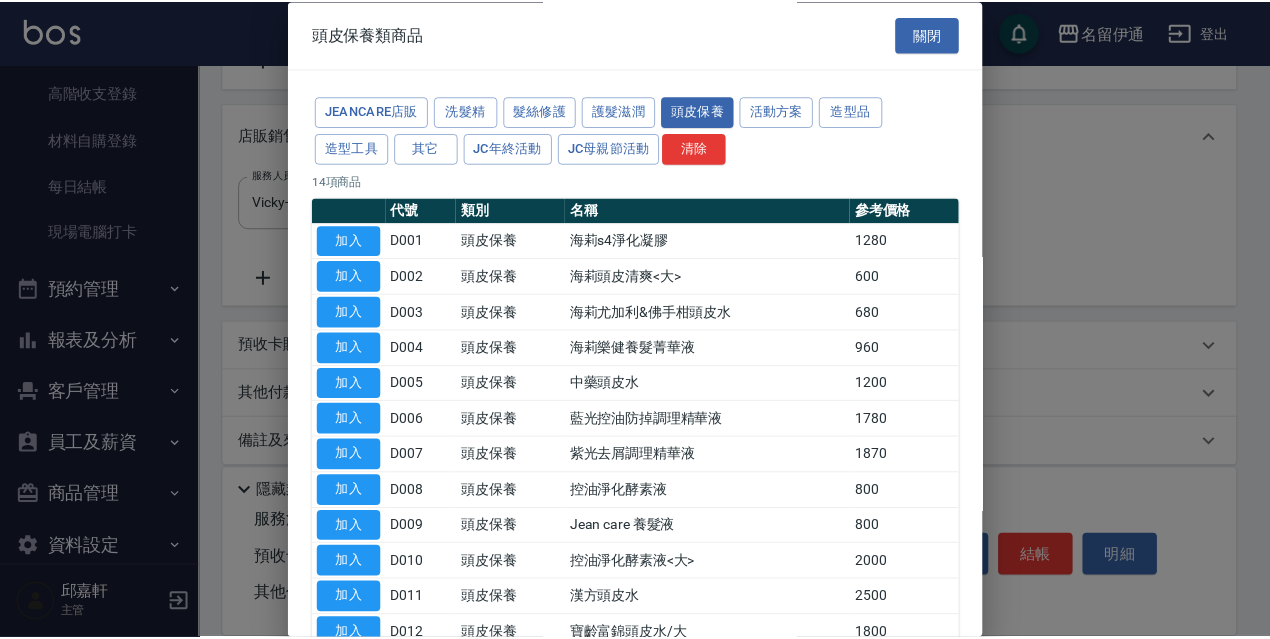 scroll, scrollTop: 195, scrollLeft: 0, axis: vertical 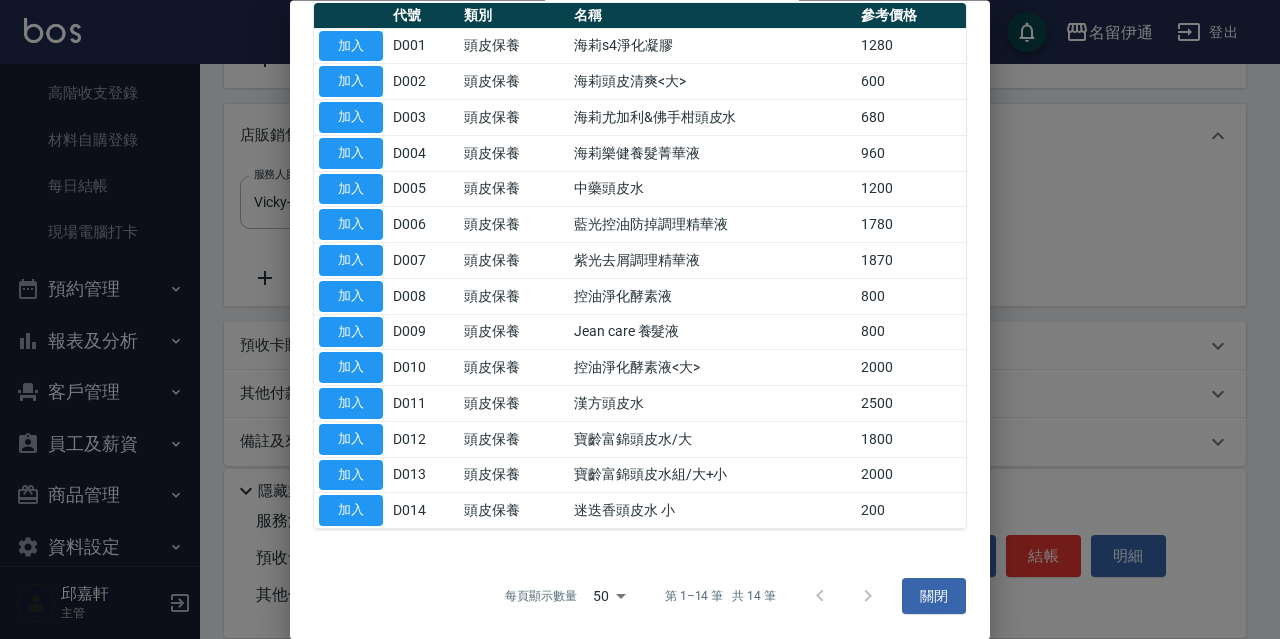 click on "加入 D014 頭皮保養 迷迭香頭皮水 小 200" at bounding box center (640, 511) 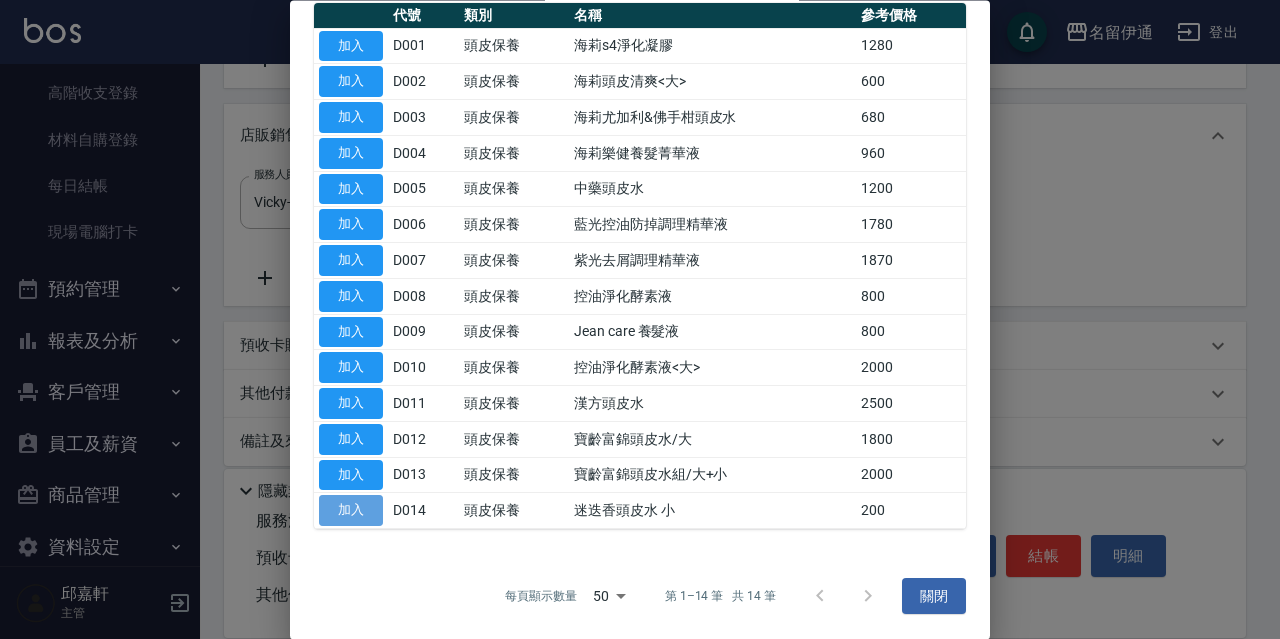 click on "加入" at bounding box center [351, 511] 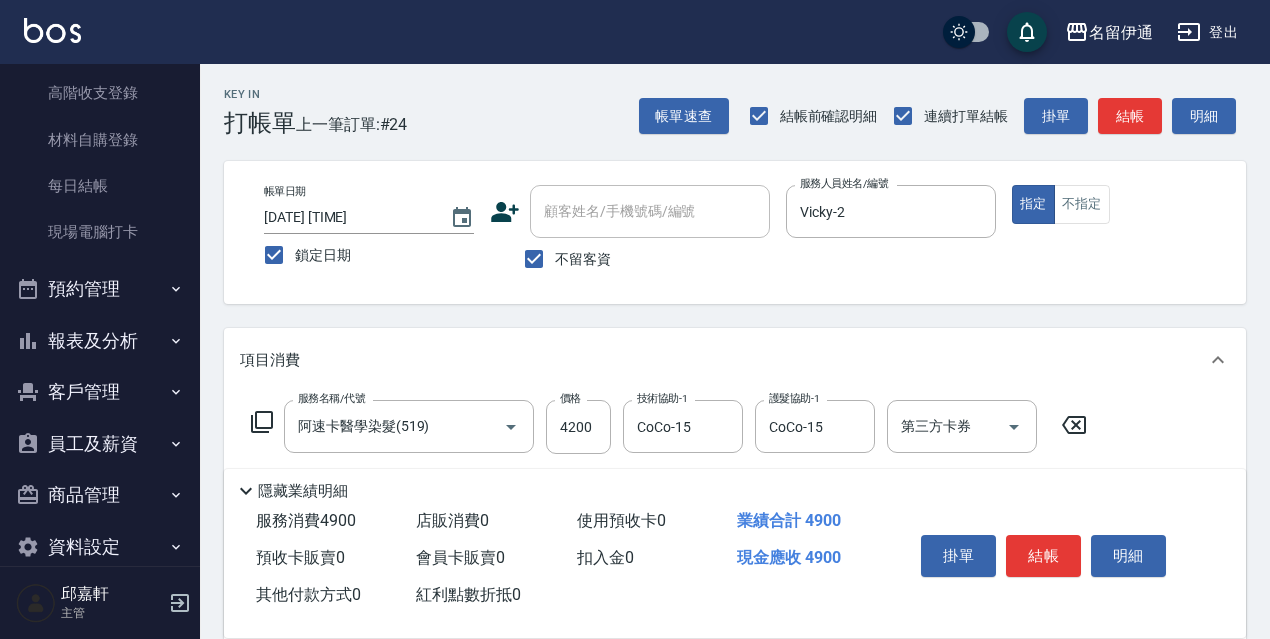 scroll, scrollTop: 300, scrollLeft: 0, axis: vertical 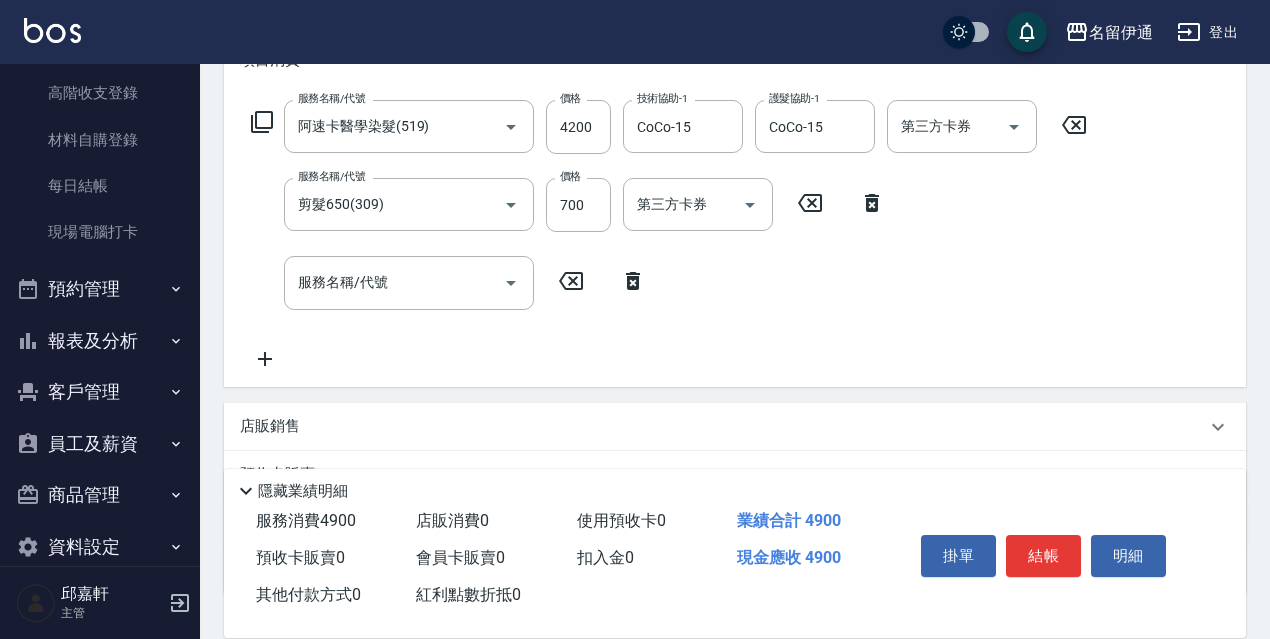 click on "店販銷售" at bounding box center (735, 427) 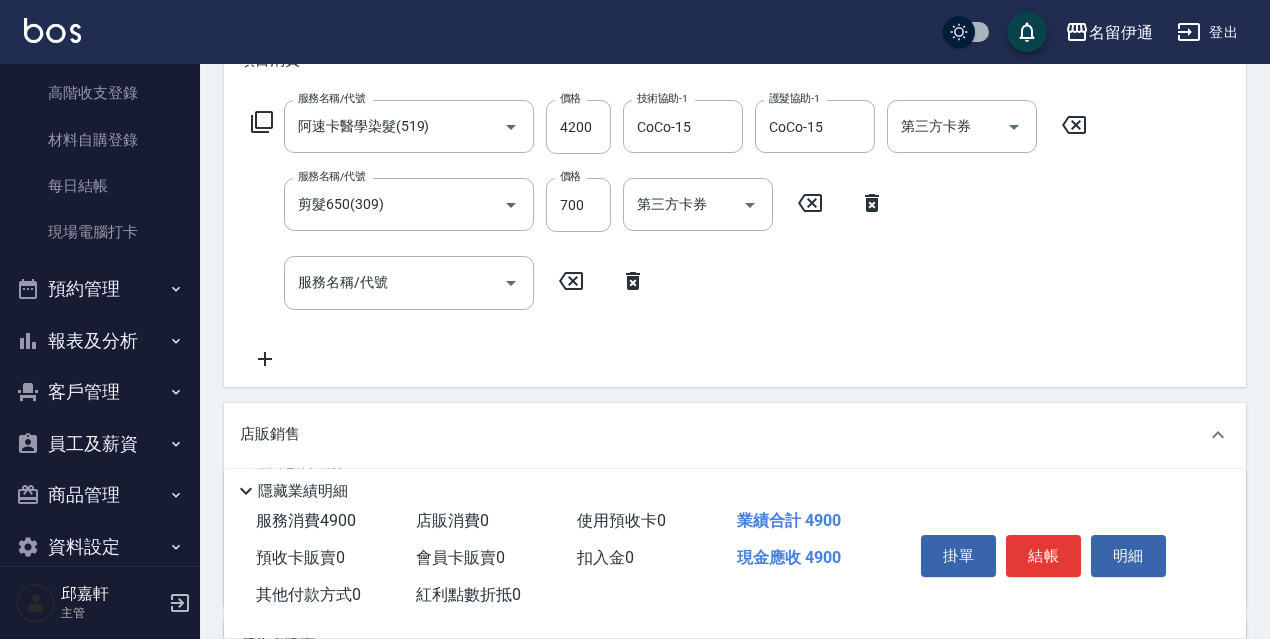 scroll, scrollTop: 0, scrollLeft: 0, axis: both 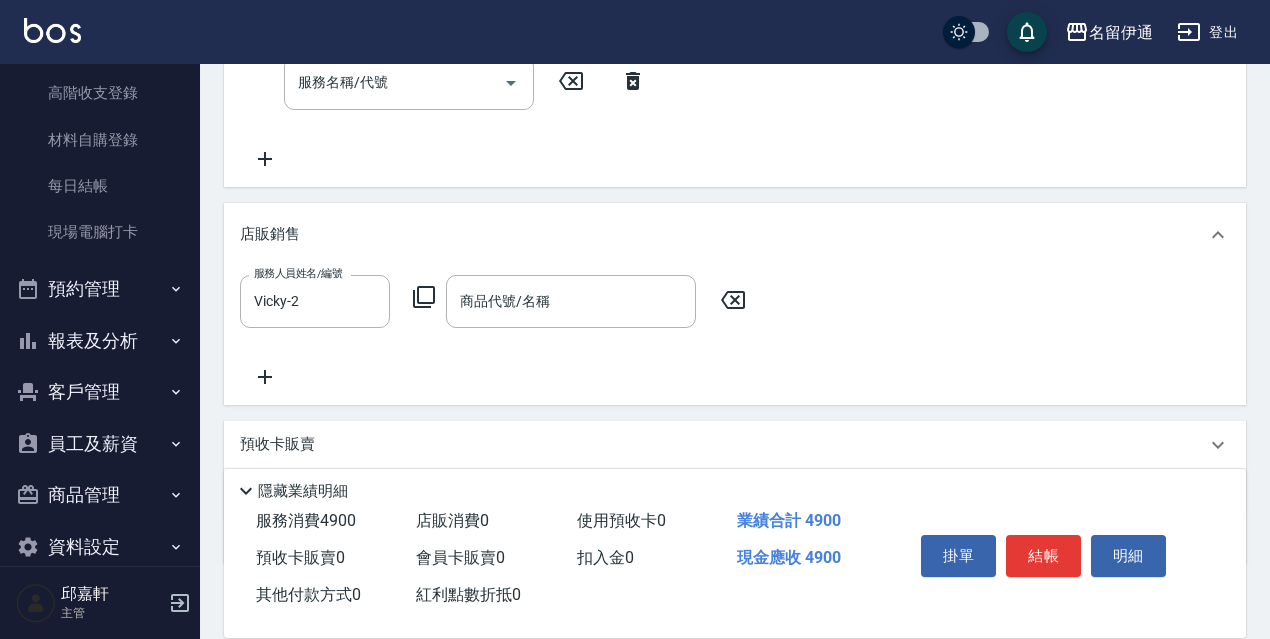 click 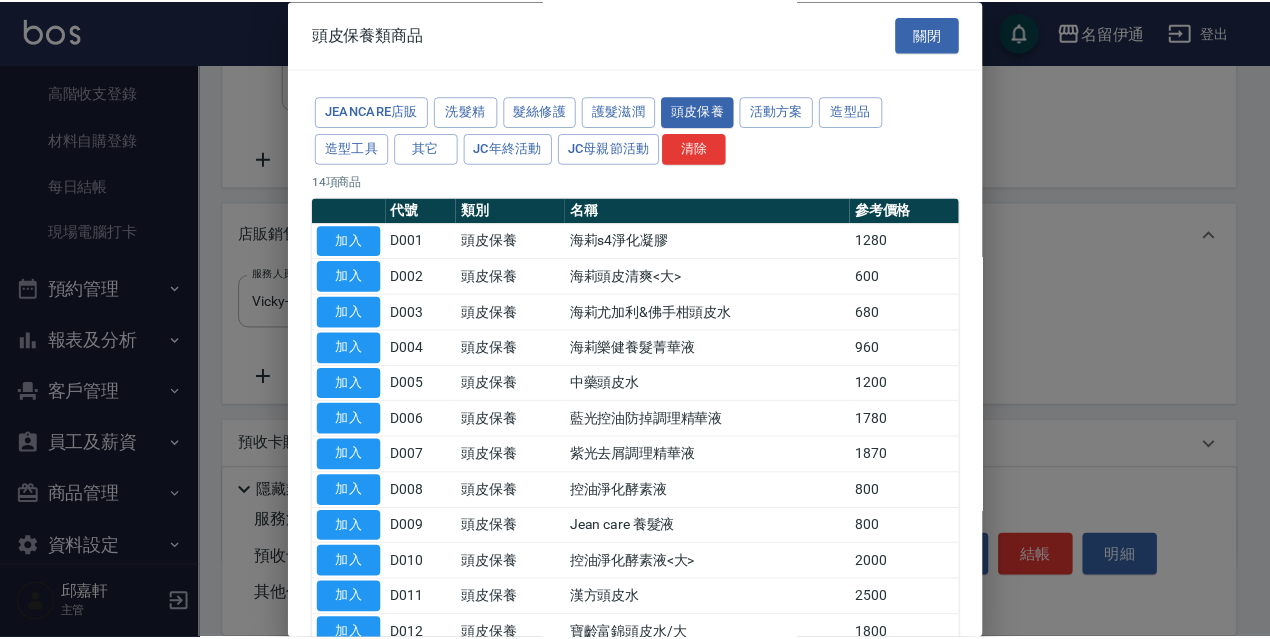 scroll, scrollTop: 195, scrollLeft: 0, axis: vertical 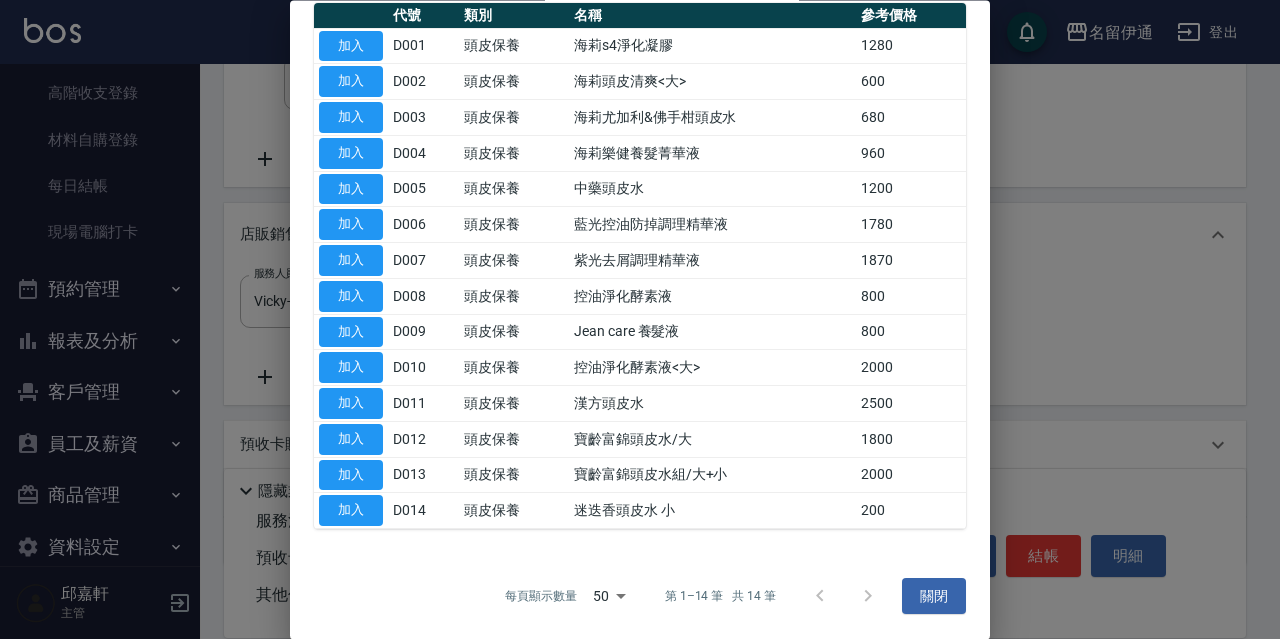 click on "加入" at bounding box center [351, 511] 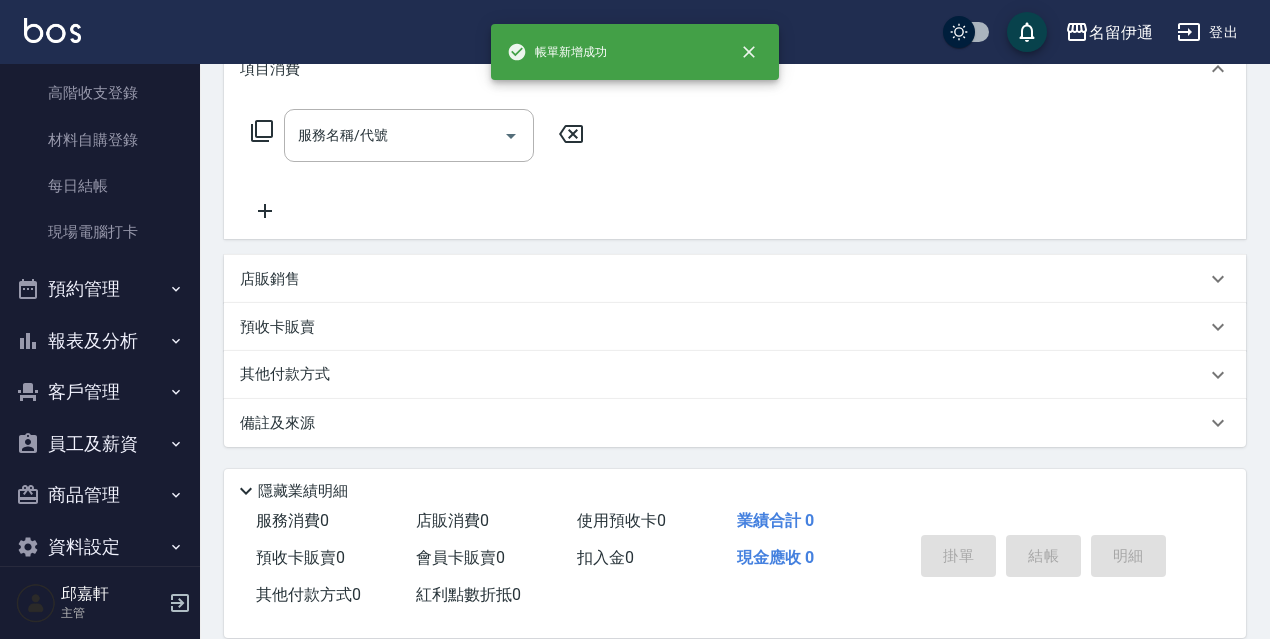 scroll, scrollTop: 0, scrollLeft: 0, axis: both 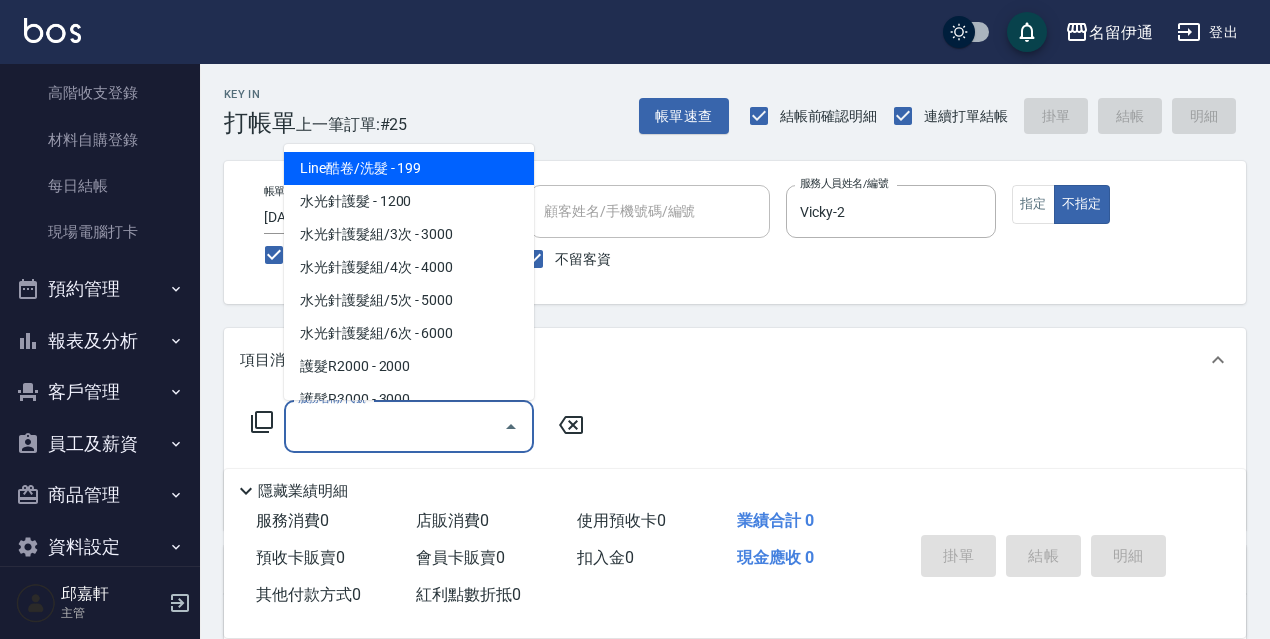 click 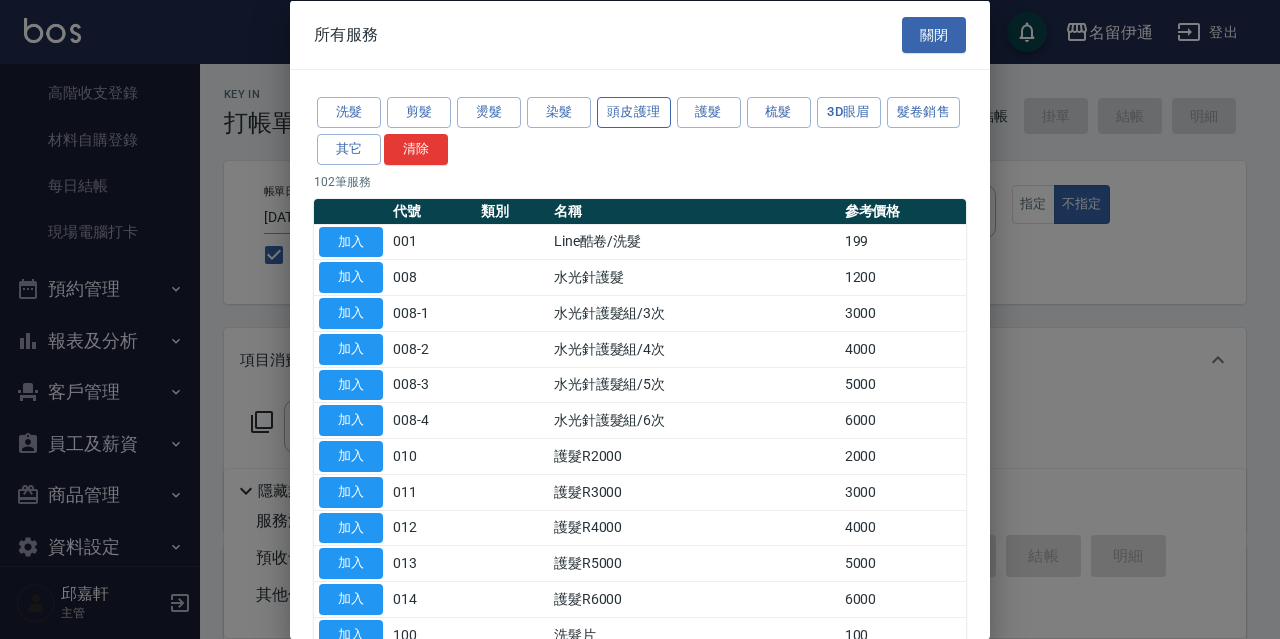 click on "頭皮護理" at bounding box center [634, 112] 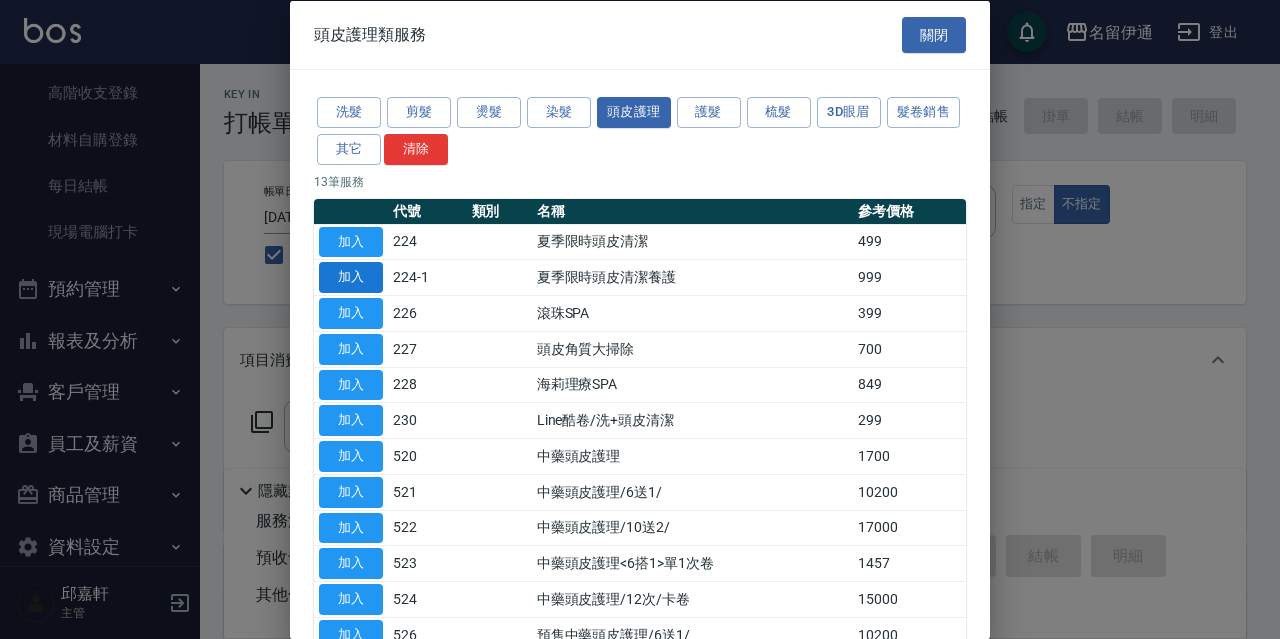 click on "加入" at bounding box center (351, 277) 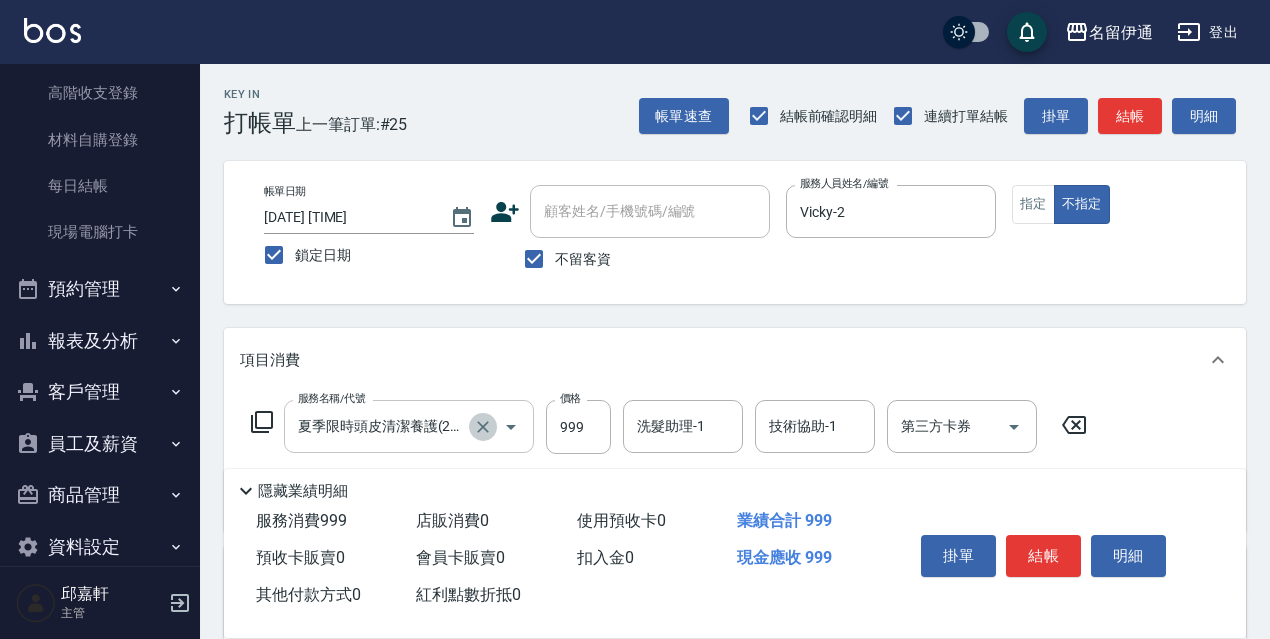 click 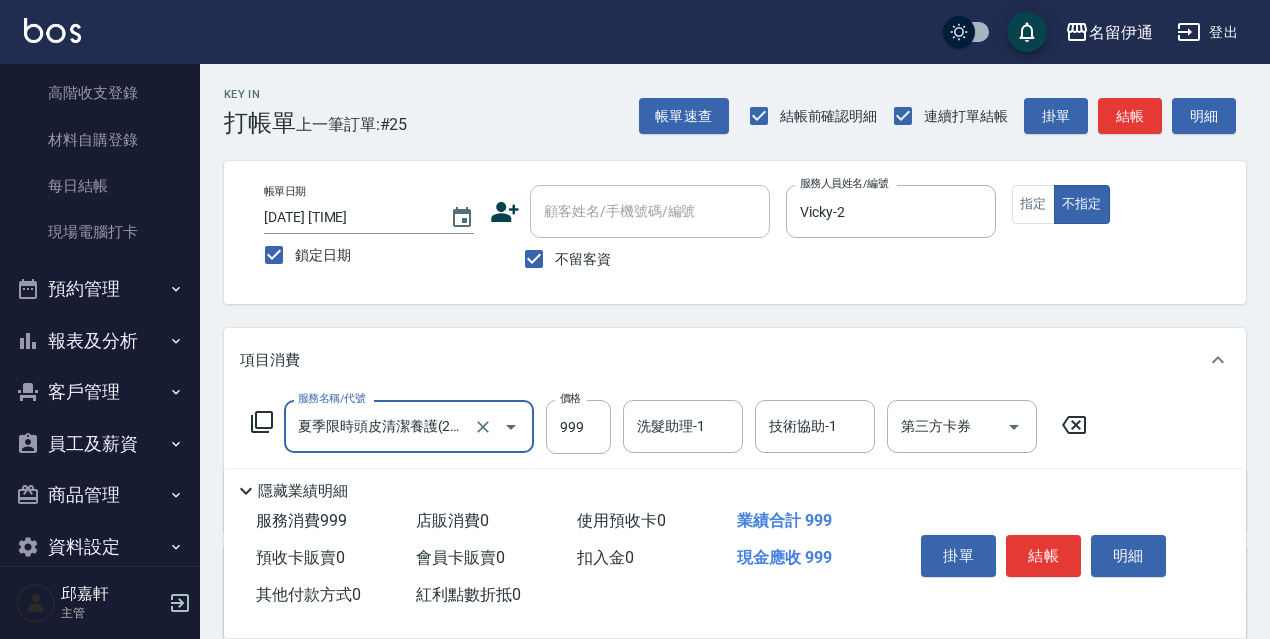click 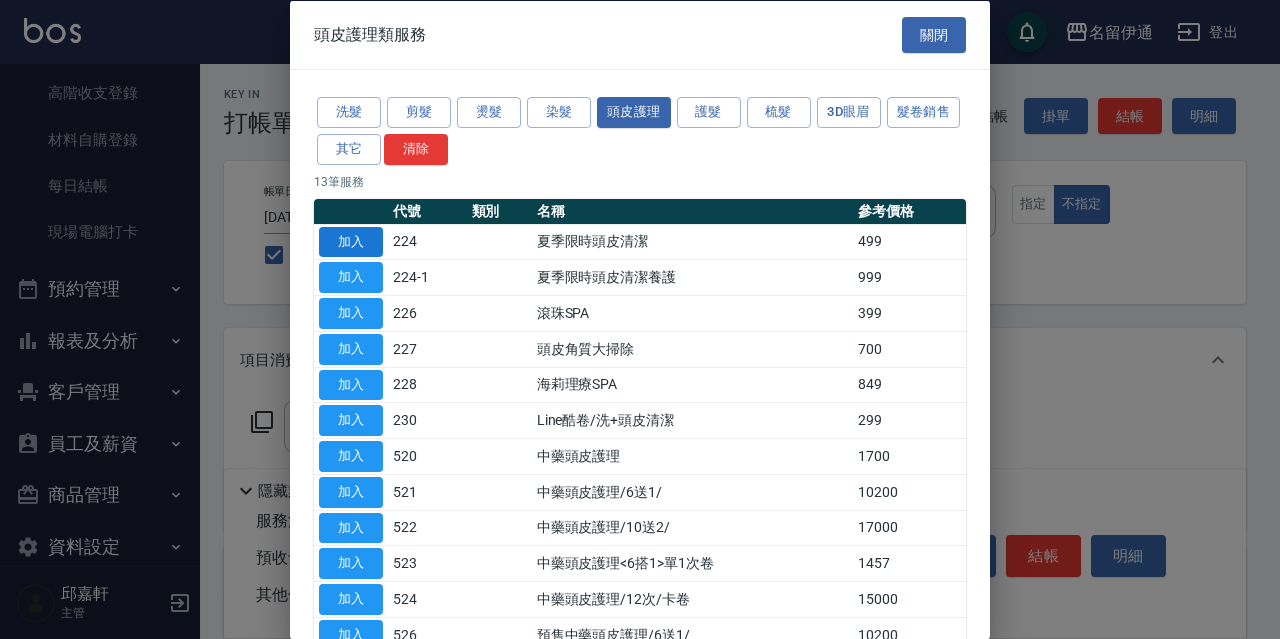click on "加入" at bounding box center (351, 241) 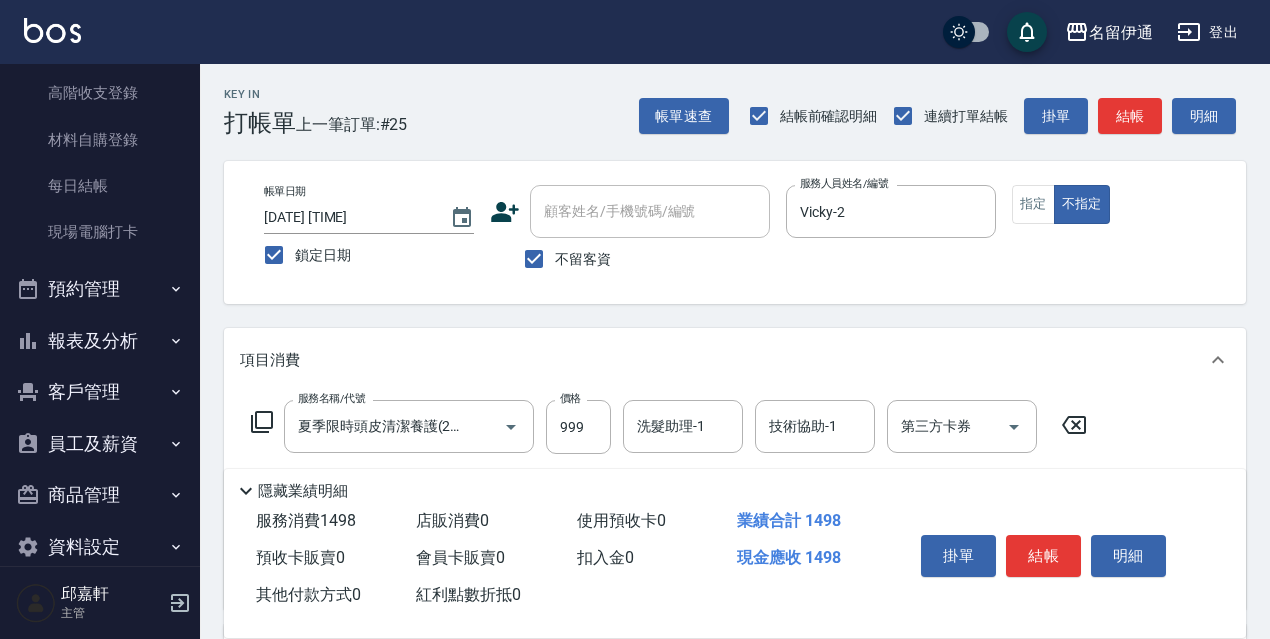 click 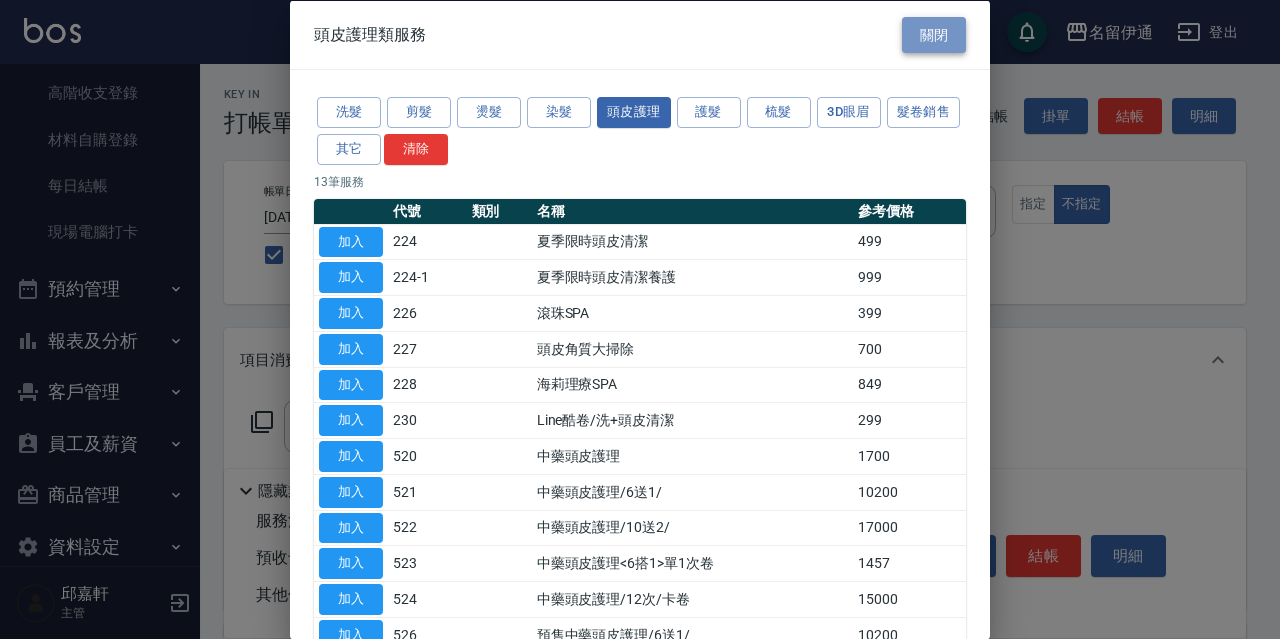 click on "關閉" at bounding box center [934, 34] 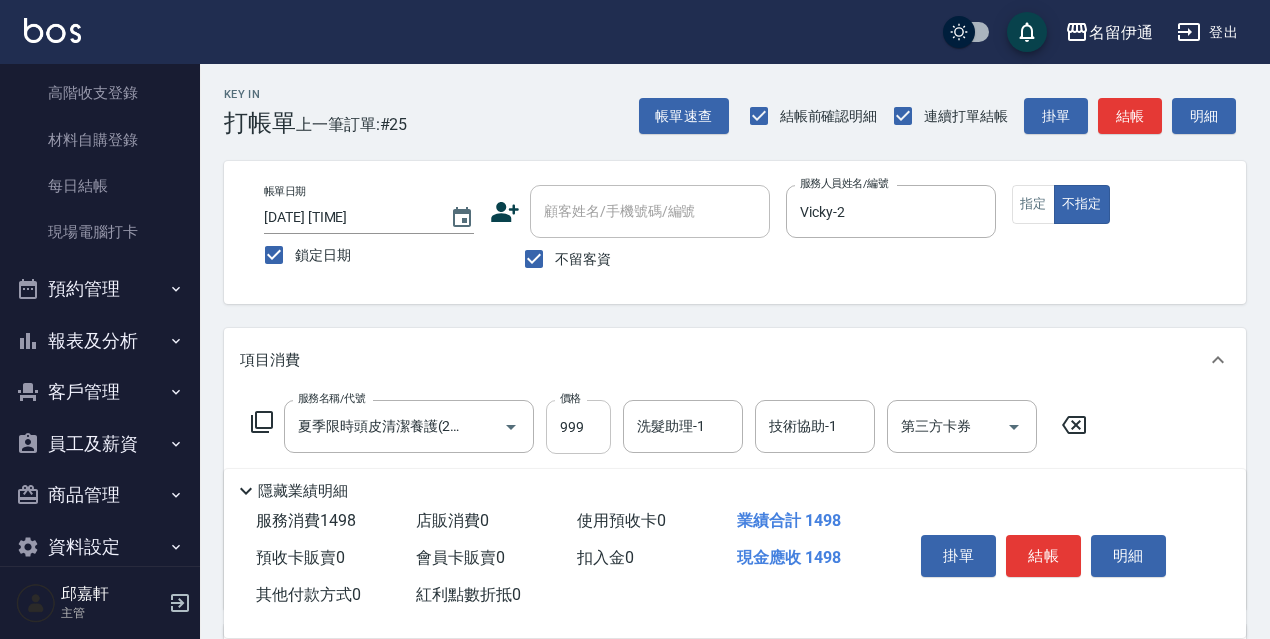click on "999" at bounding box center [578, 427] 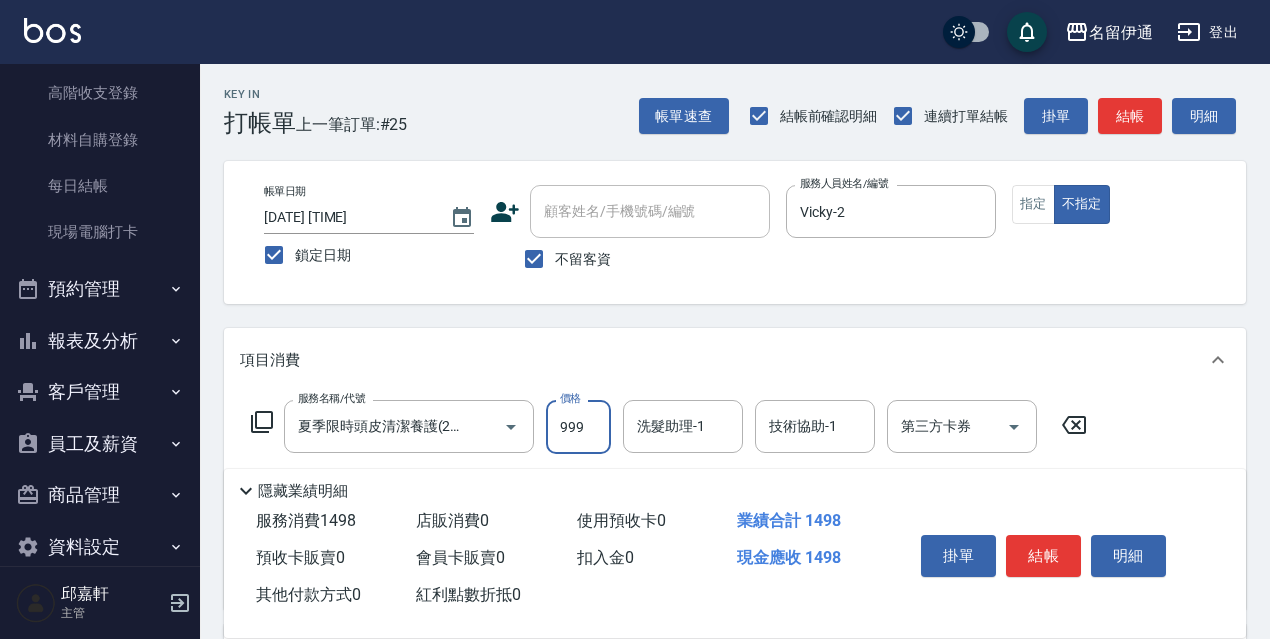 scroll, scrollTop: 200, scrollLeft: 0, axis: vertical 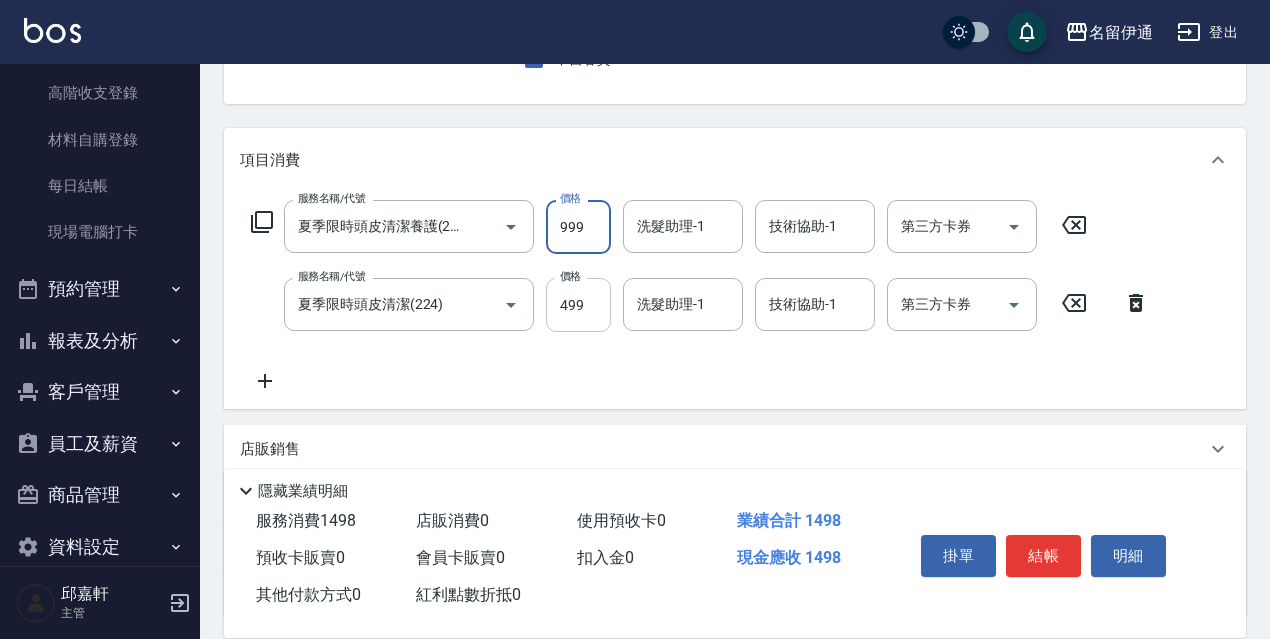 click on "499" at bounding box center [578, 305] 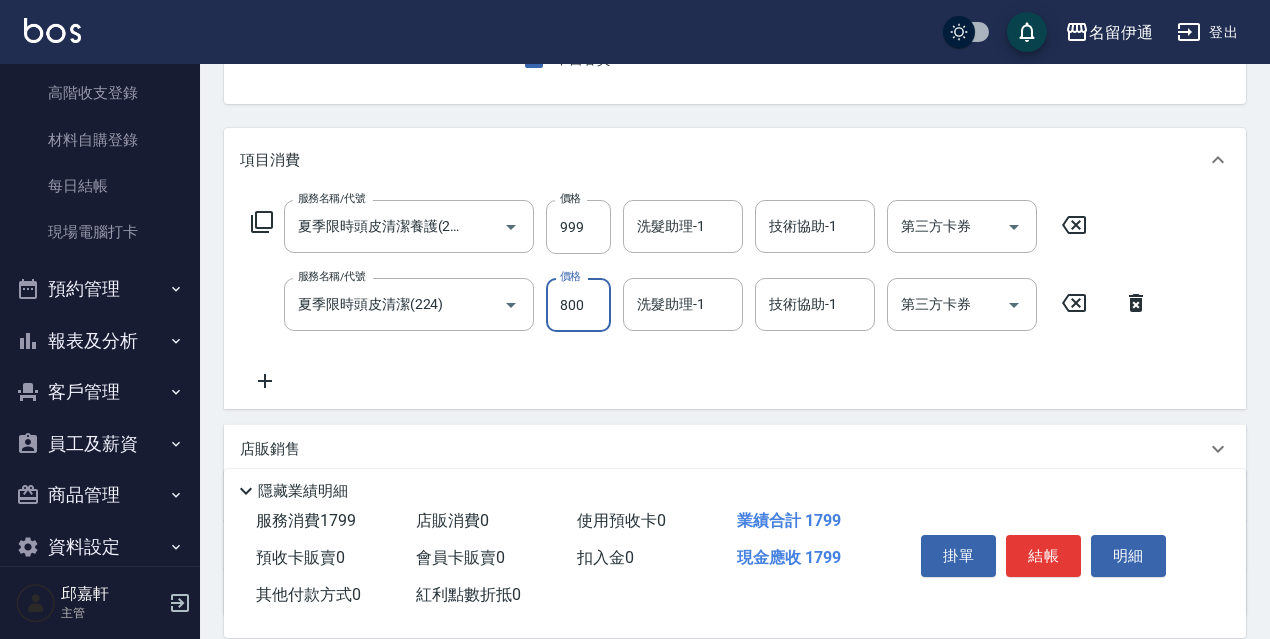 click 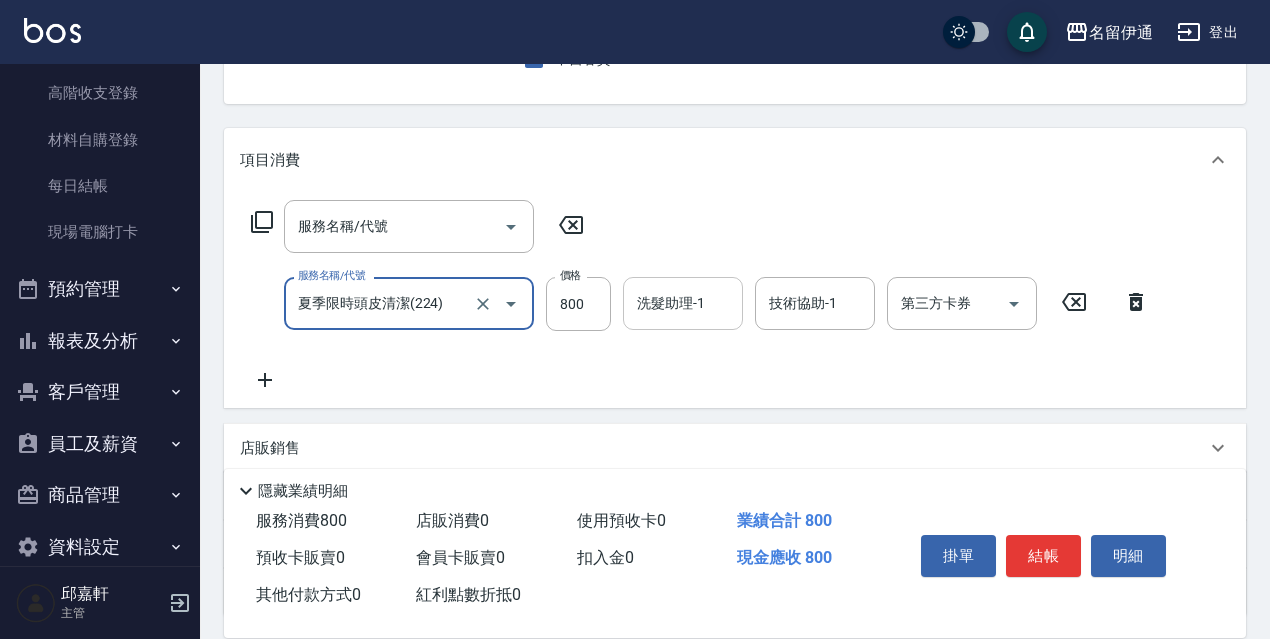click on "洗髮助理-1" at bounding box center (683, 303) 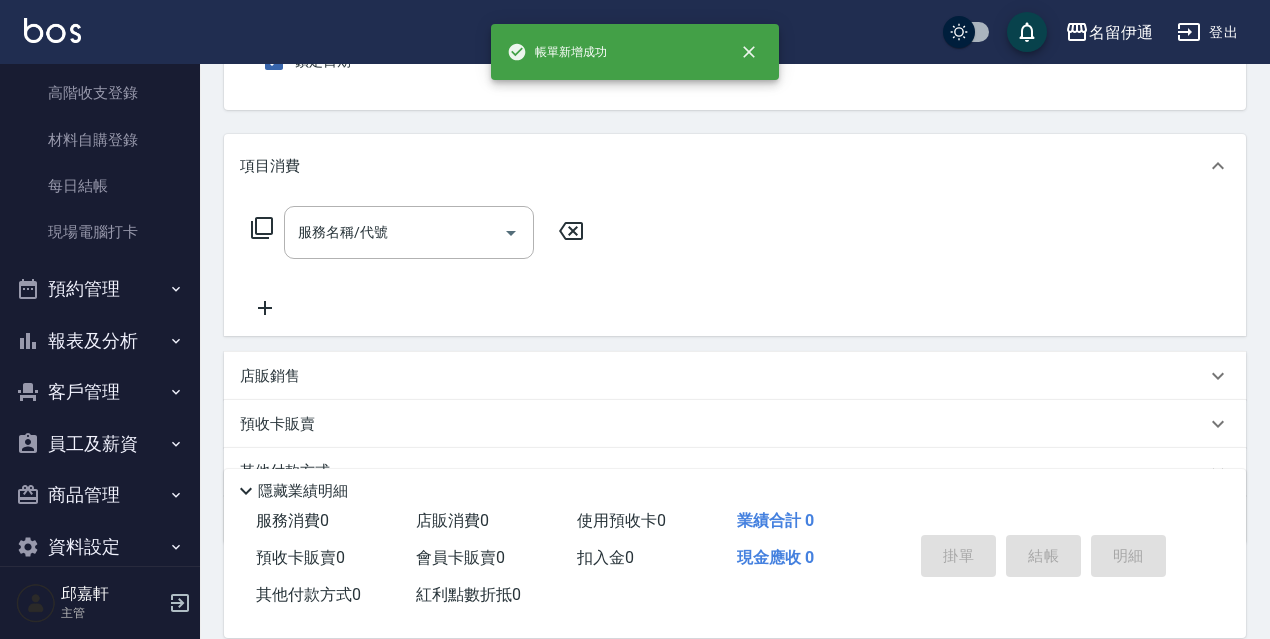 scroll, scrollTop: 94, scrollLeft: 0, axis: vertical 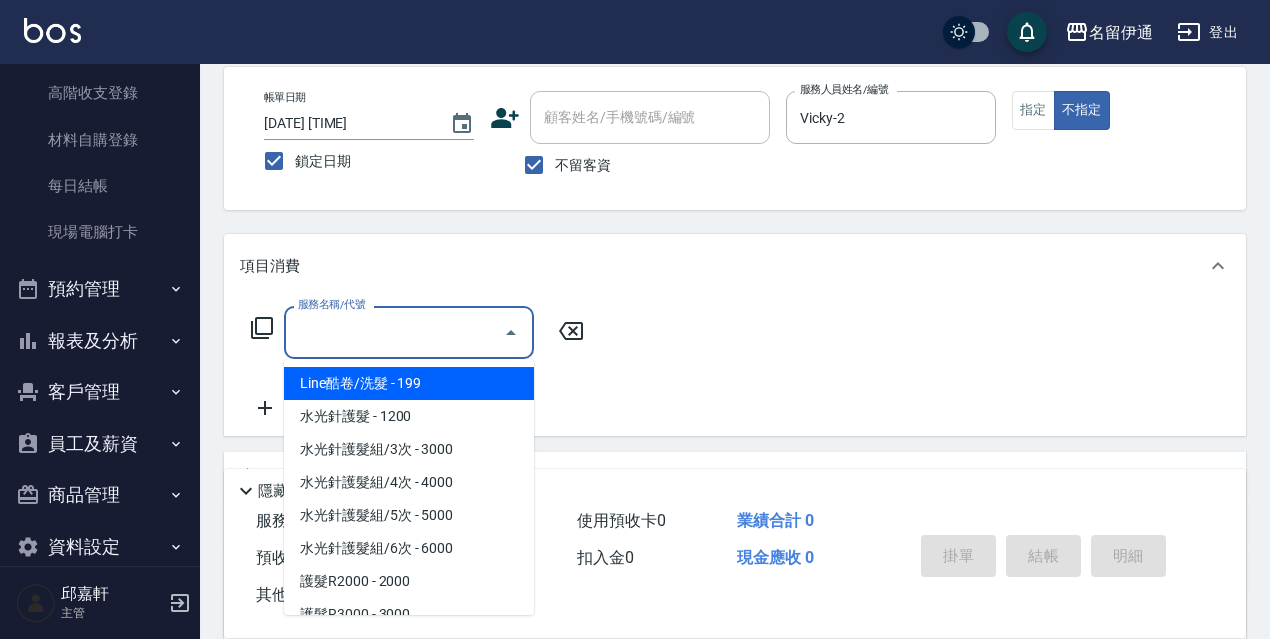 click 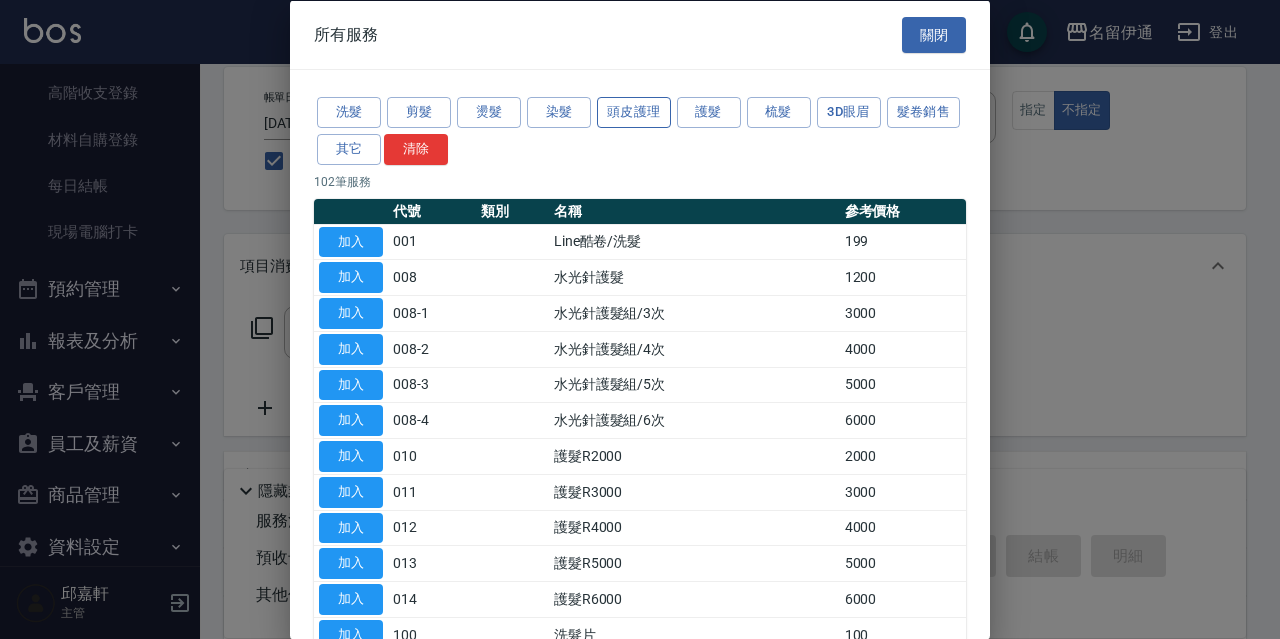 click on "頭皮護理" at bounding box center (634, 112) 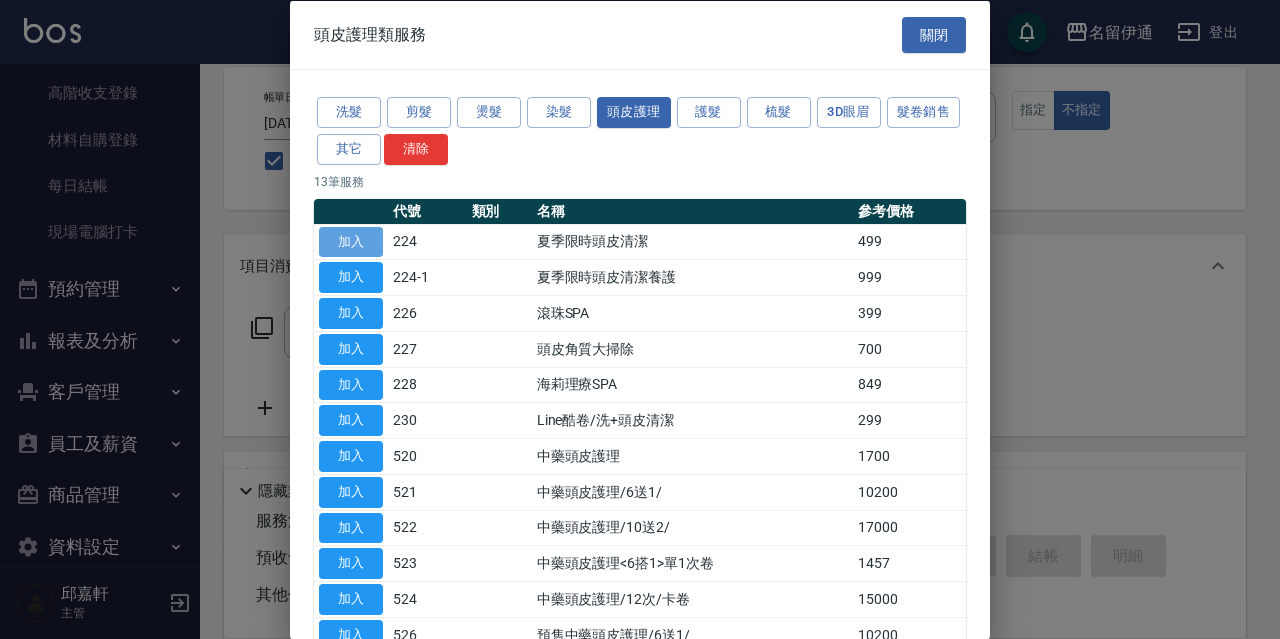 click on "加入" at bounding box center (351, 241) 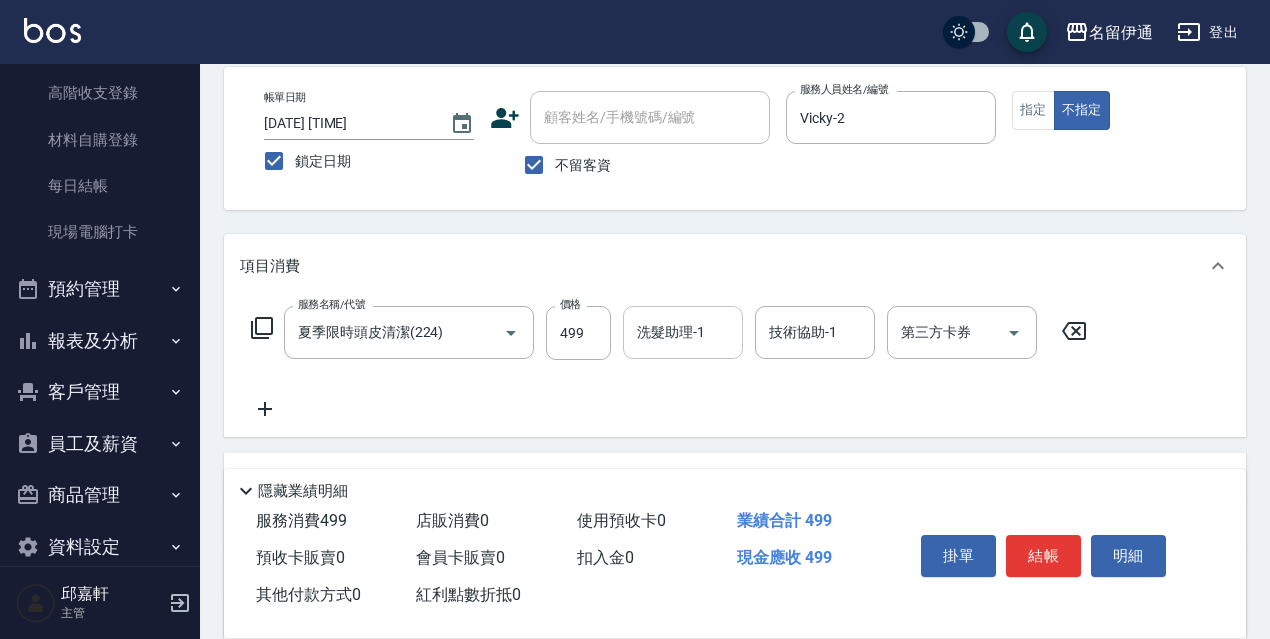click on "洗髮助理-1" at bounding box center [683, 332] 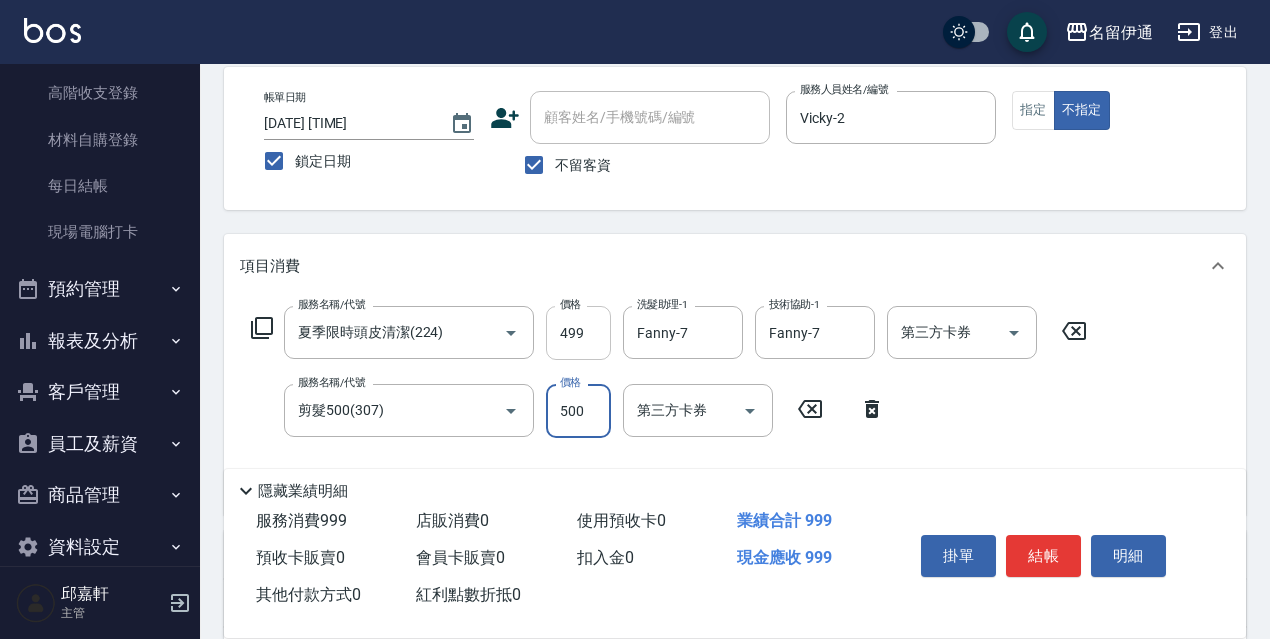 click on "499" at bounding box center [578, 333] 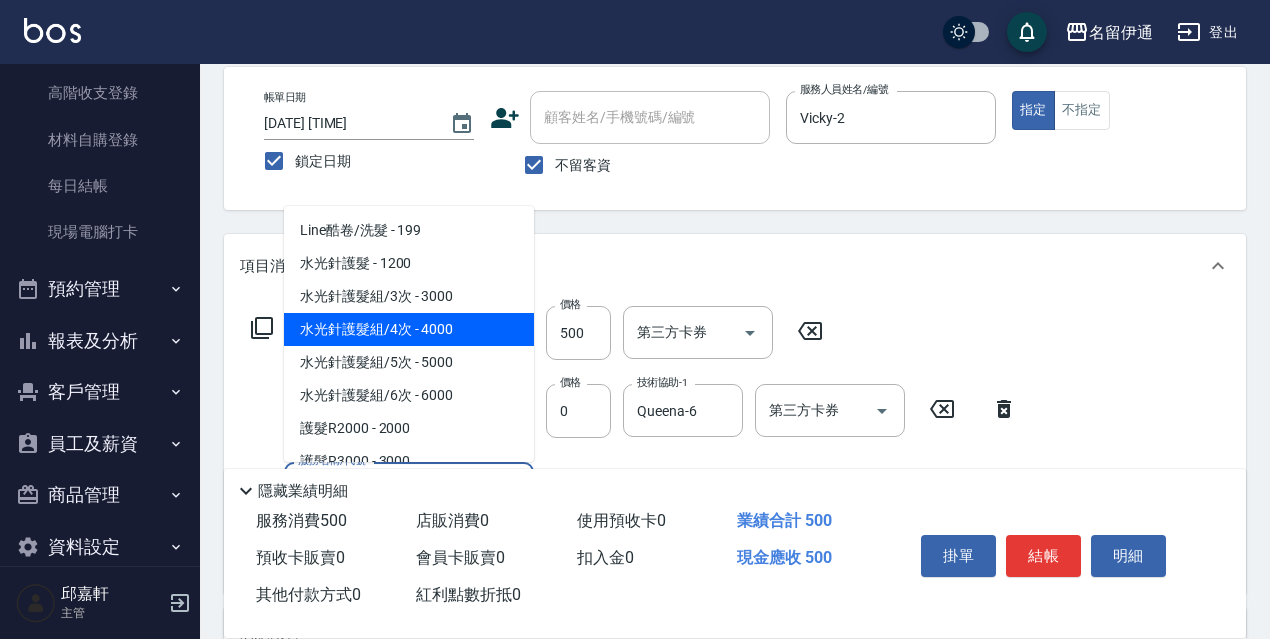 click 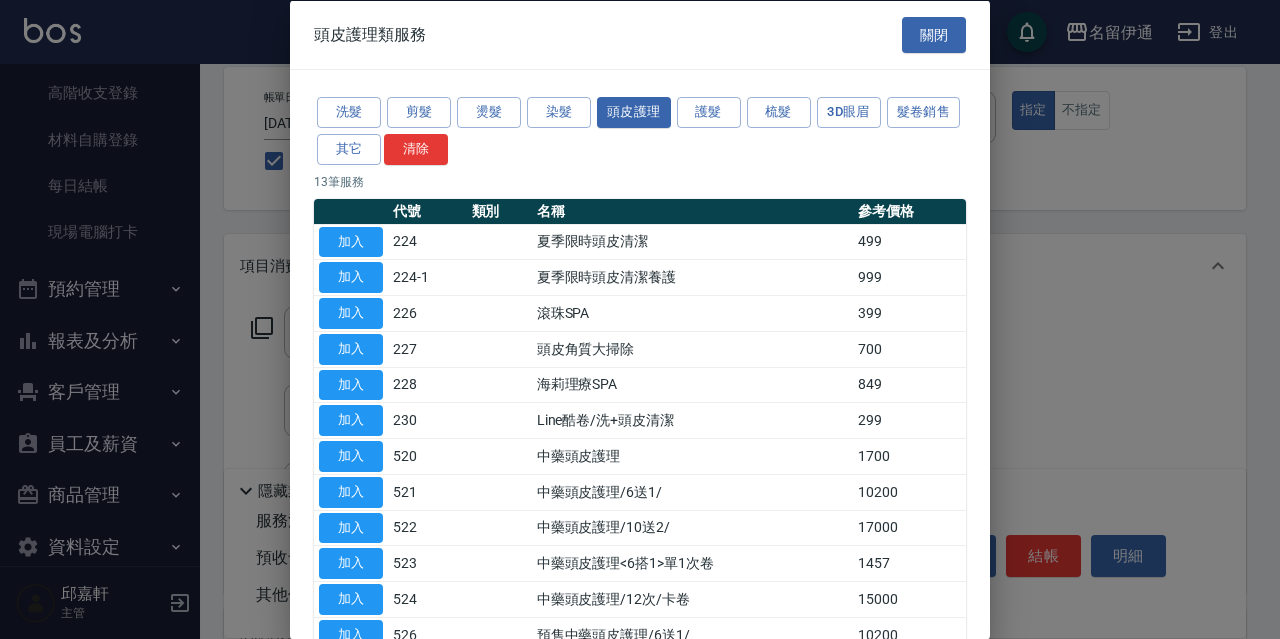 click on "加入" at bounding box center (351, 241) 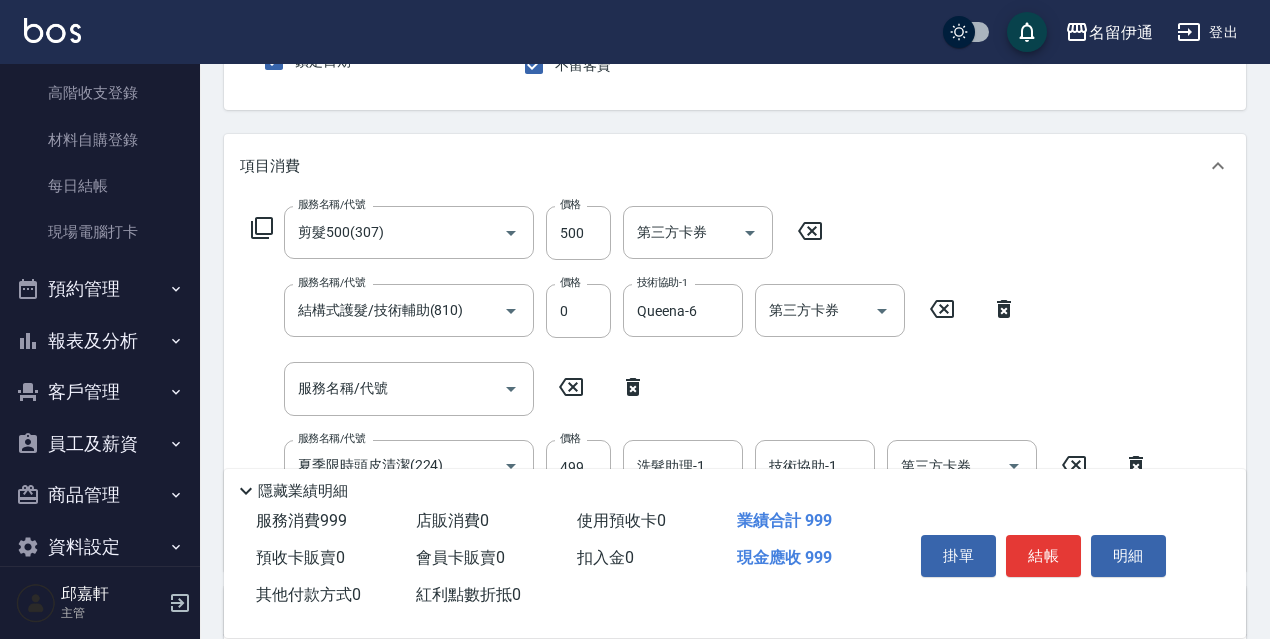 scroll, scrollTop: 394, scrollLeft: 0, axis: vertical 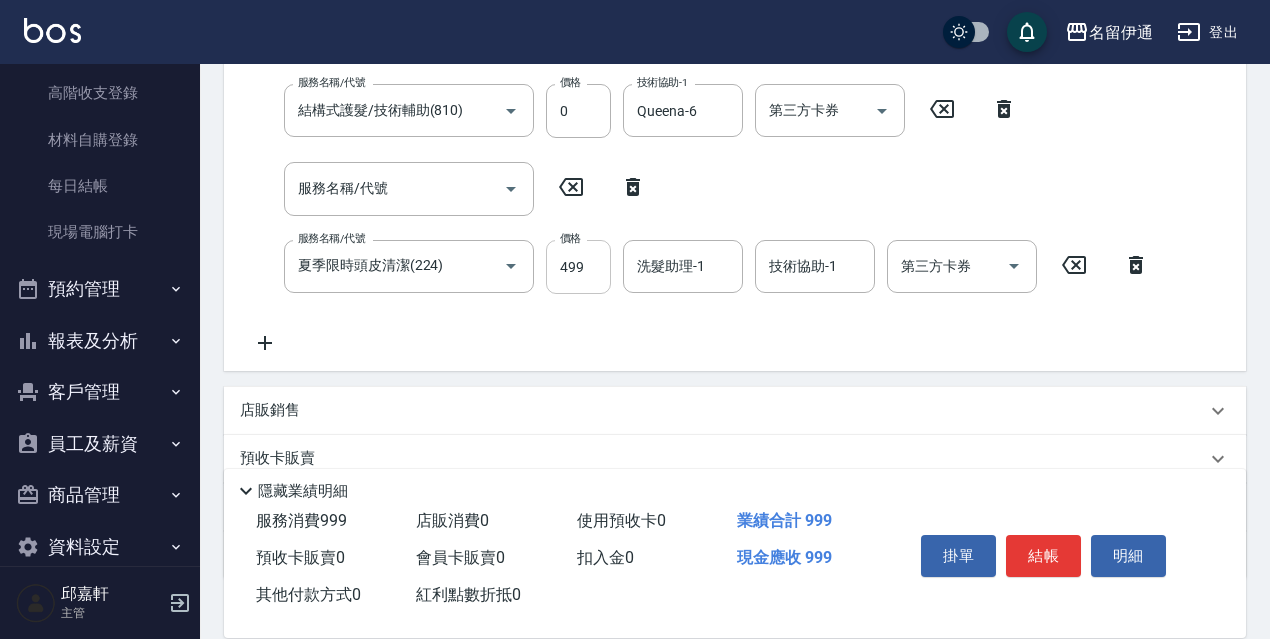 click on "499" at bounding box center [578, 267] 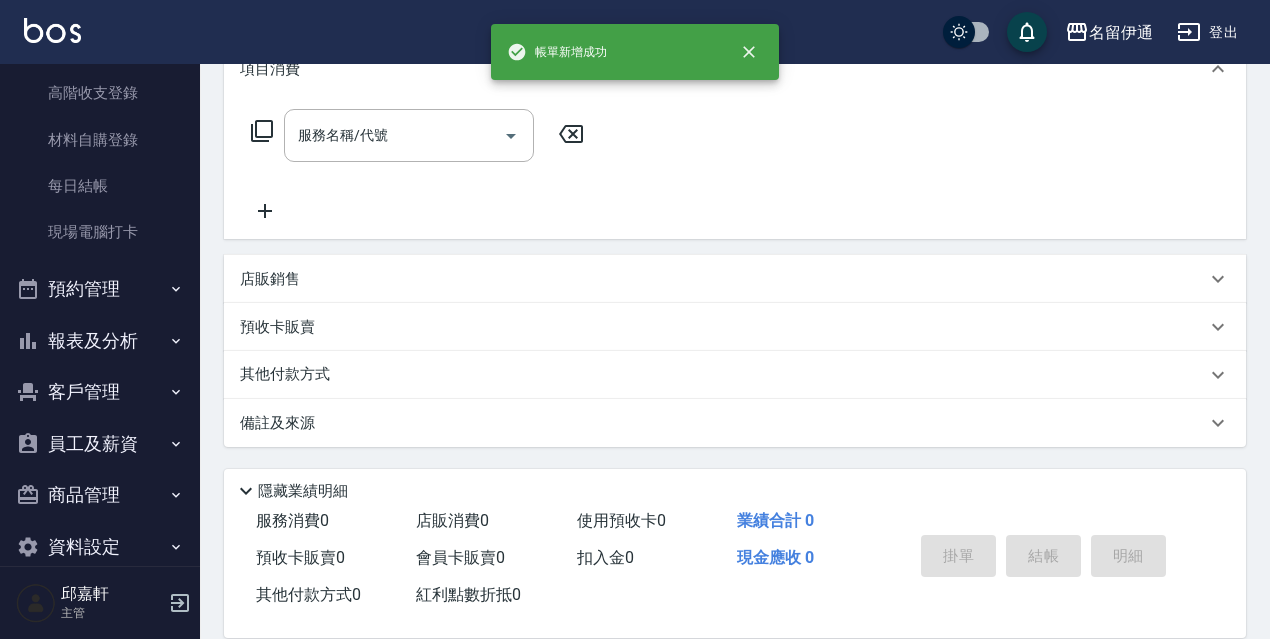 scroll, scrollTop: 0, scrollLeft: 0, axis: both 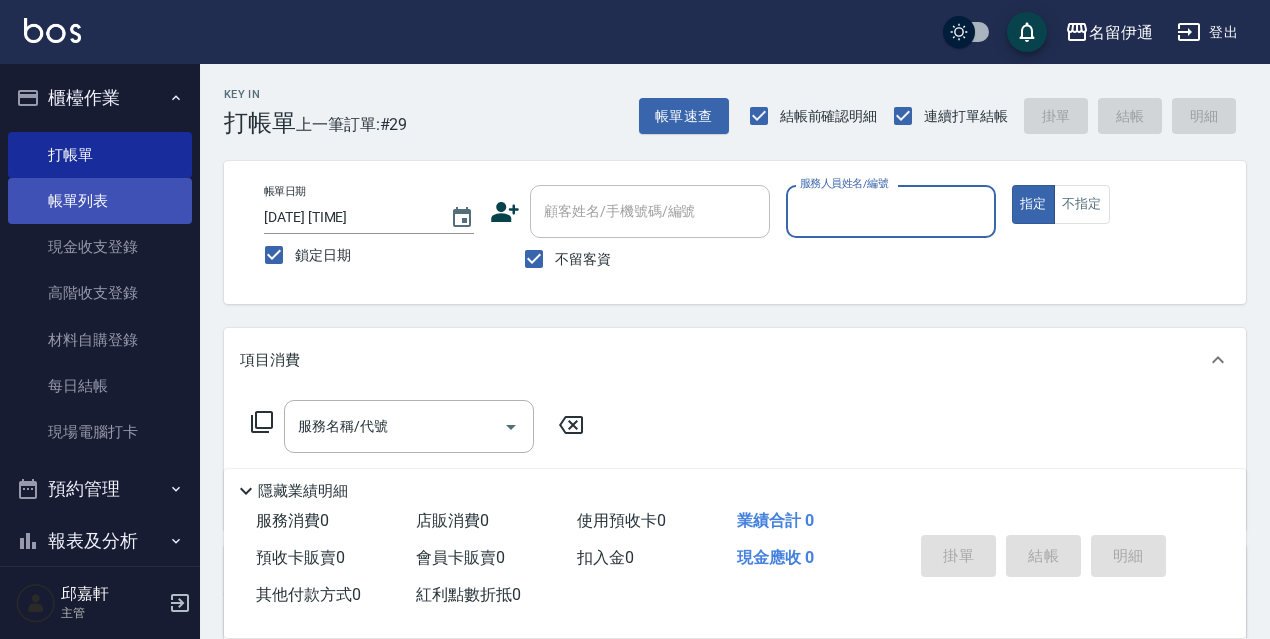 click on "帳單列表" at bounding box center [100, 201] 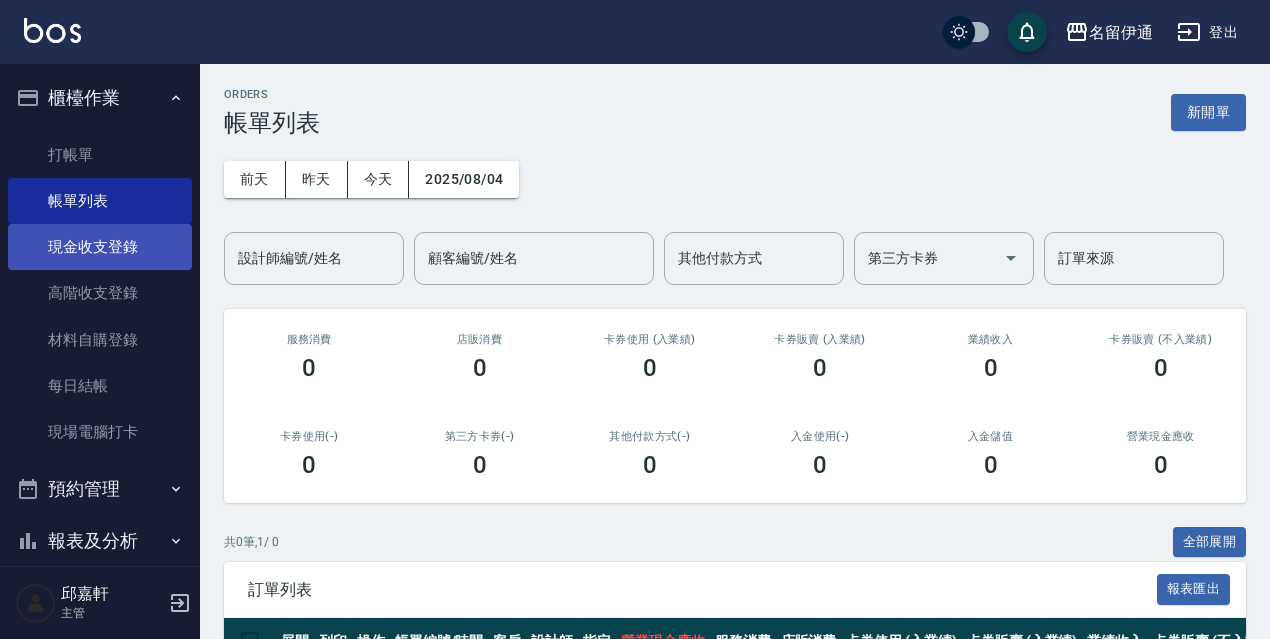 click on "現金收支登錄" at bounding box center [100, 247] 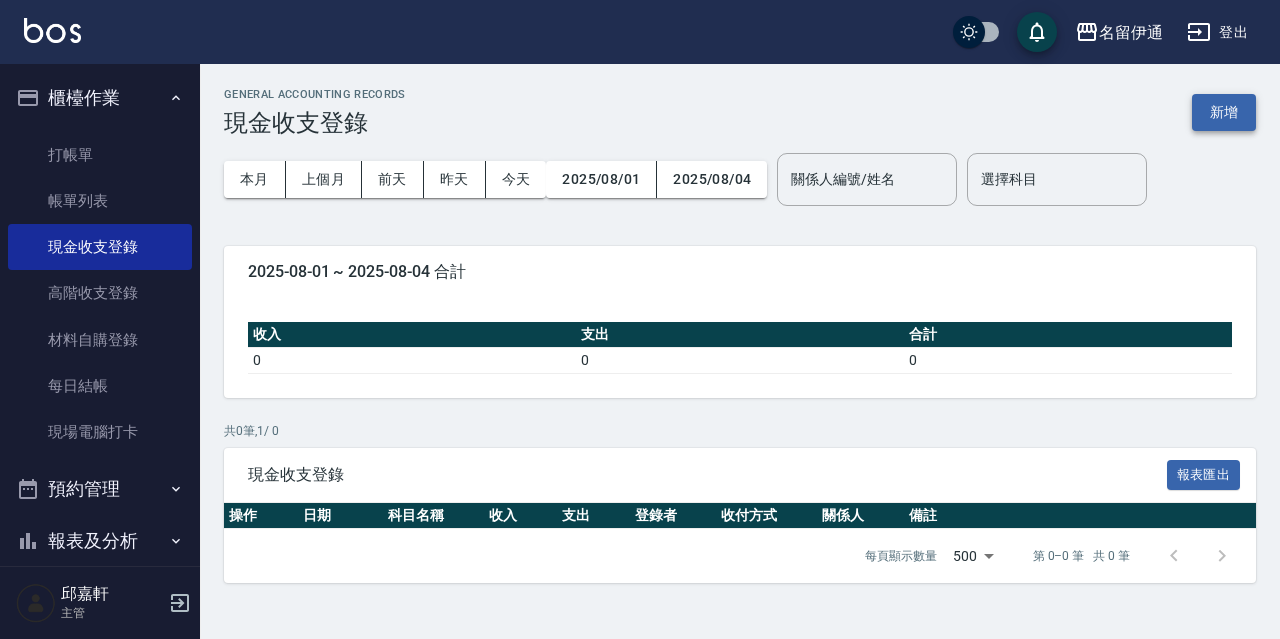click on "新增" at bounding box center (1224, 112) 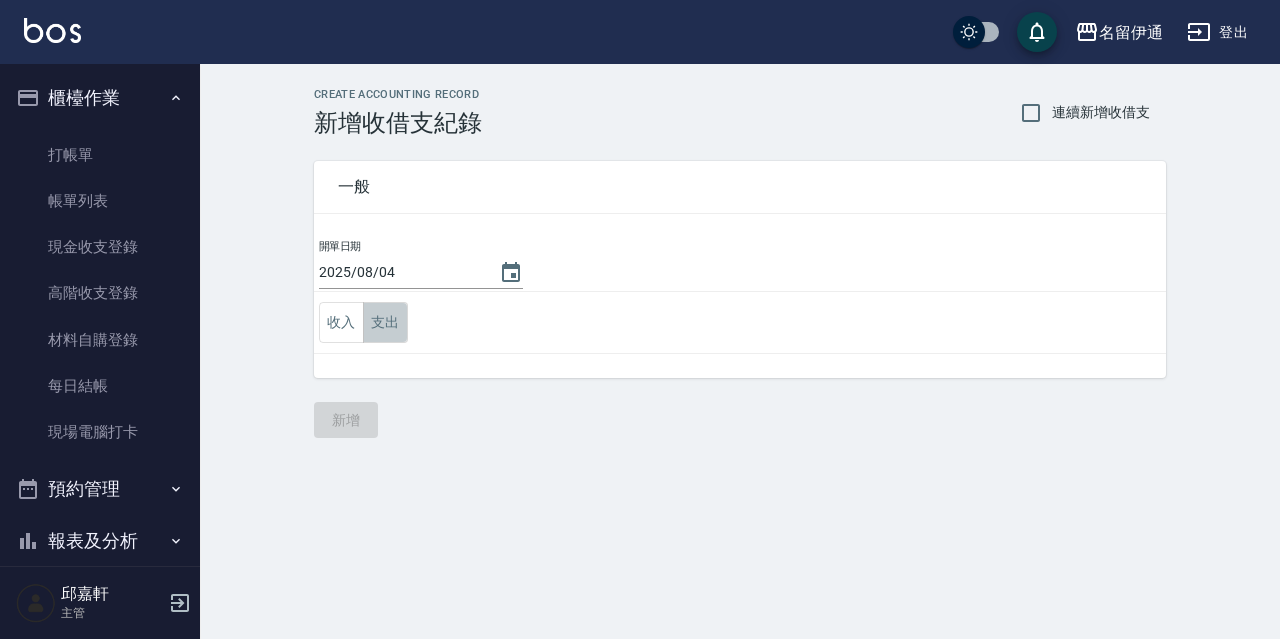 click on "支出" at bounding box center [385, 322] 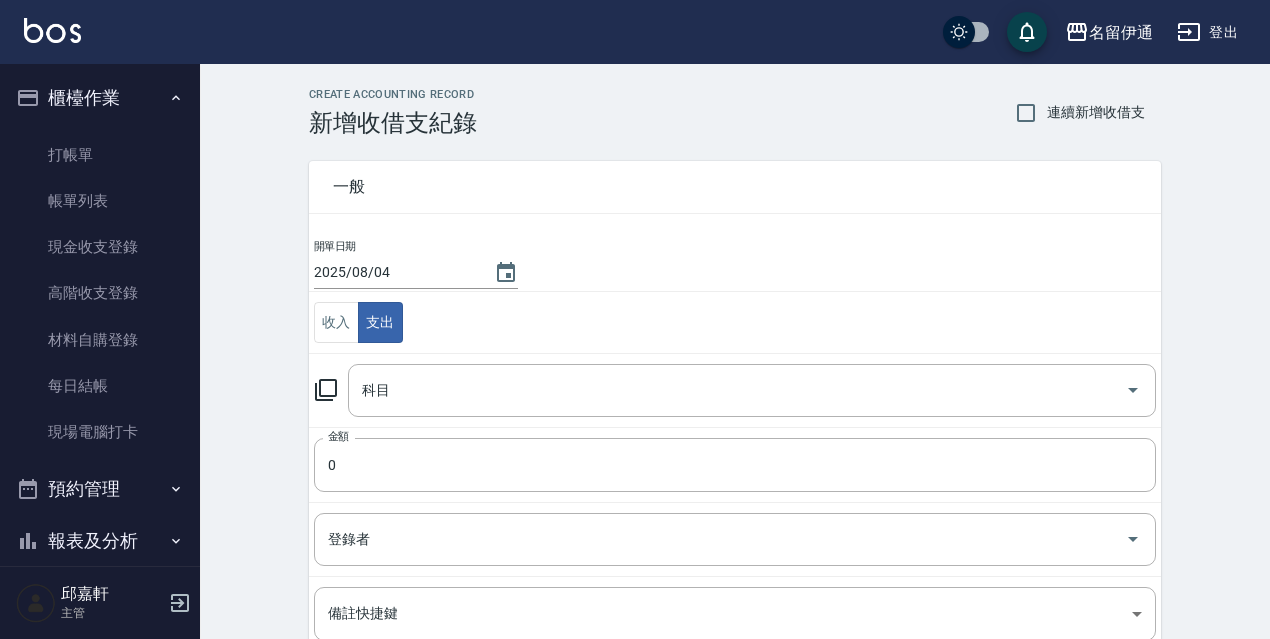 click 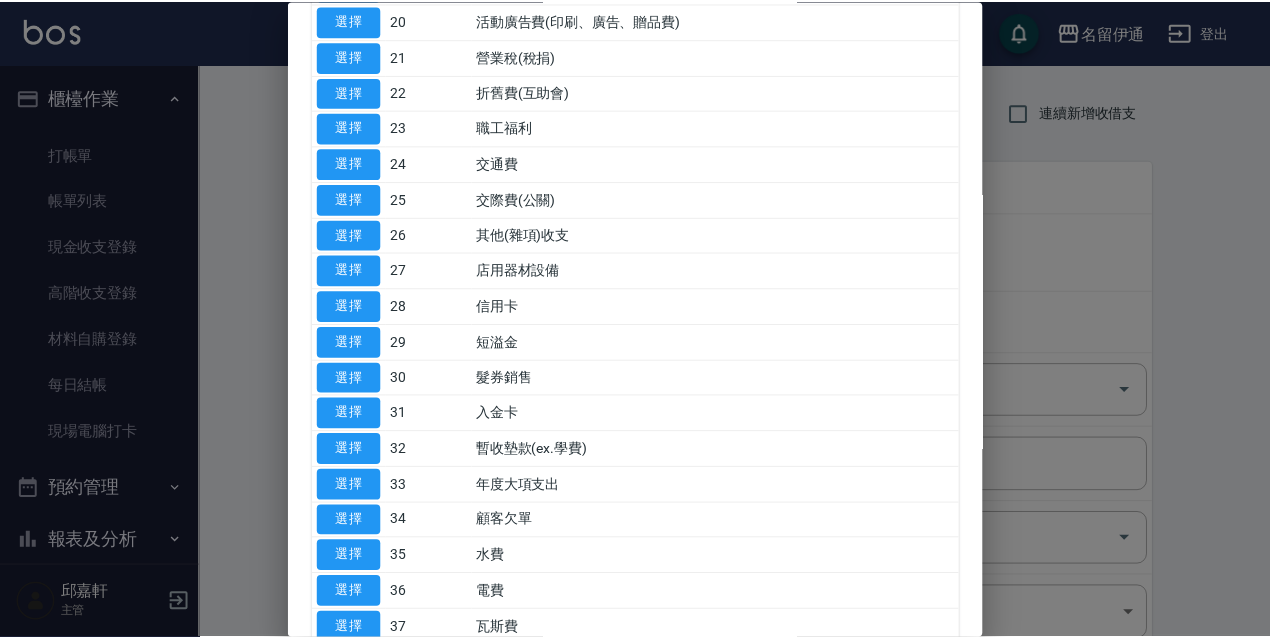 scroll, scrollTop: 531, scrollLeft: 0, axis: vertical 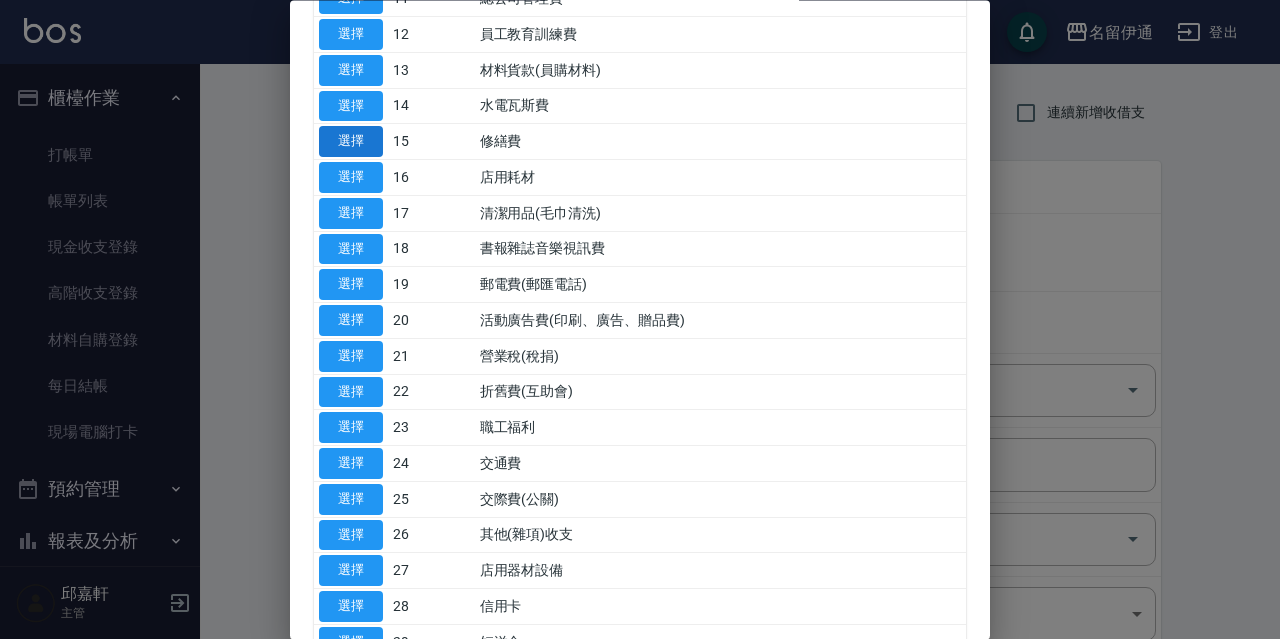 click on "選擇" at bounding box center [351, 142] 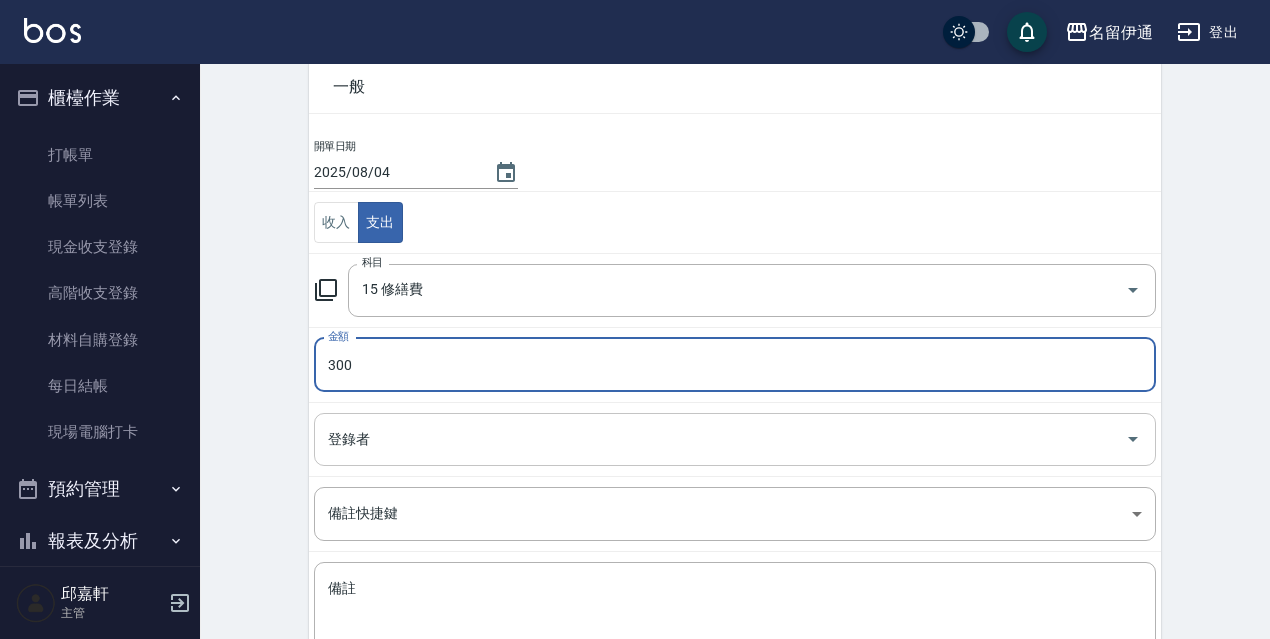 scroll, scrollTop: 200, scrollLeft: 0, axis: vertical 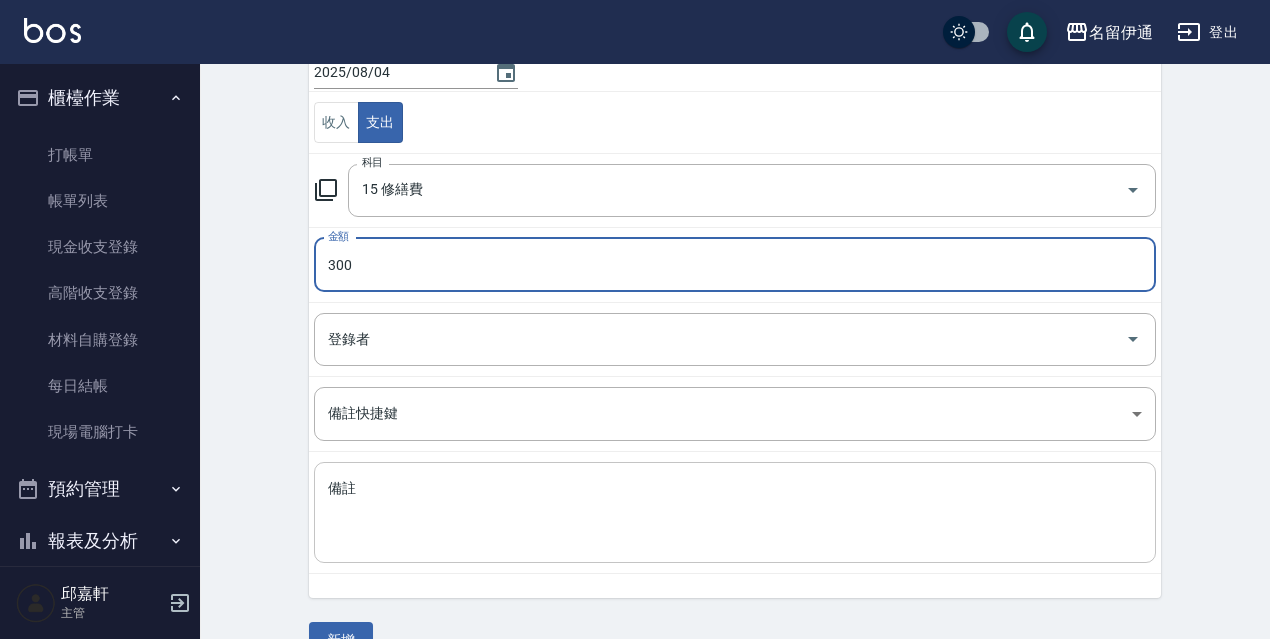 click on "備註" at bounding box center [735, 513] 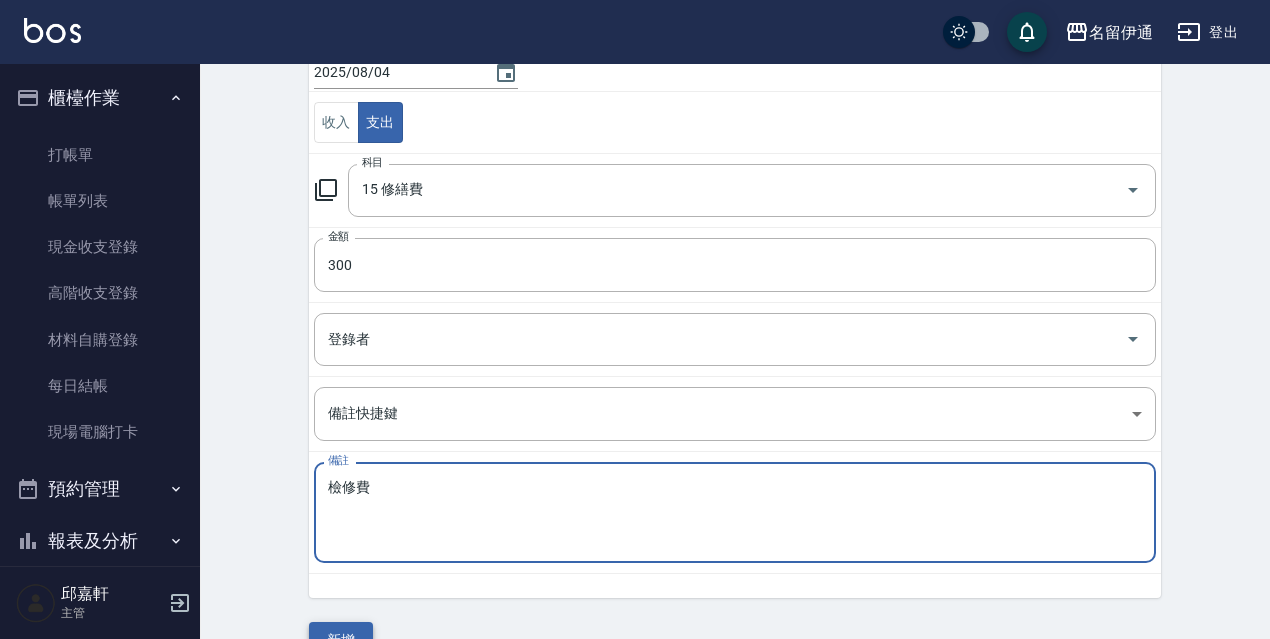 click on "新增" at bounding box center (341, 640) 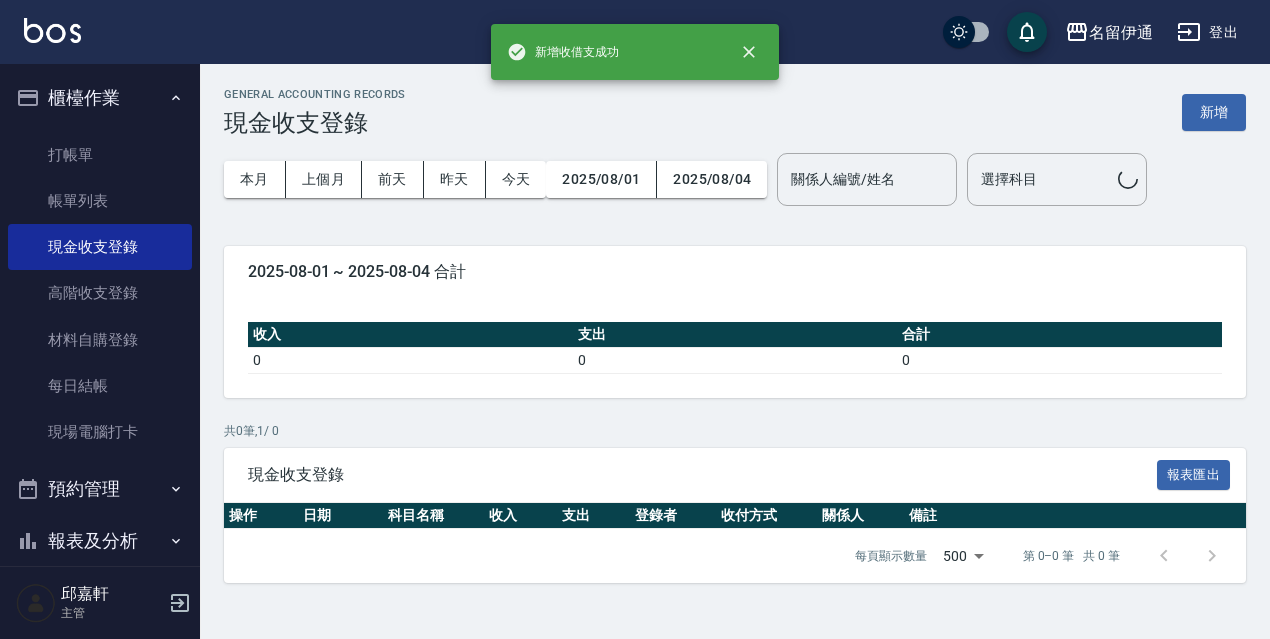 scroll, scrollTop: 0, scrollLeft: 0, axis: both 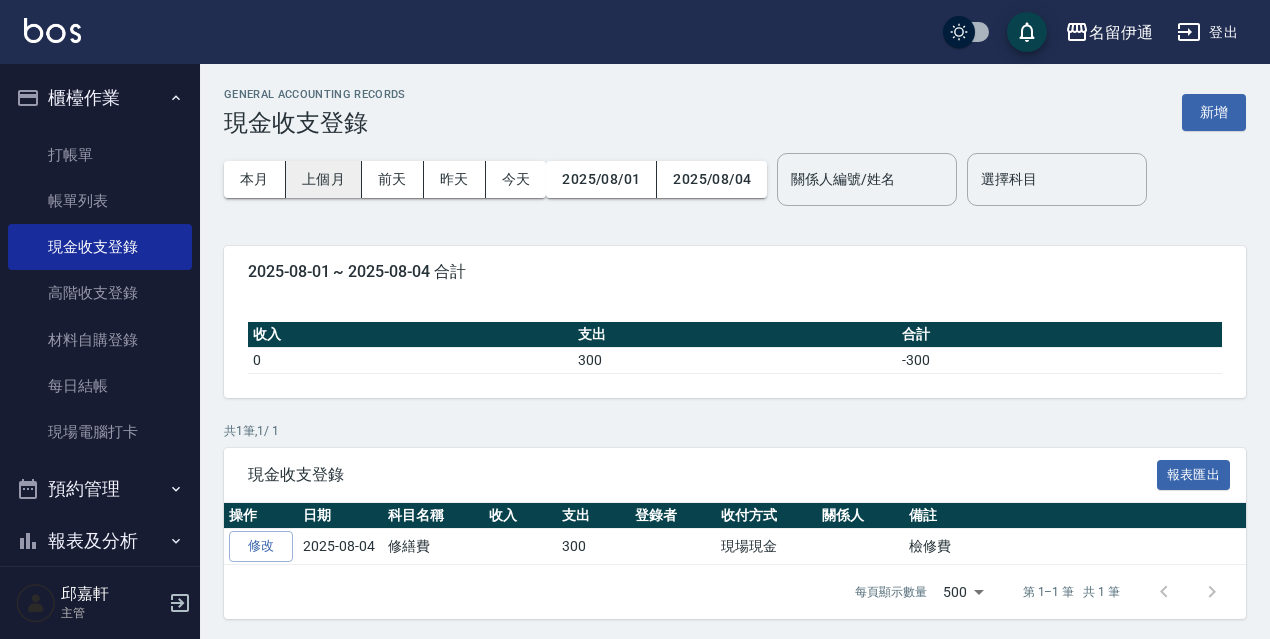 click on "上個月" at bounding box center [324, 179] 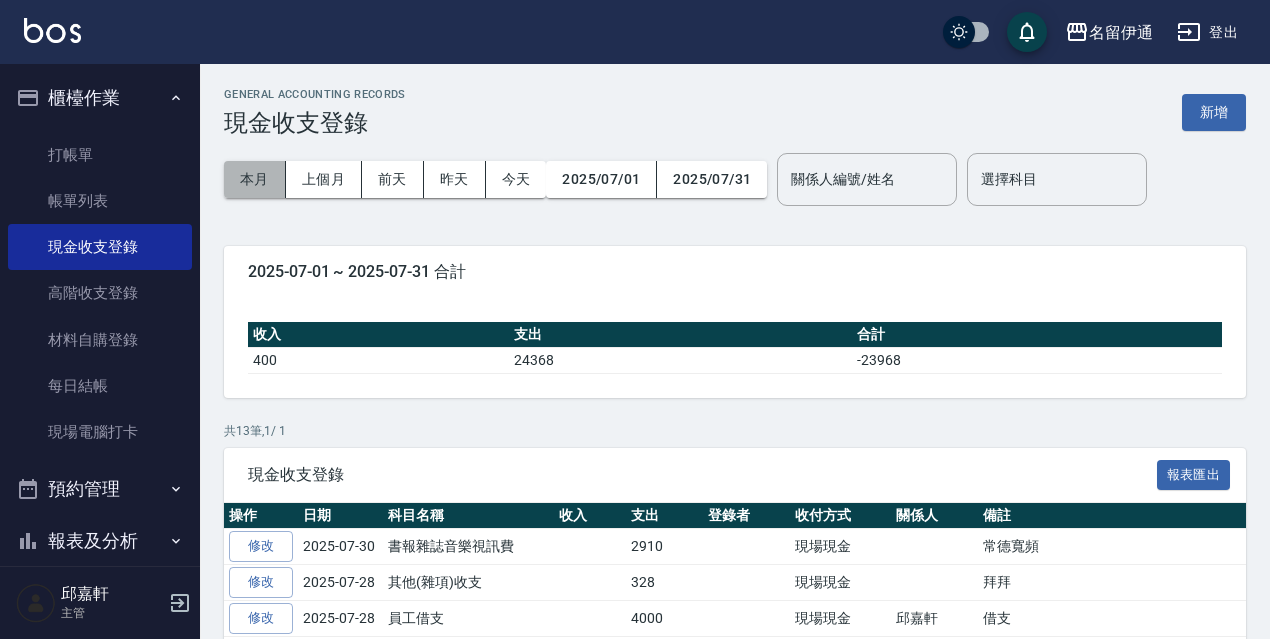click on "本月" at bounding box center (255, 179) 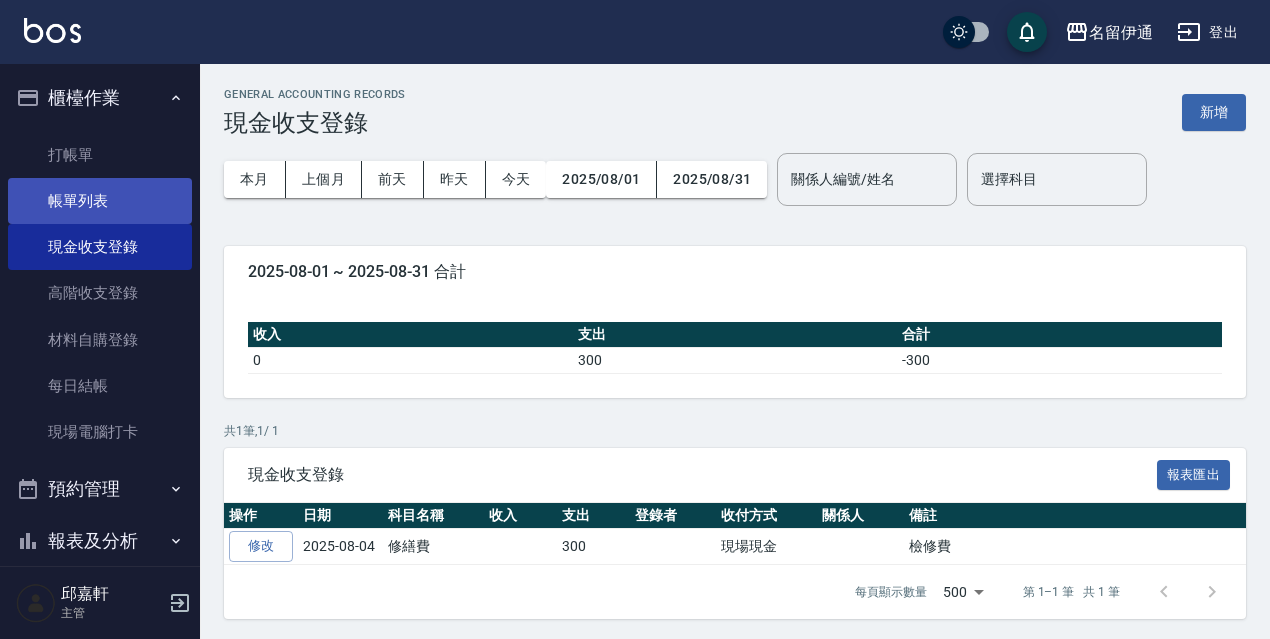 click on "帳單列表" at bounding box center (100, 201) 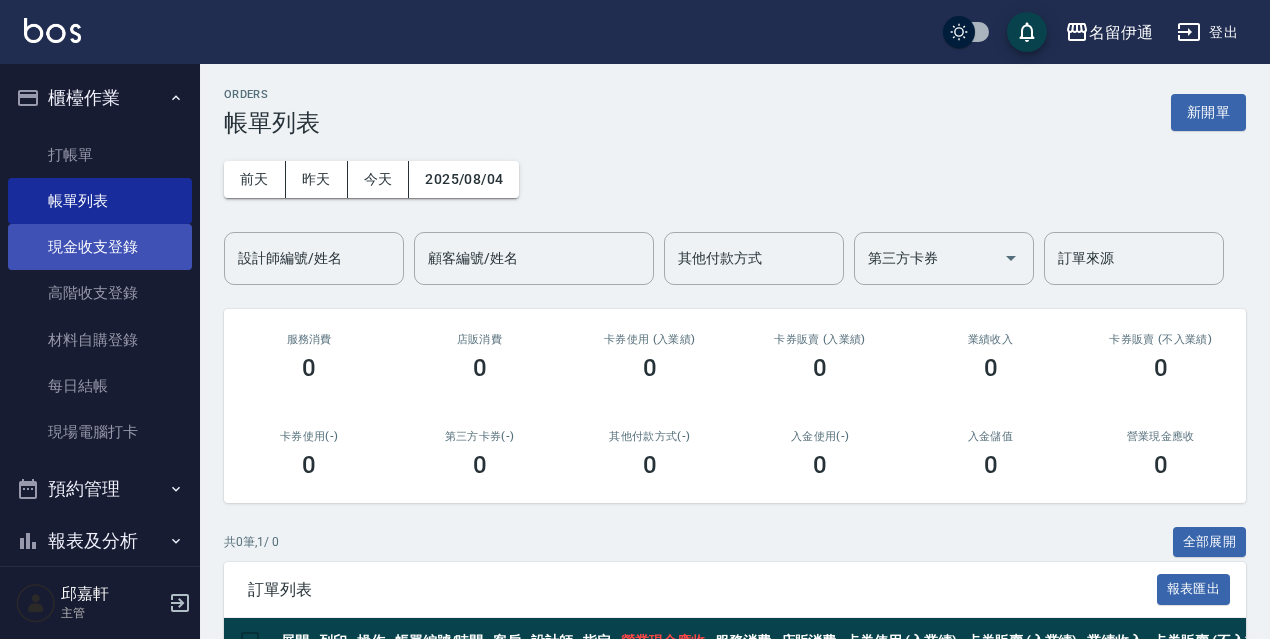 click on "現金收支登錄" at bounding box center (100, 247) 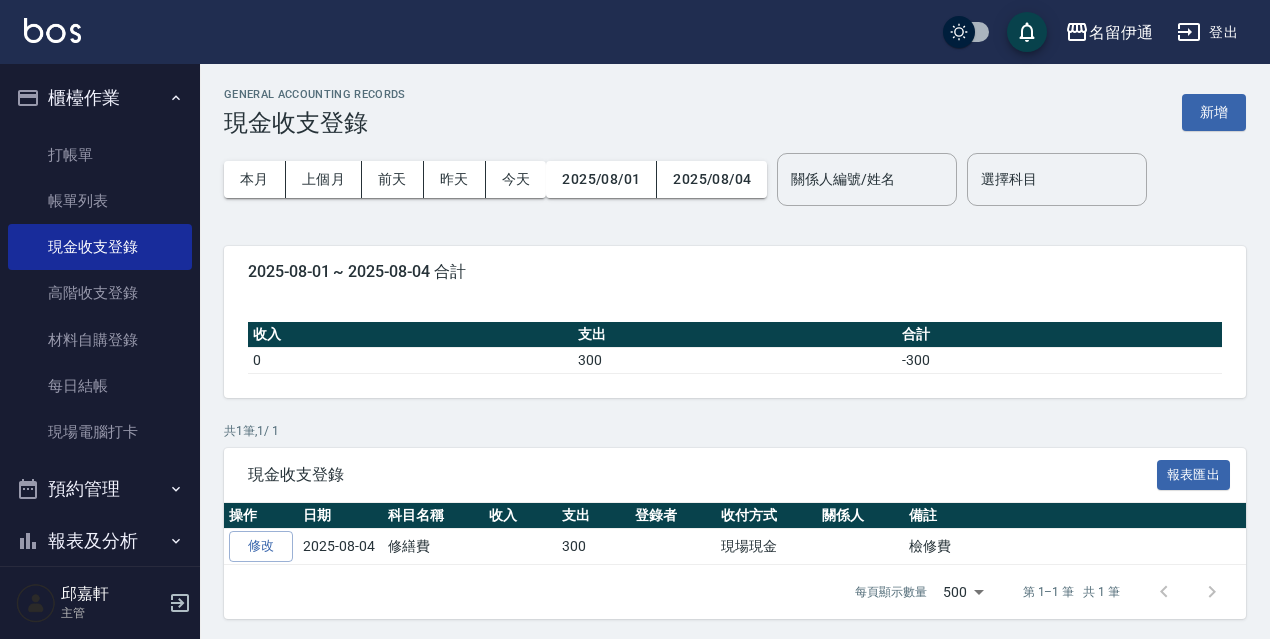 scroll, scrollTop: 4, scrollLeft: 0, axis: vertical 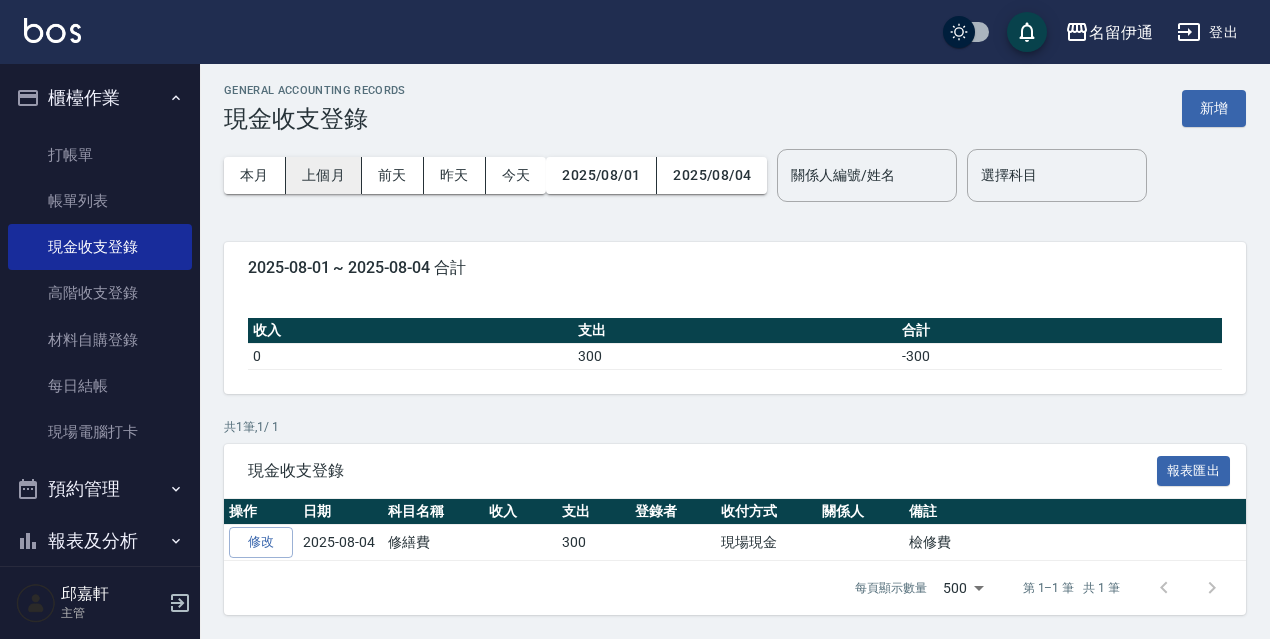 click on "上個月" at bounding box center (324, 175) 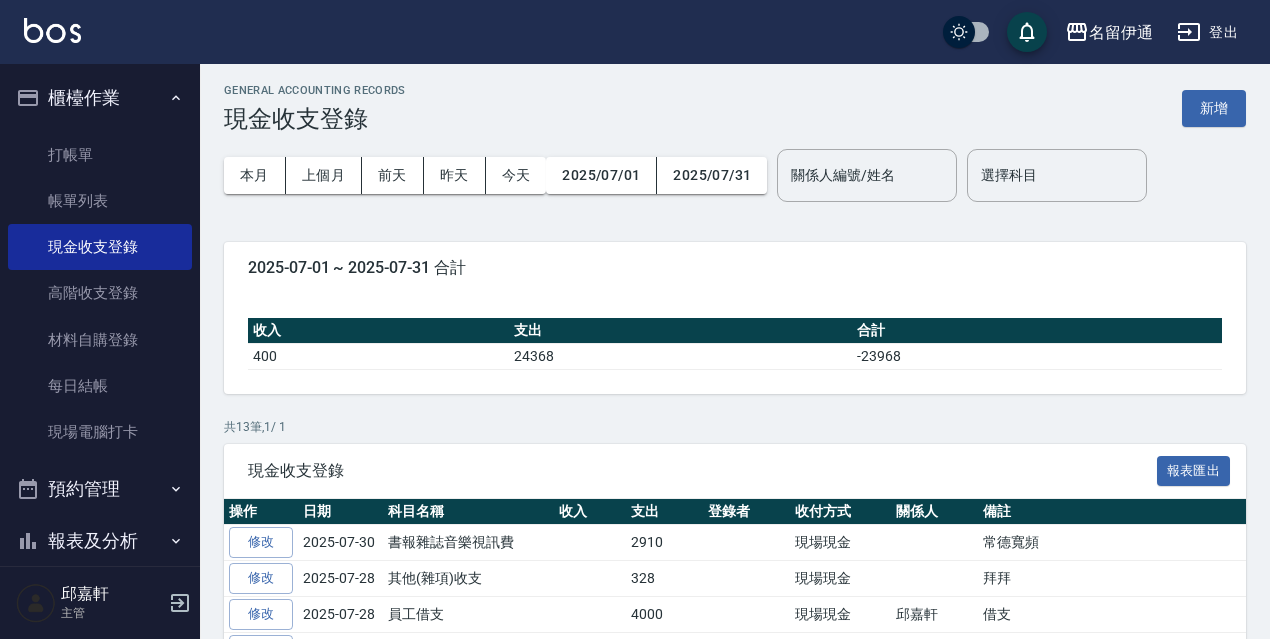 click on "GENERAL ACCOUNTING RECORDS 現金收支登錄 新增 本月 上個月 前天 昨天 今天 2025/07/01 2025/07/31 關係人編號/姓名 關係人編號/姓名 選擇科目 選擇科目 2025-07-01 ~ 2025-07-31 合計 收入 支出 合計 400 24368 -23968 共  13  筆,  1  /   1 現金收支登錄 報表匯出 操作 日期 科目名稱 收入 支出 登錄者 收付方式 關係人 備註 修改 2025-07-30 書報雜誌音樂視訊費 2910 現場現金 常德寬頻 修改 2025-07-28 其他(雜項)收支 328 現場現金 拜拜 修改 2025-07-28 員工借支 4000 現場現金 邱嘉軒 借支 修改 2025-07-26 員工借支 4000 現場現金 陳雅文 修改 2025-07-24 其他(雜項)收支 70 現場現金 漂白水 修改 2025-07-24 清潔用品(毛巾清洗) 250 現場現金 廁所芳香劑 修改 2025-07-24 店用器材設備 5300 現場現金 循環扇*2 修改 2025-07-18 其他(雜項)收支 204 現場現金 拜拜 修改 2025-07-18 其他(雜項)收支 880 現場現金 抽取+捲筒衛生紙 修改 200 226" at bounding box center (735, 564) 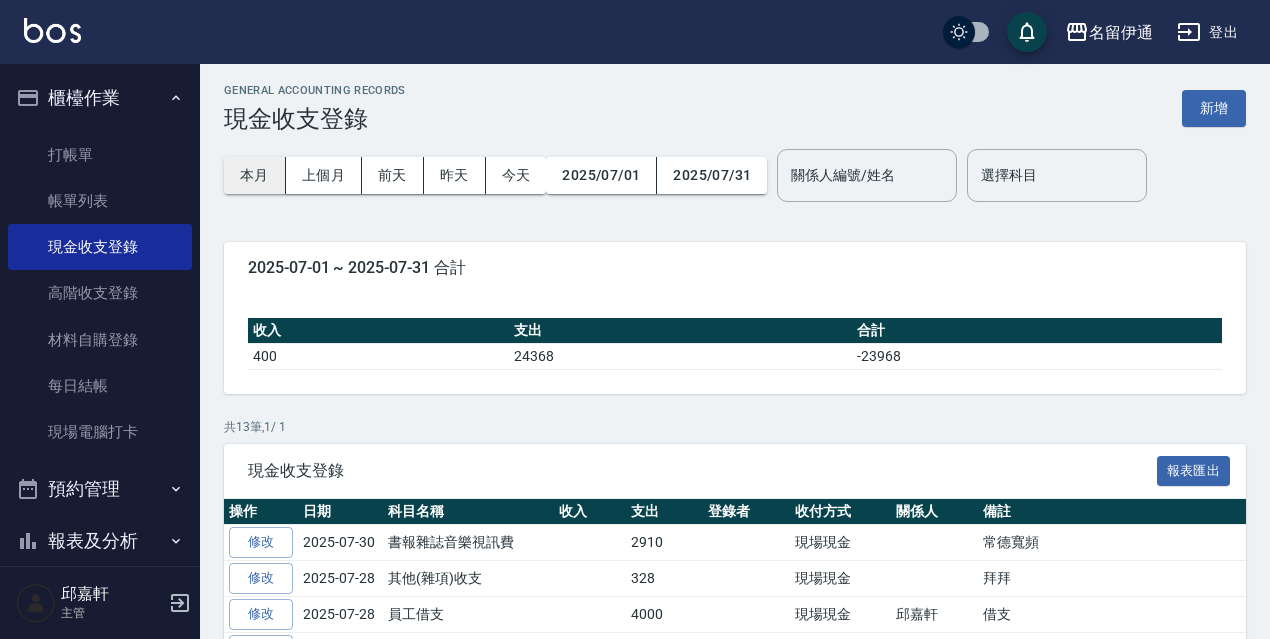 click on "本月" at bounding box center (255, 175) 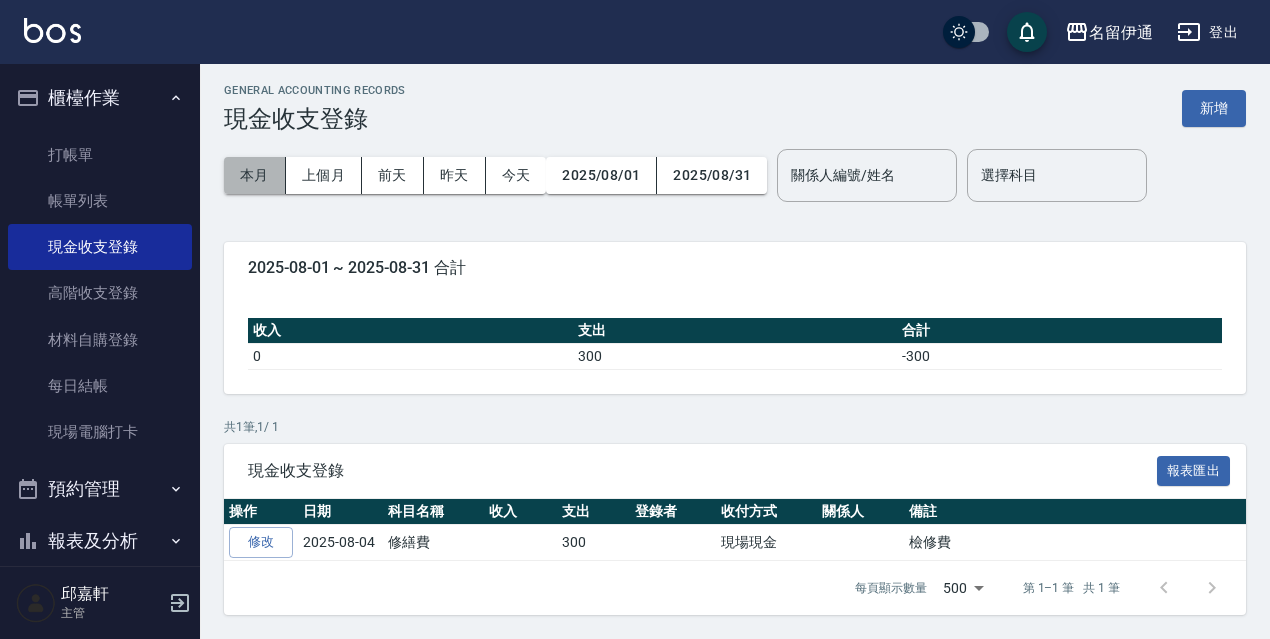 click on "本月" at bounding box center [255, 175] 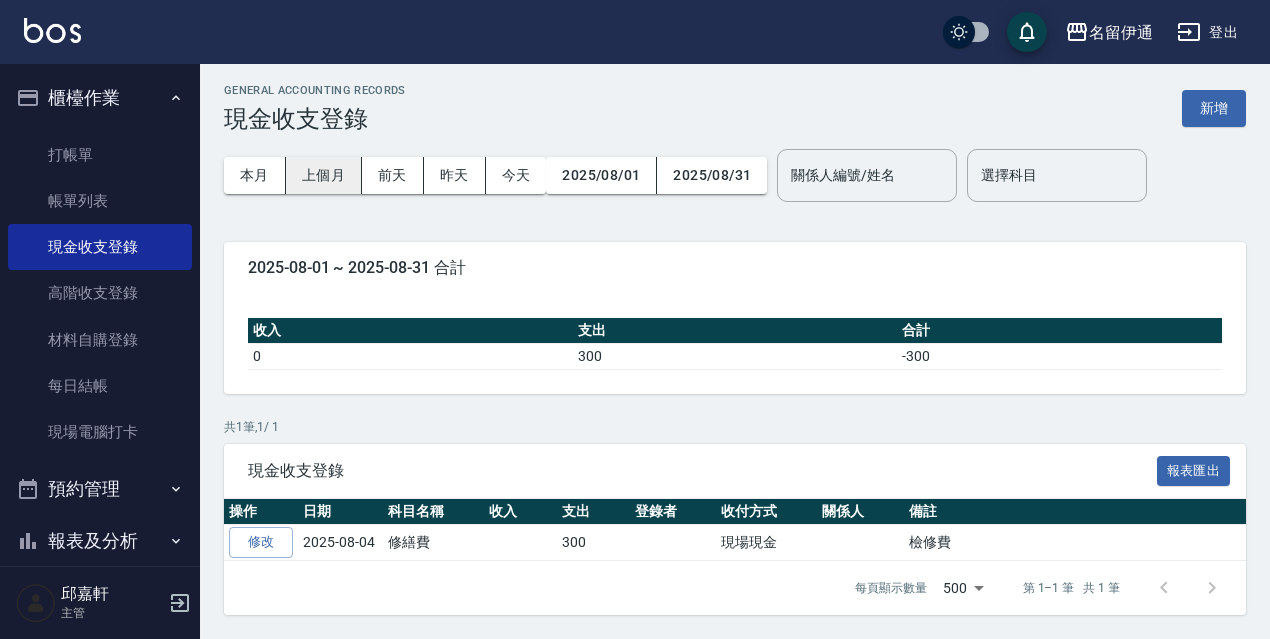 click on "上個月" at bounding box center [324, 175] 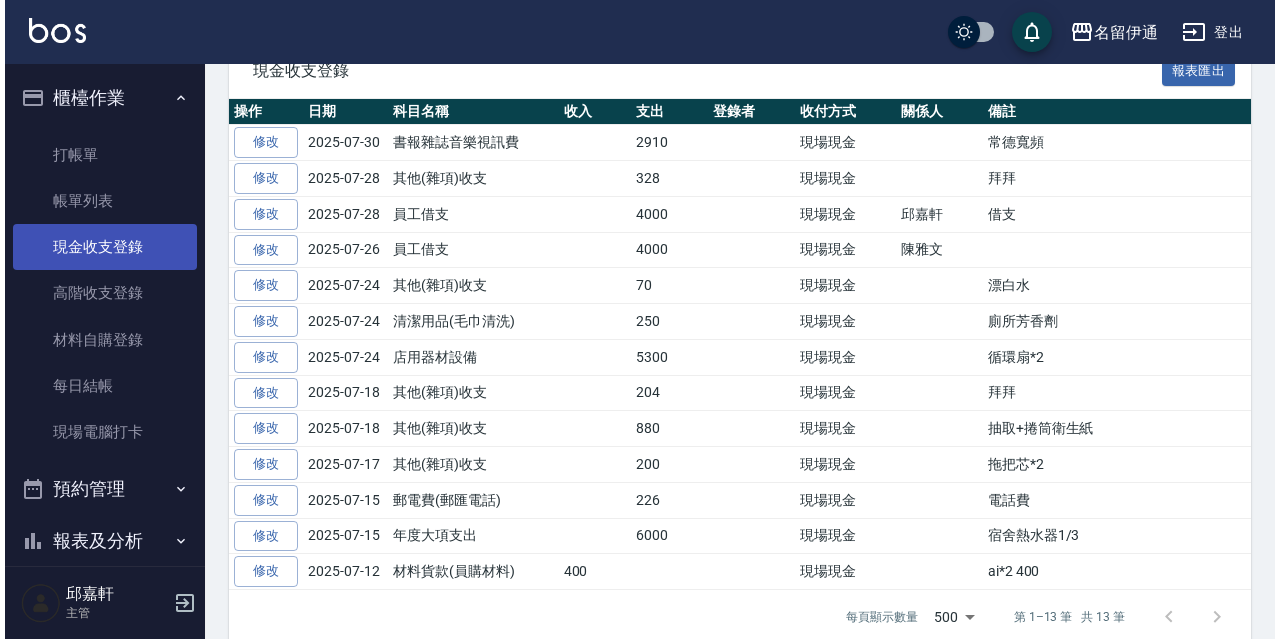 scroll, scrollTop: 0, scrollLeft: 0, axis: both 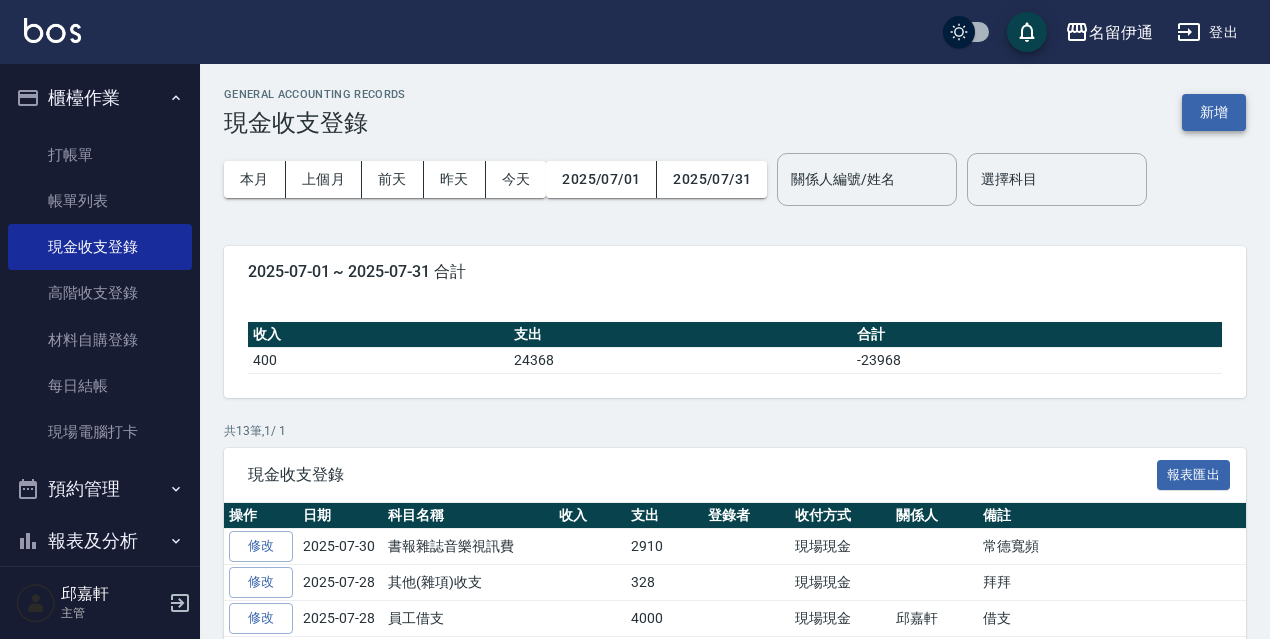click on "新增" at bounding box center (1214, 112) 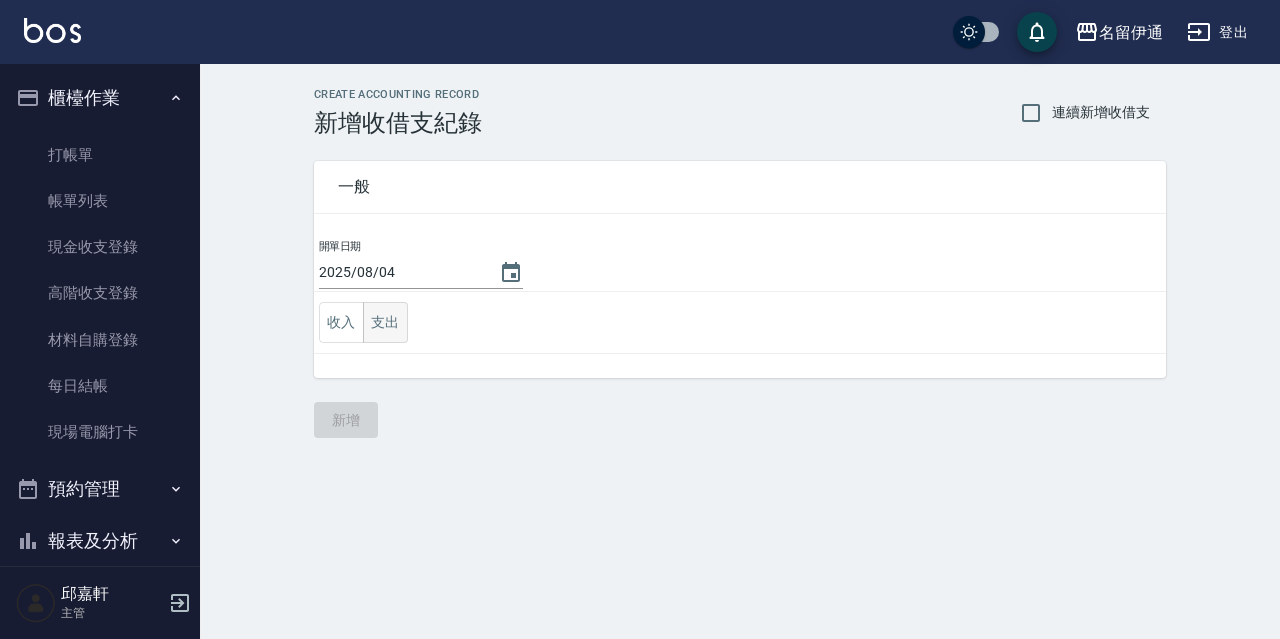click on "支出" at bounding box center (385, 322) 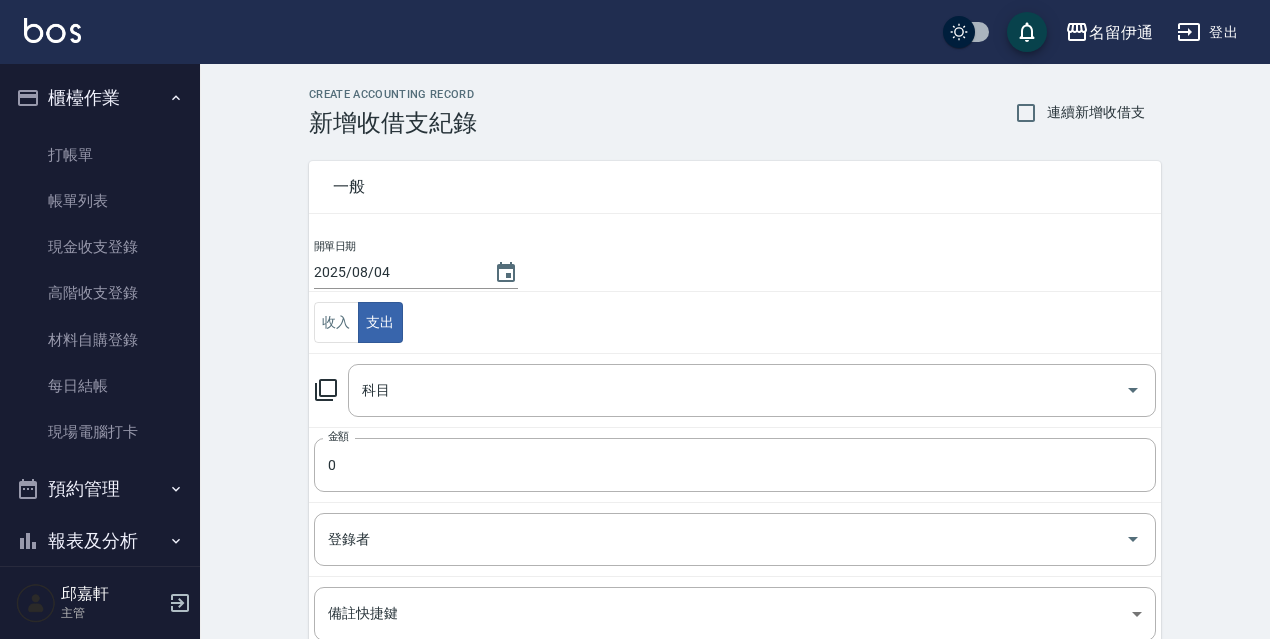 drag, startPoint x: 344, startPoint y: 386, endPoint x: 329, endPoint y: 392, distance: 16.155495 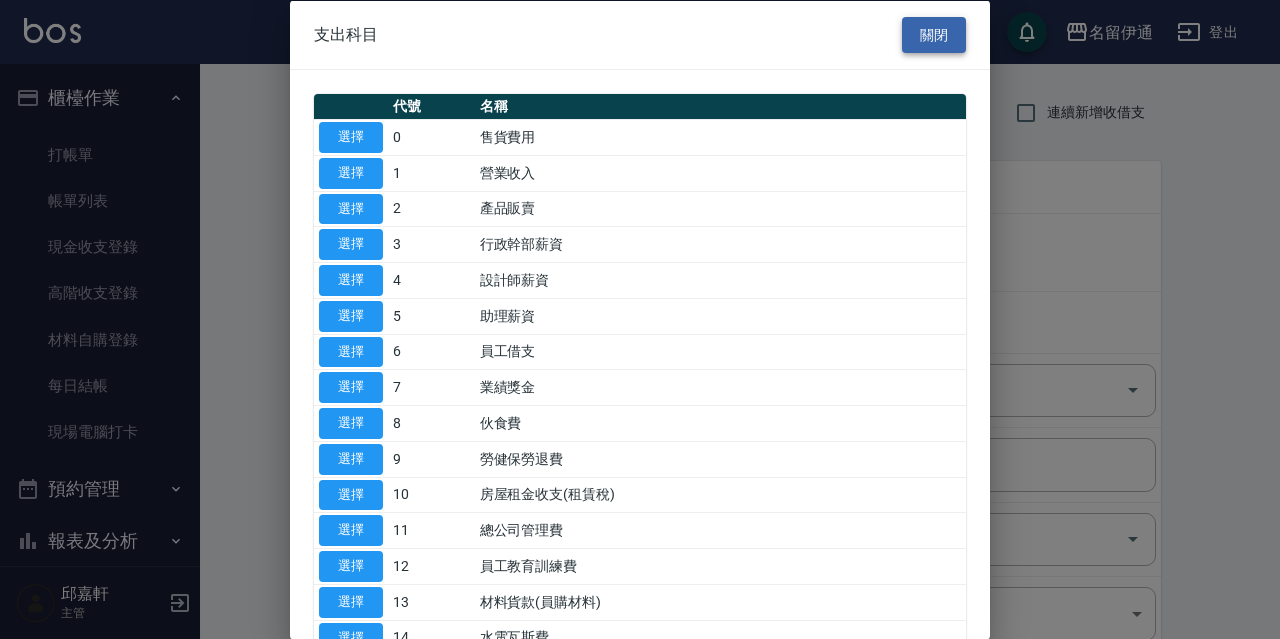 click on "關閉" at bounding box center [934, 34] 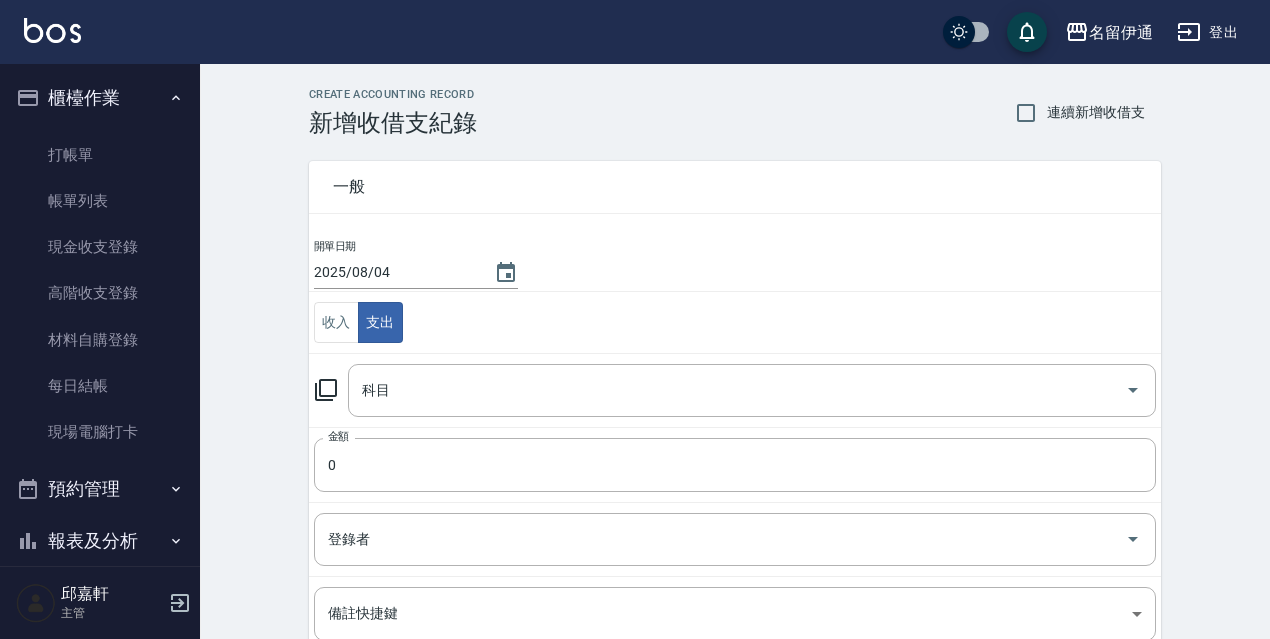 click 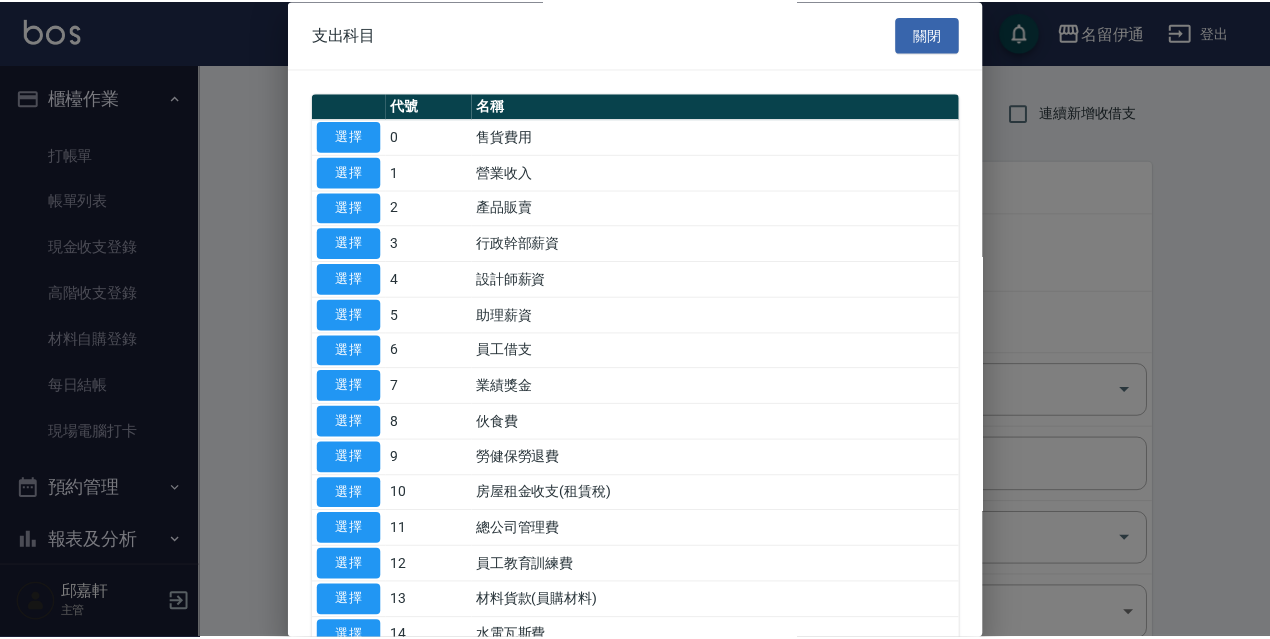 scroll, scrollTop: 300, scrollLeft: 0, axis: vertical 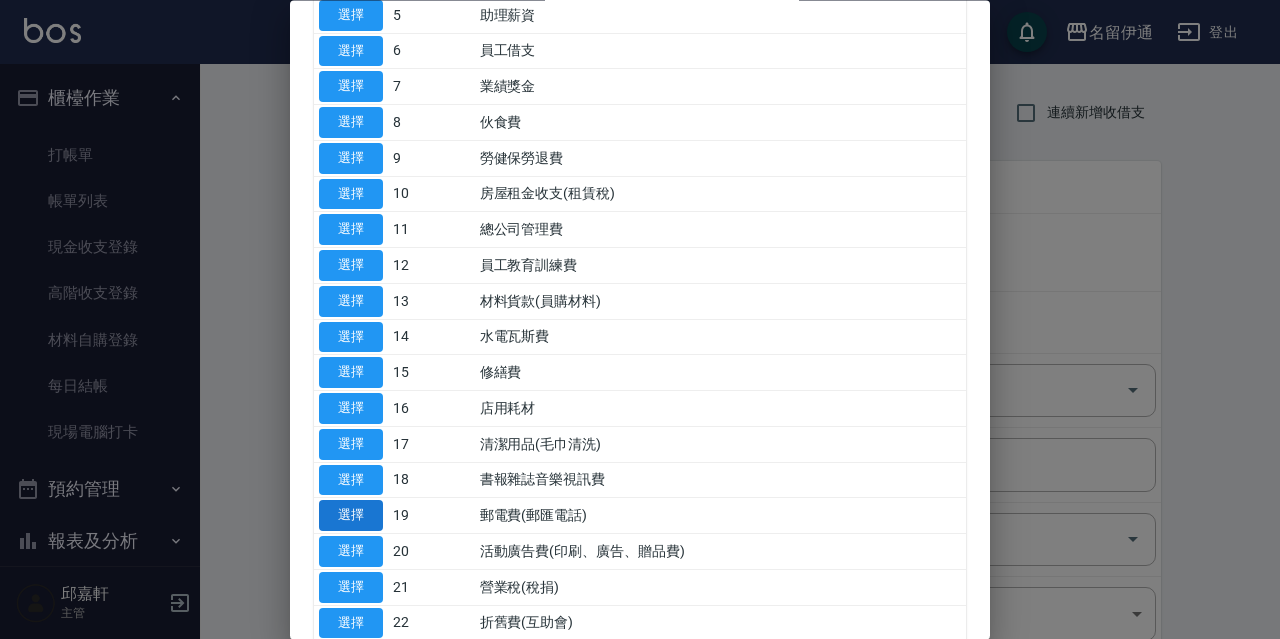 click on "選擇" at bounding box center (351, 516) 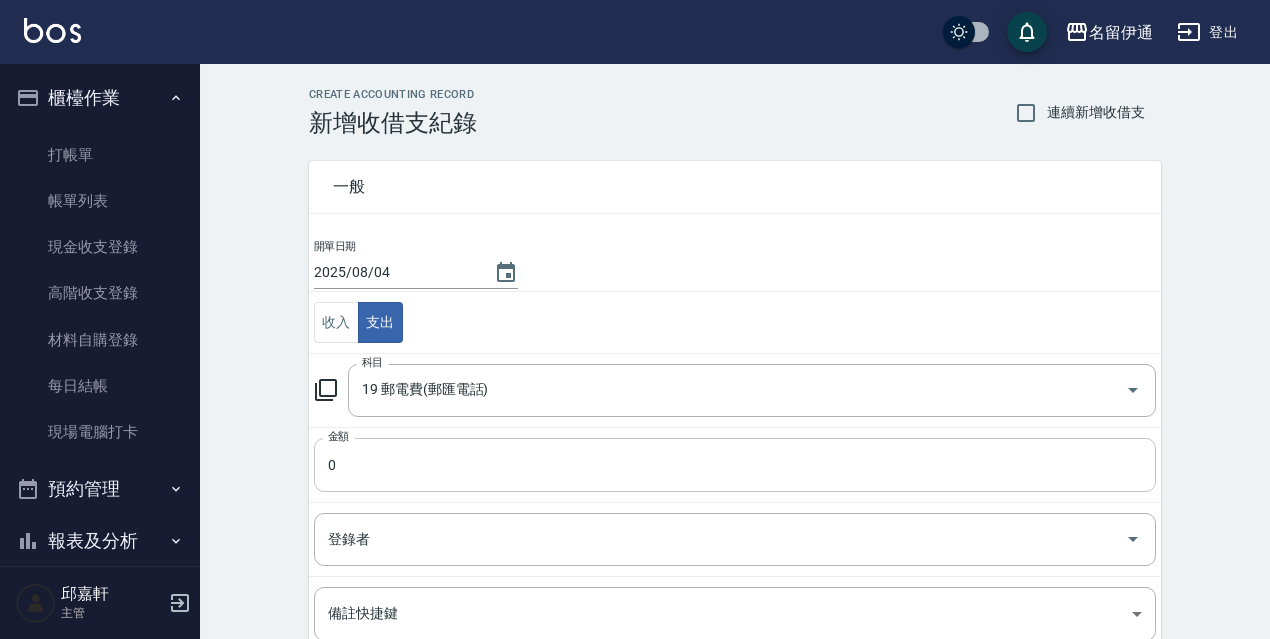 click on "0" at bounding box center (735, 465) 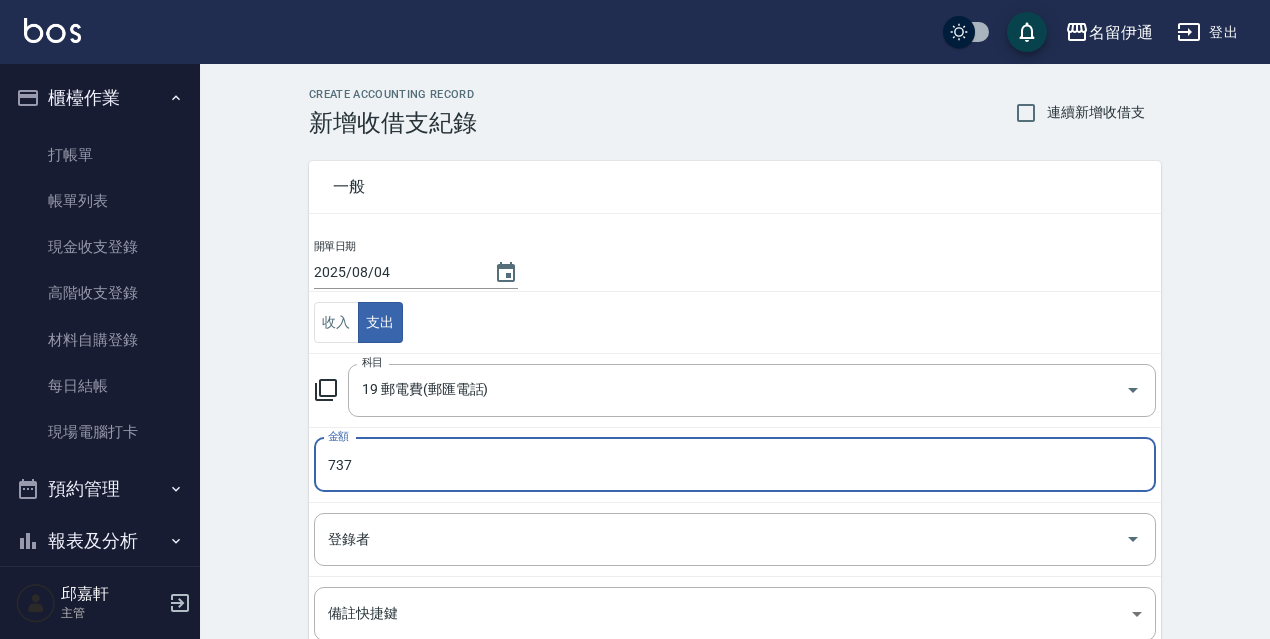 scroll, scrollTop: 244, scrollLeft: 0, axis: vertical 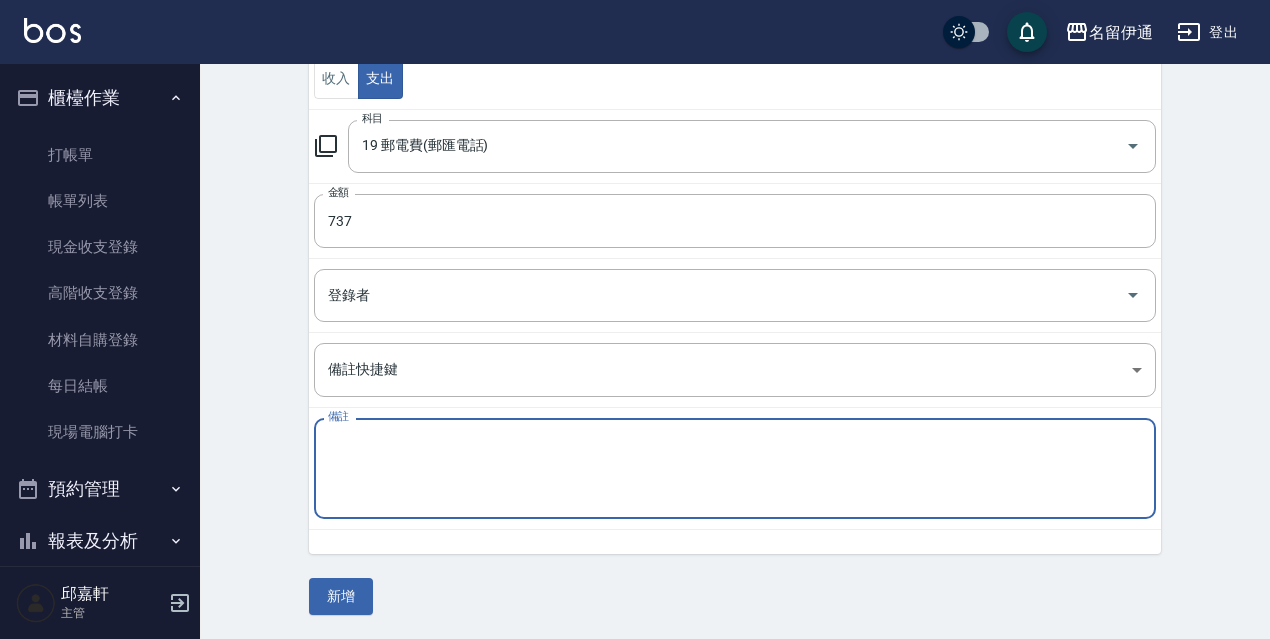 click on "備註" at bounding box center (735, 469) 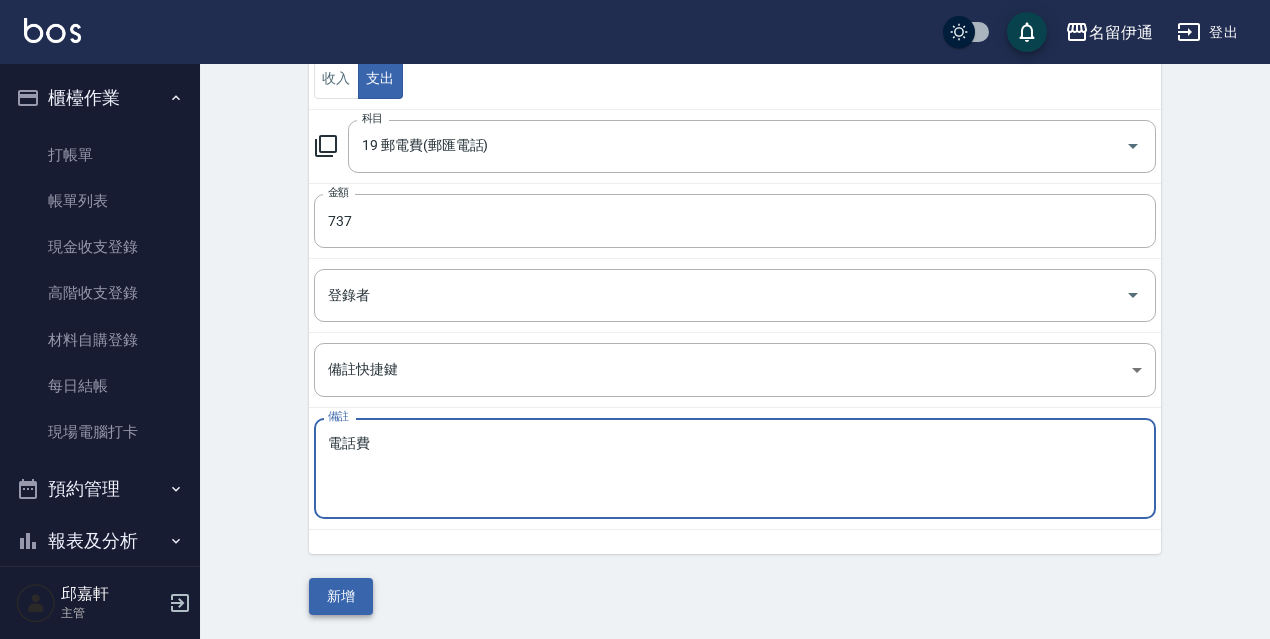click on "新增" at bounding box center [341, 596] 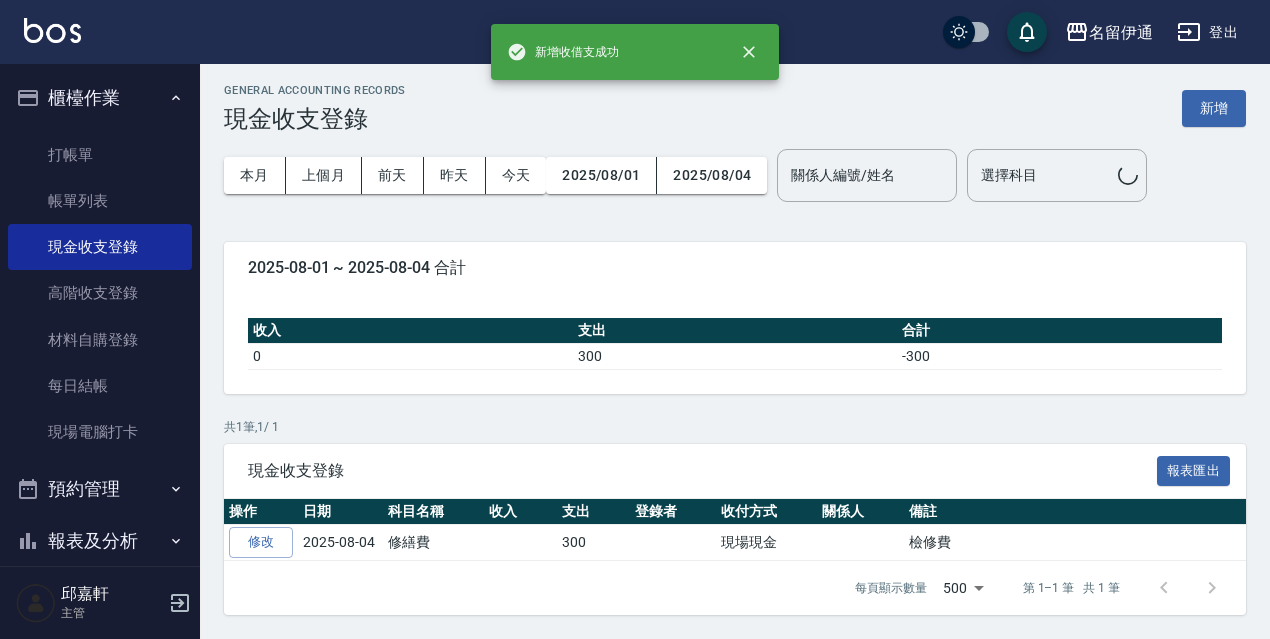 scroll, scrollTop: 0, scrollLeft: 0, axis: both 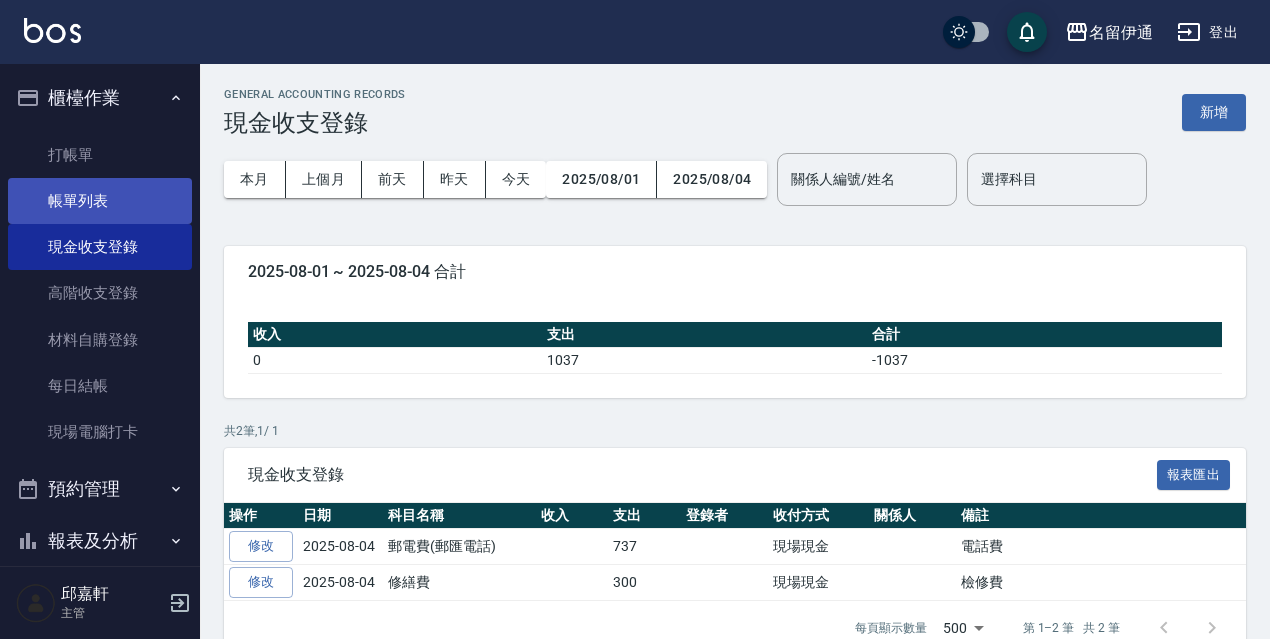 click on "帳單列表" at bounding box center (100, 201) 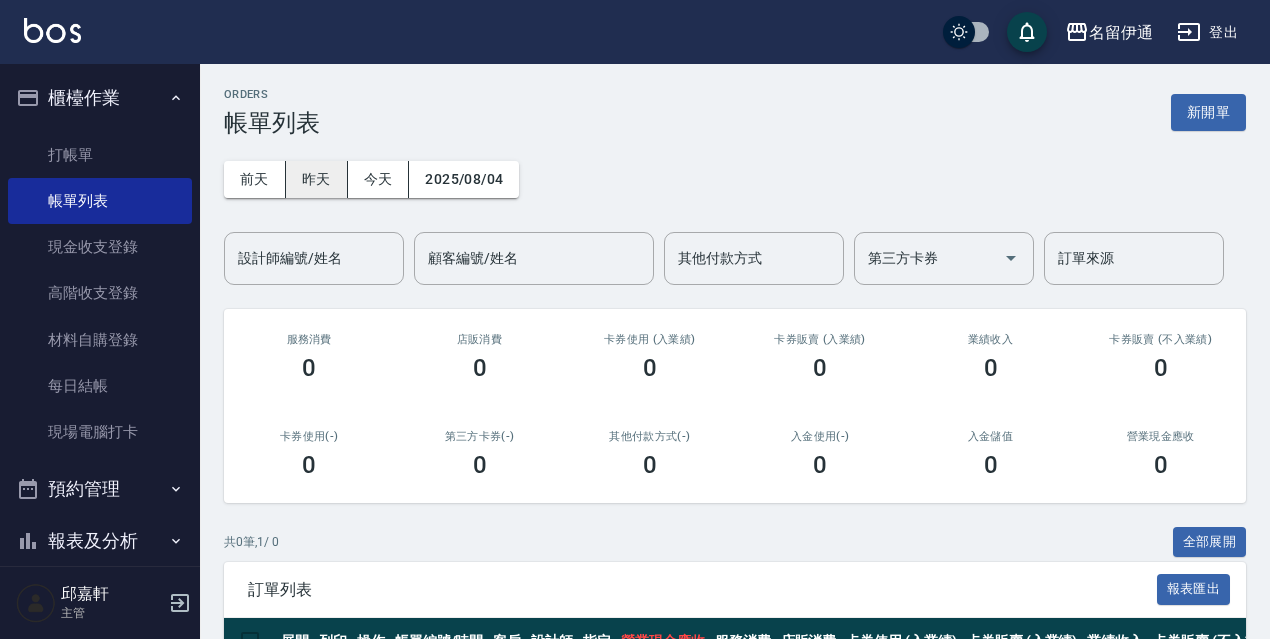 click on "昨天" at bounding box center [317, 179] 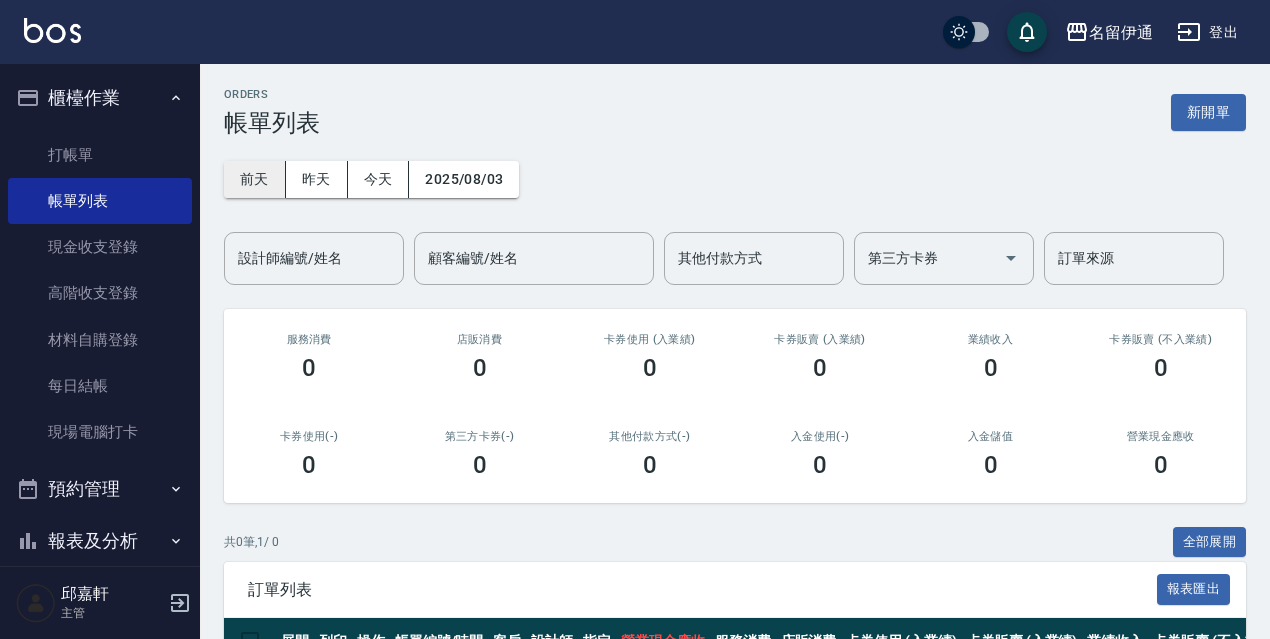 click on "前天" at bounding box center [255, 179] 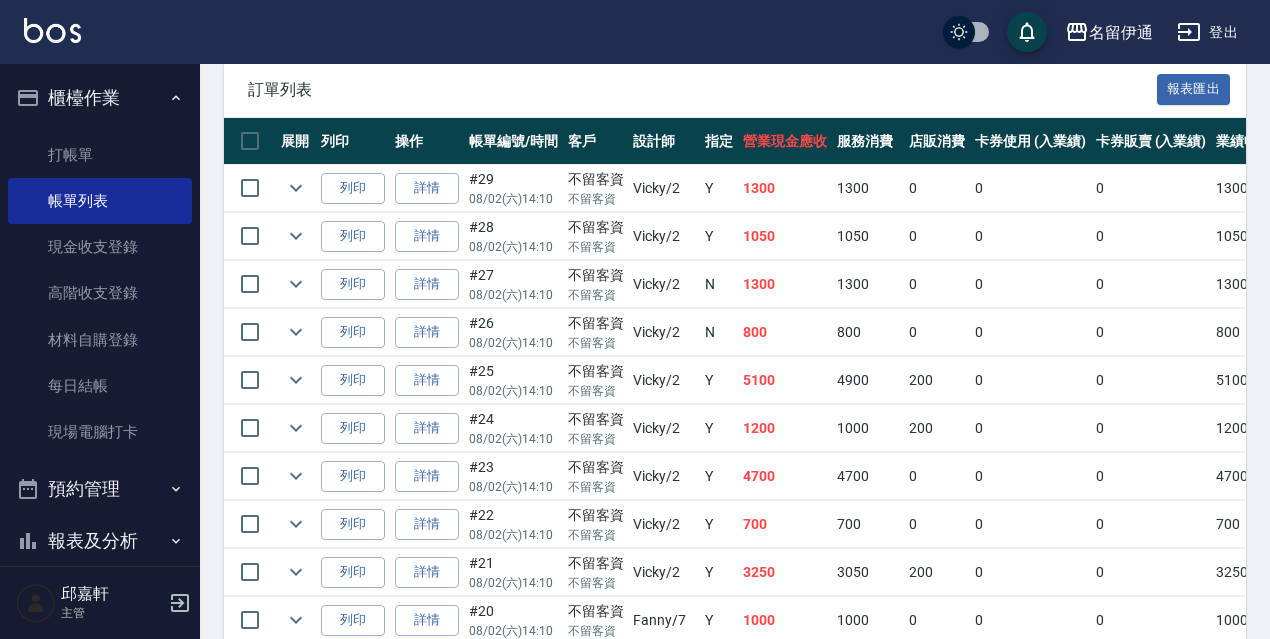 scroll, scrollTop: 300, scrollLeft: 0, axis: vertical 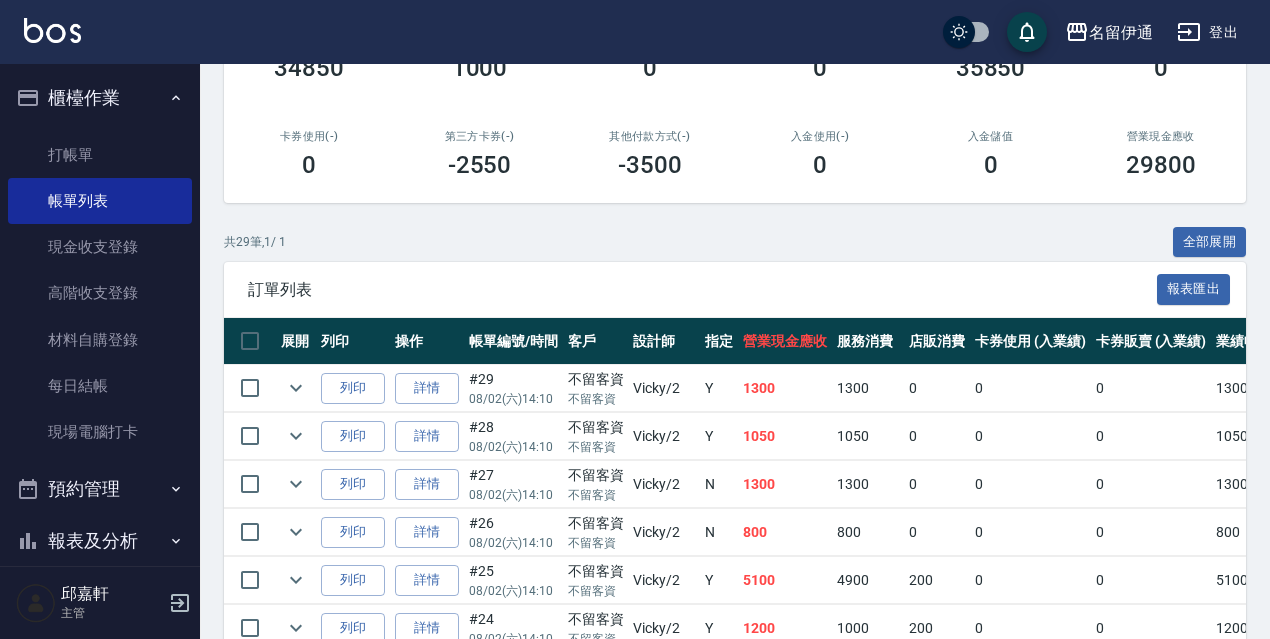 drag, startPoint x: 1216, startPoint y: 252, endPoint x: 1250, endPoint y: 182, distance: 77.820305 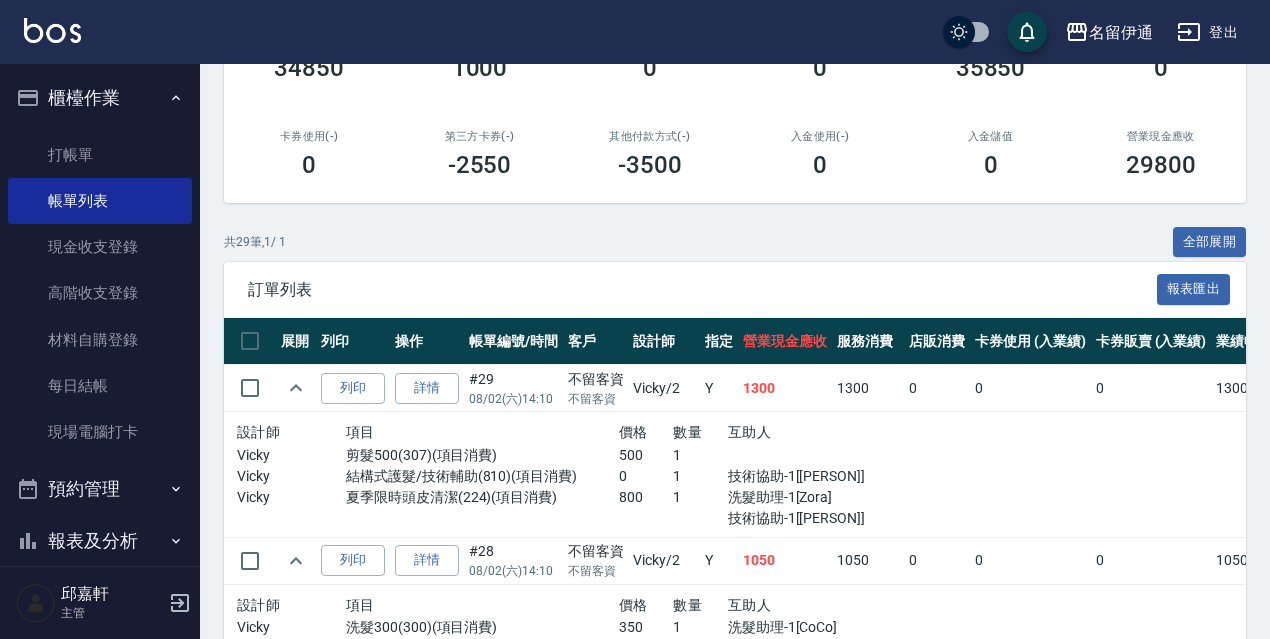 scroll, scrollTop: 4051, scrollLeft: 0, axis: vertical 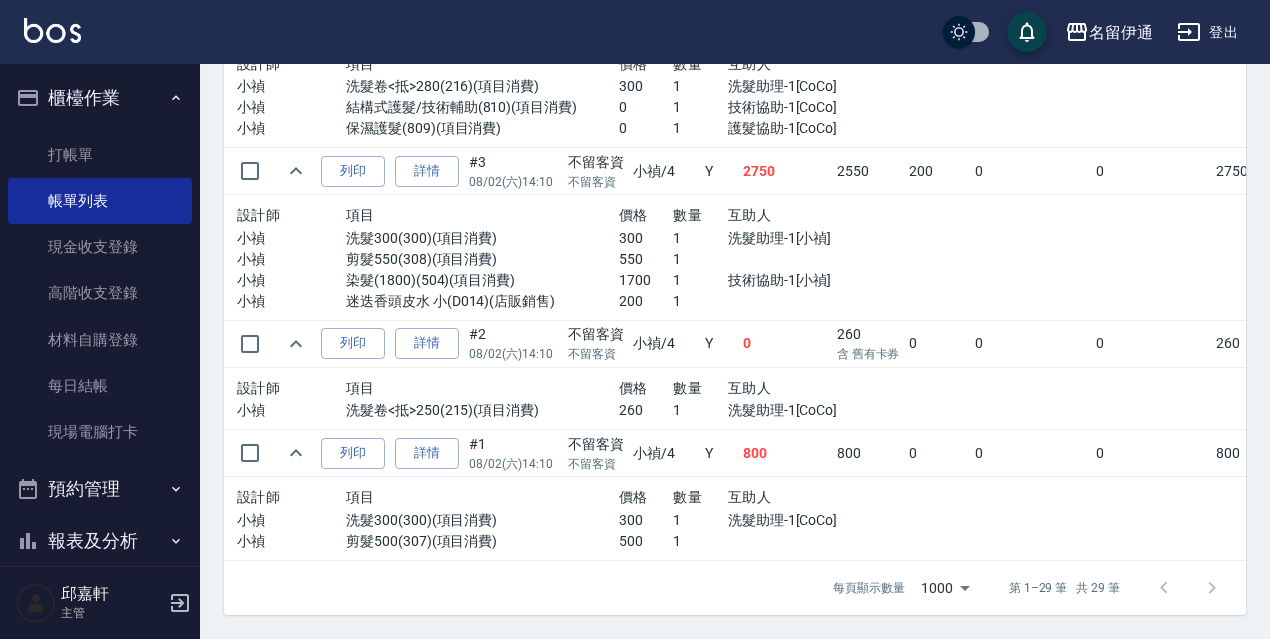 click on "設計師 項目 價格 數量 互助人 小禎 洗髮300(300)(項目消費) 300 1 洗髮助理-1[CoCo] 小禎 剪髮500(307)(項目消費) 500 1" at bounding box center [564, 518] 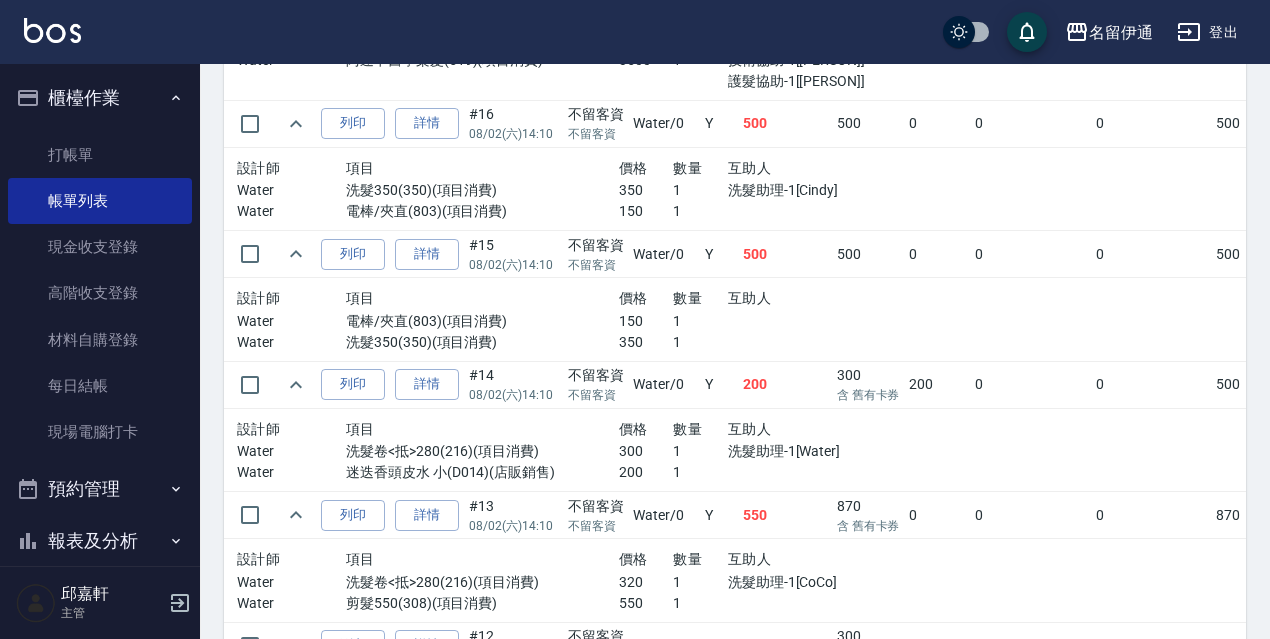 scroll, scrollTop: 2371, scrollLeft: 0, axis: vertical 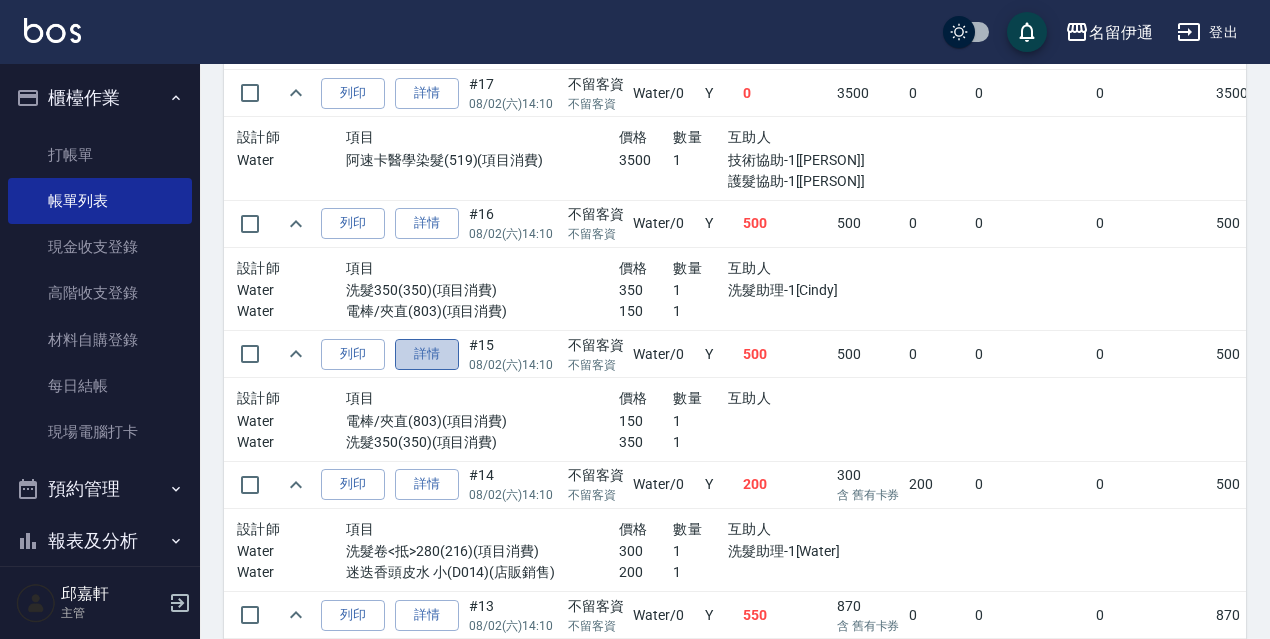 click on "詳情" at bounding box center [427, 354] 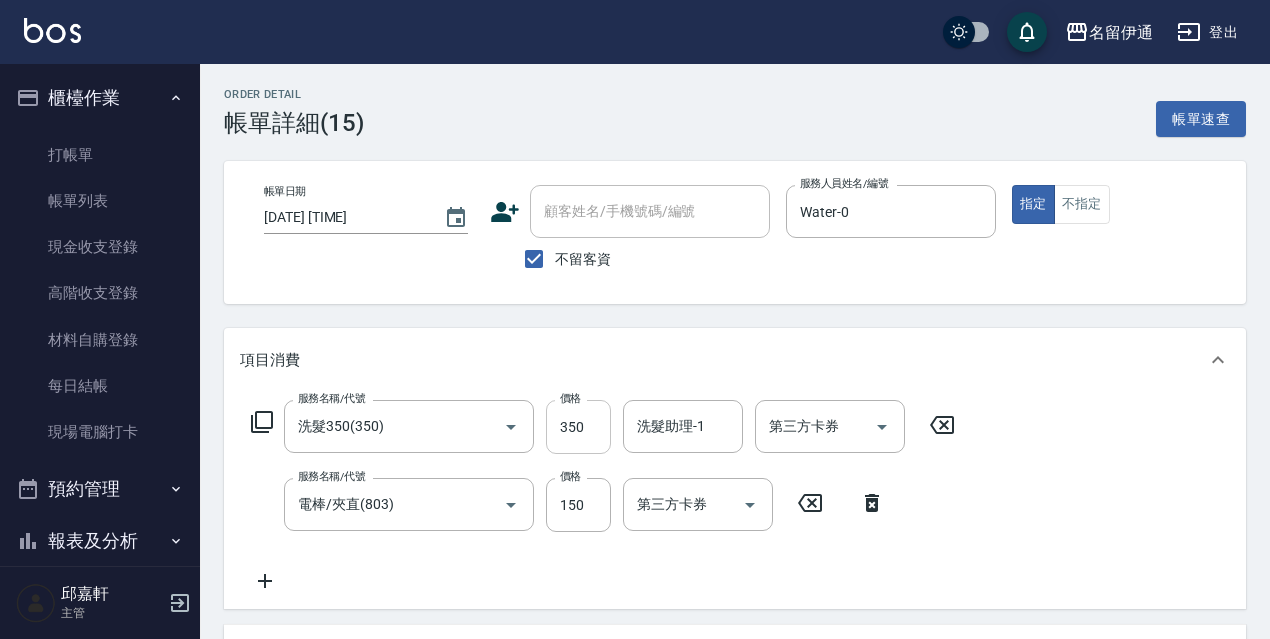scroll, scrollTop: 200, scrollLeft: 0, axis: vertical 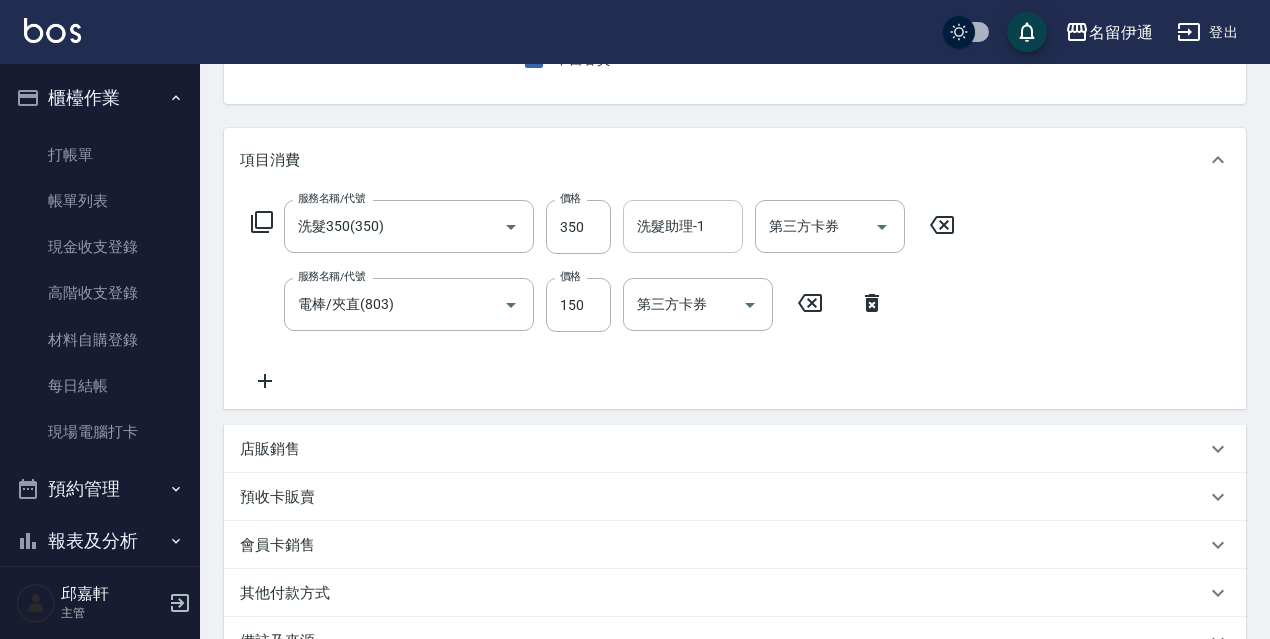click on "洗髮助理-1" at bounding box center (683, 226) 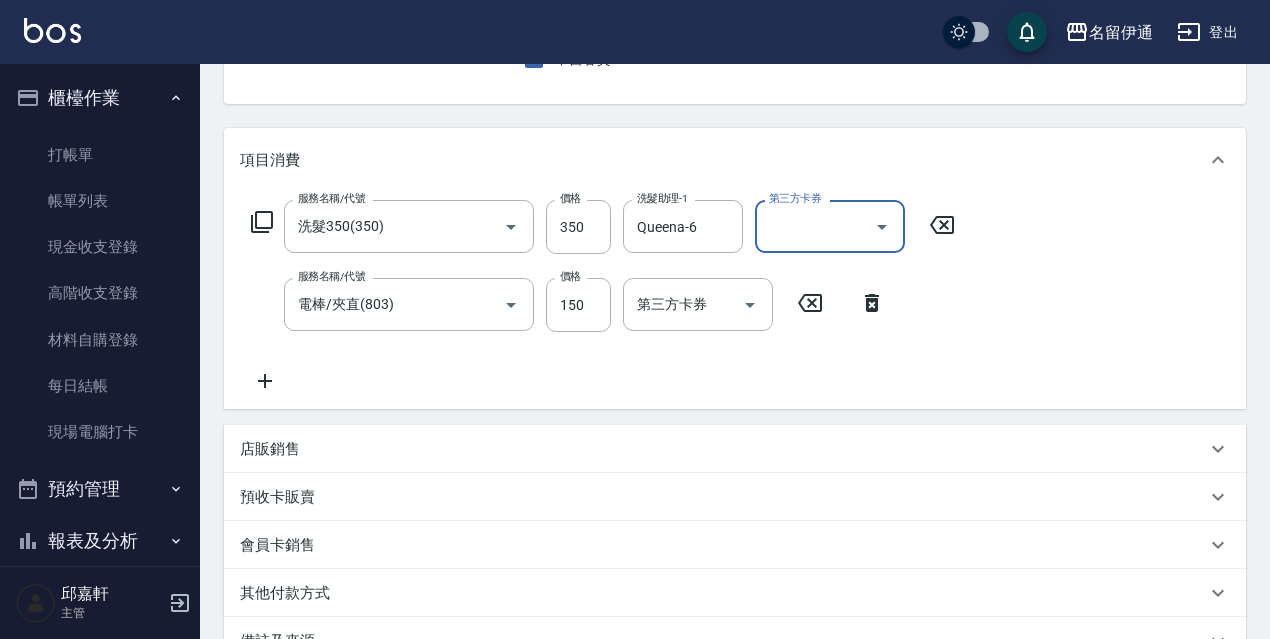 scroll, scrollTop: 442, scrollLeft: 0, axis: vertical 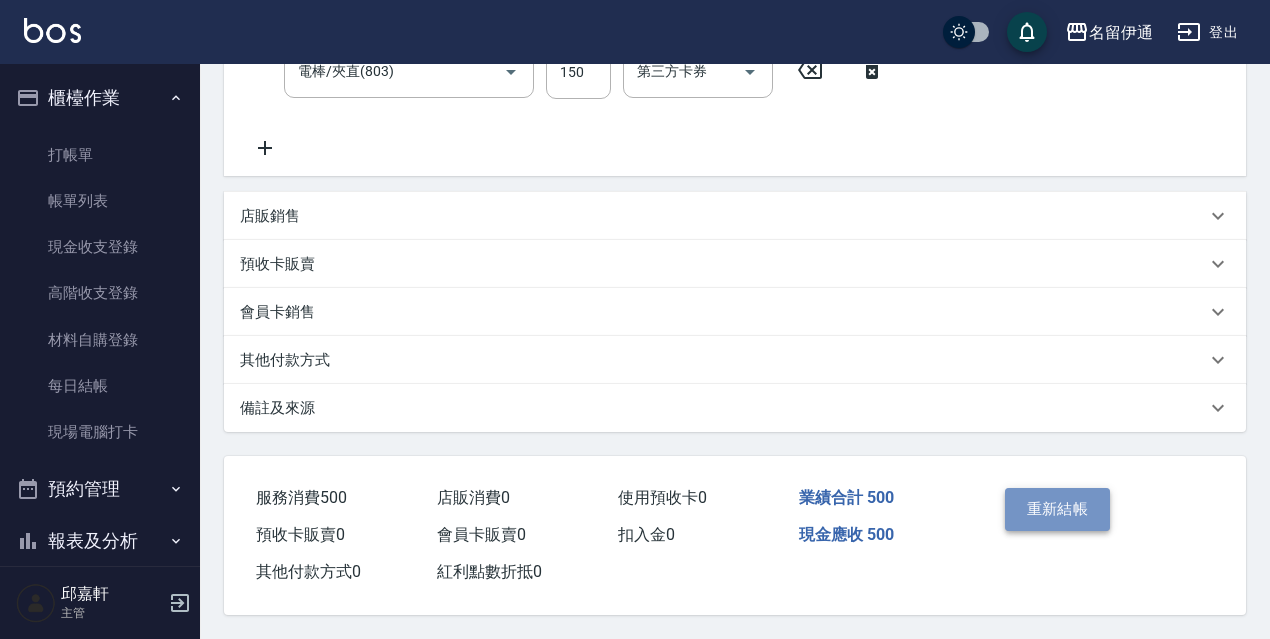 click on "重新結帳" at bounding box center (1058, 509) 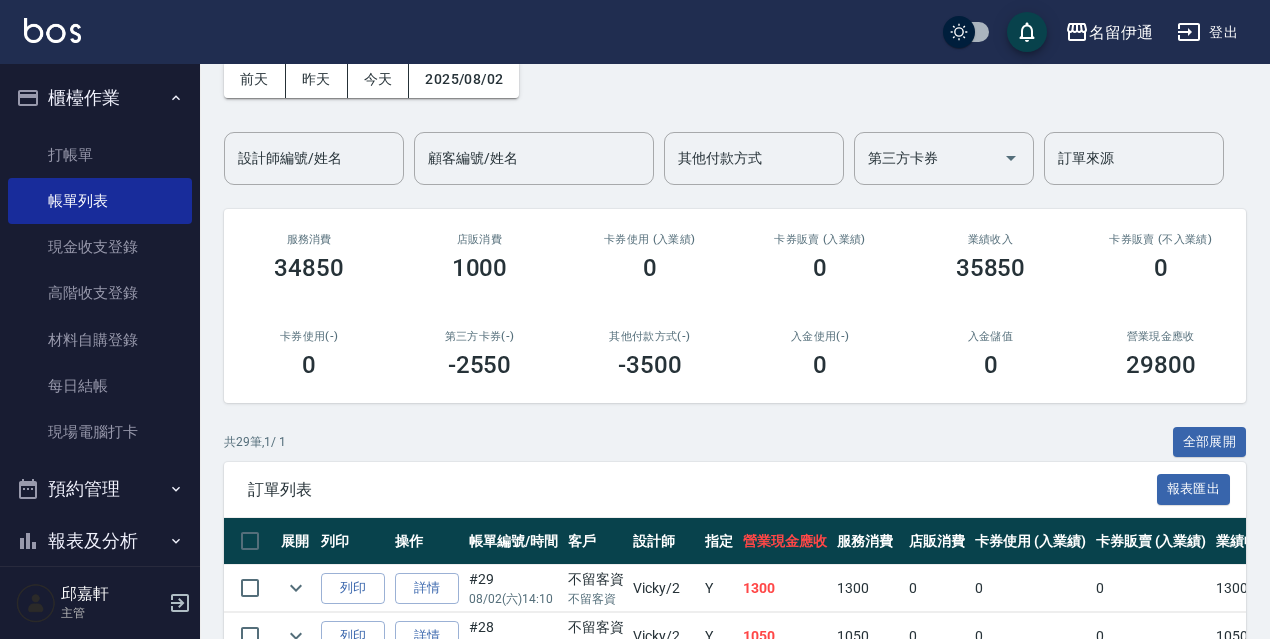 scroll, scrollTop: 200, scrollLeft: 0, axis: vertical 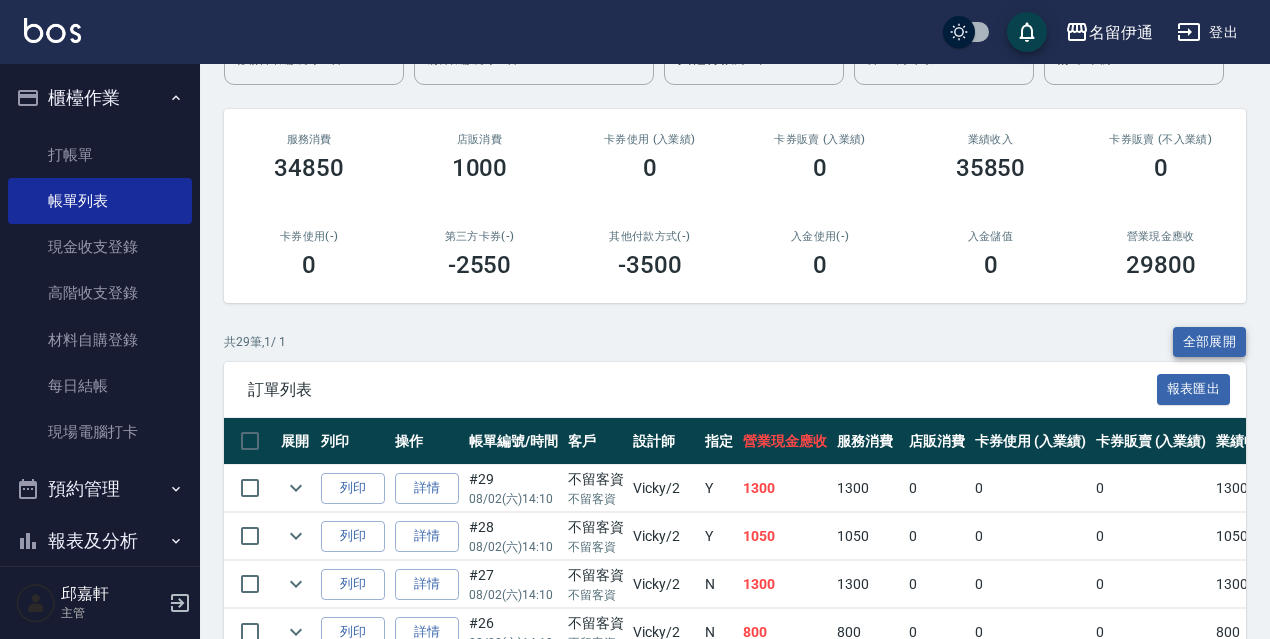 click on "全部展開" at bounding box center [1210, 342] 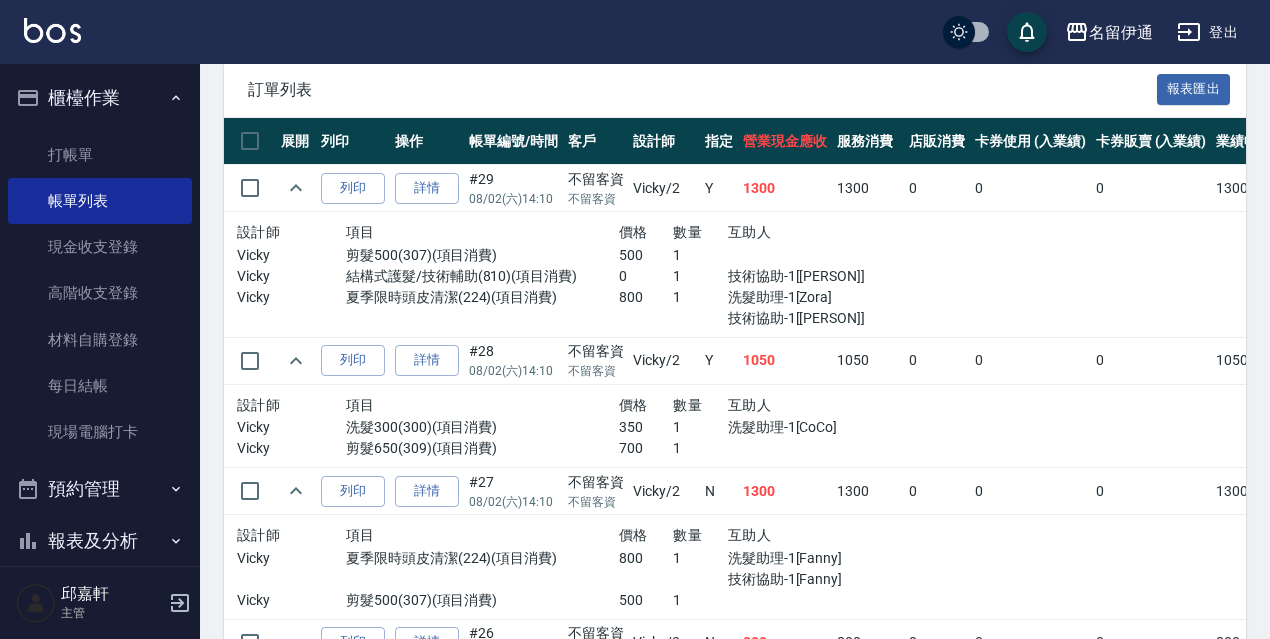 scroll, scrollTop: 200, scrollLeft: 0, axis: vertical 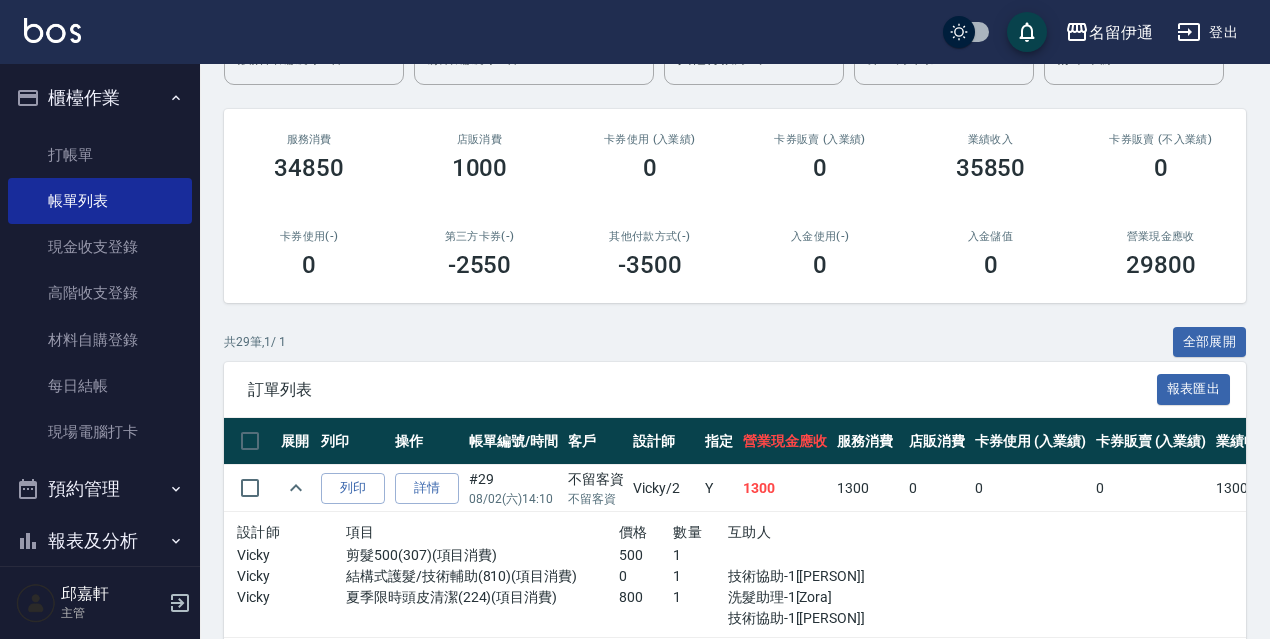 drag, startPoint x: 1182, startPoint y: 345, endPoint x: 1046, endPoint y: 367, distance: 137.76791 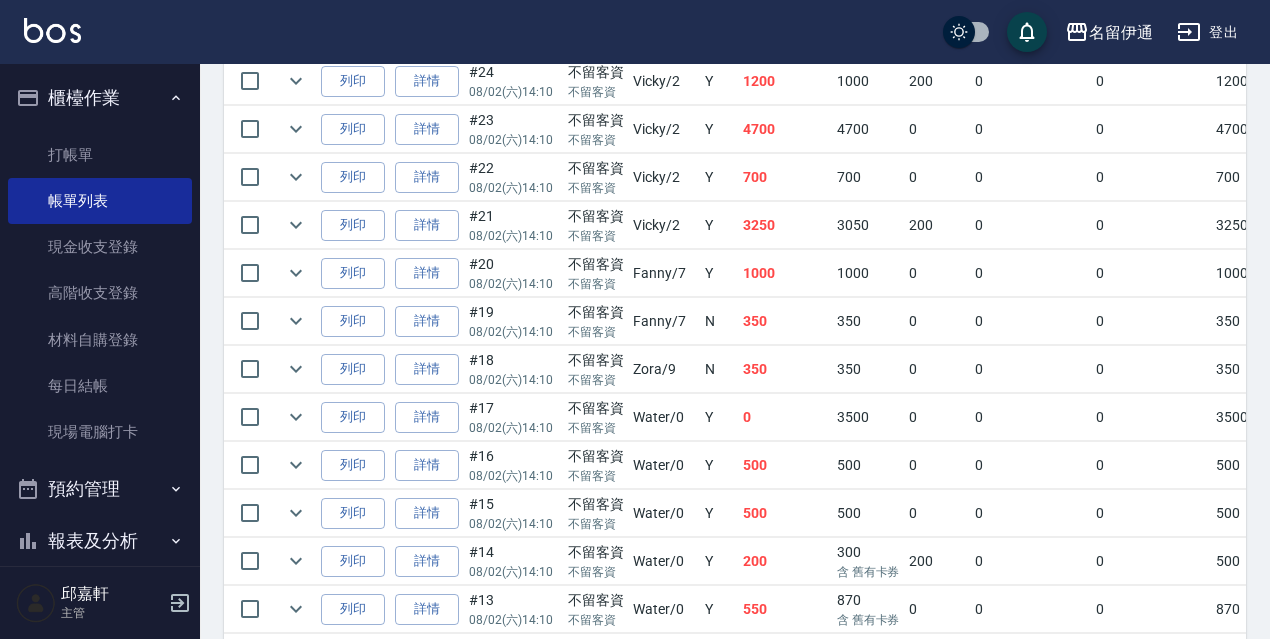 scroll, scrollTop: 1447, scrollLeft: 0, axis: vertical 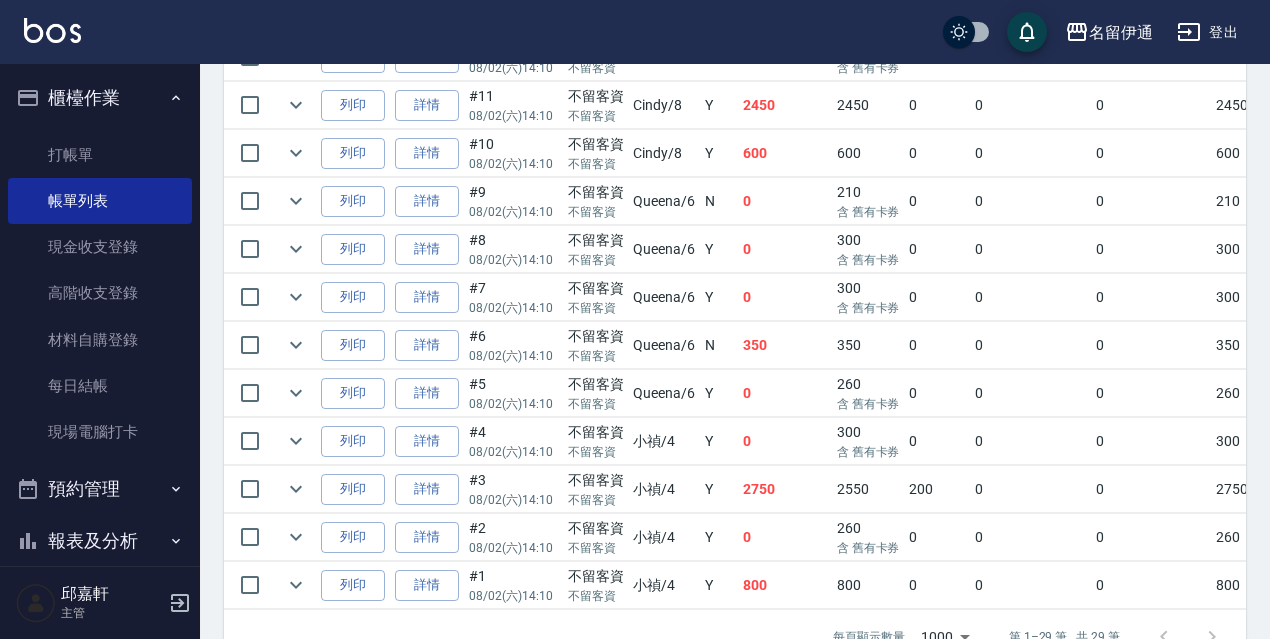 click on "300 含 舊有卡券" at bounding box center (868, 441) 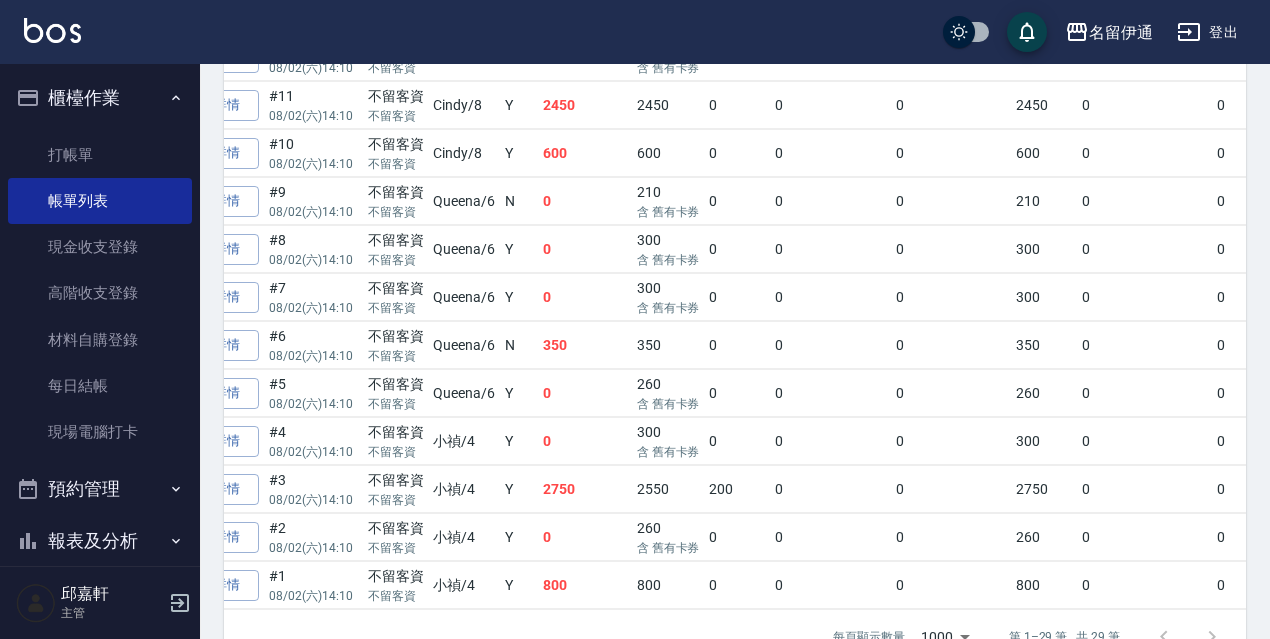 scroll, scrollTop: 0, scrollLeft: 240, axis: horizontal 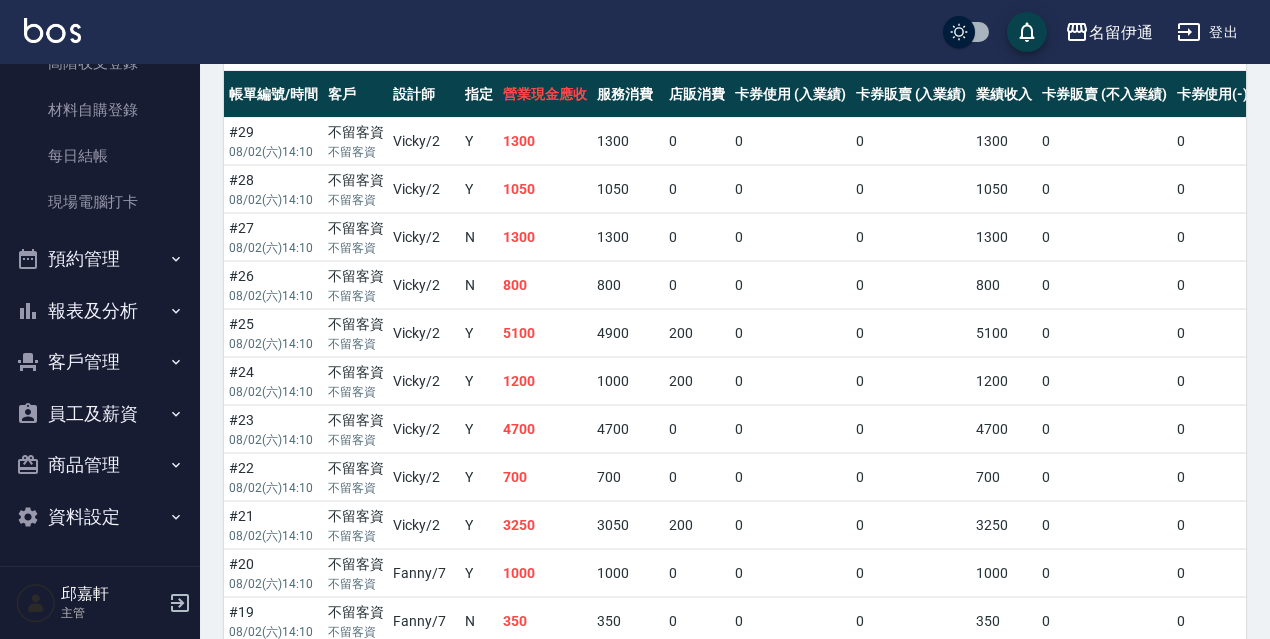 click on "報表及分析" at bounding box center [100, 311] 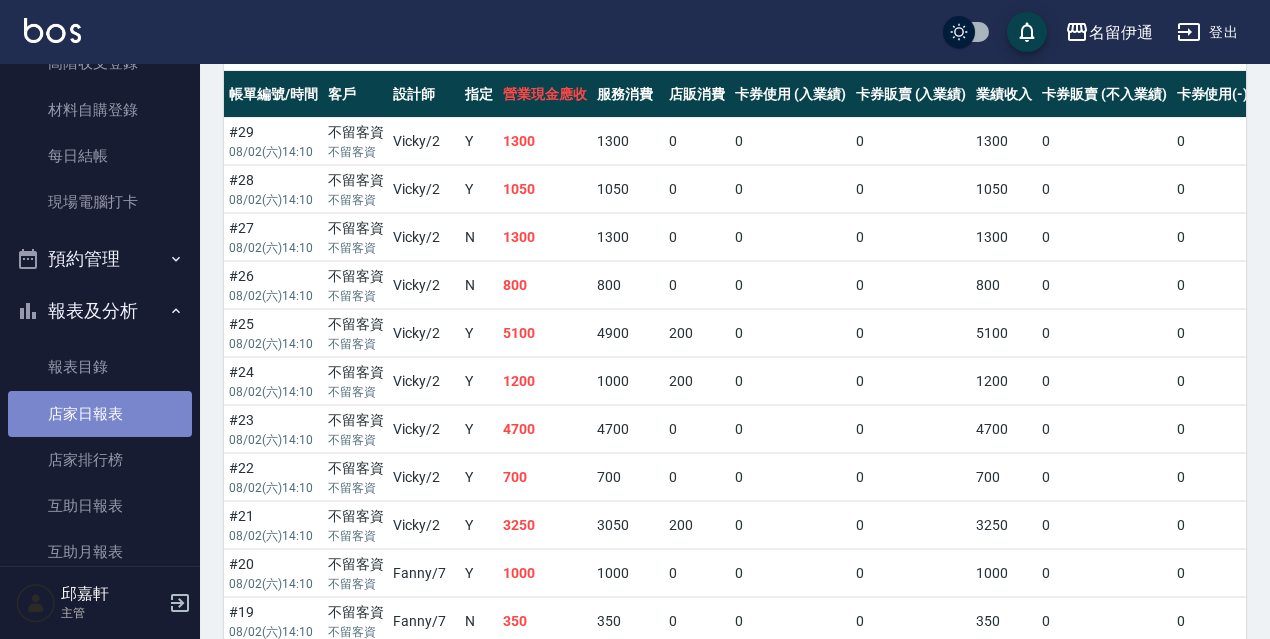 click on "店家日報表" at bounding box center (100, 414) 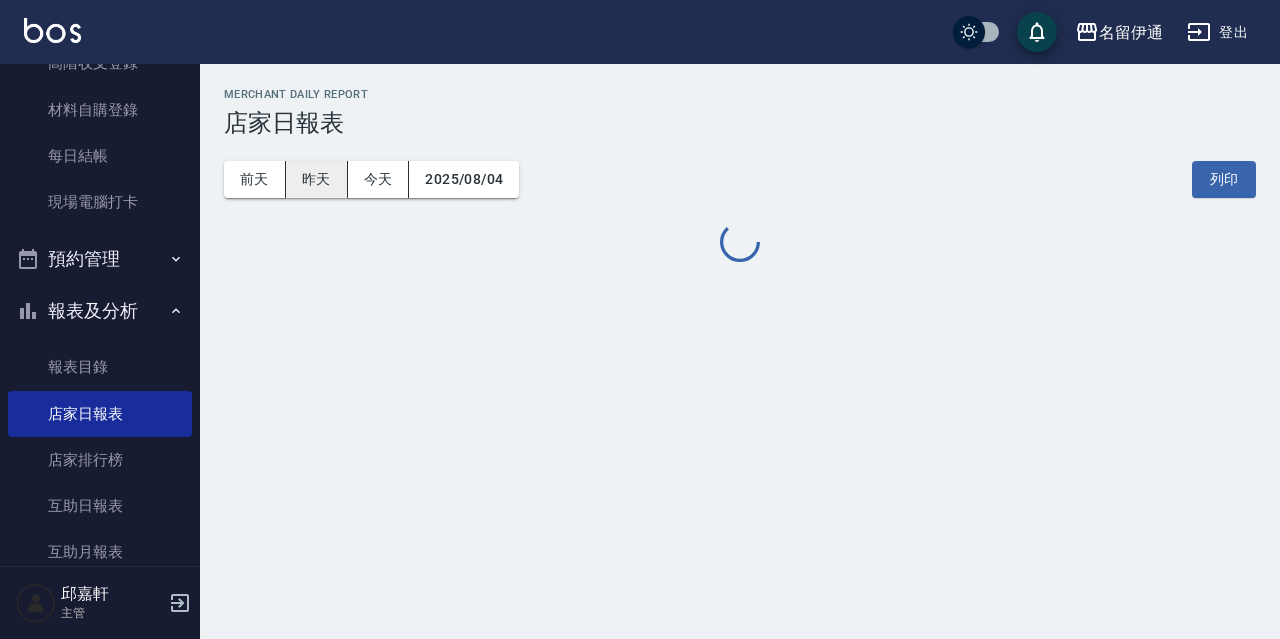 click on "昨天" at bounding box center (317, 179) 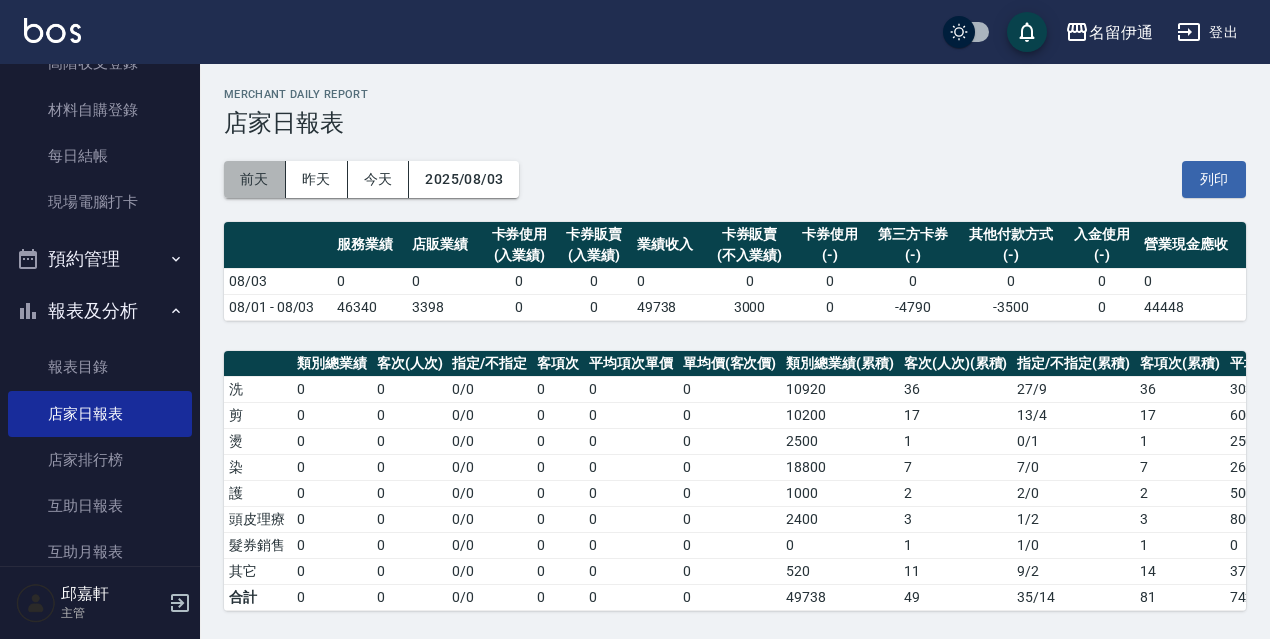 click on "前天" at bounding box center (255, 179) 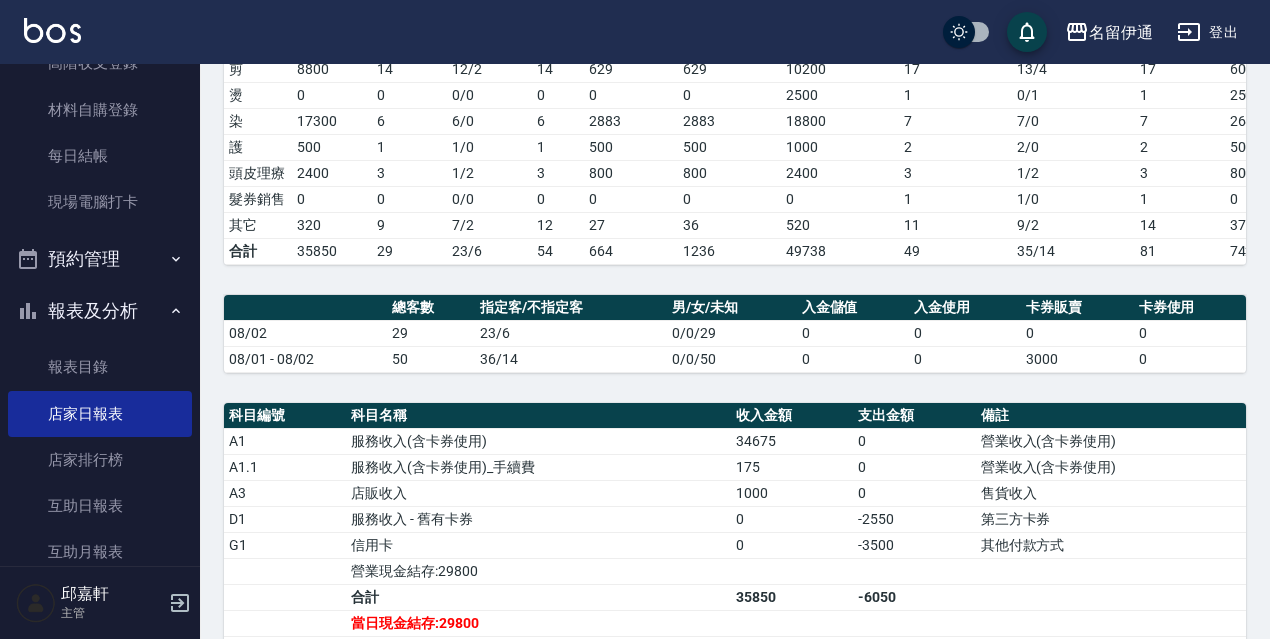 scroll, scrollTop: 646, scrollLeft: 0, axis: vertical 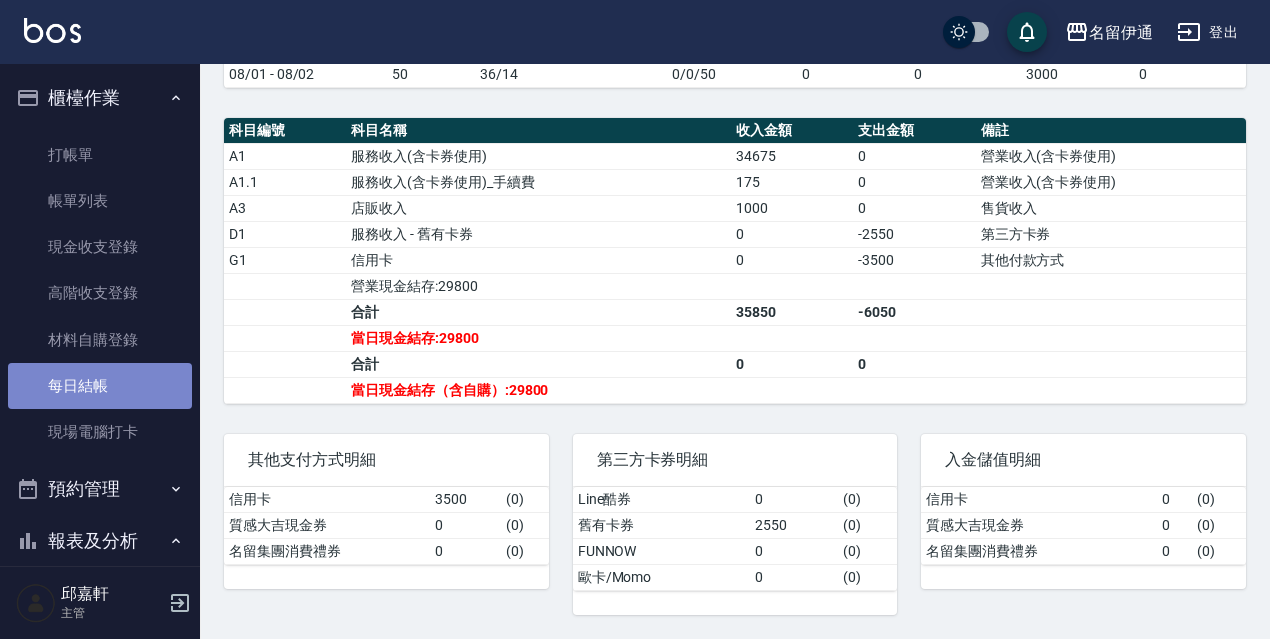 click on "每日結帳" at bounding box center (100, 386) 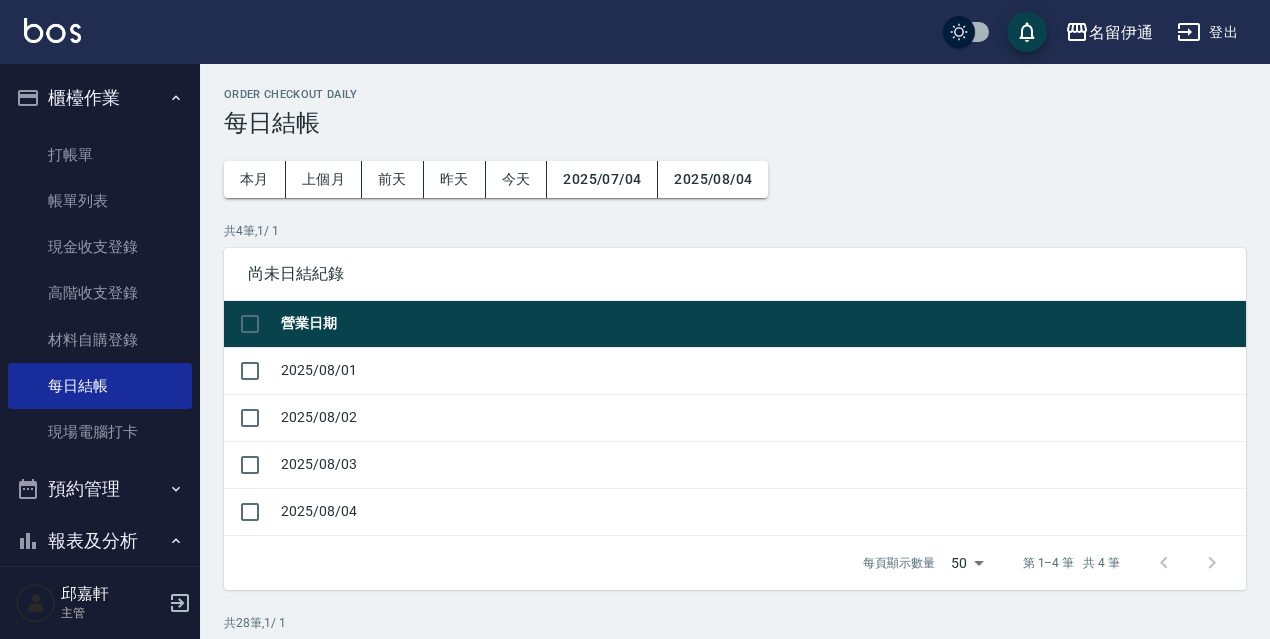 click at bounding box center [250, 370] 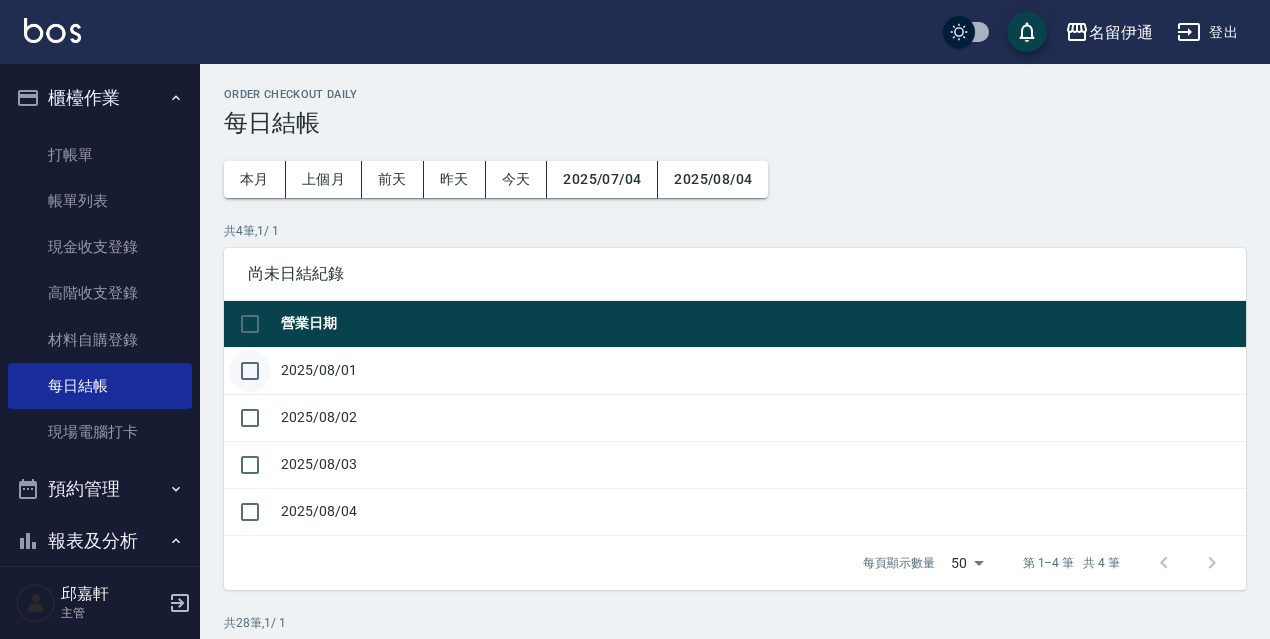 drag, startPoint x: 254, startPoint y: 424, endPoint x: 238, endPoint y: 372, distance: 54.405884 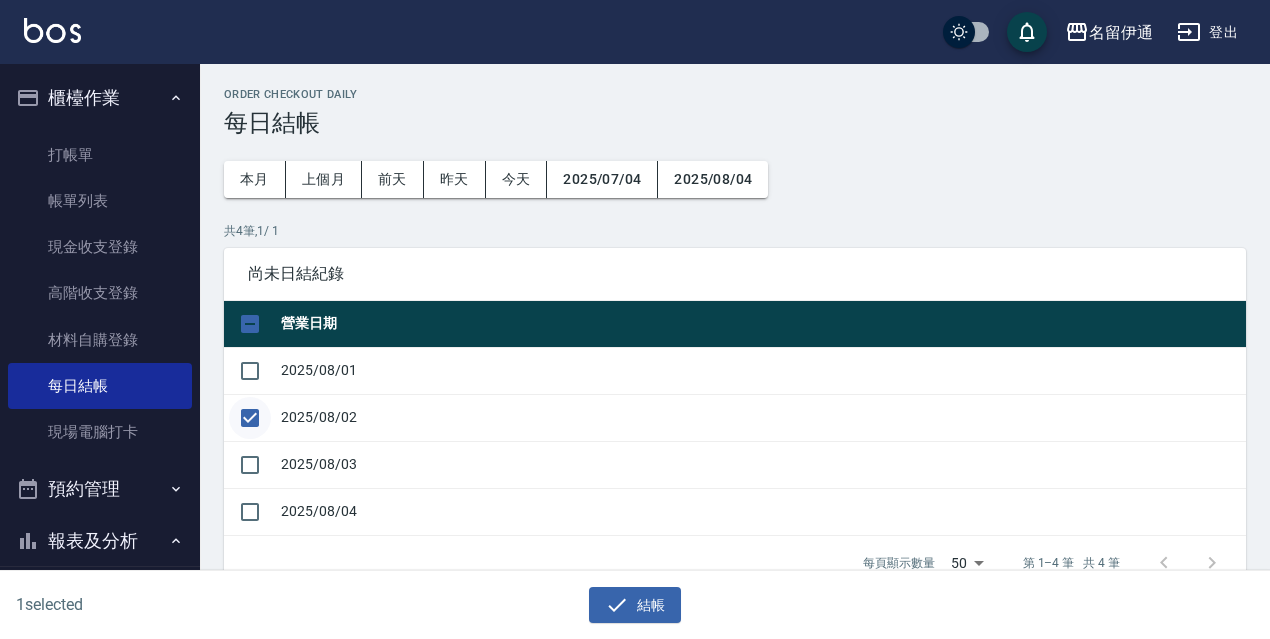 drag, startPoint x: 236, startPoint y: 363, endPoint x: 237, endPoint y: 403, distance: 40.012497 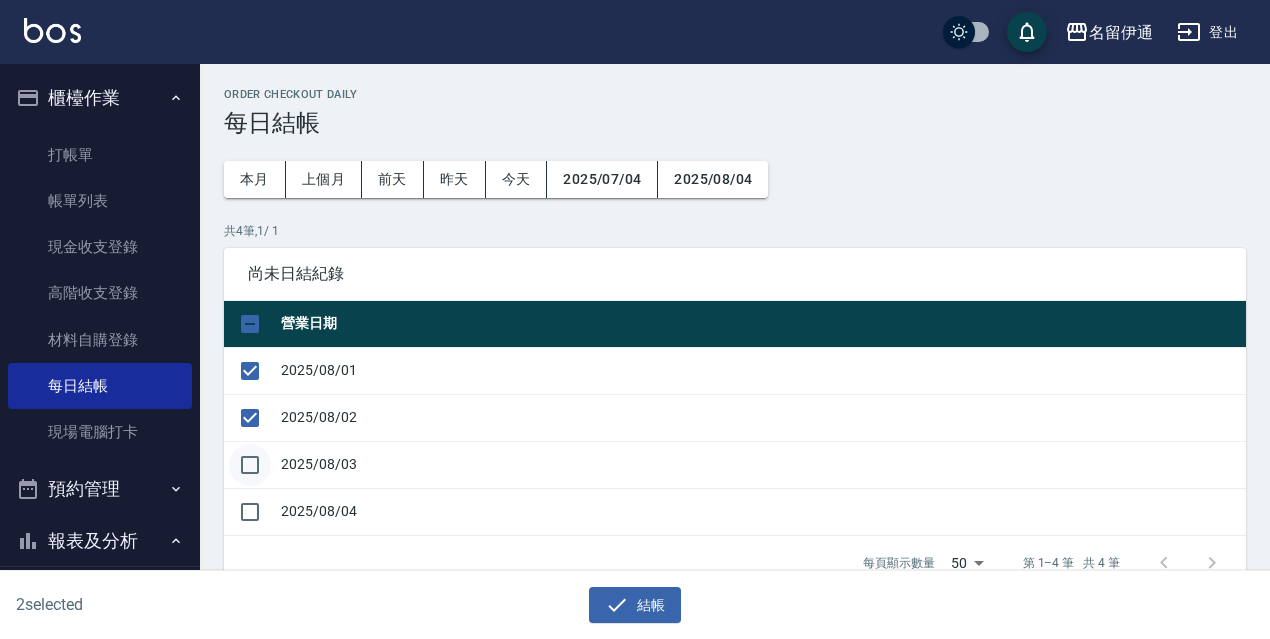 click at bounding box center [250, 465] 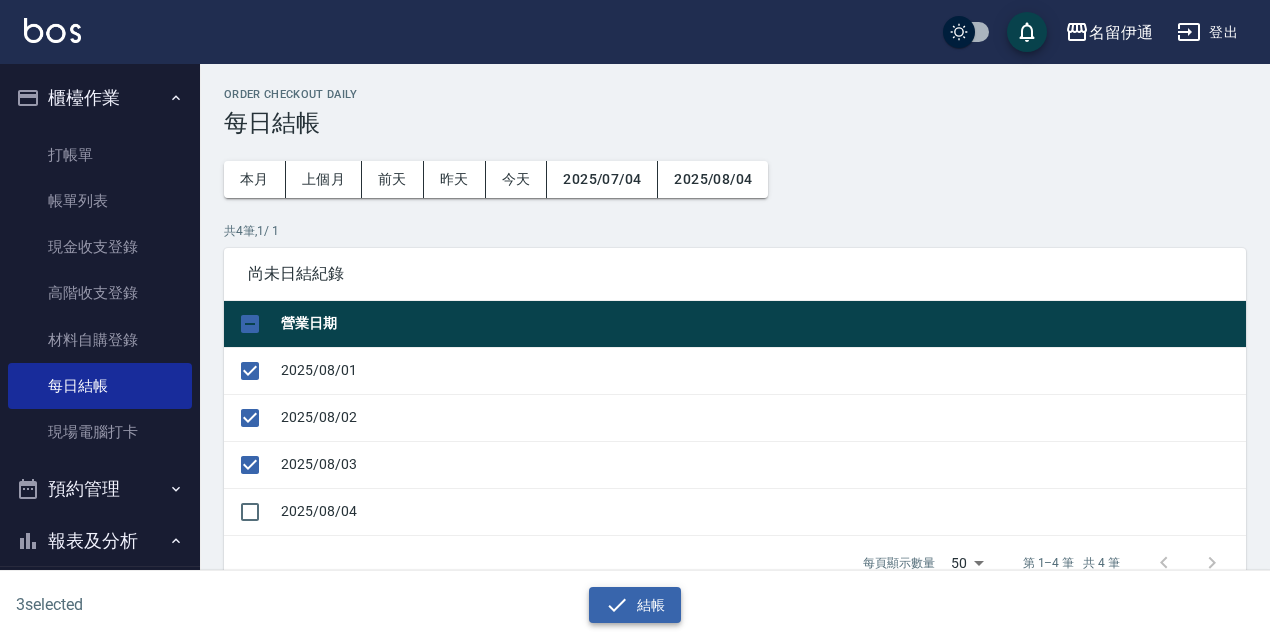 click on "結帳" at bounding box center [635, 605] 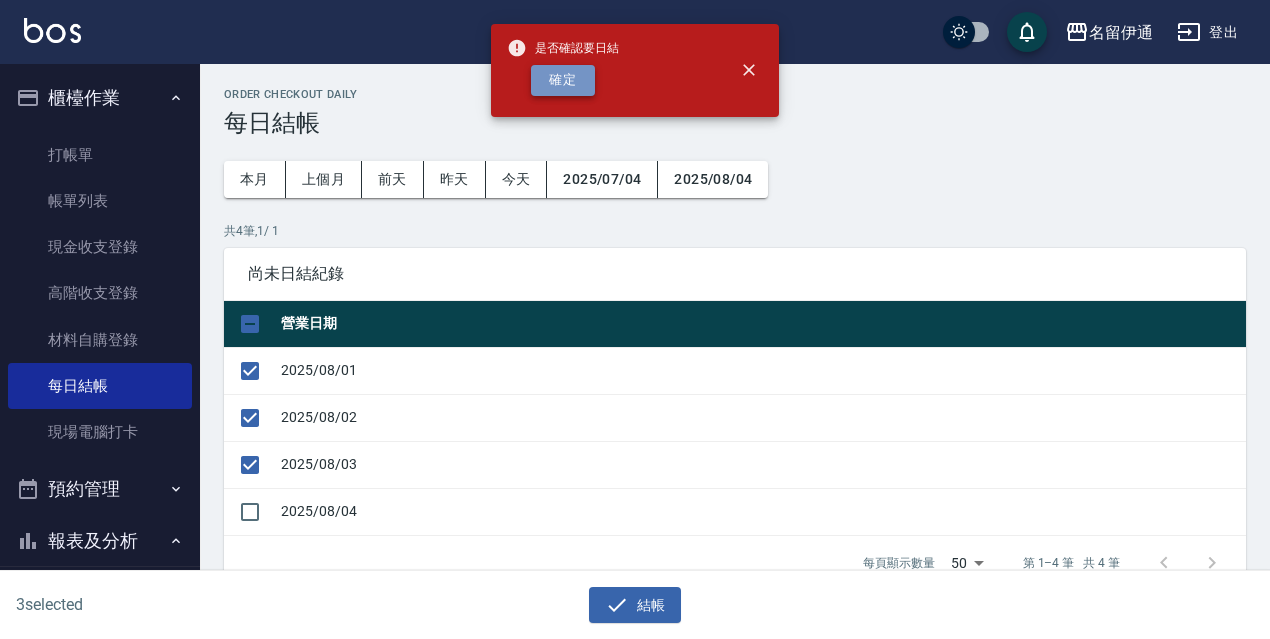 click on "確定" at bounding box center (563, 80) 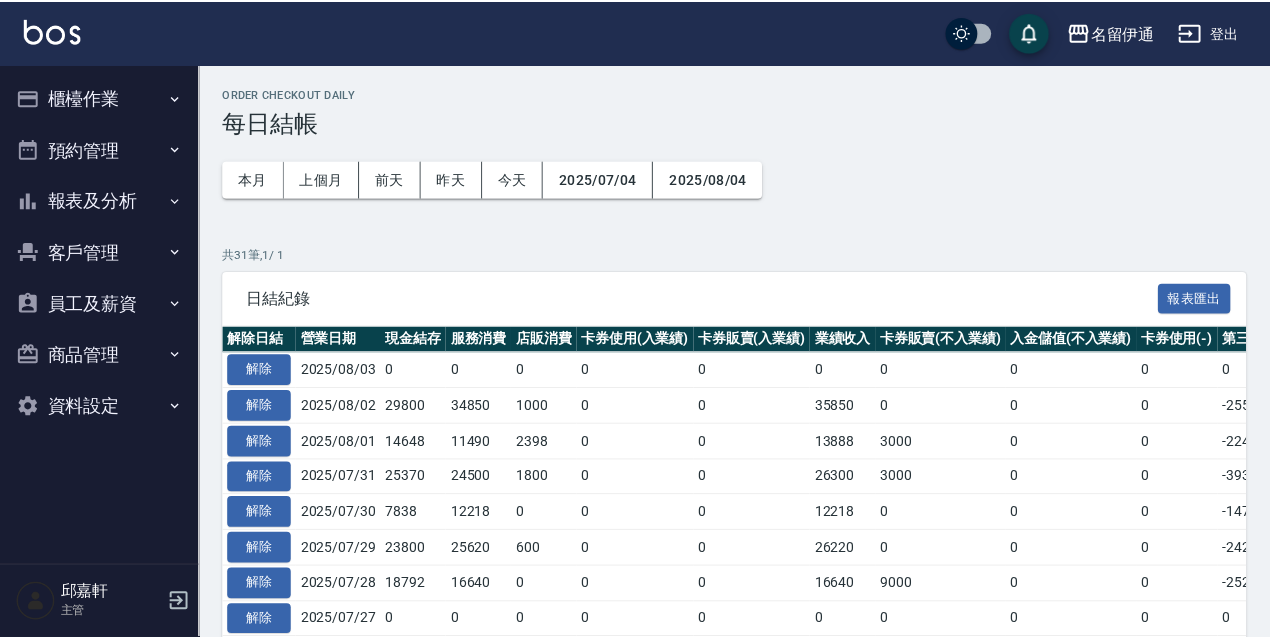 scroll, scrollTop: 0, scrollLeft: 0, axis: both 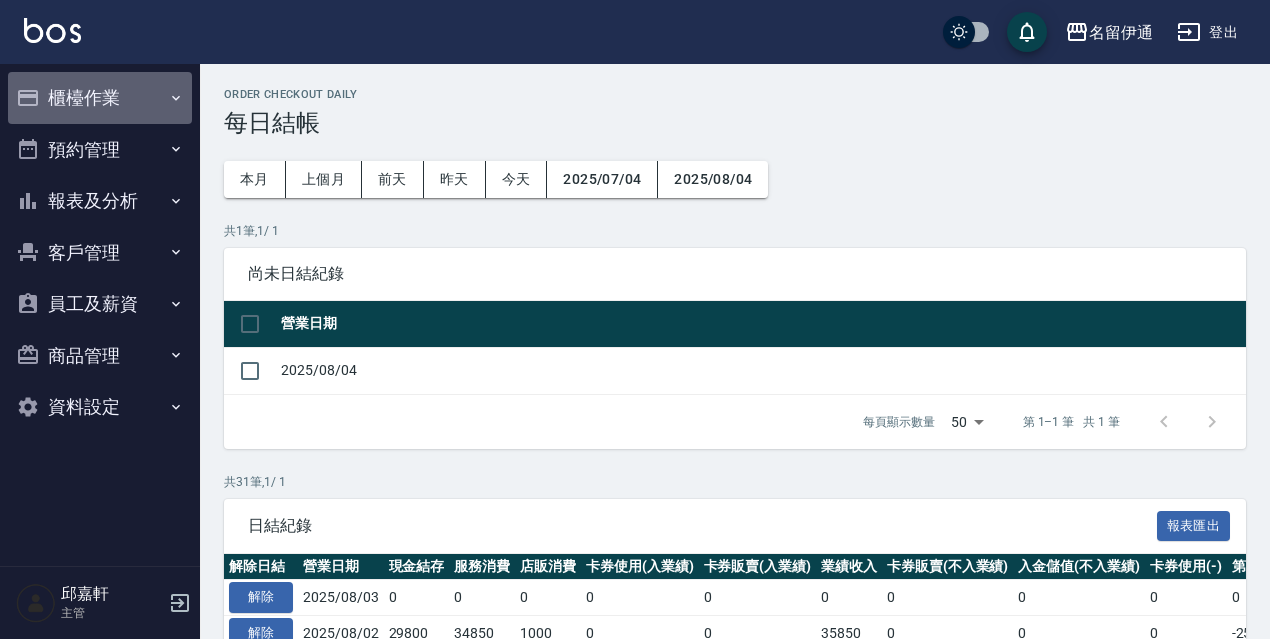 click on "櫃檯作業" at bounding box center [100, 98] 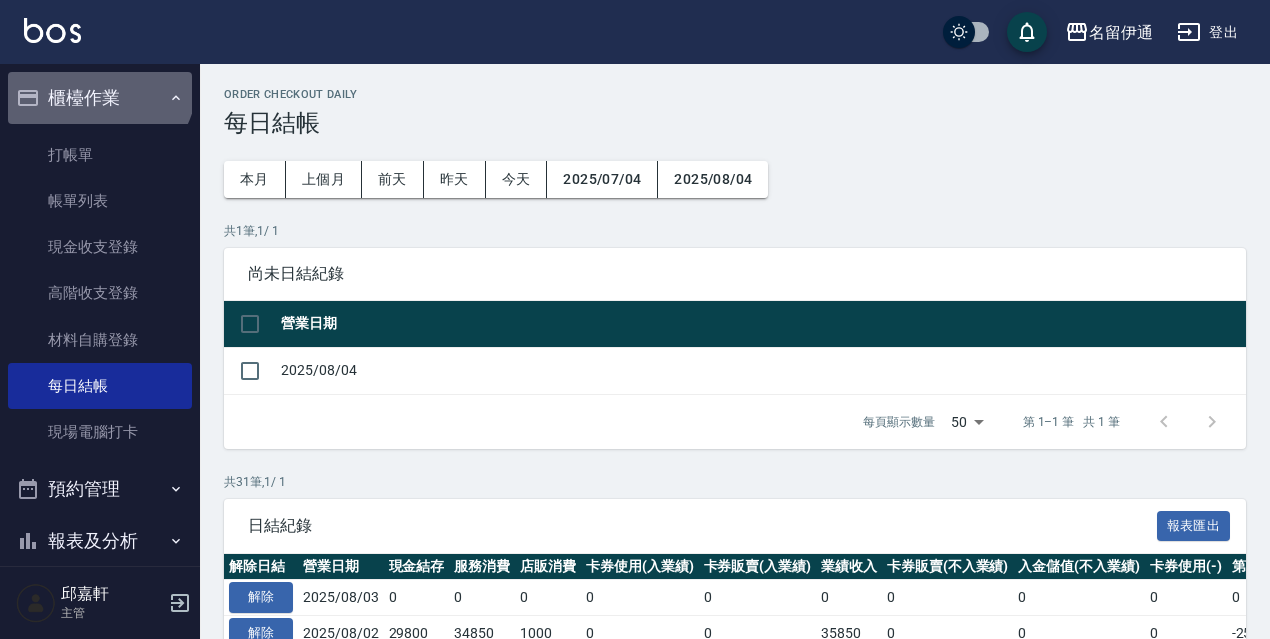 click on "櫃檯作業" at bounding box center (100, 98) 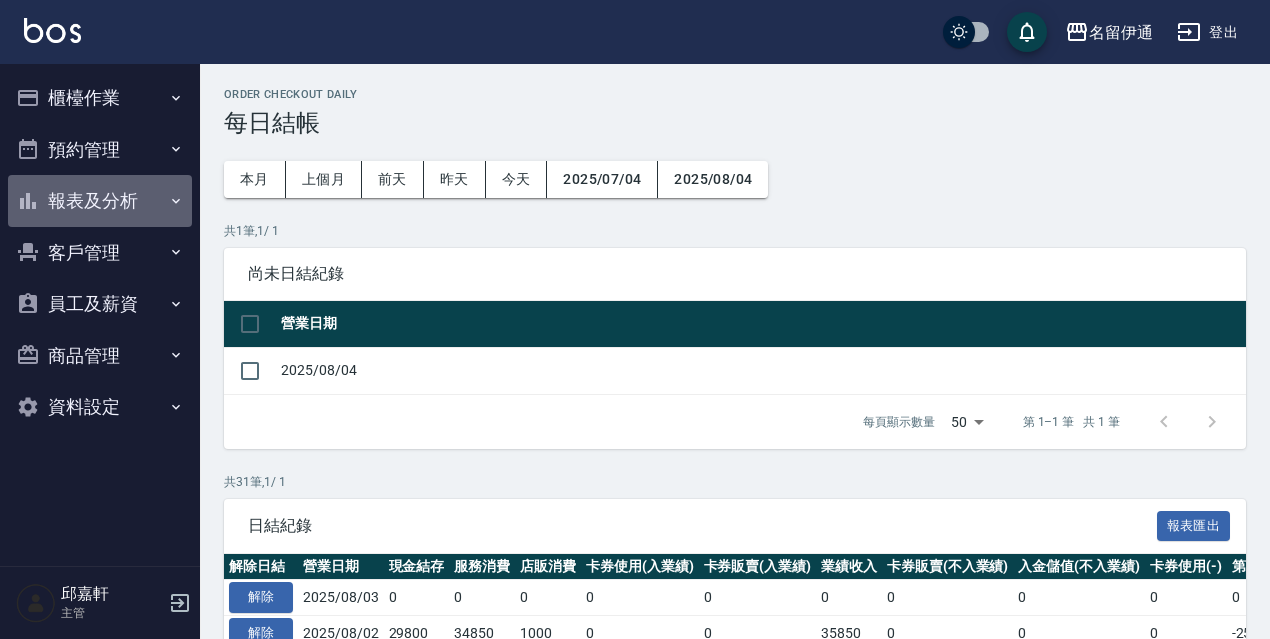 click on "報表及分析" at bounding box center [100, 201] 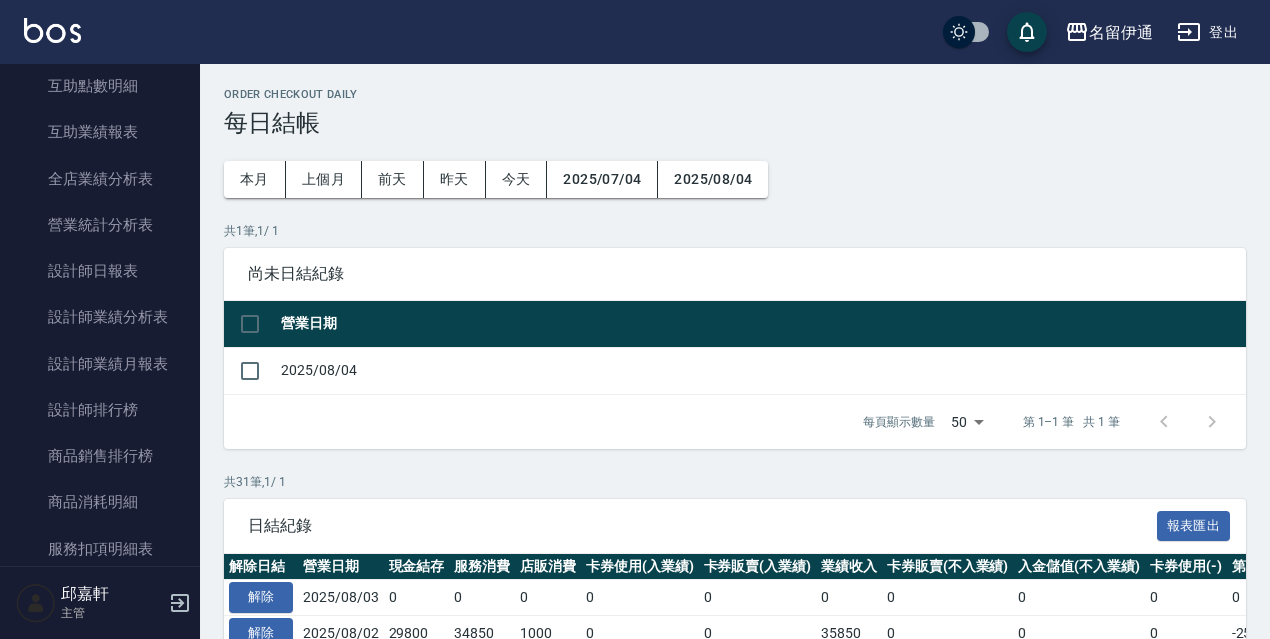 scroll, scrollTop: 462, scrollLeft: 0, axis: vertical 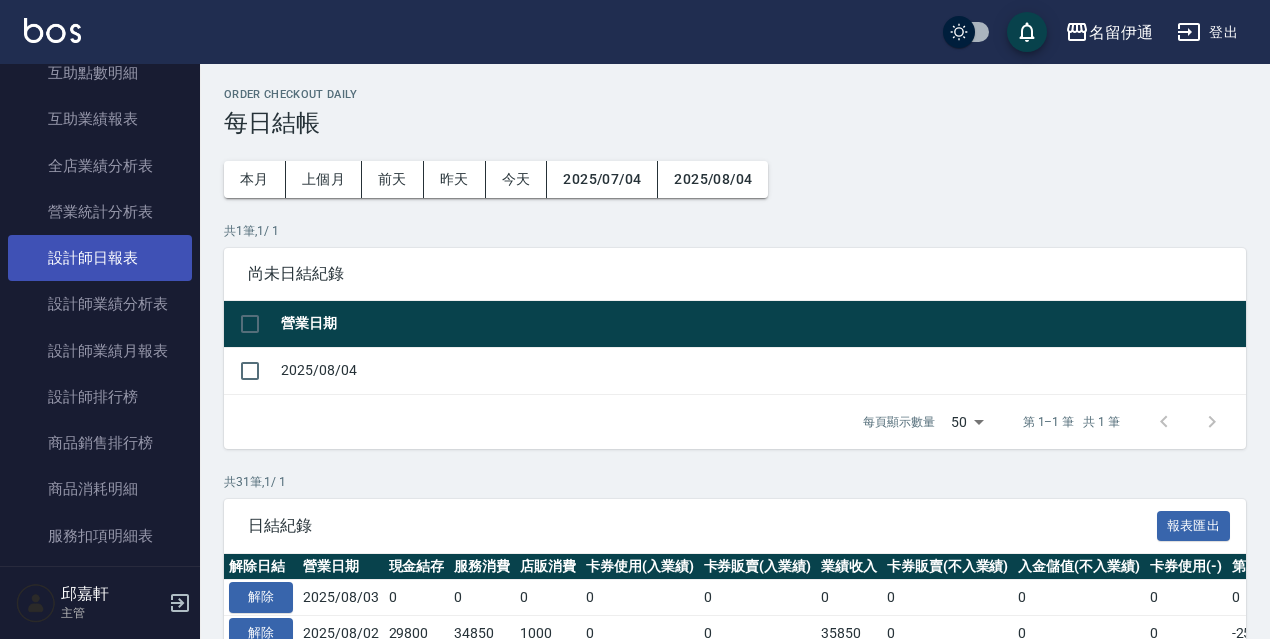click on "設計師日報表" at bounding box center [100, 258] 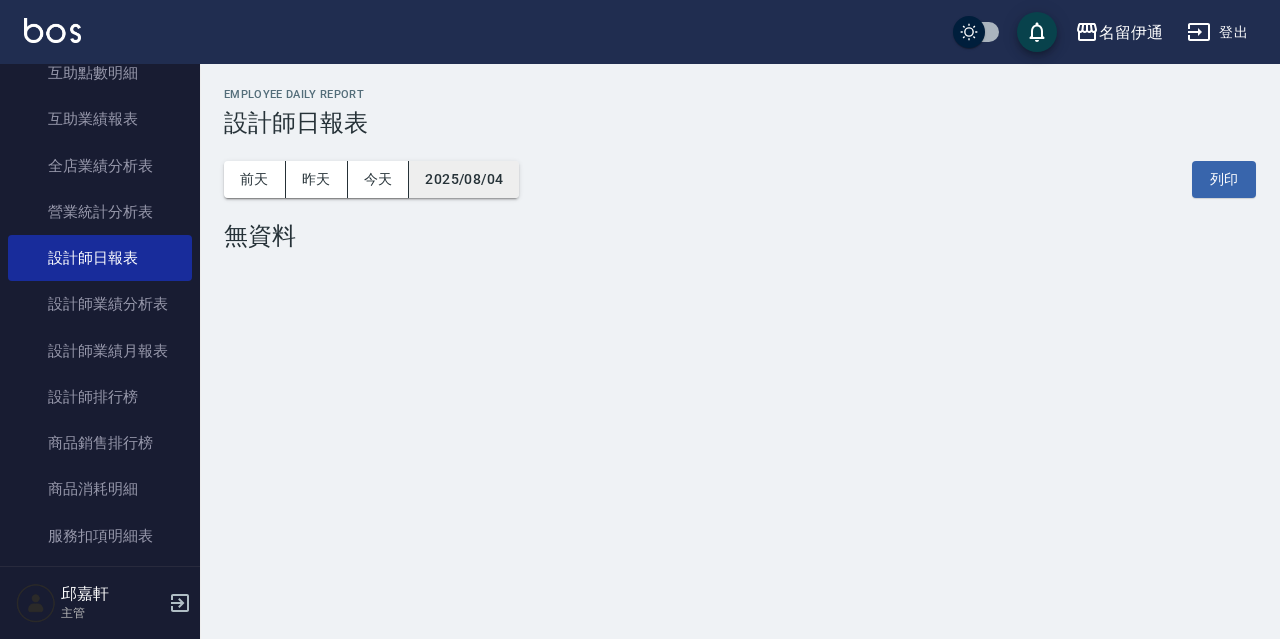 click on "2025/08/04" at bounding box center [464, 179] 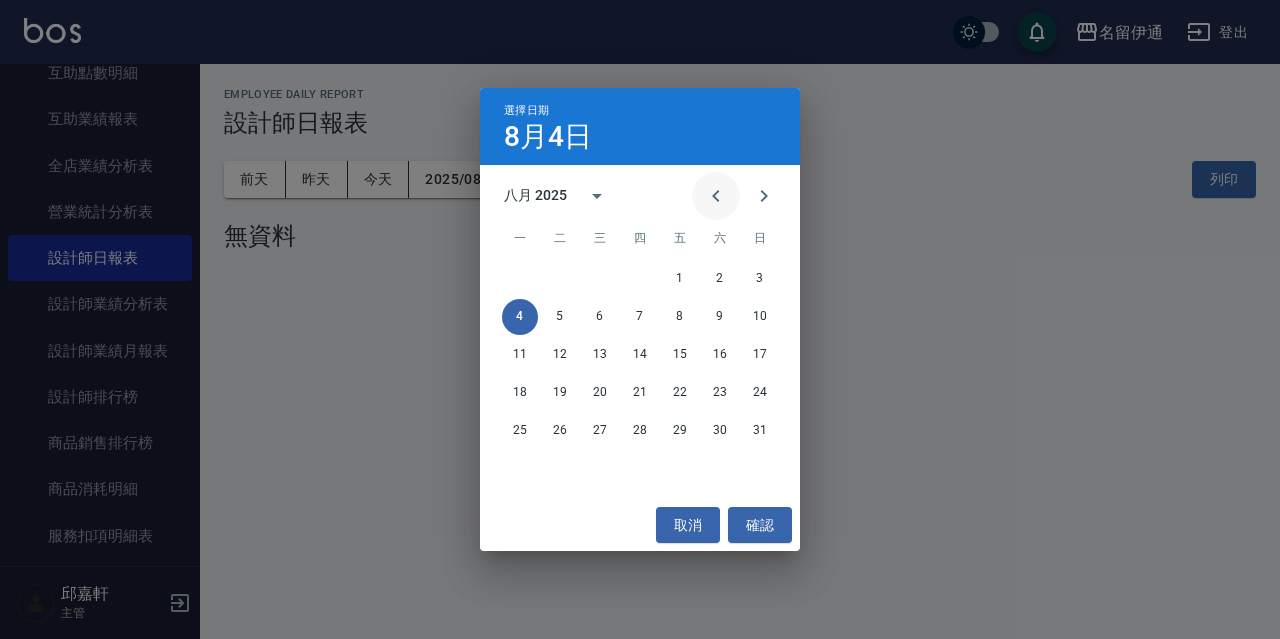 click 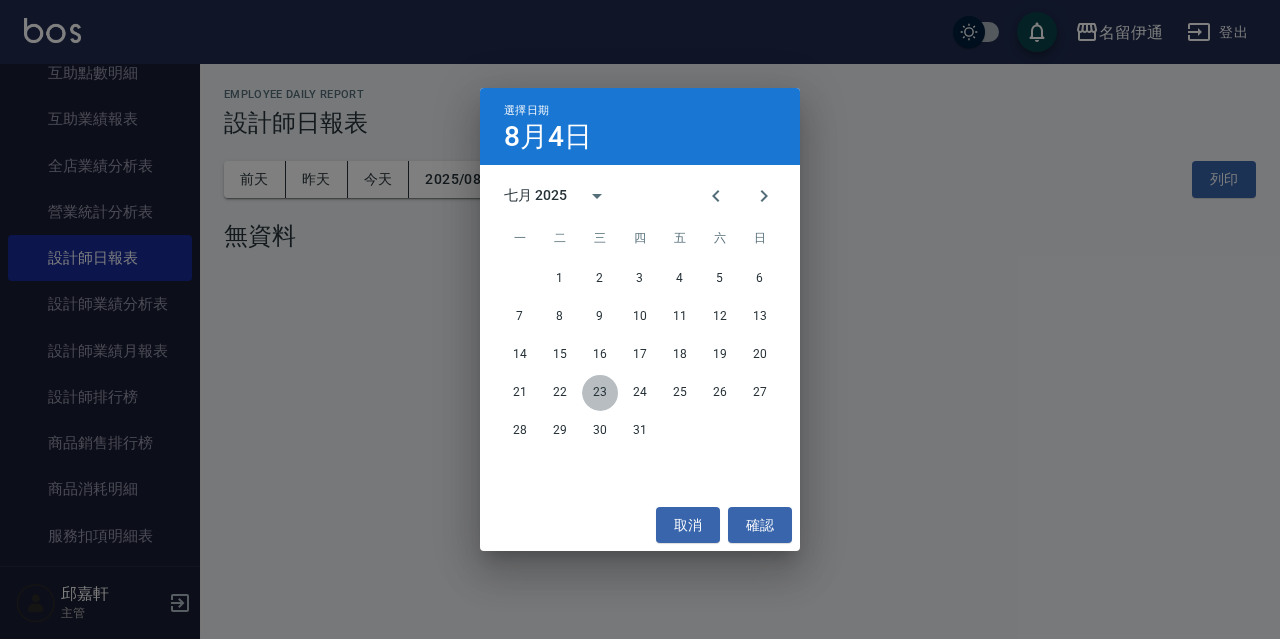click on "23" at bounding box center [600, 393] 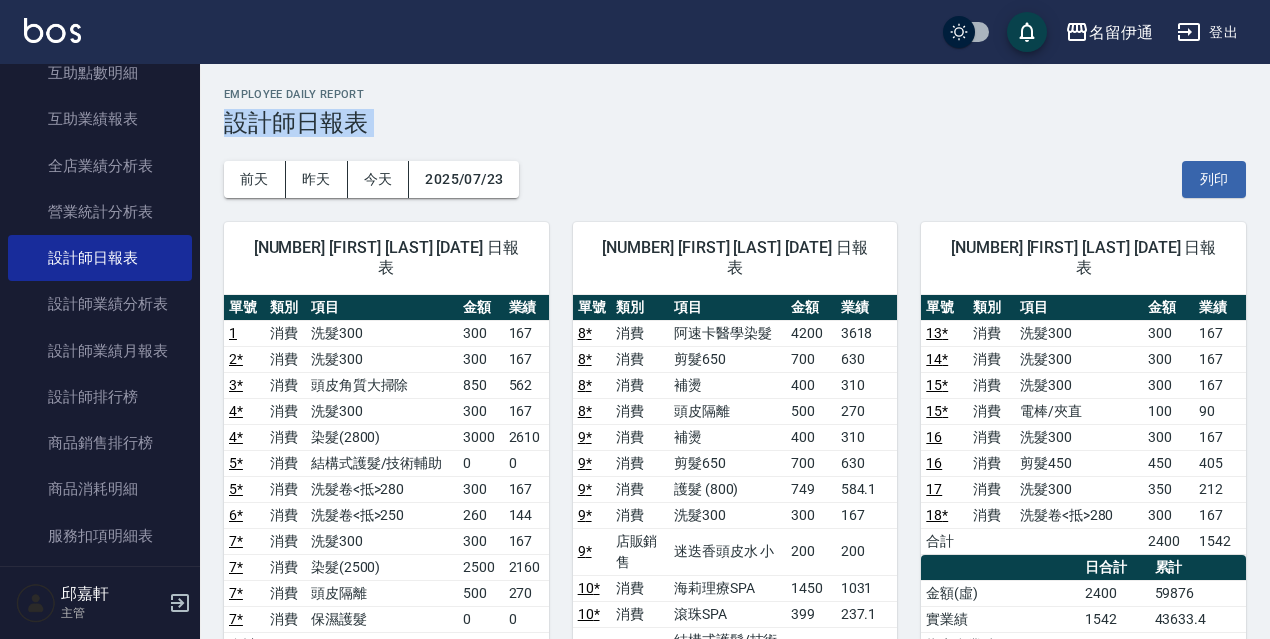 drag, startPoint x: 1269, startPoint y: 94, endPoint x: 1279, endPoint y: 177, distance: 83.60024 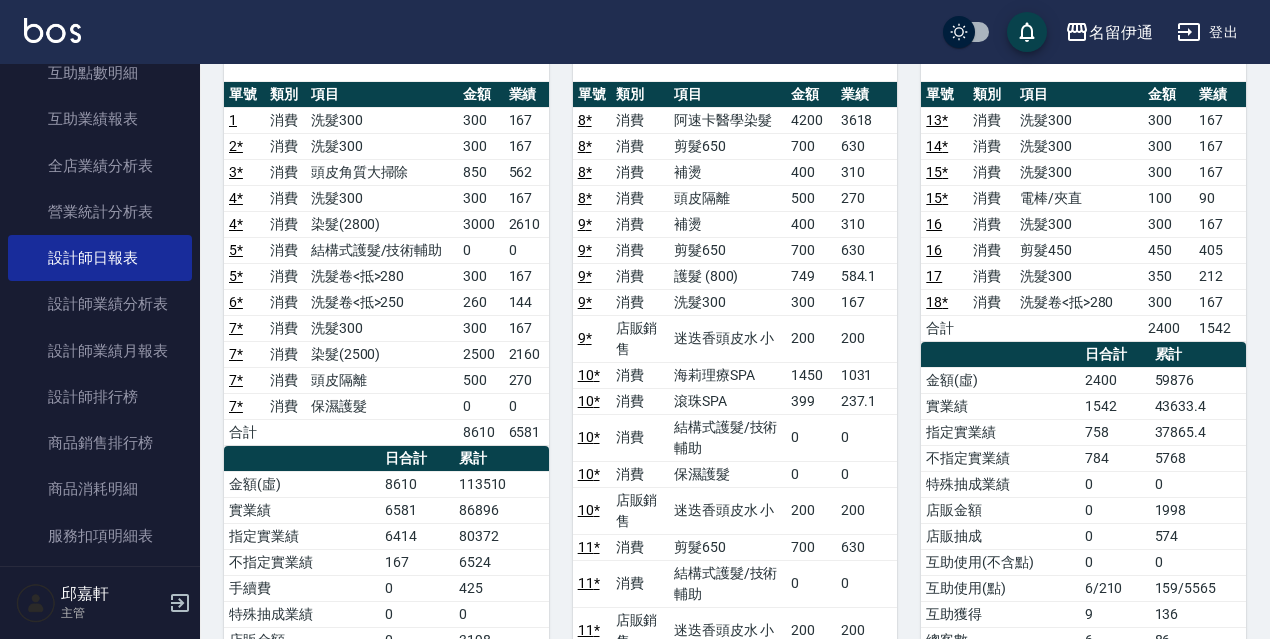 scroll, scrollTop: 103, scrollLeft: 0, axis: vertical 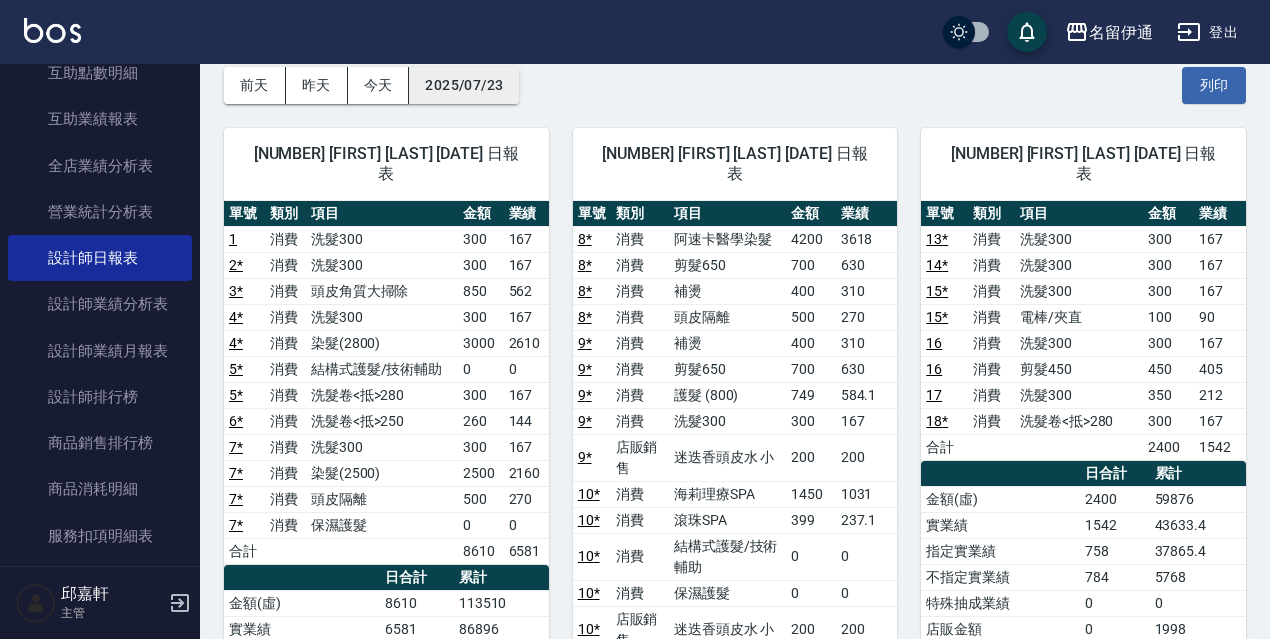 click on "2025/07/23" at bounding box center (464, 85) 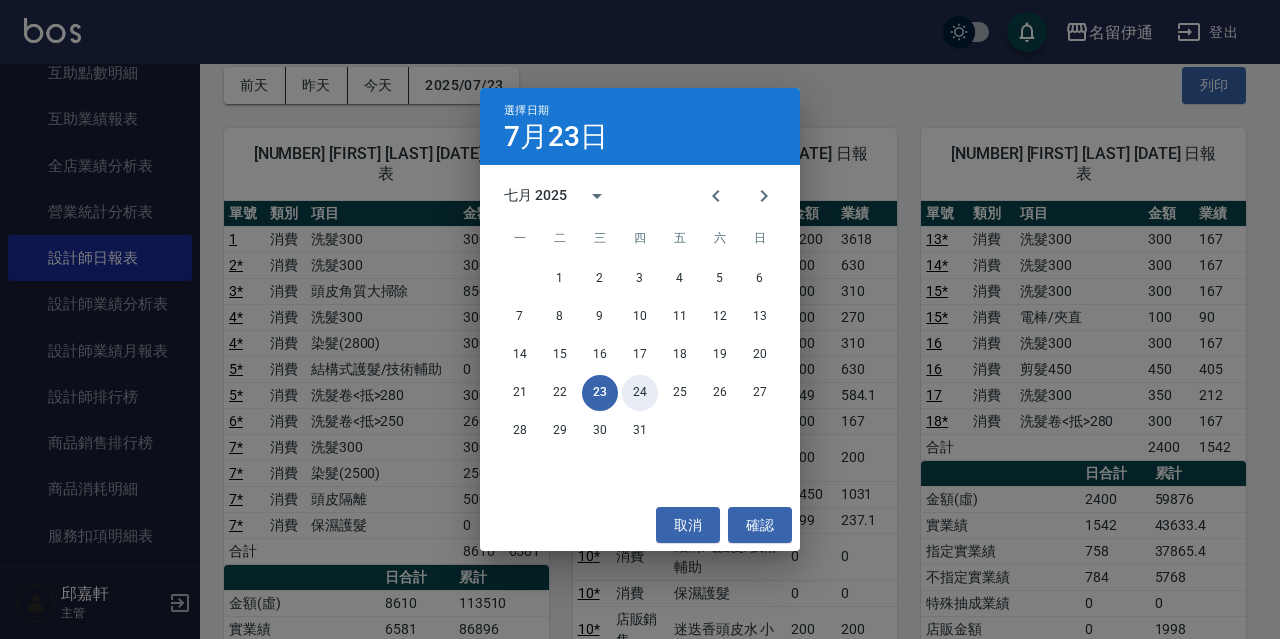 click on "24" at bounding box center (640, 393) 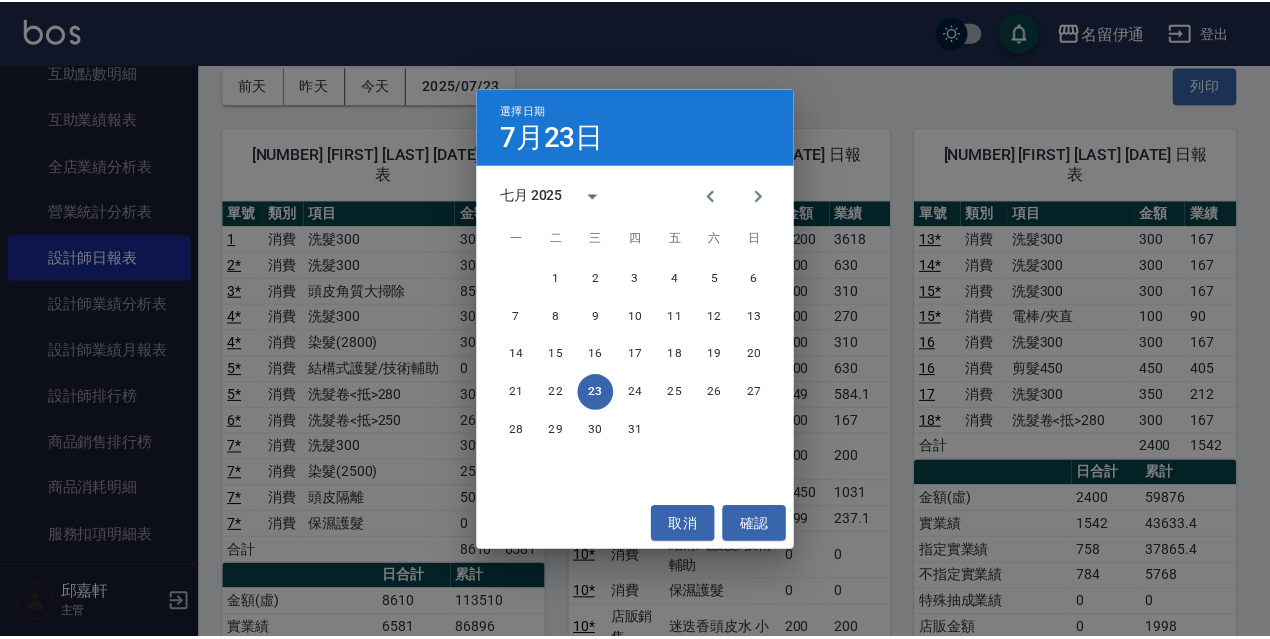 scroll, scrollTop: 0, scrollLeft: 0, axis: both 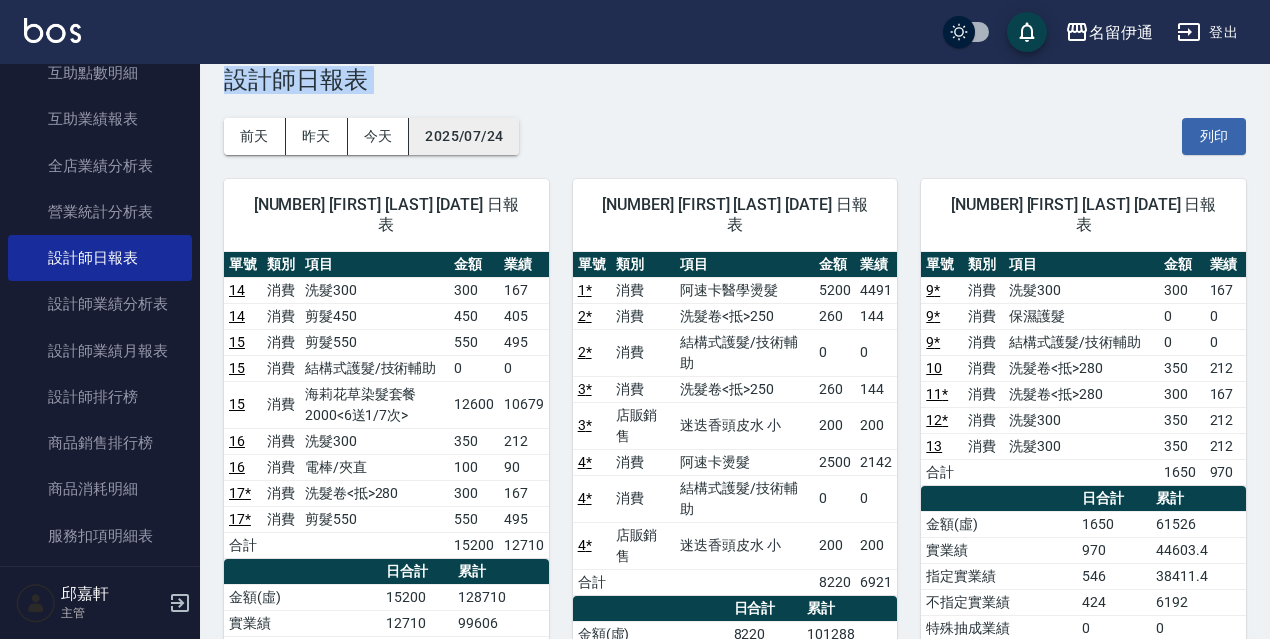 click on "2025/07/24" at bounding box center (464, 136) 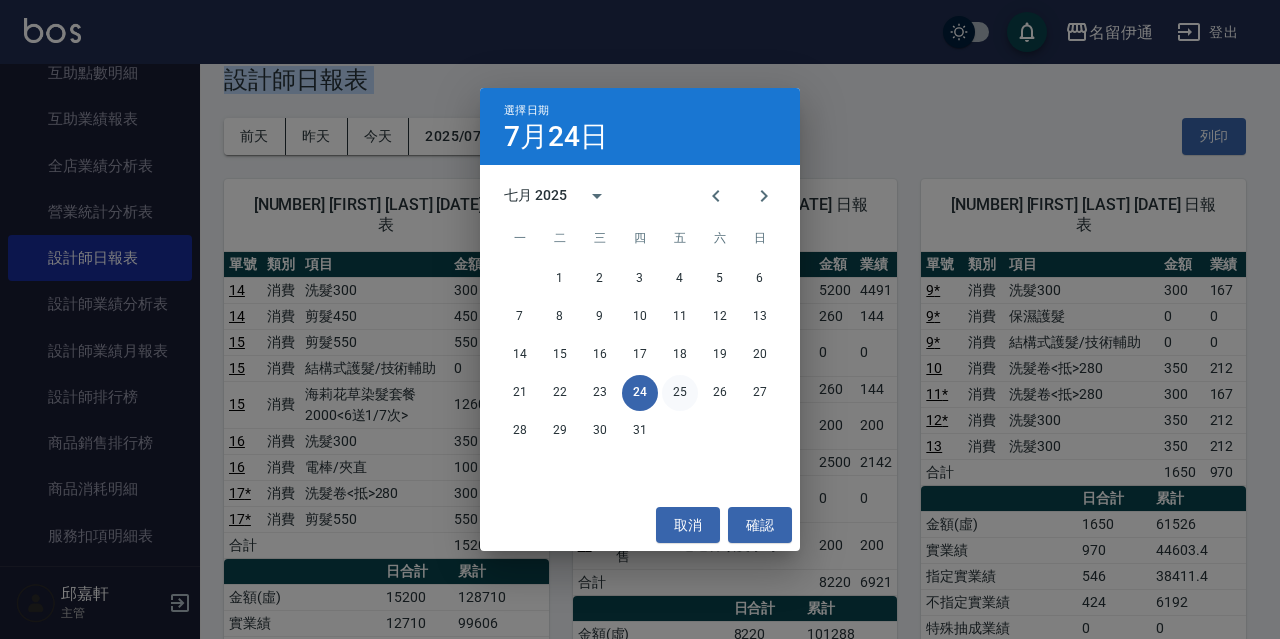 click on "25" at bounding box center [680, 393] 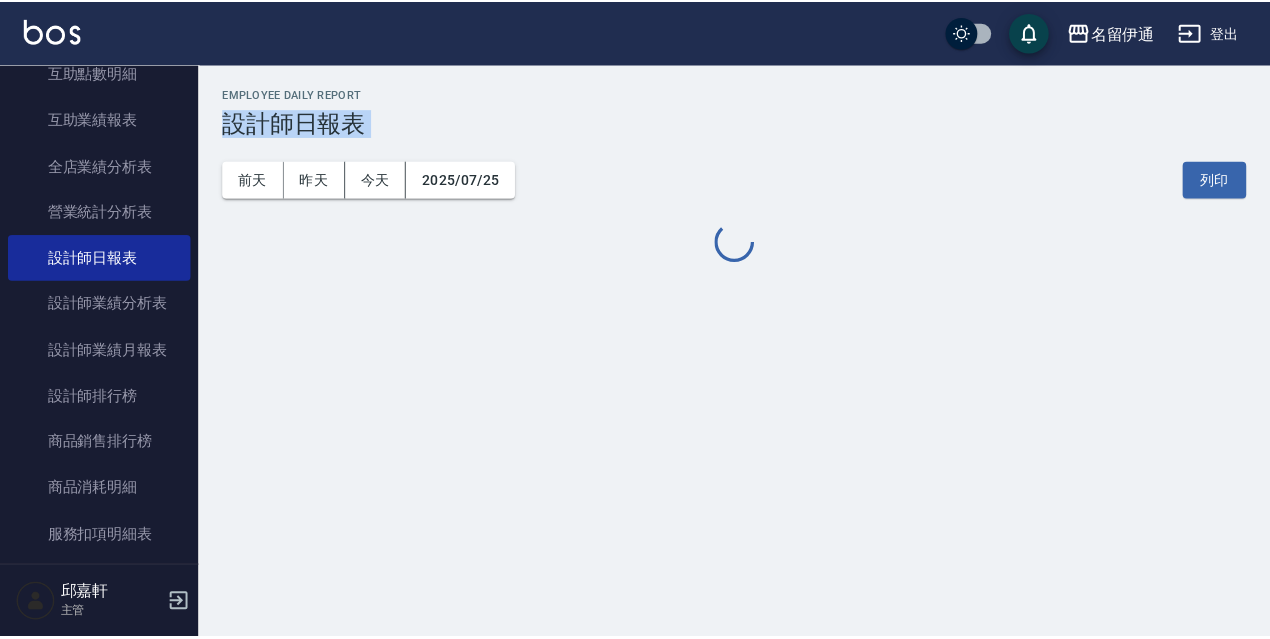 scroll, scrollTop: 0, scrollLeft: 0, axis: both 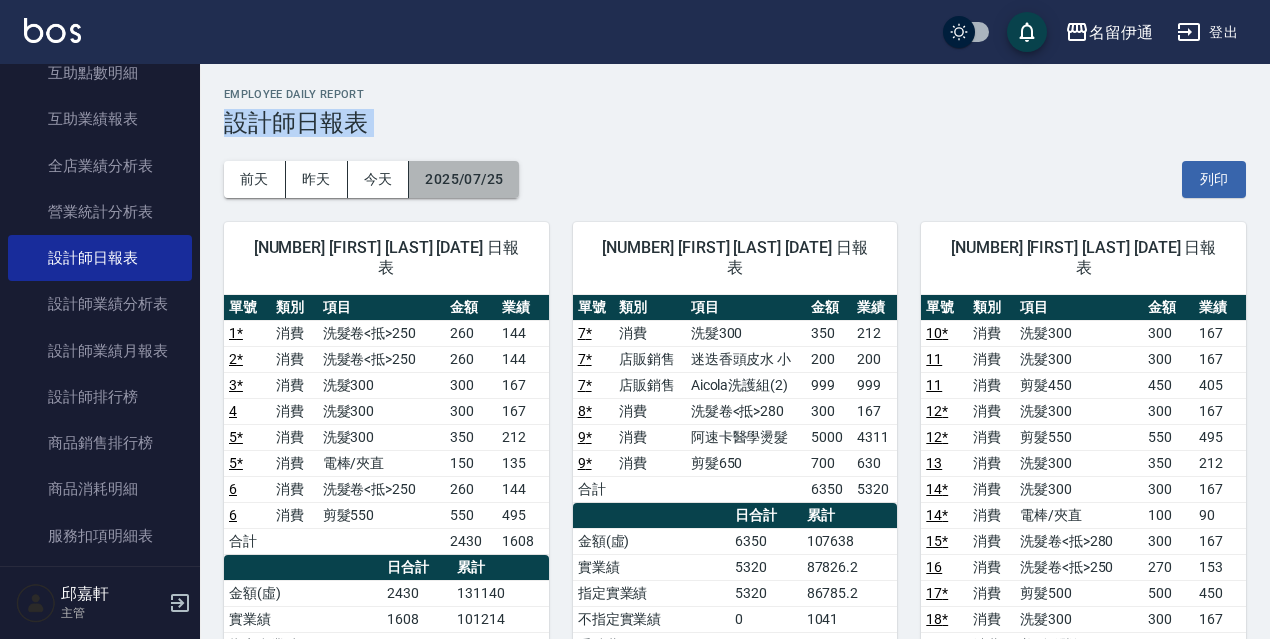 click on "2025/07/25" at bounding box center (464, 179) 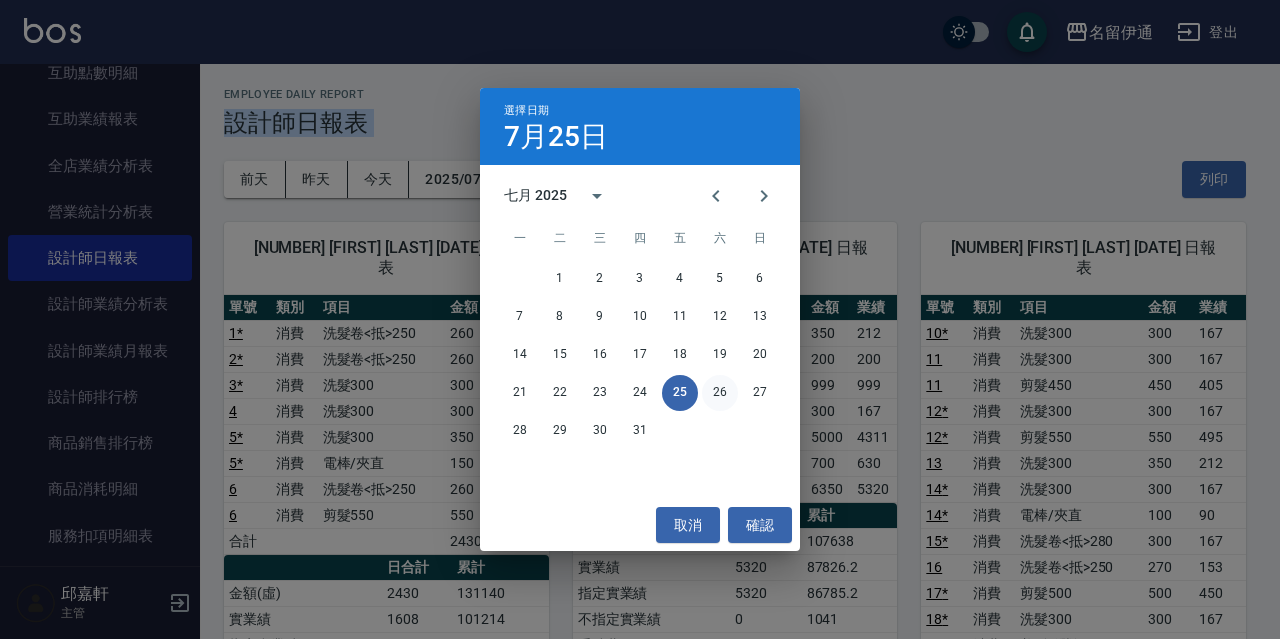 click on "26" at bounding box center [720, 393] 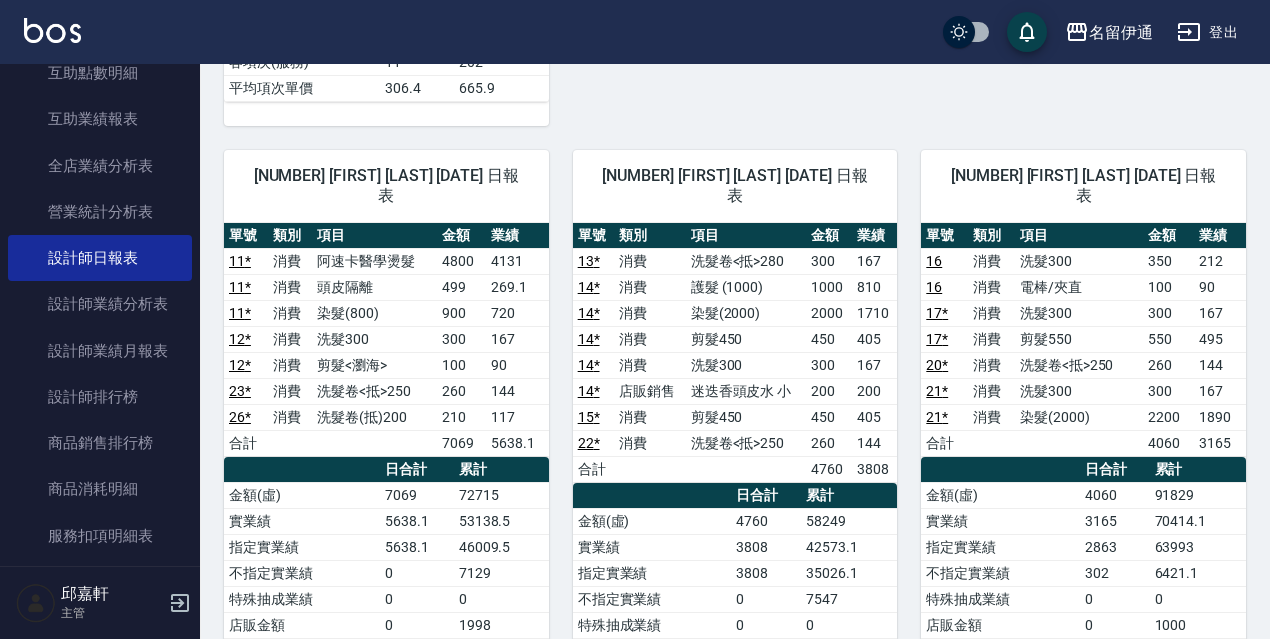 scroll, scrollTop: 995, scrollLeft: 0, axis: vertical 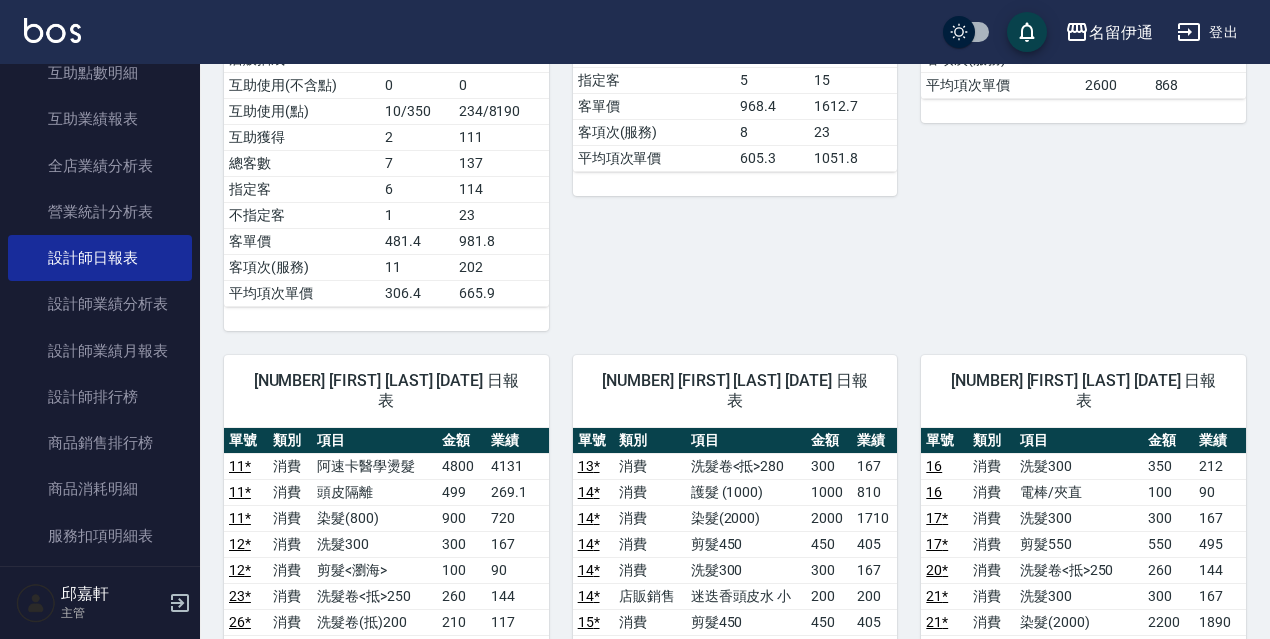 click on "11 *" at bounding box center (240, 466) 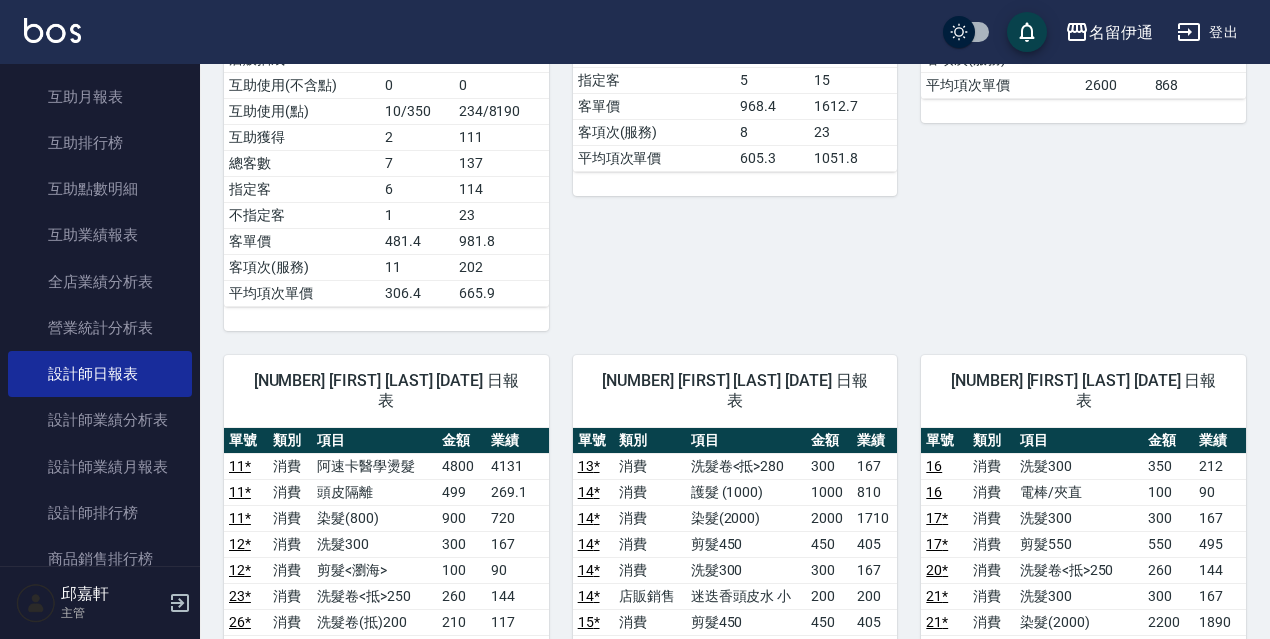 scroll, scrollTop: 330, scrollLeft: 0, axis: vertical 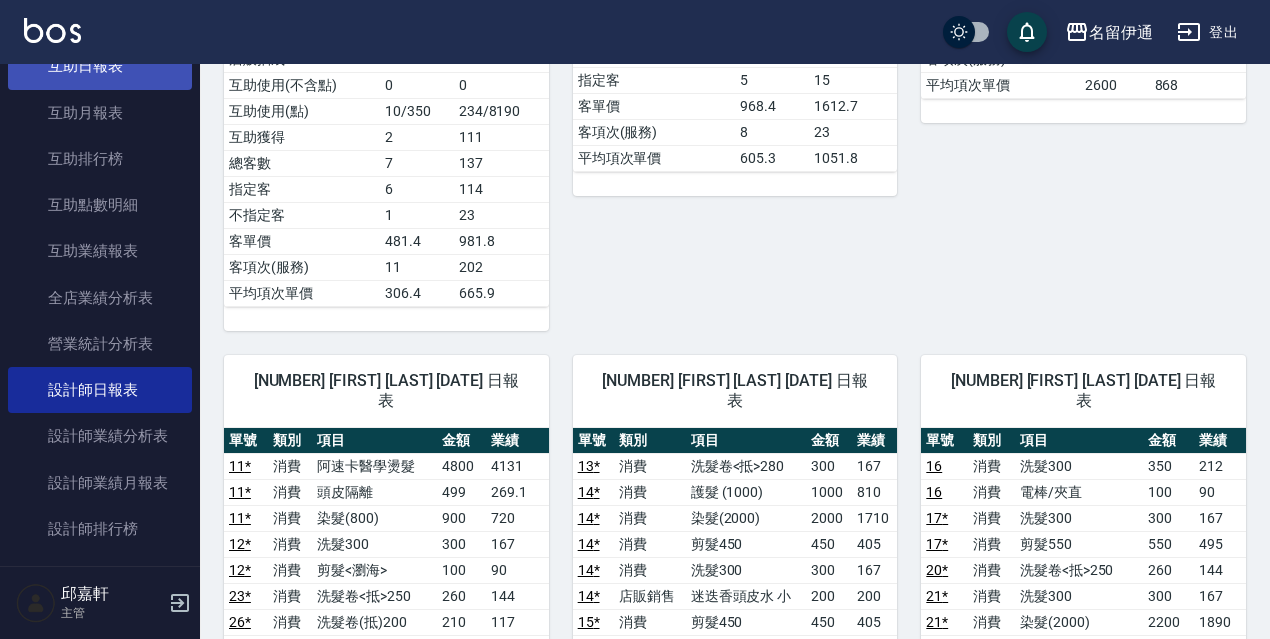 click on "互助日報表" at bounding box center [100, 66] 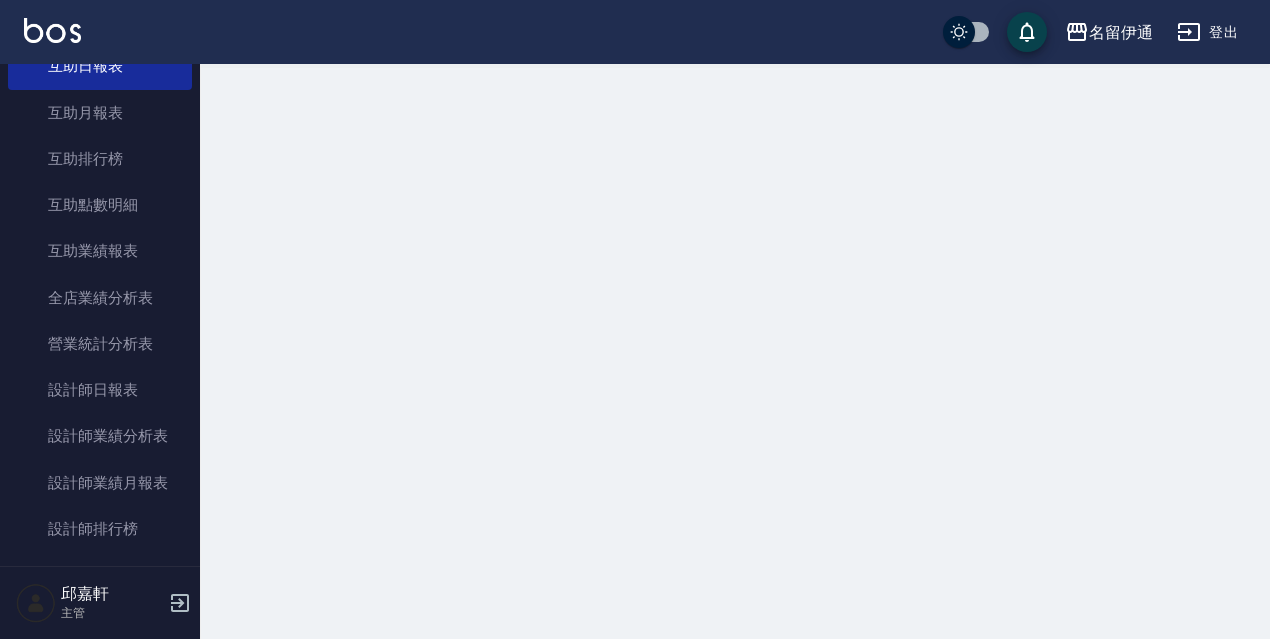 scroll, scrollTop: 0, scrollLeft: 0, axis: both 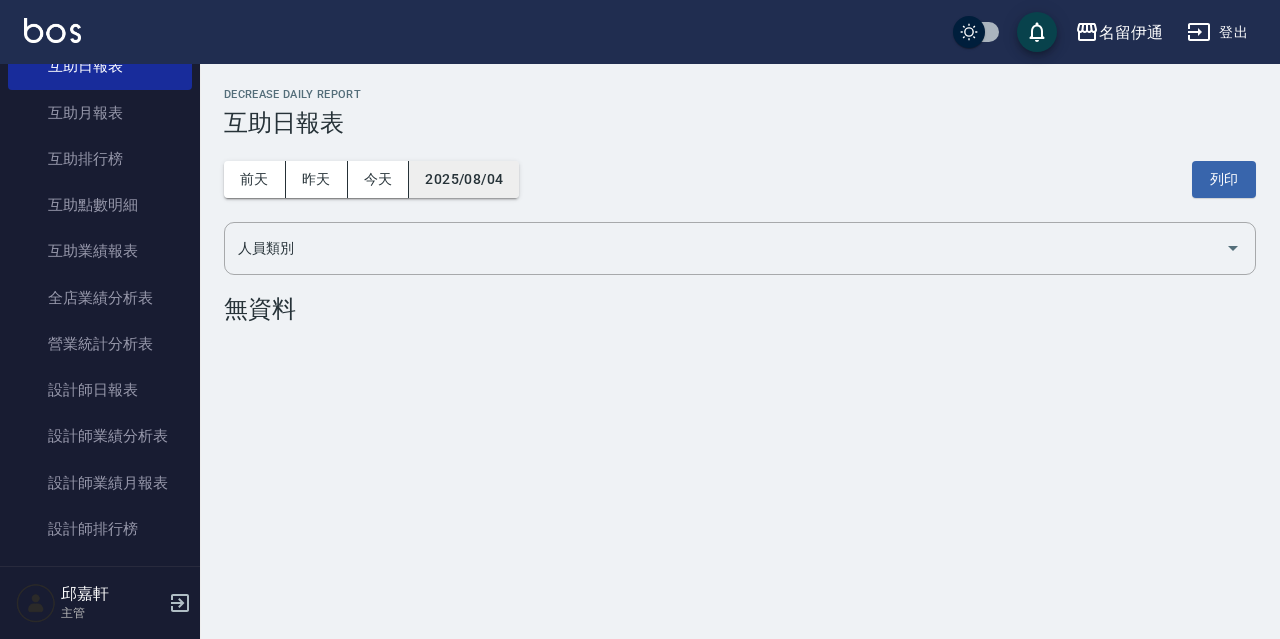 click on "2025/08/04" at bounding box center (464, 179) 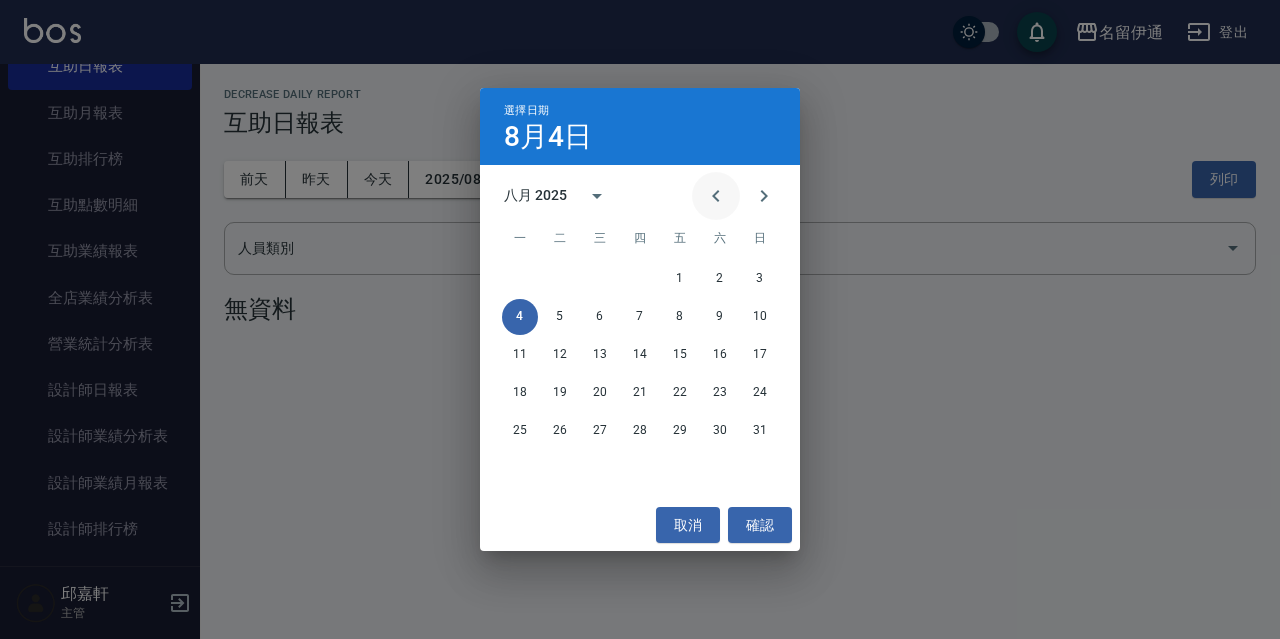 click 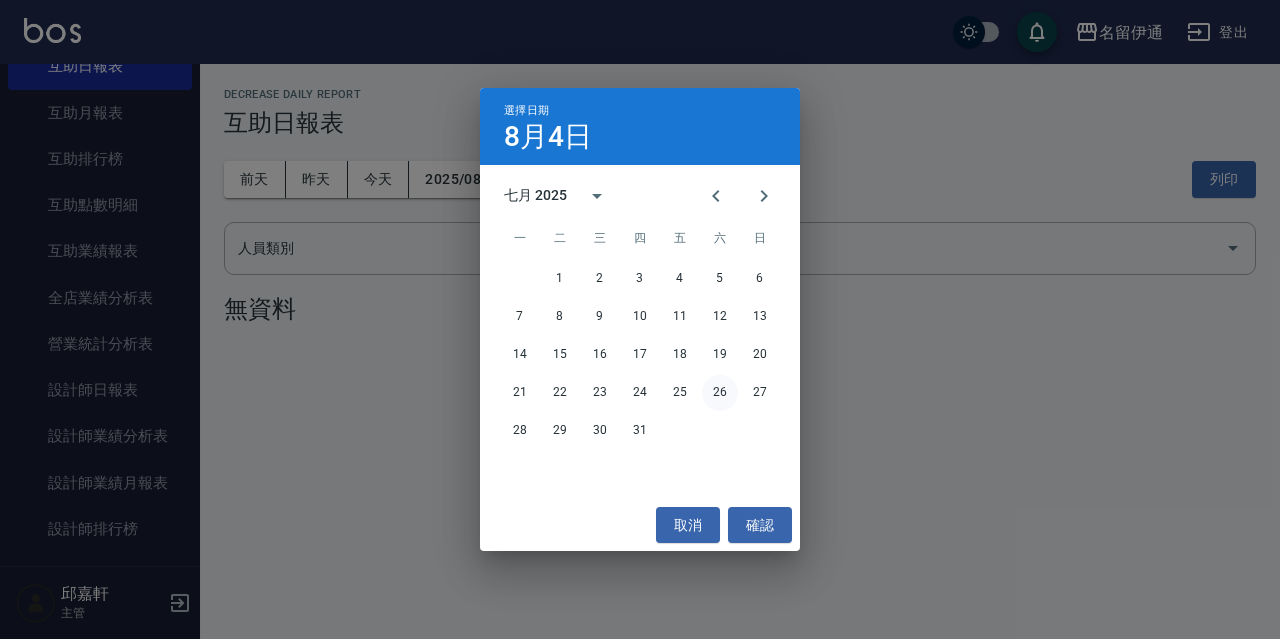 click on "26" at bounding box center (720, 393) 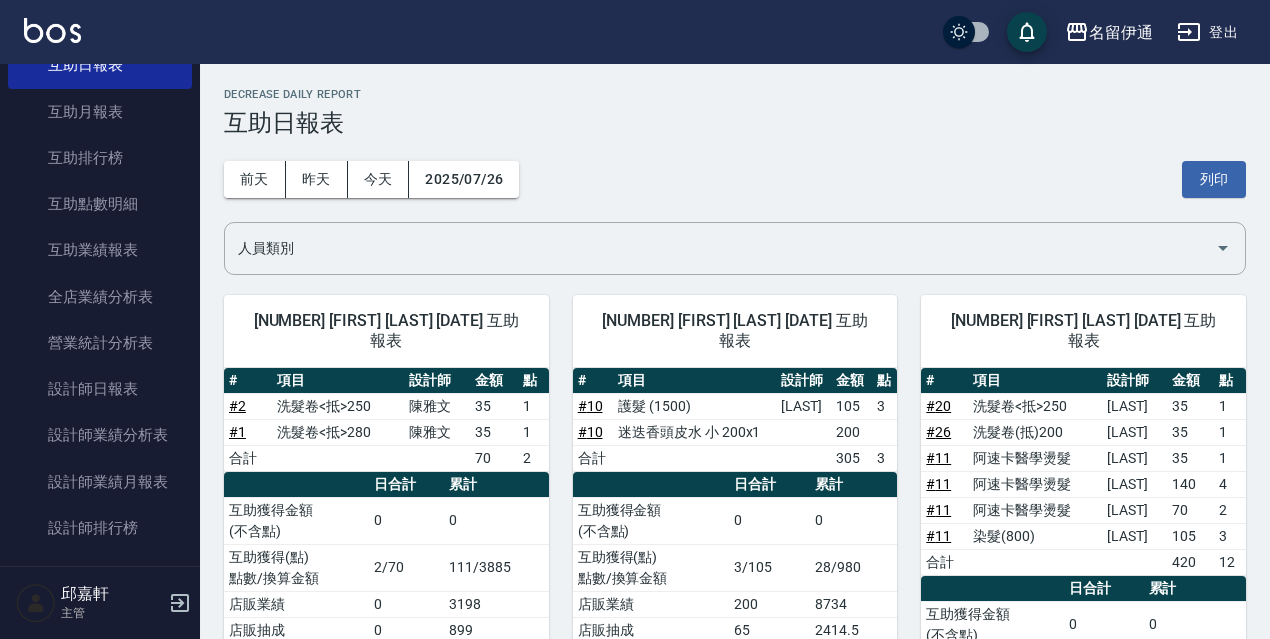 scroll, scrollTop: 336, scrollLeft: 0, axis: vertical 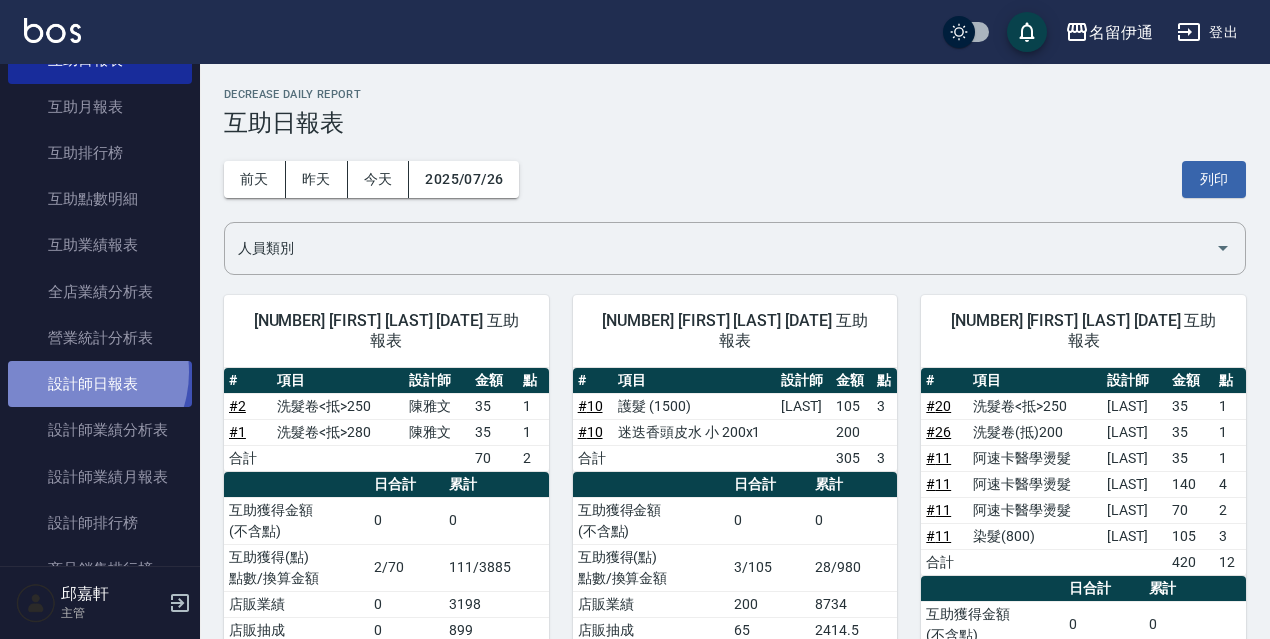 click on "設計師日報表" at bounding box center [100, 384] 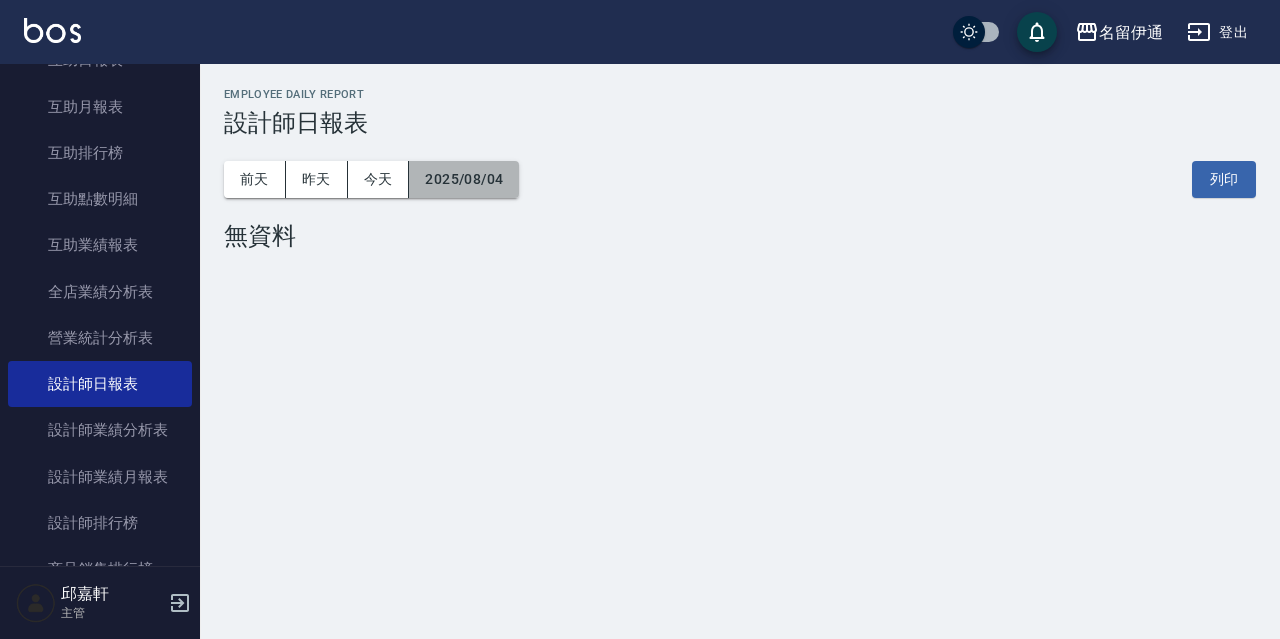 click on "2025/08/04" at bounding box center (464, 179) 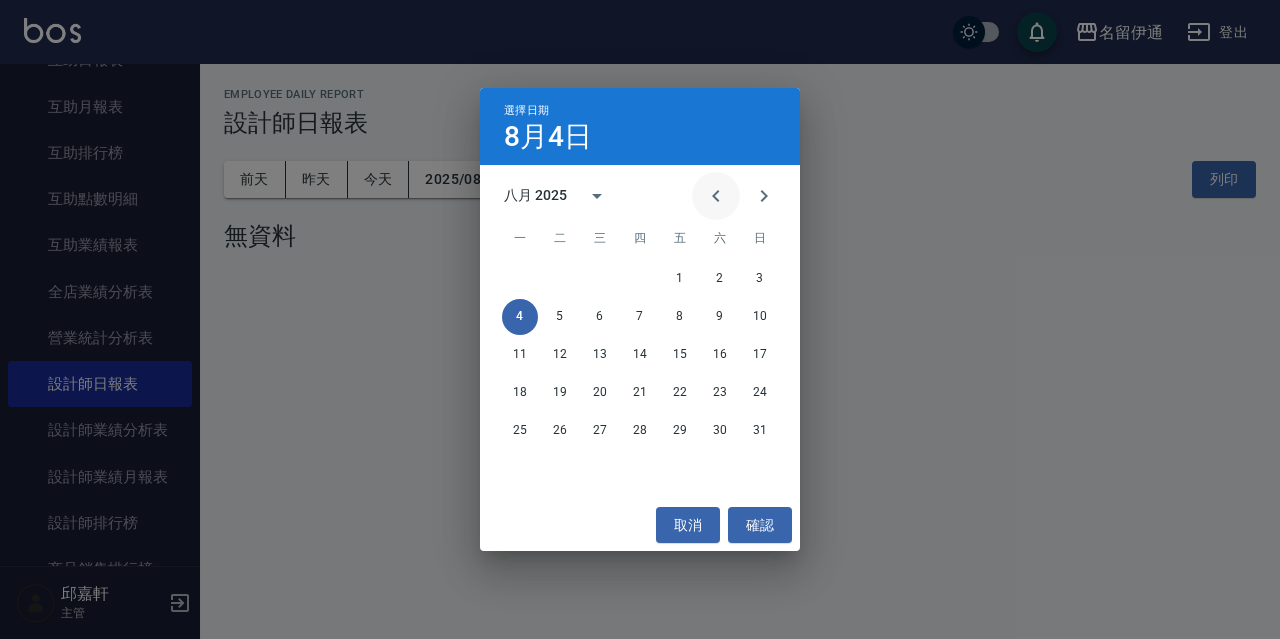 click 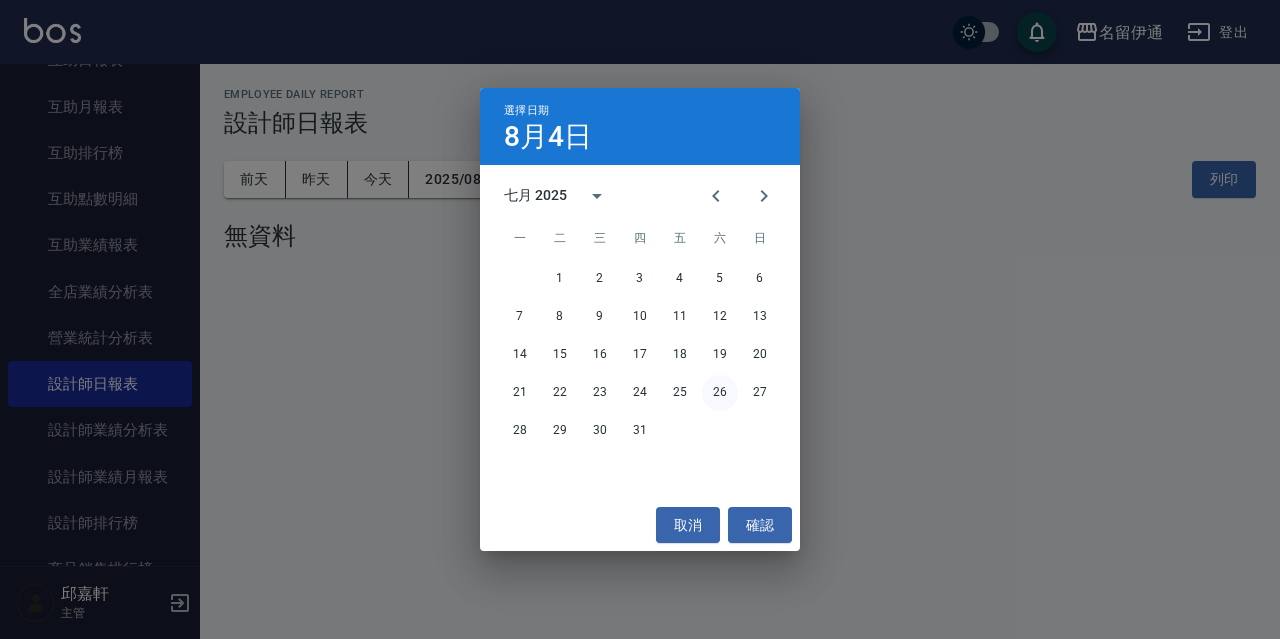 click on "26" at bounding box center [720, 393] 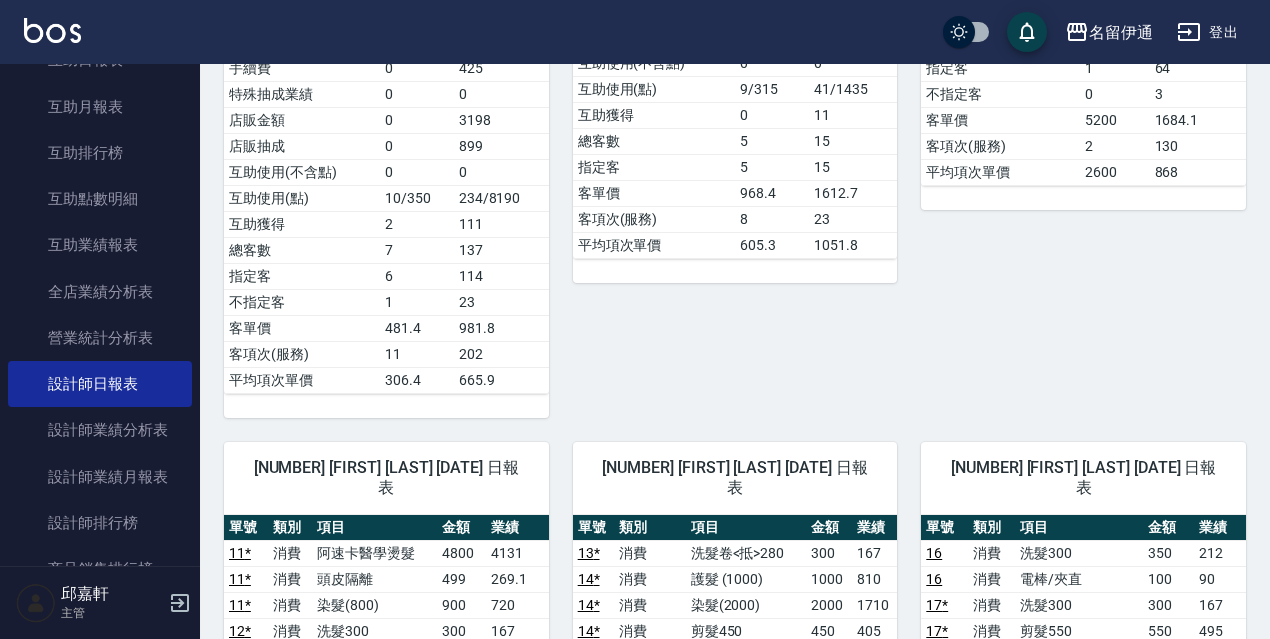 scroll, scrollTop: 953, scrollLeft: 0, axis: vertical 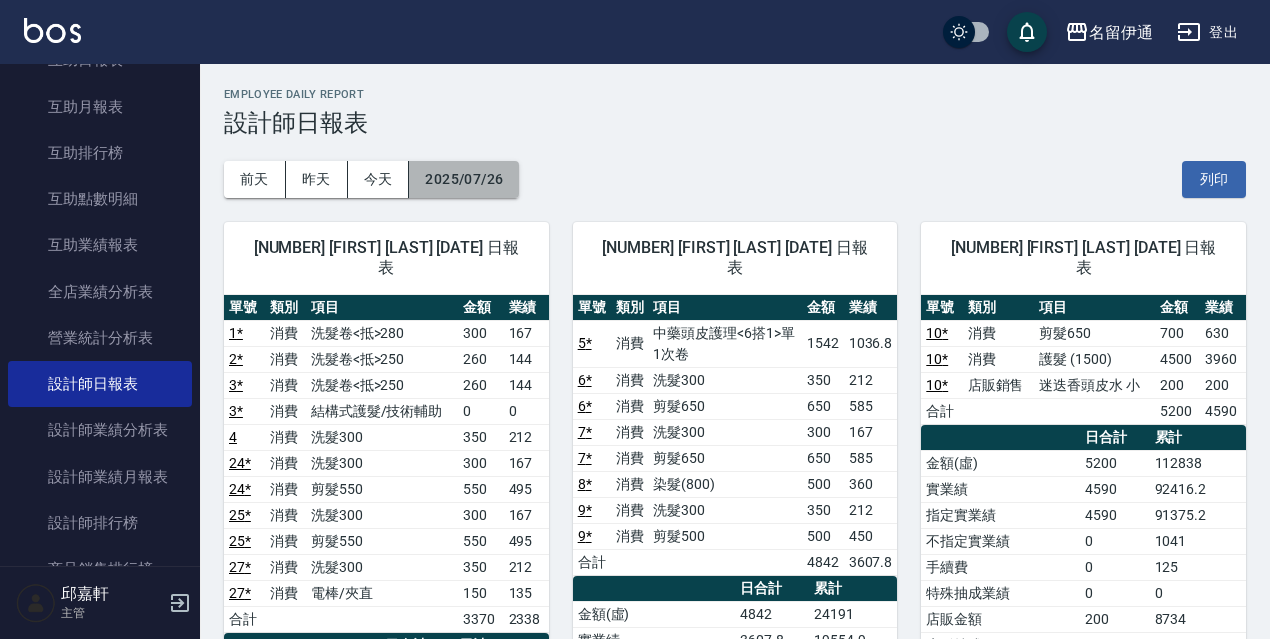 click on "2025/07/26" at bounding box center (464, 179) 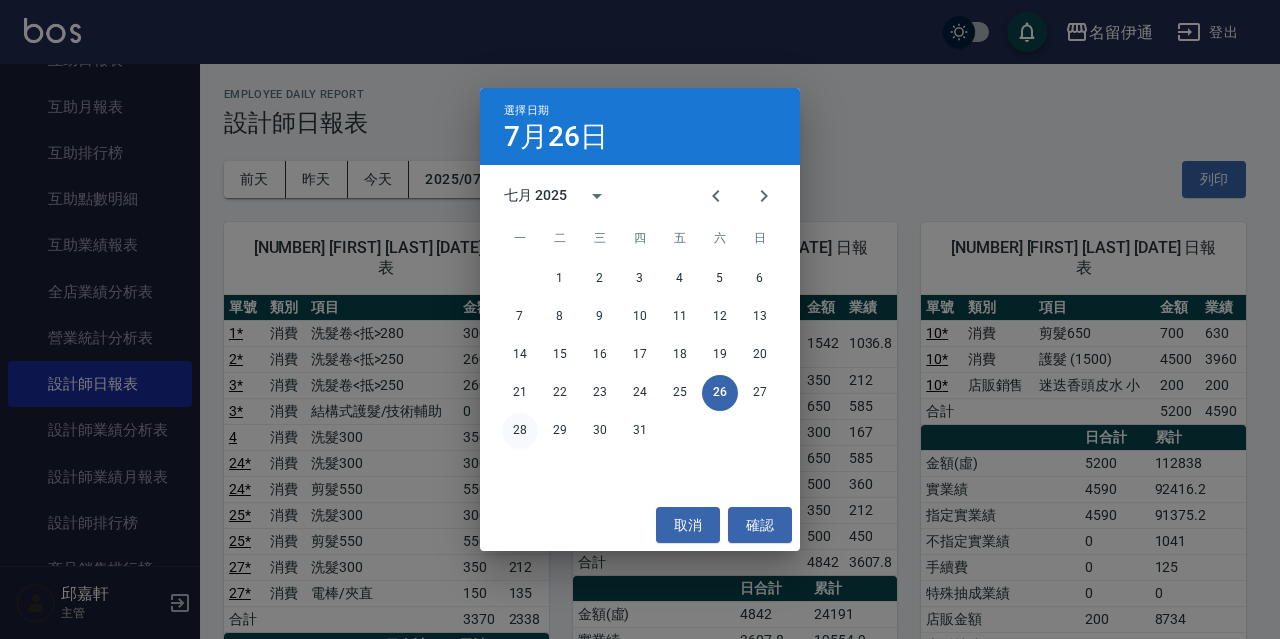 click on "28" at bounding box center [520, 431] 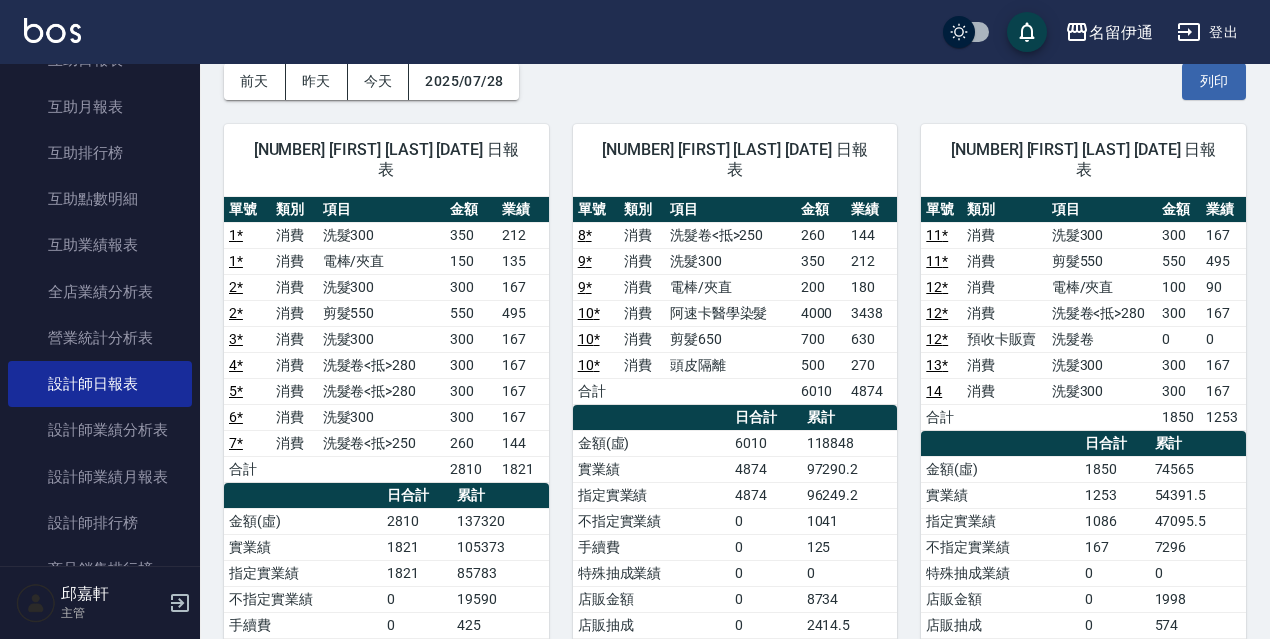 scroll, scrollTop: 81, scrollLeft: 0, axis: vertical 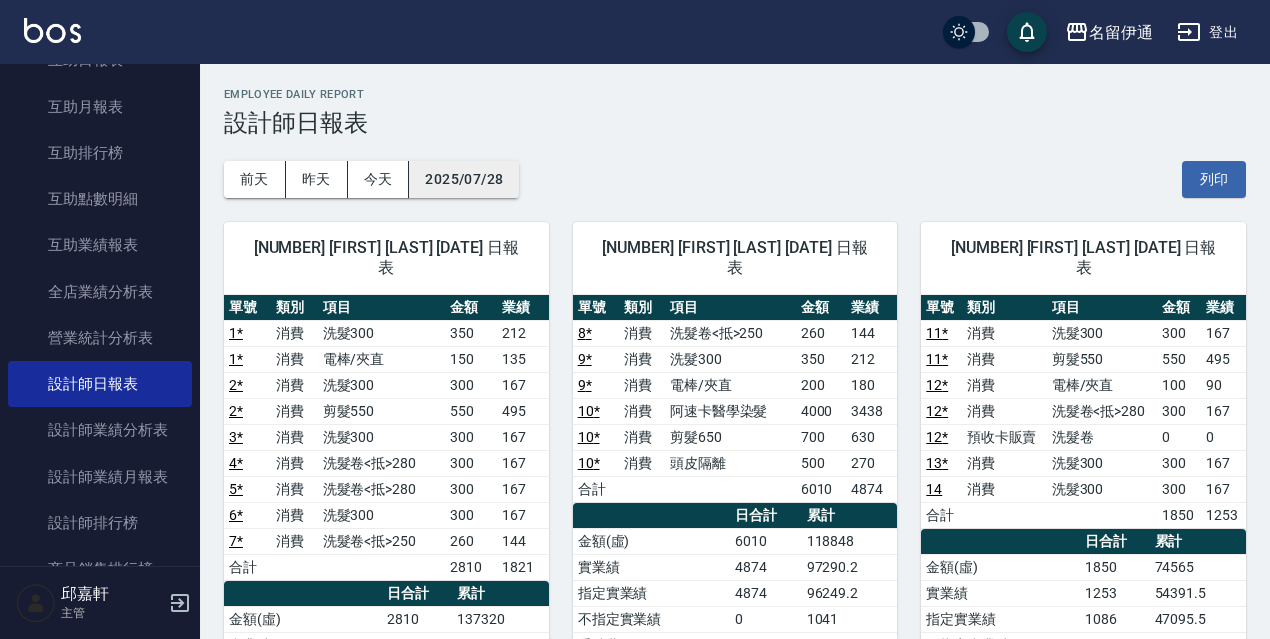 click on "2025/07/28" at bounding box center (464, 179) 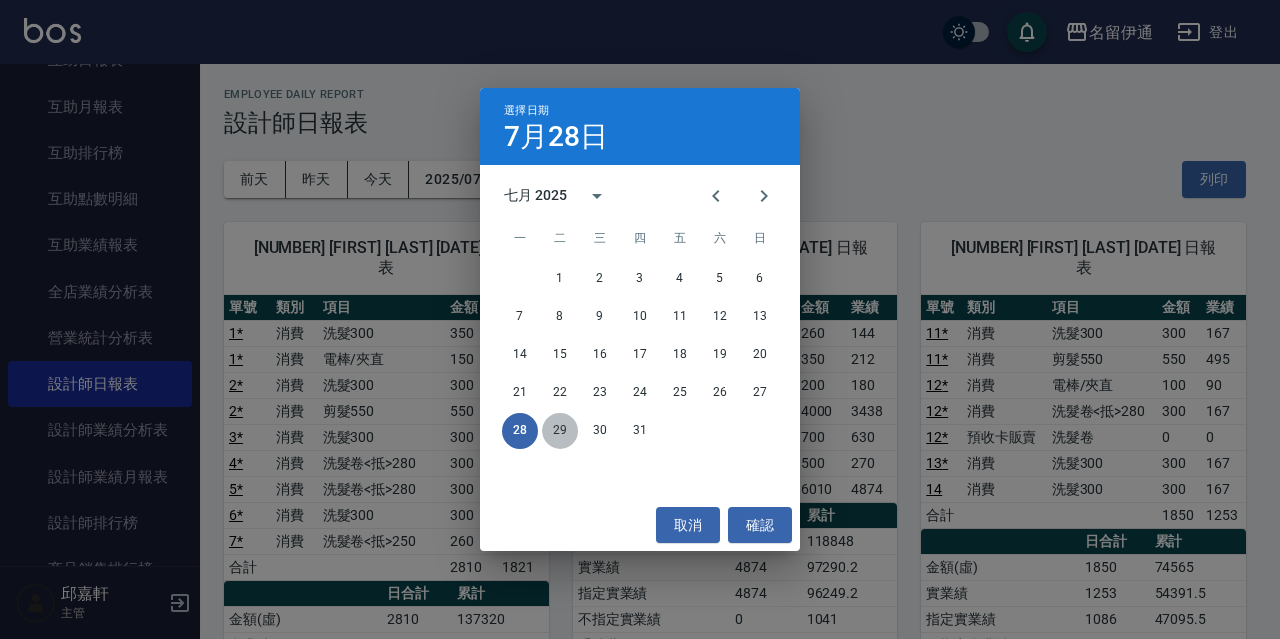 click on "29" at bounding box center [560, 431] 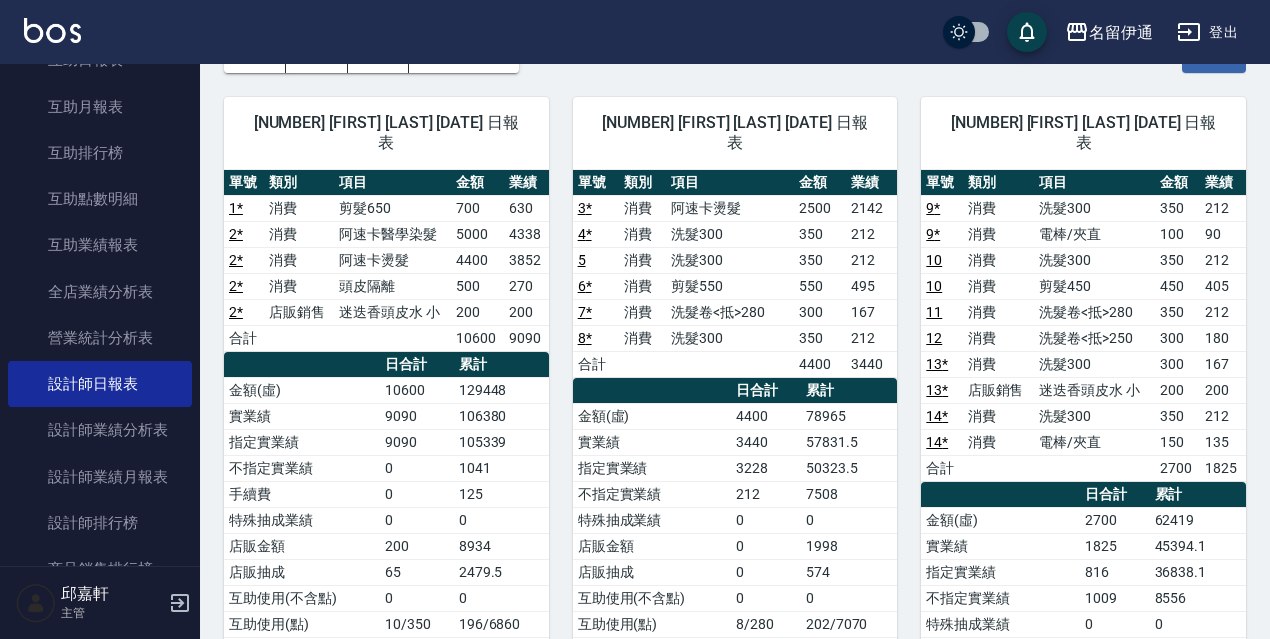 scroll, scrollTop: 121, scrollLeft: 0, axis: vertical 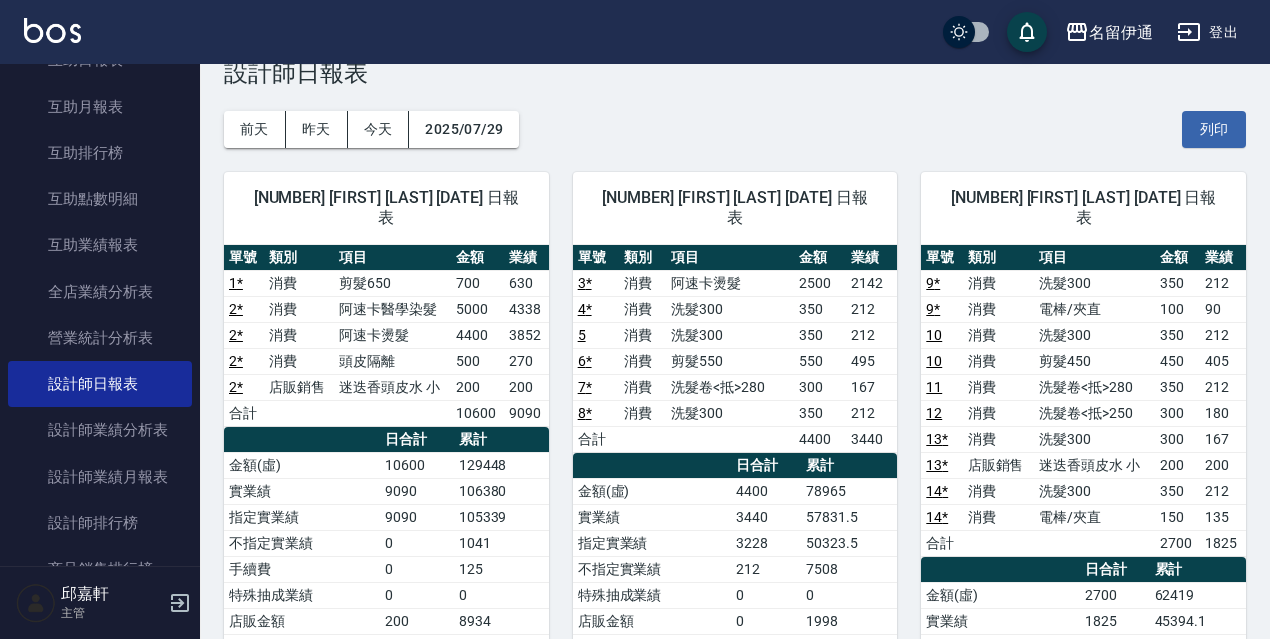click on "3 *" at bounding box center [585, 283] 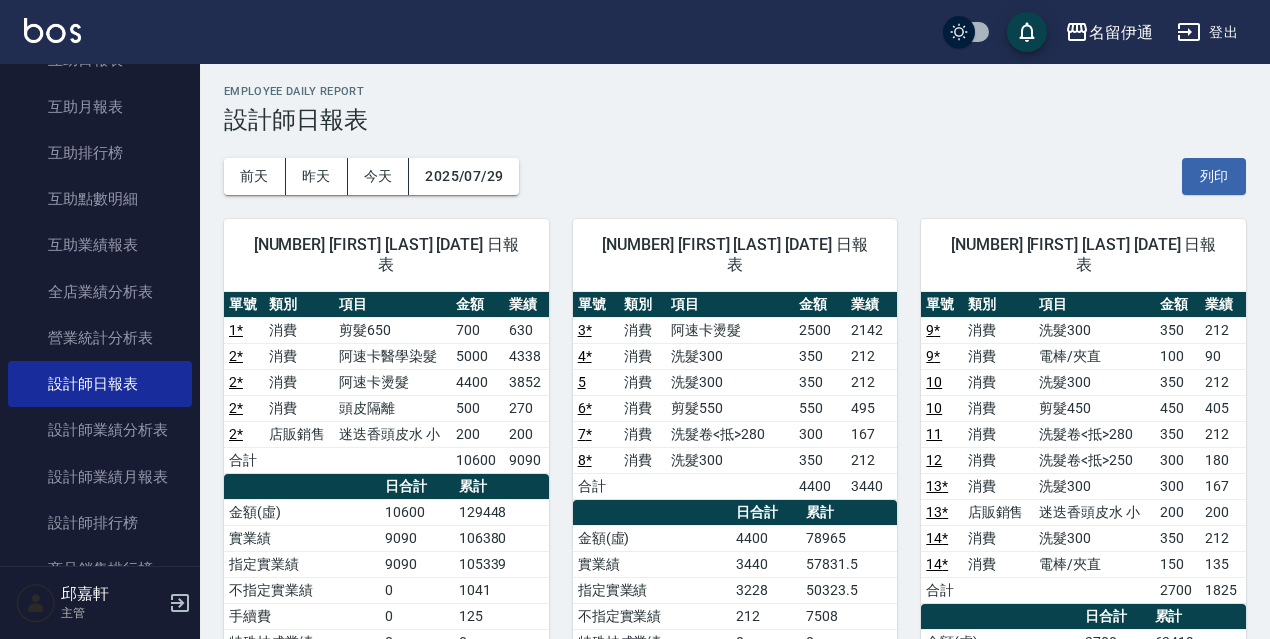 scroll, scrollTop: 0, scrollLeft: 0, axis: both 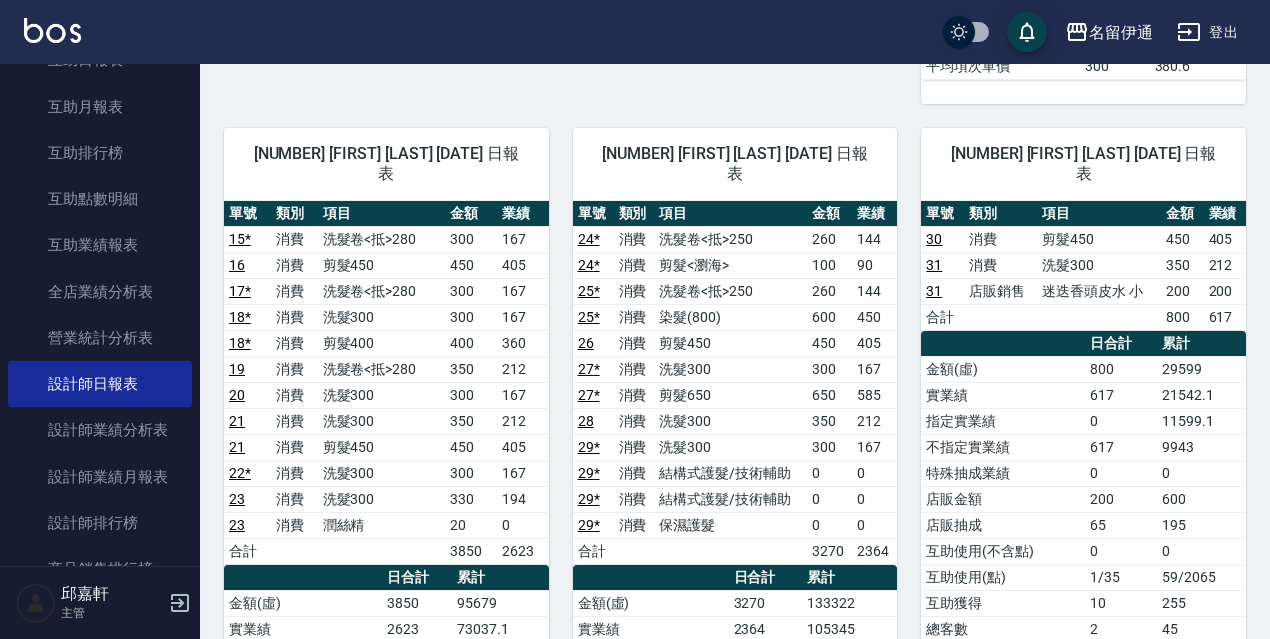 click on "29 *" at bounding box center (589, 447) 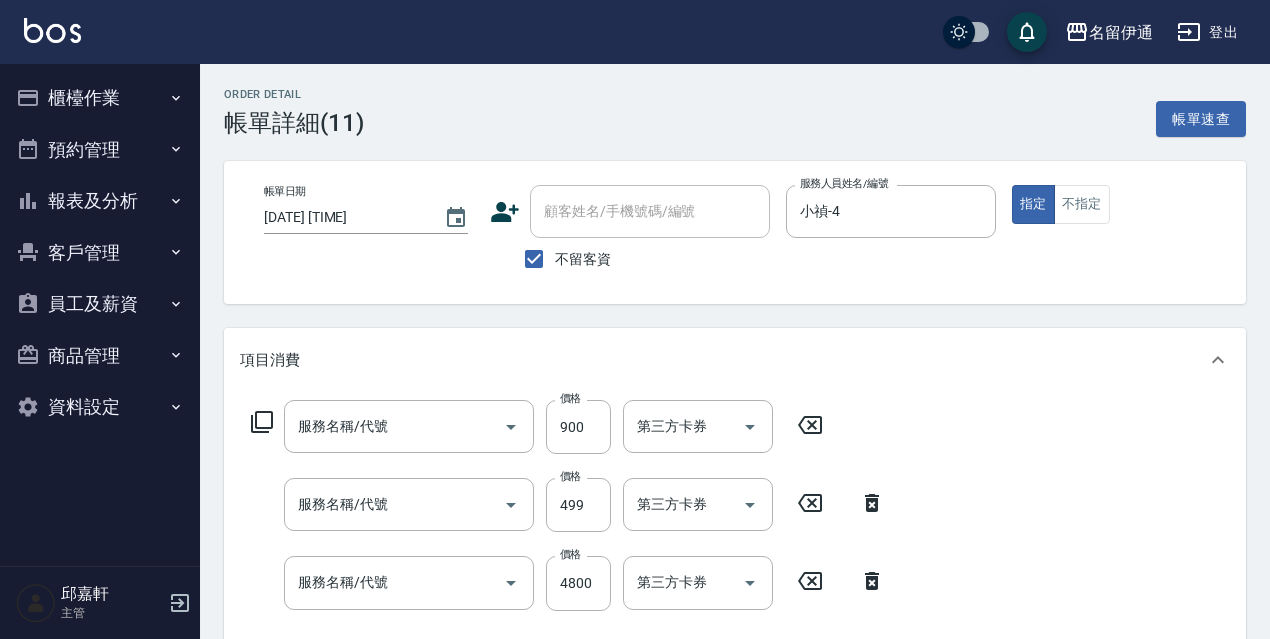 scroll, scrollTop: 0, scrollLeft: 0, axis: both 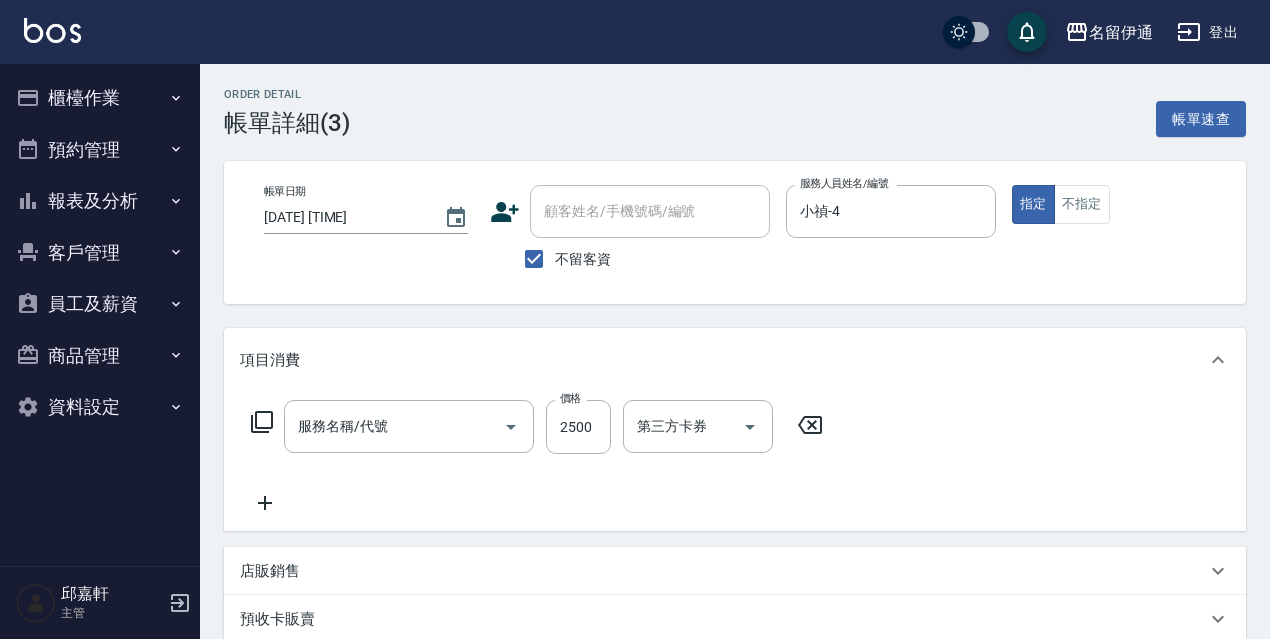 type on "阿速卡燙髮(411)" 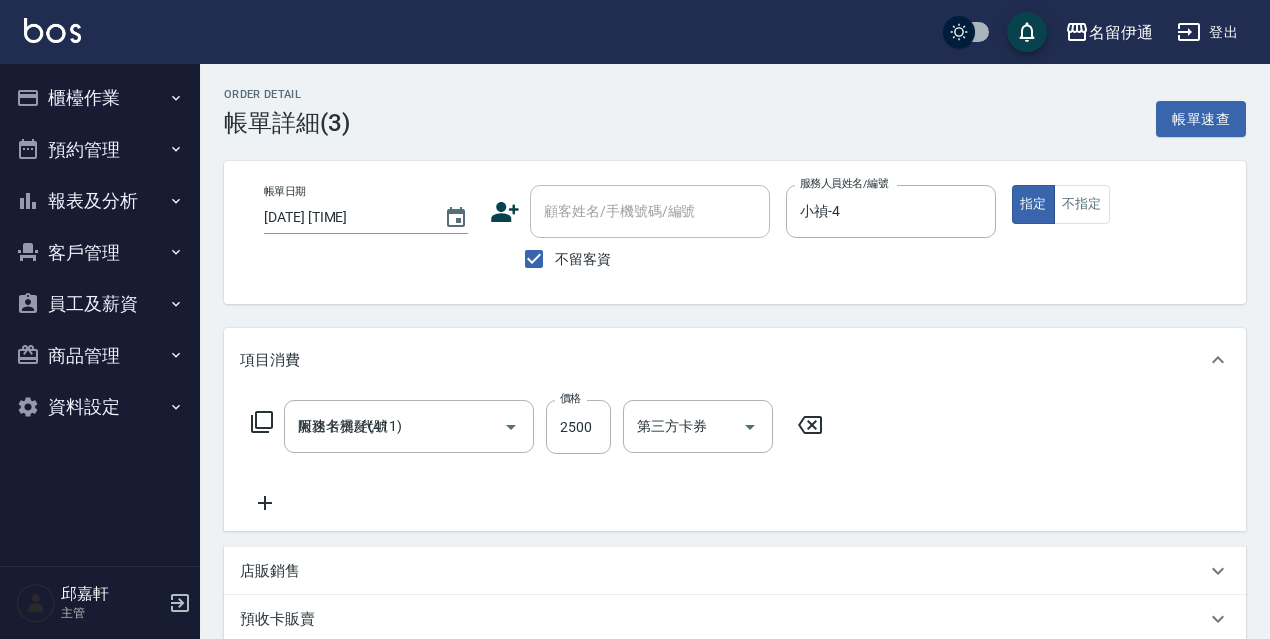 scroll, scrollTop: 0, scrollLeft: 0, axis: both 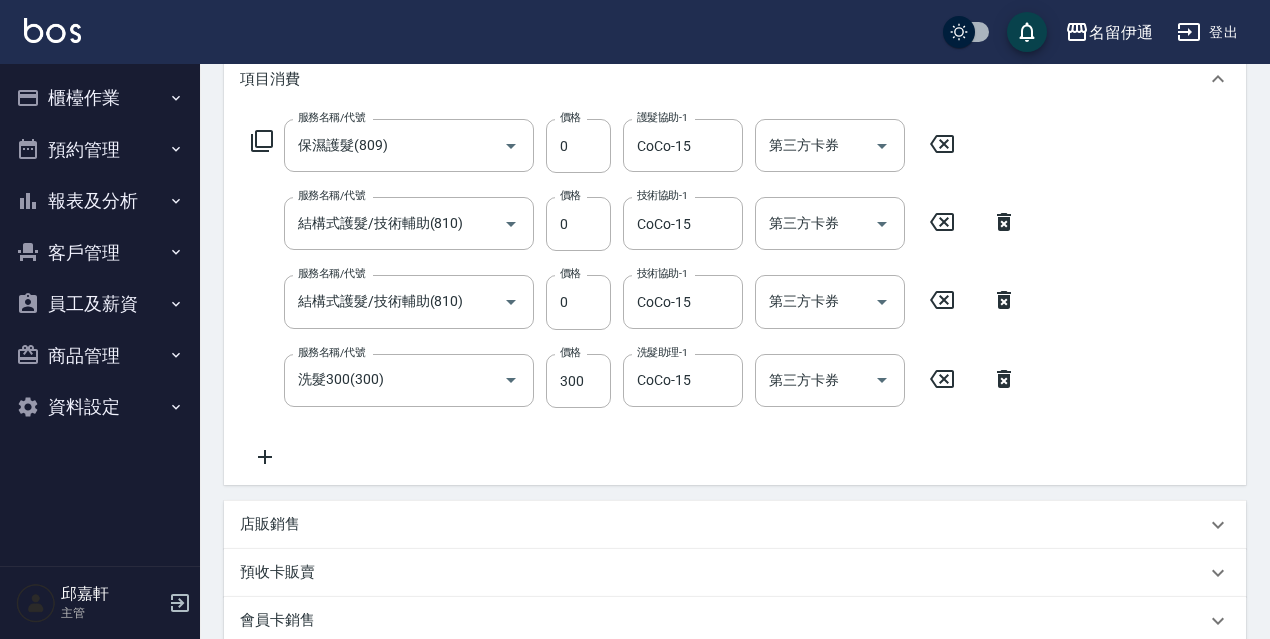 click on "名留伊通 登出 櫃檯作業 打帳單 帳單列表 現金收支登錄 高階收支登錄 材料自購登錄 每日結帳 現場電腦打卡 預約管理 預約管理 單日預約紀錄 單週預約紀錄 報表及分析 報表目錄 店家日報表 店家排行榜 互助日報表 互助月報表 互助排行榜 互助點數明細 互助業績報表 全店業績分析表 營業統計分析表 設計師日報表 設計師業績分析表 設計師業績月報表 設計師排行榜 商品銷售排行榜 商品消耗明細 服務扣項明細表 單一服務項目查詢 店販抽成明細 店販分類抽成明細 顧客入金餘額表 顧客卡券餘額表 每日收支明細 收支分類明細表 收支匯款表 費用分析表 客戶管理 客戶列表 卡券管理 入金管理 員工及薪資 員工列表 全店打卡記錄 考勤排班總表 每月薪資維護 薪資條 薪資明細表 薪資轉帳明細 商品管理 商品分類設定 商品列表 資料設定 服務分類設定 服務項目設定 主管 [NUMBER]" at bounding box center [635, 333] 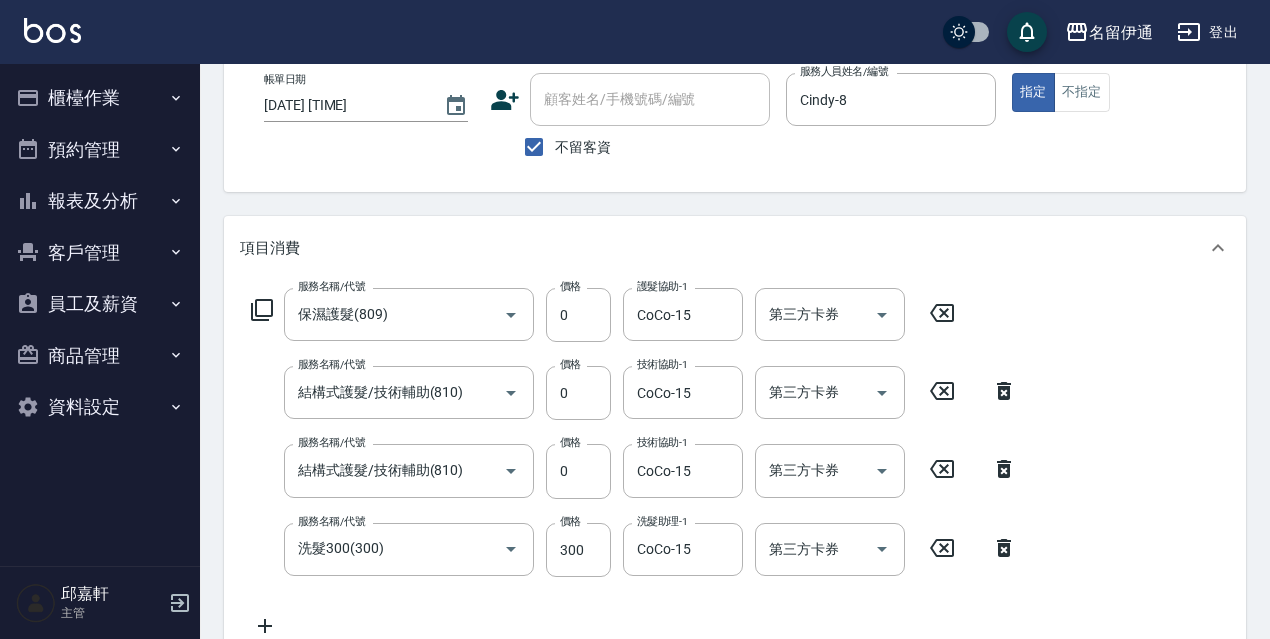 scroll, scrollTop: 0, scrollLeft: 0, axis: both 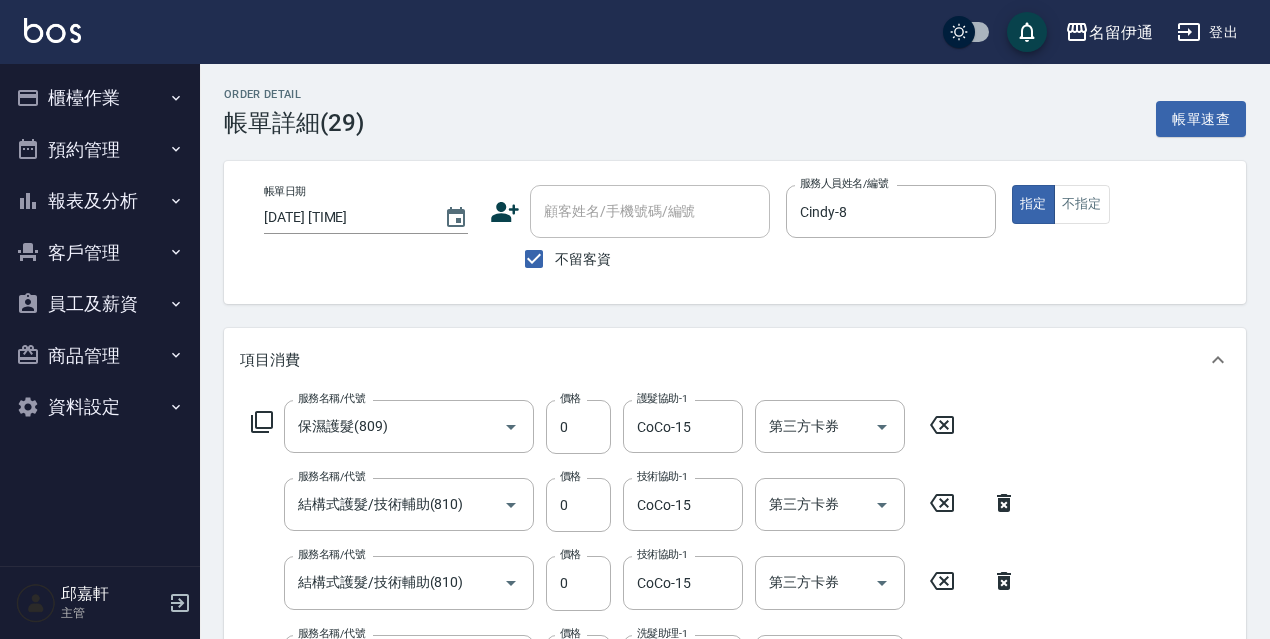 click on "櫃檯作業" at bounding box center (100, 98) 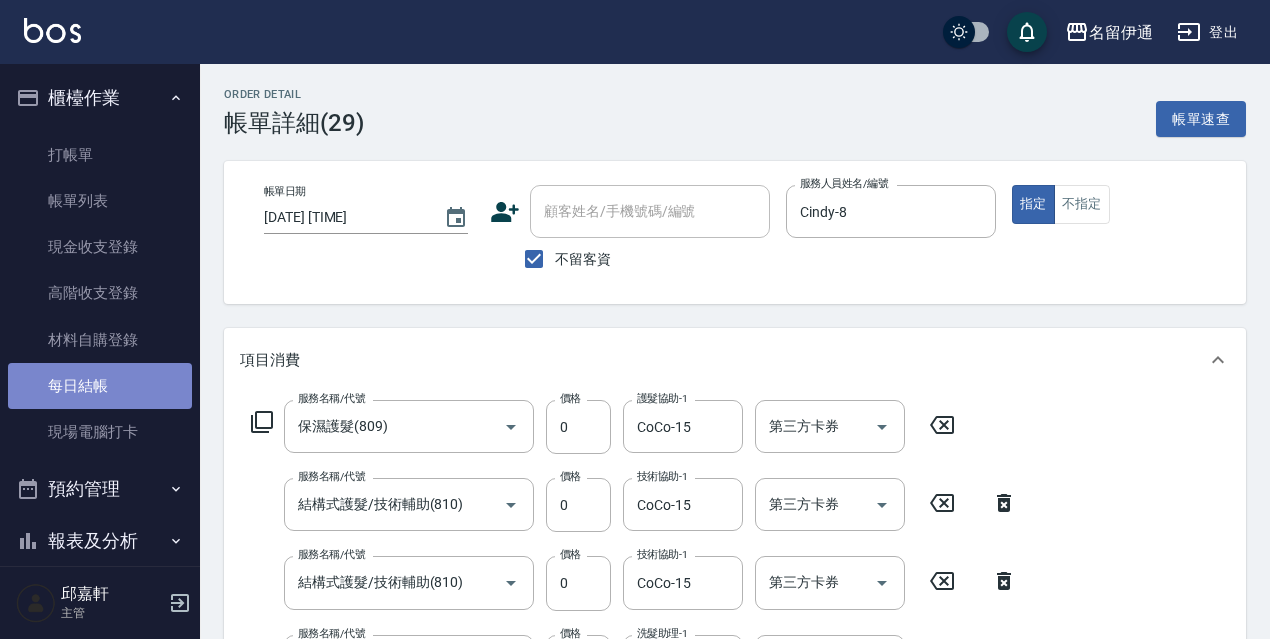 click on "每日結帳" at bounding box center [100, 386] 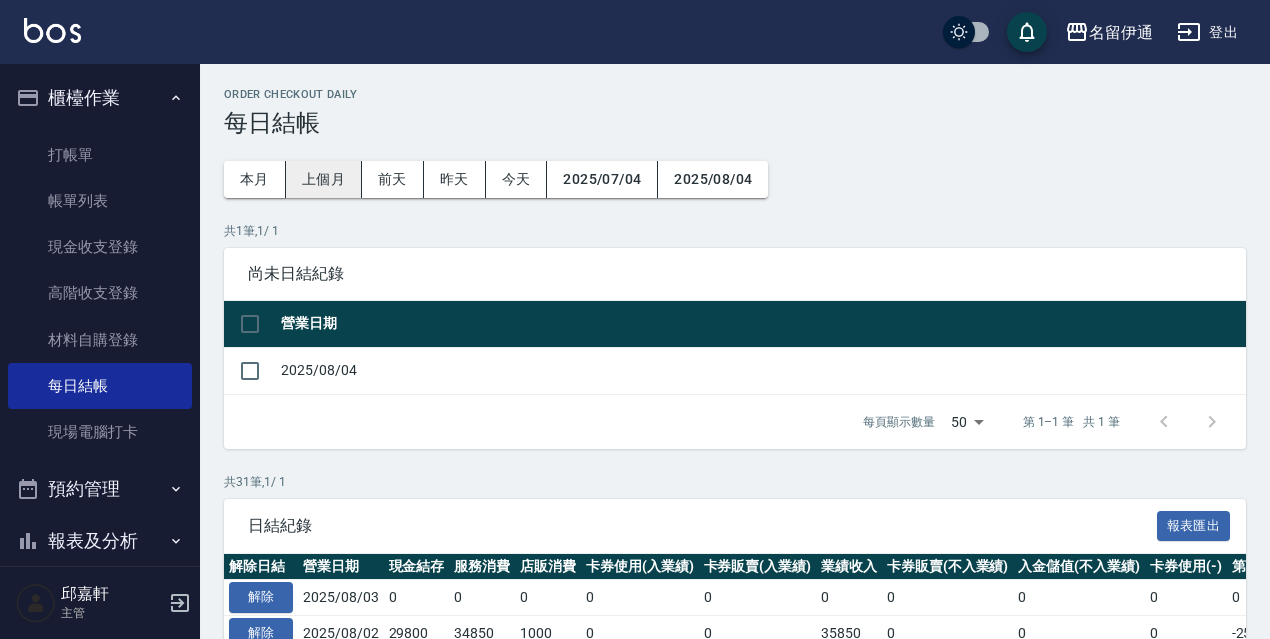 click on "上個月" at bounding box center [324, 179] 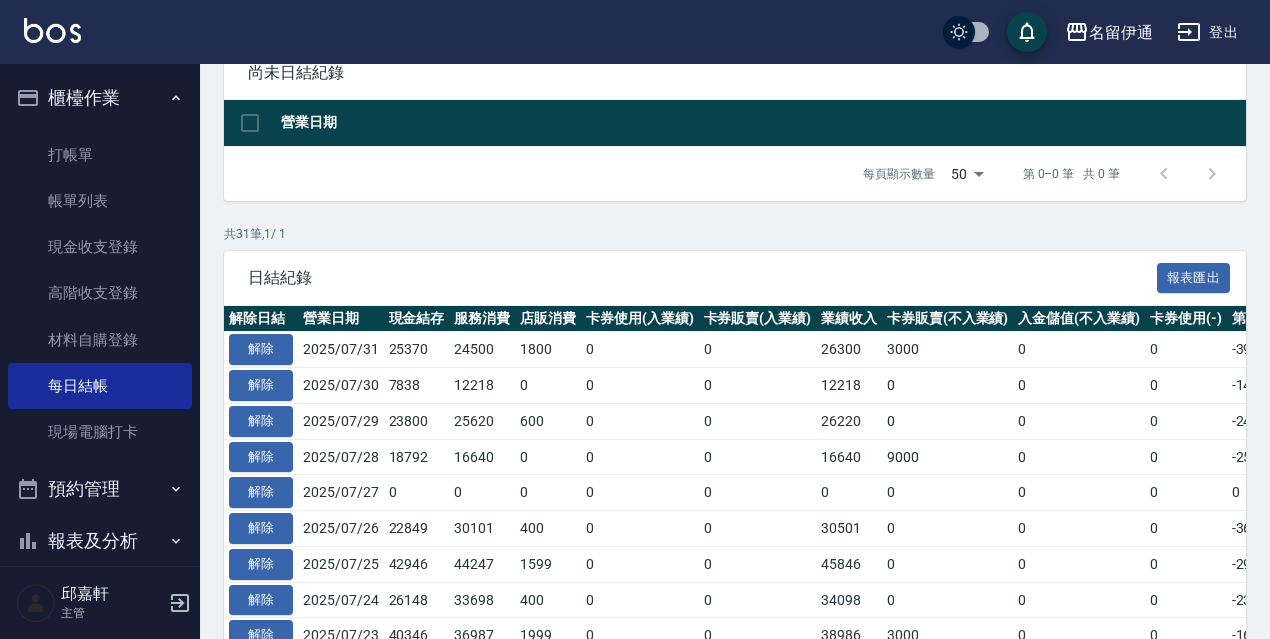 scroll, scrollTop: 221, scrollLeft: 0, axis: vertical 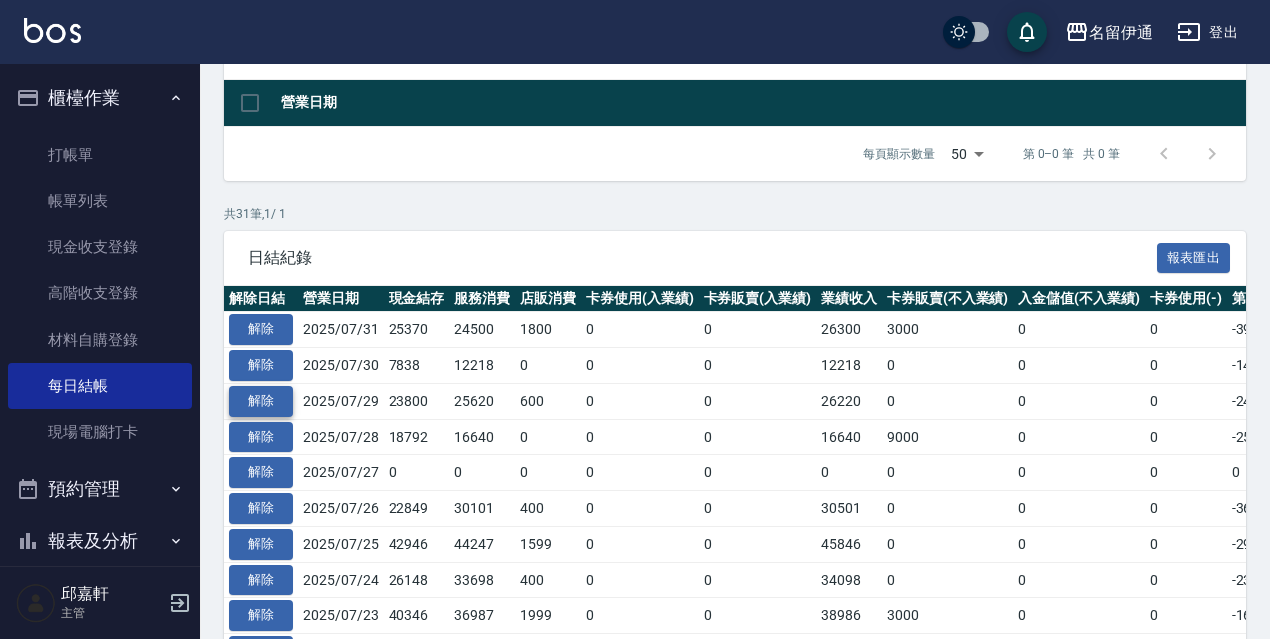 click on "解除" at bounding box center (261, 401) 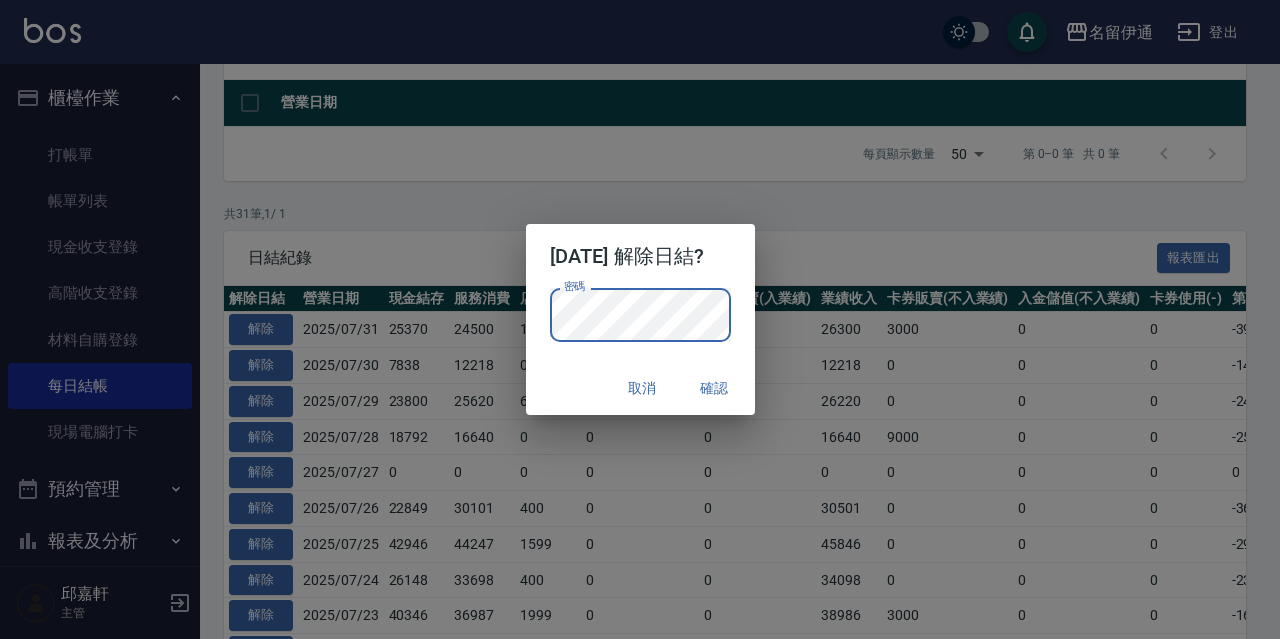 click on "確認" at bounding box center [715, 388] 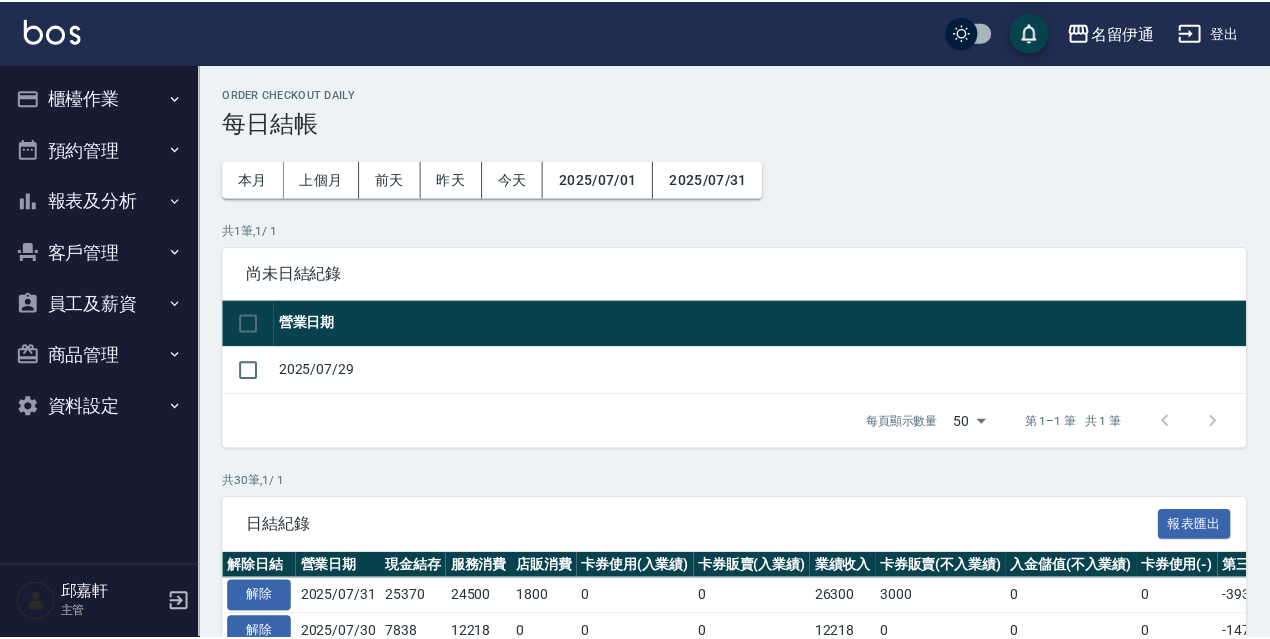 scroll, scrollTop: 0, scrollLeft: 0, axis: both 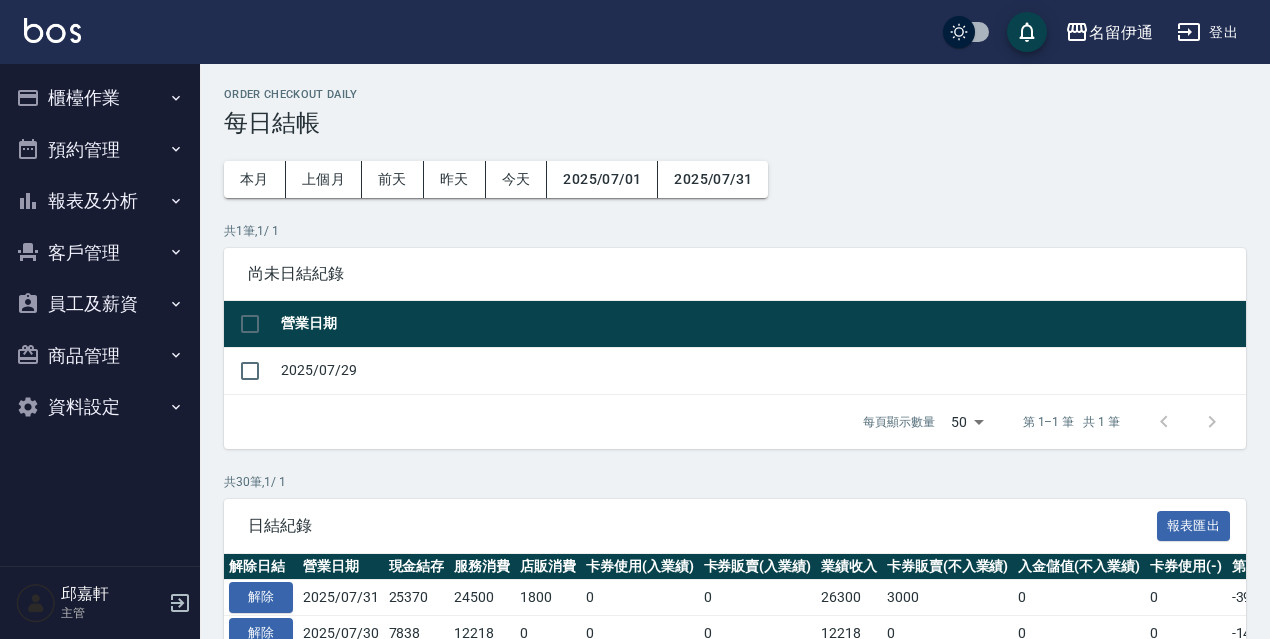 click 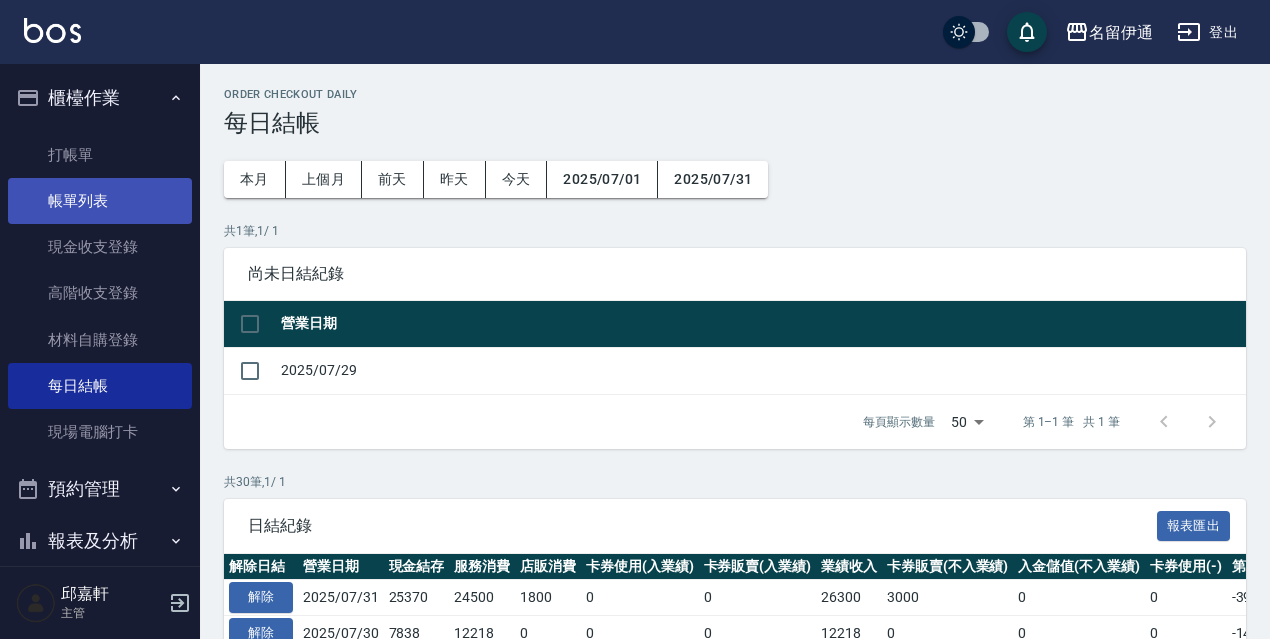 click on "帳單列表" at bounding box center [100, 201] 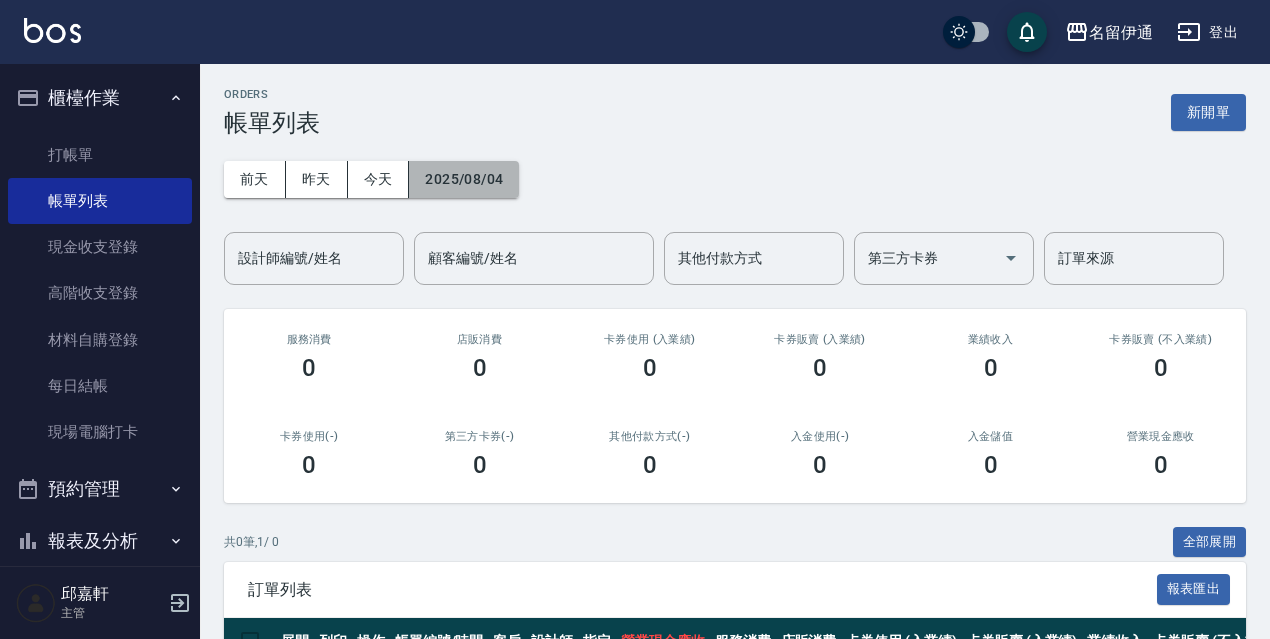 click on "2025/08/04" at bounding box center (464, 179) 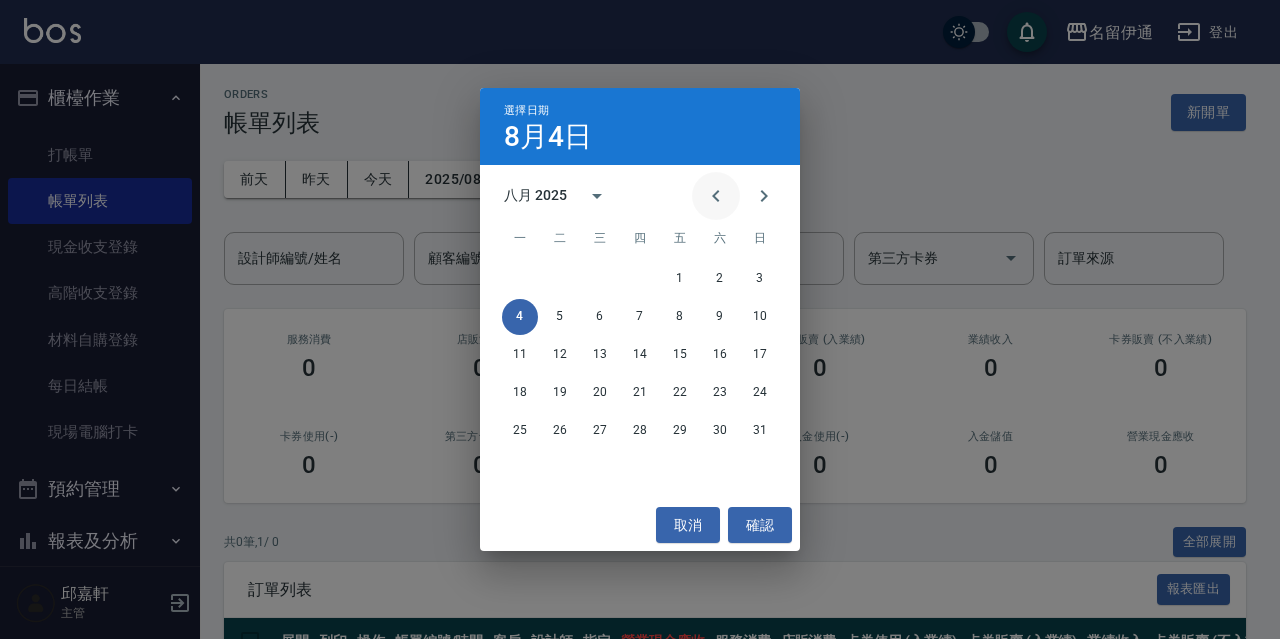 click 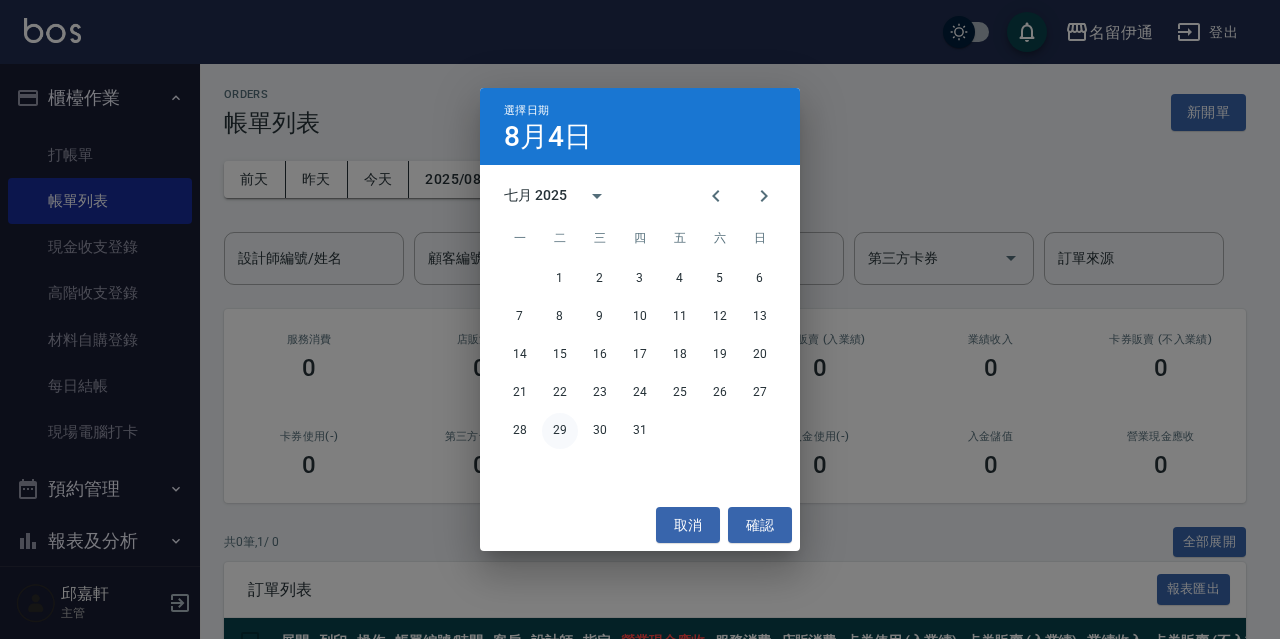 click on "29" at bounding box center (560, 431) 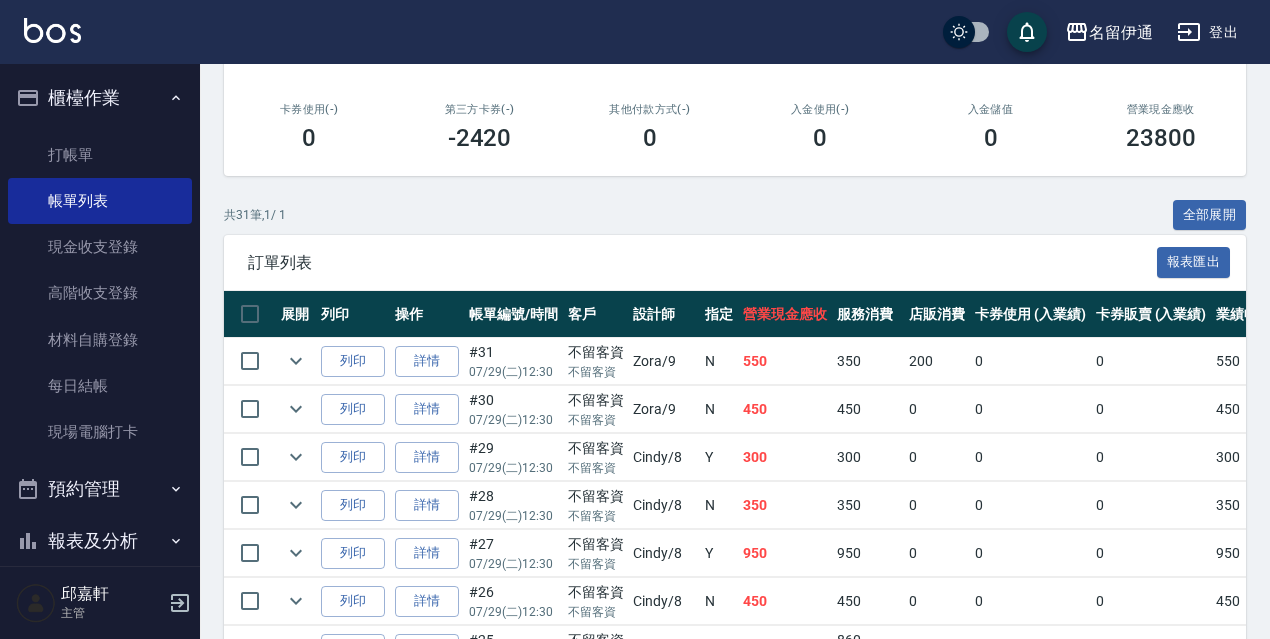 scroll, scrollTop: 538, scrollLeft: 0, axis: vertical 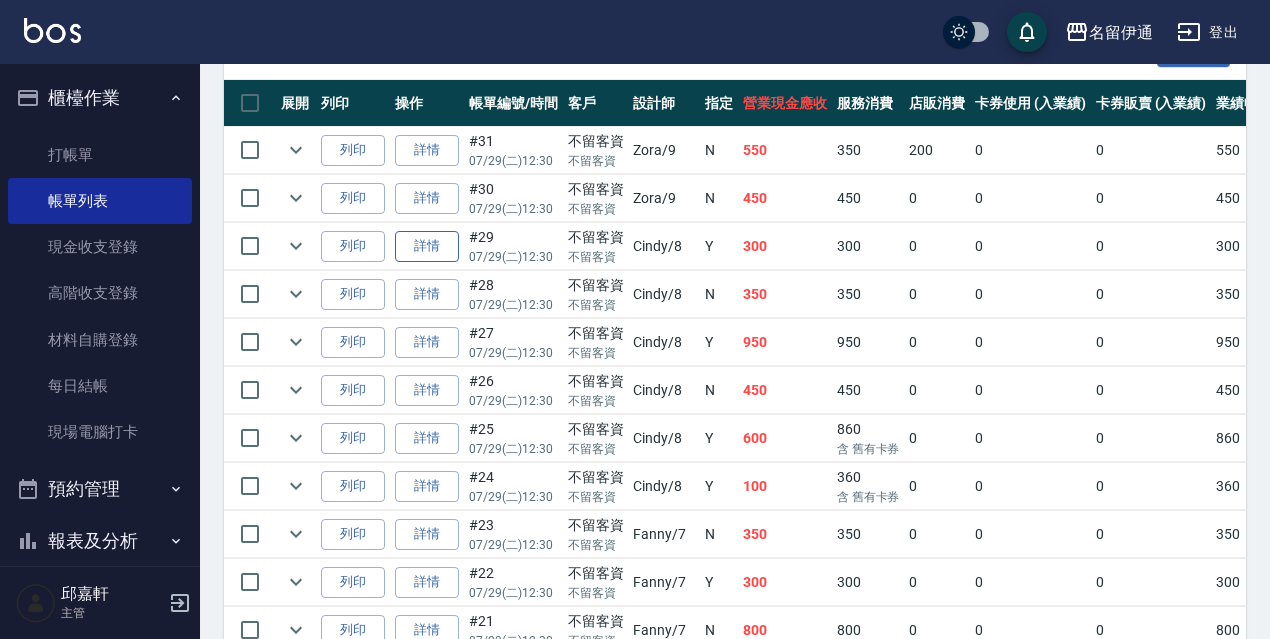 click on "詳情" at bounding box center [427, 246] 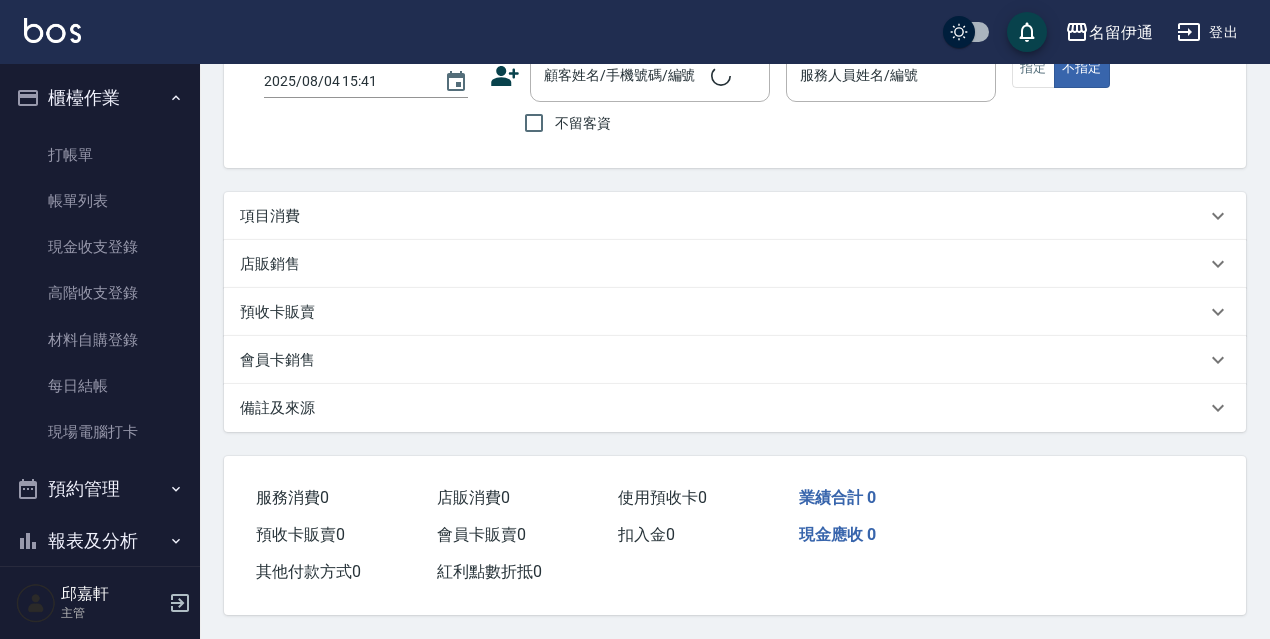scroll, scrollTop: 0, scrollLeft: 0, axis: both 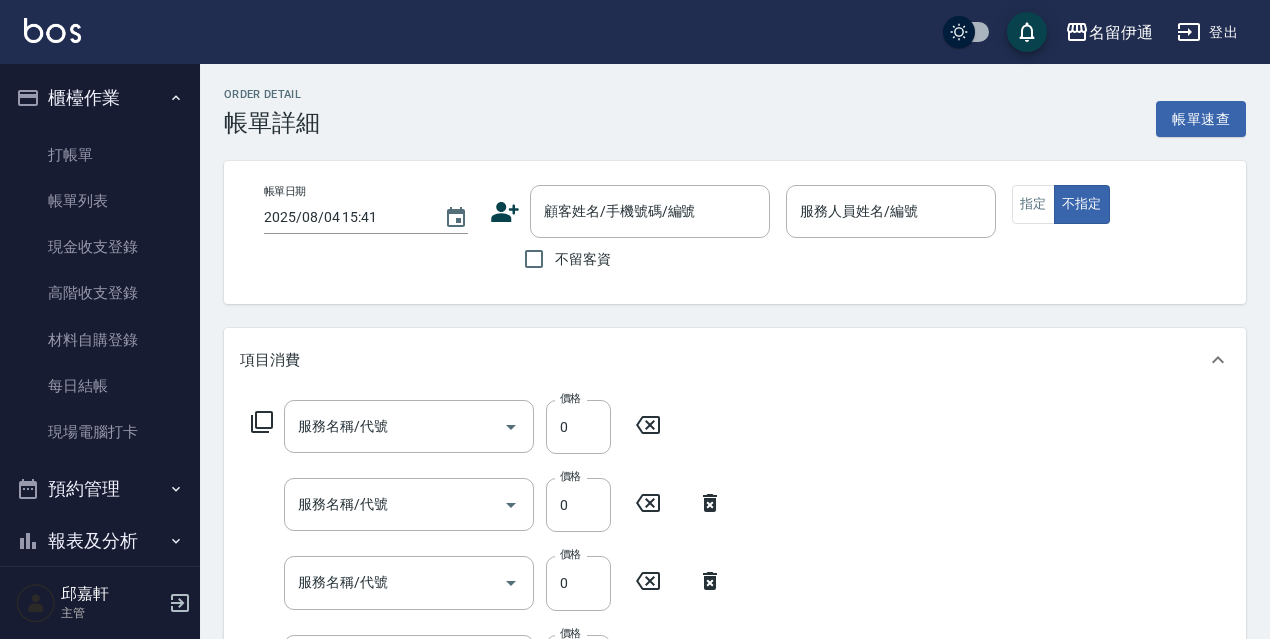 type on "保濕護髮(809)" 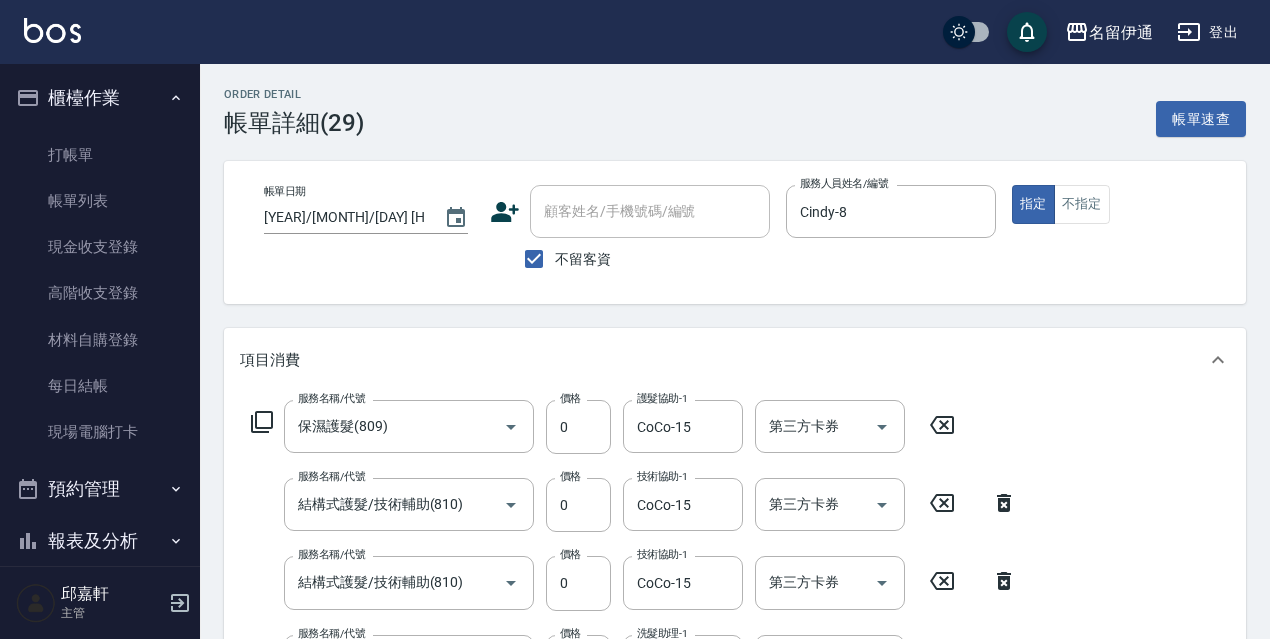 type on "2025/07/29 12:30" 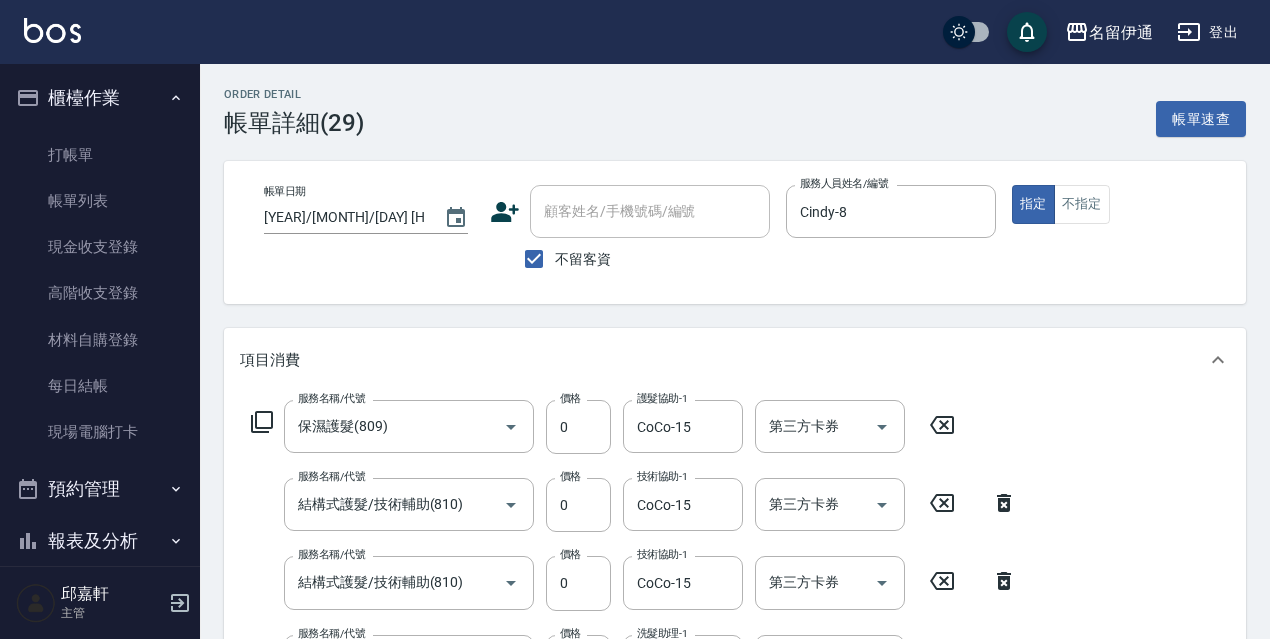 checkbox on "true" 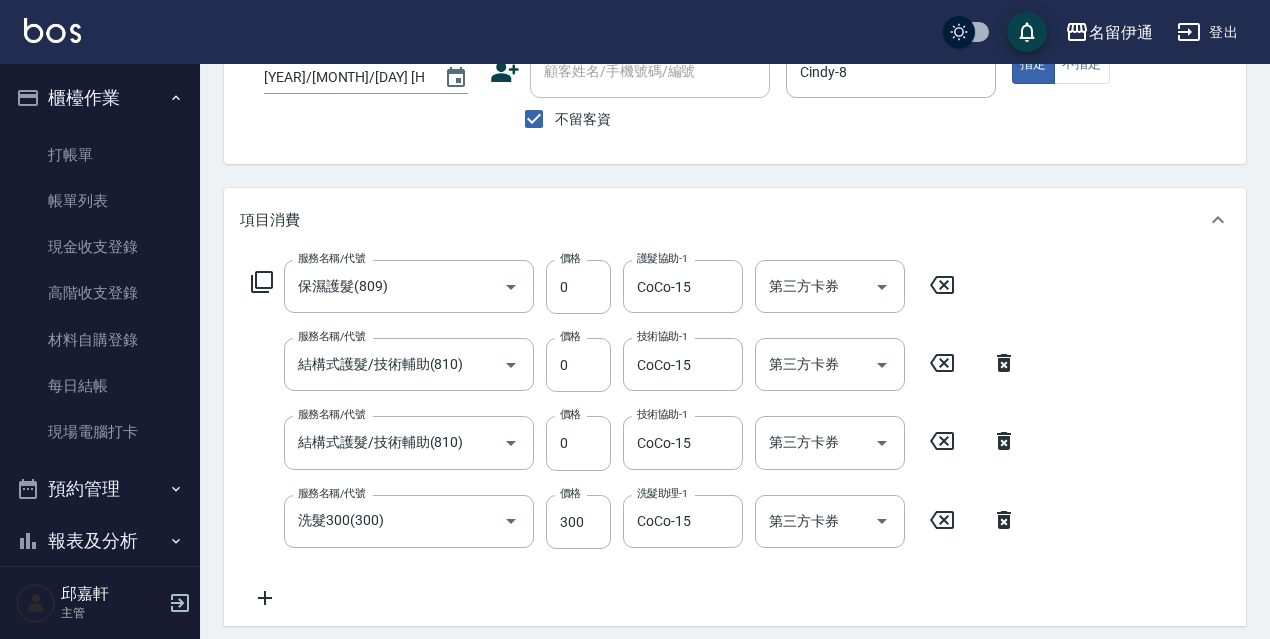scroll, scrollTop: 157, scrollLeft: 0, axis: vertical 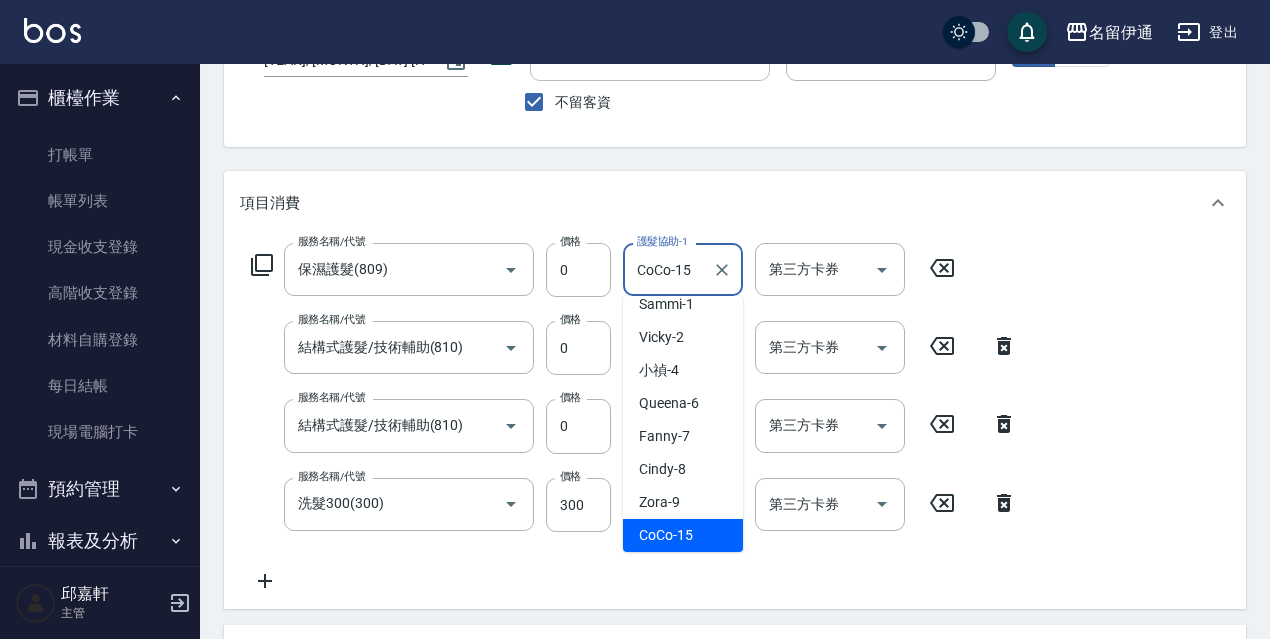drag, startPoint x: 692, startPoint y: 273, endPoint x: 643, endPoint y: 275, distance: 49.0408 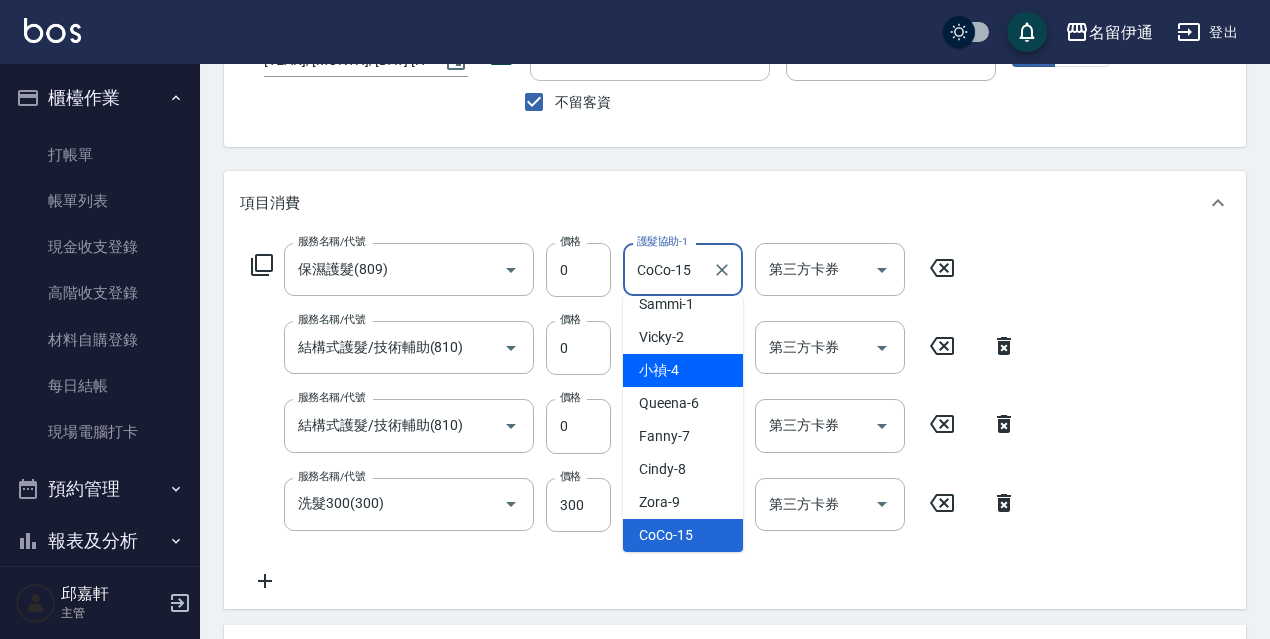 click on "小禎 -4" at bounding box center (683, 370) 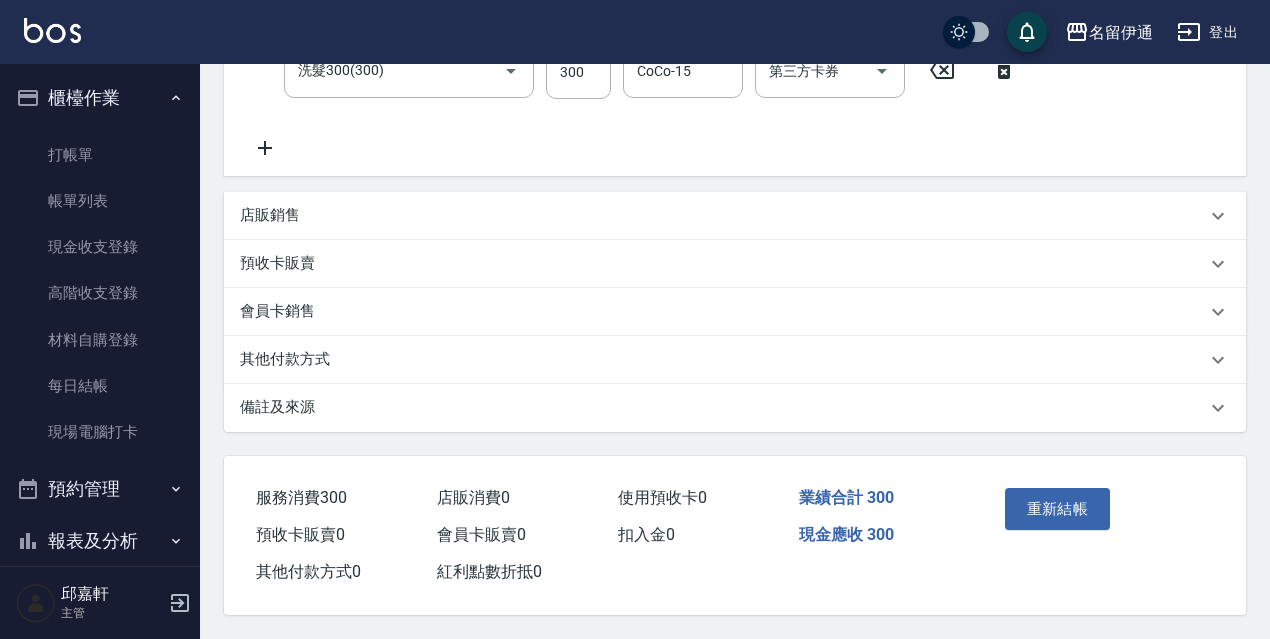 scroll, scrollTop: 599, scrollLeft: 0, axis: vertical 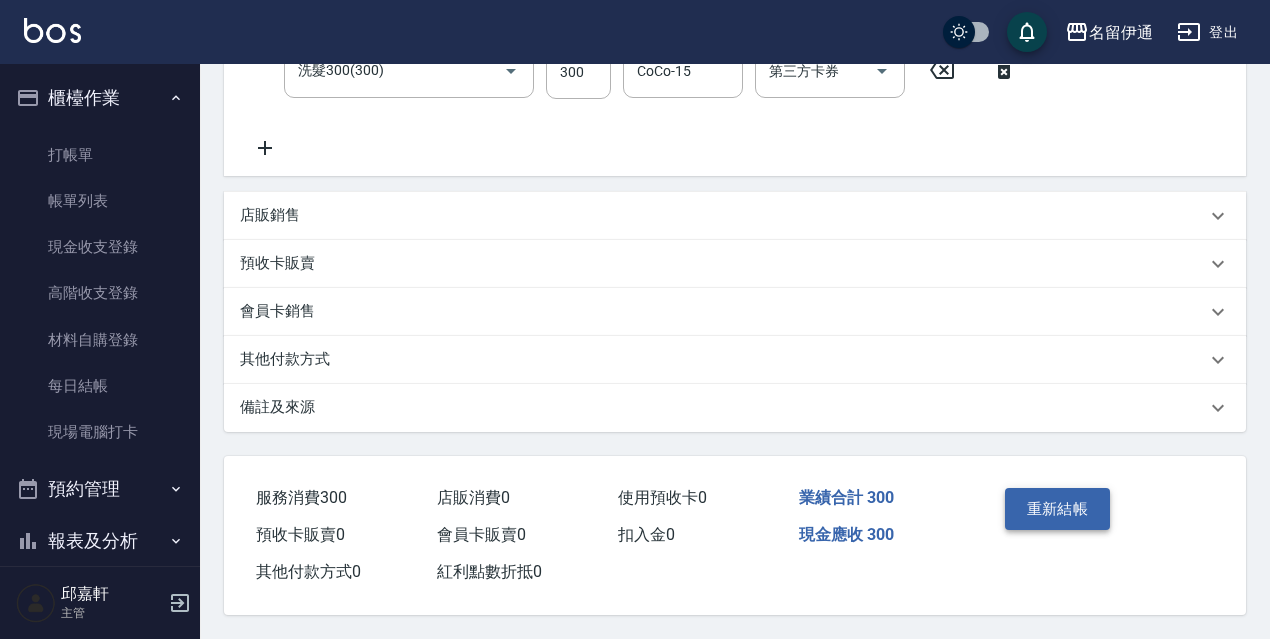 click on "重新結帳" at bounding box center [1058, 509] 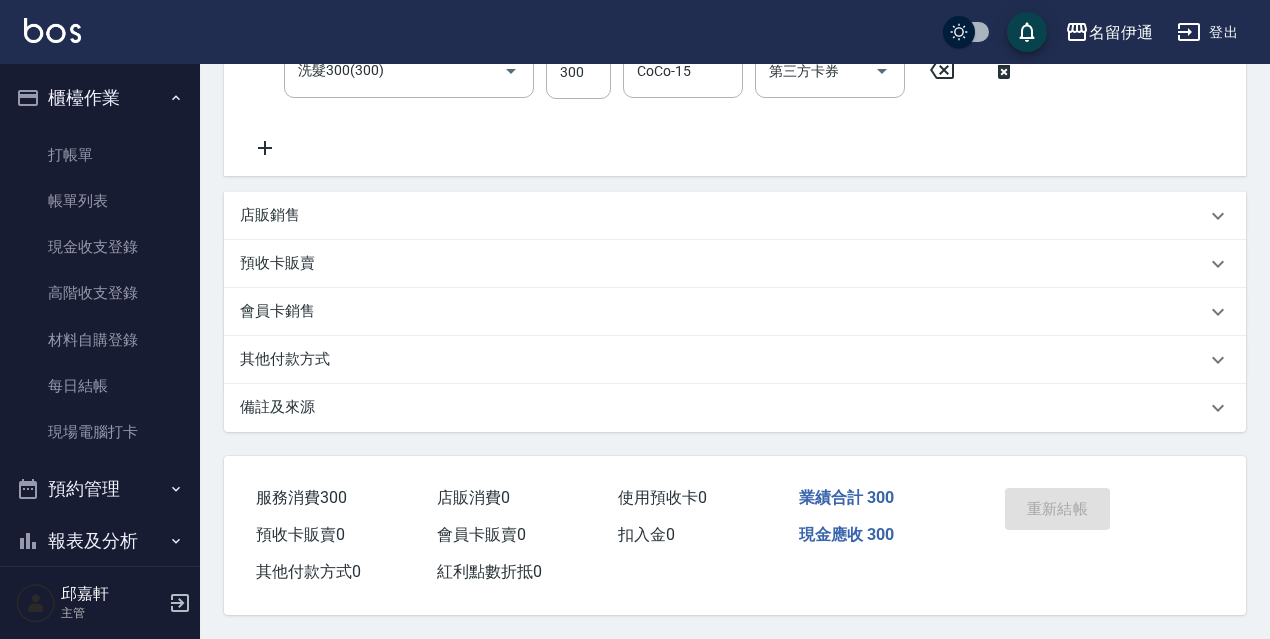 scroll, scrollTop: 0, scrollLeft: 0, axis: both 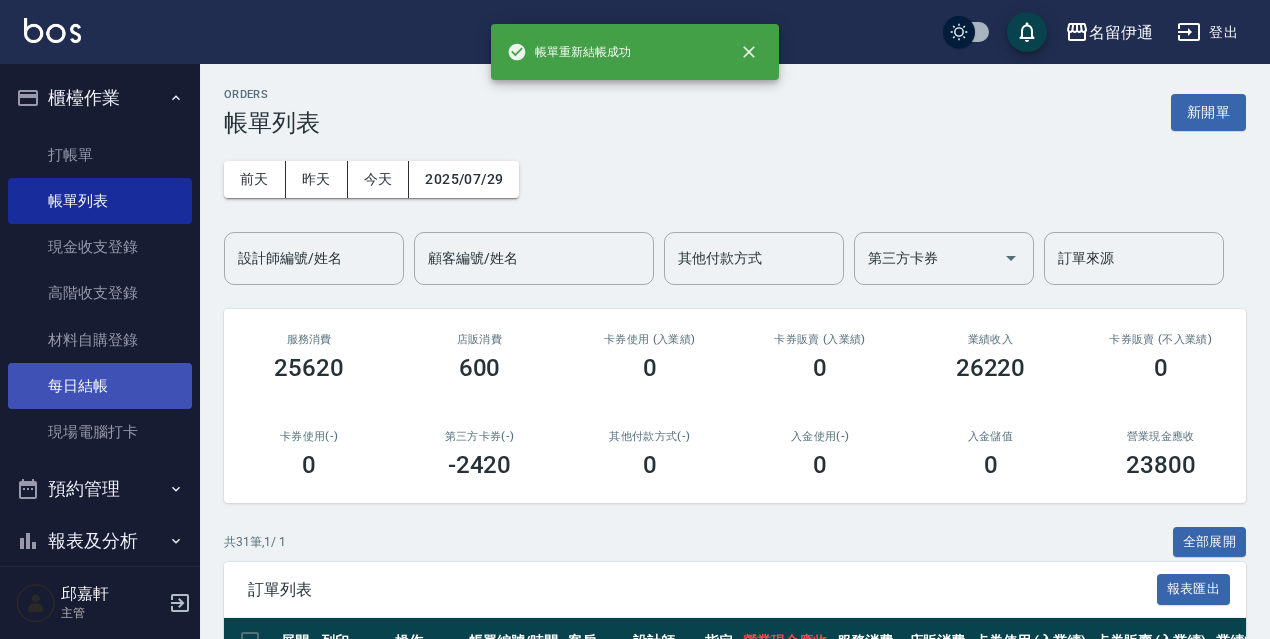 click on "每日結帳" at bounding box center (100, 386) 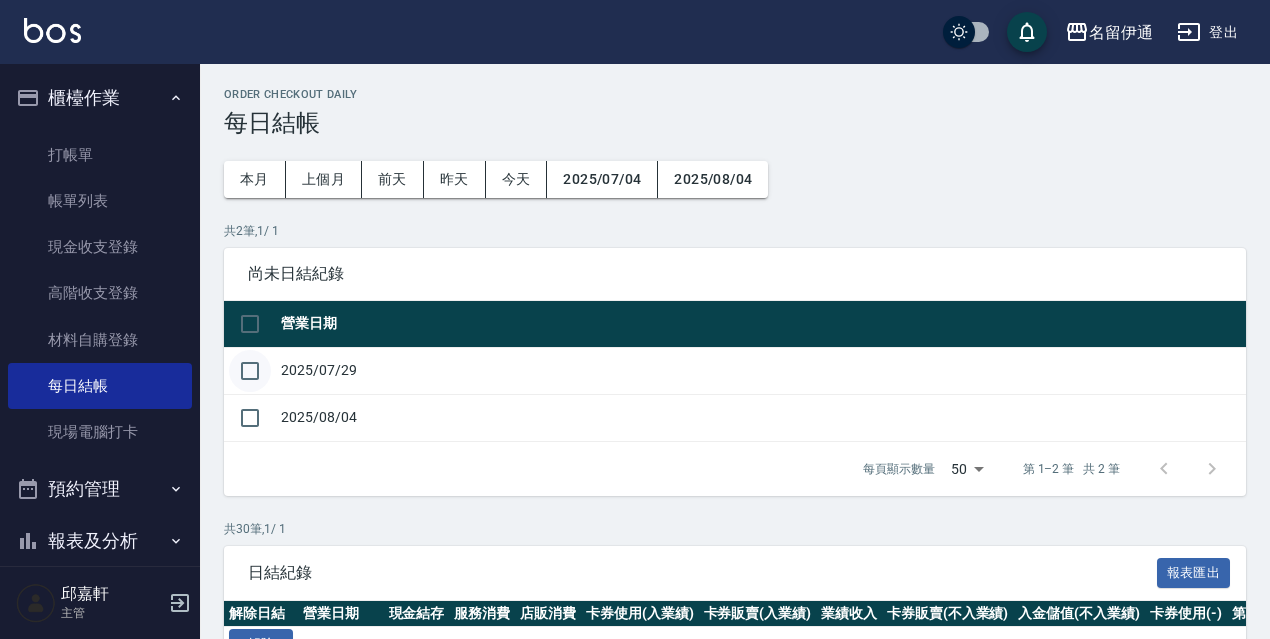 click at bounding box center [250, 371] 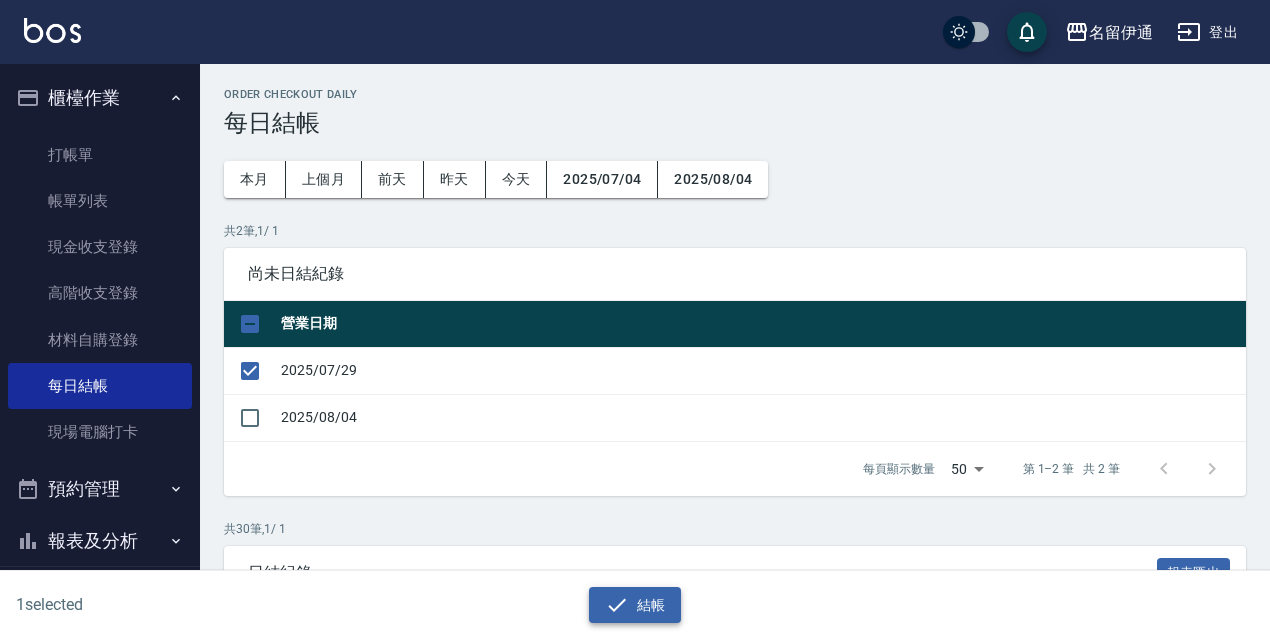 click 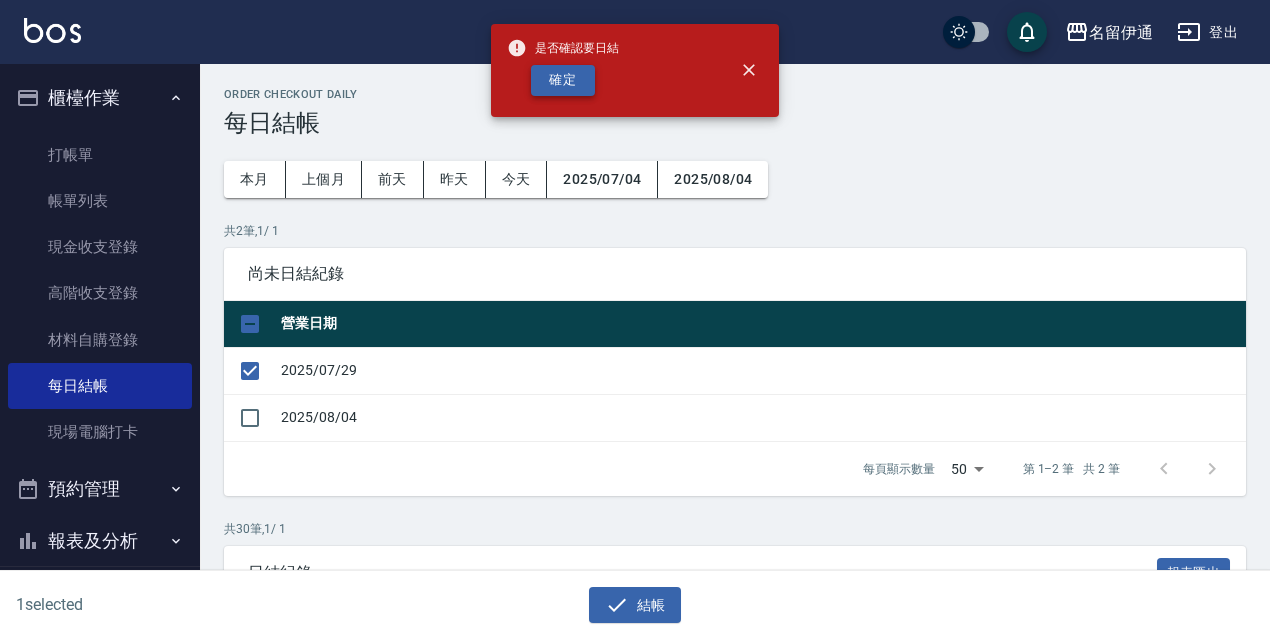 click on "確定" at bounding box center [563, 80] 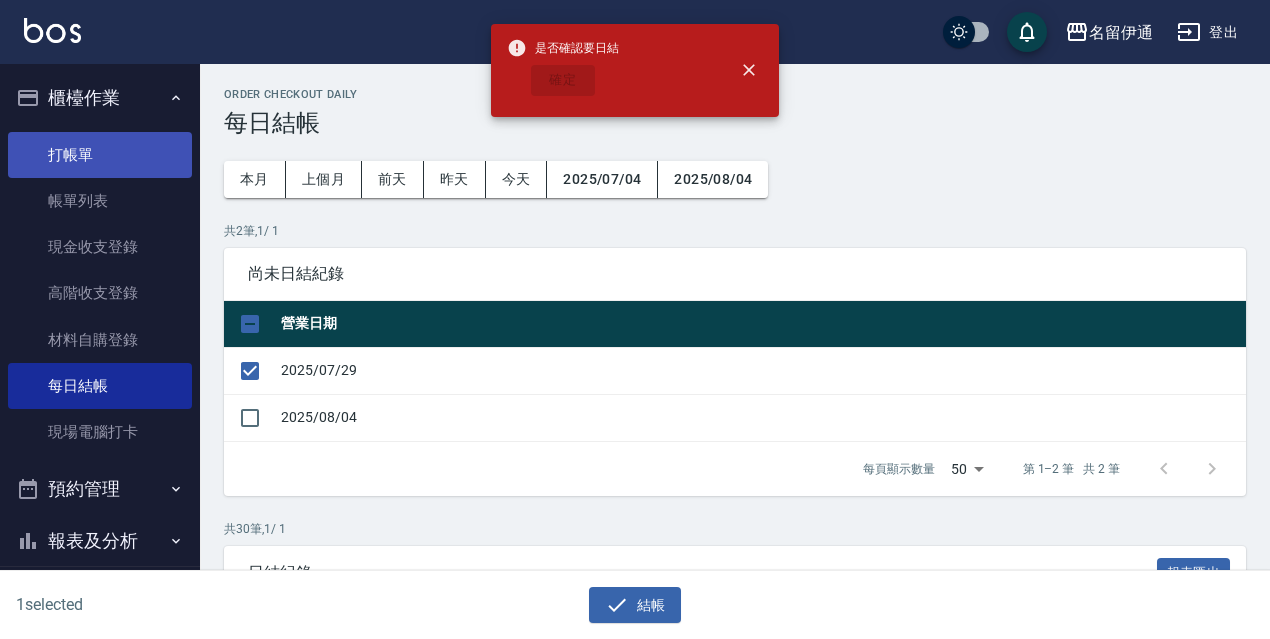 checkbox on "false" 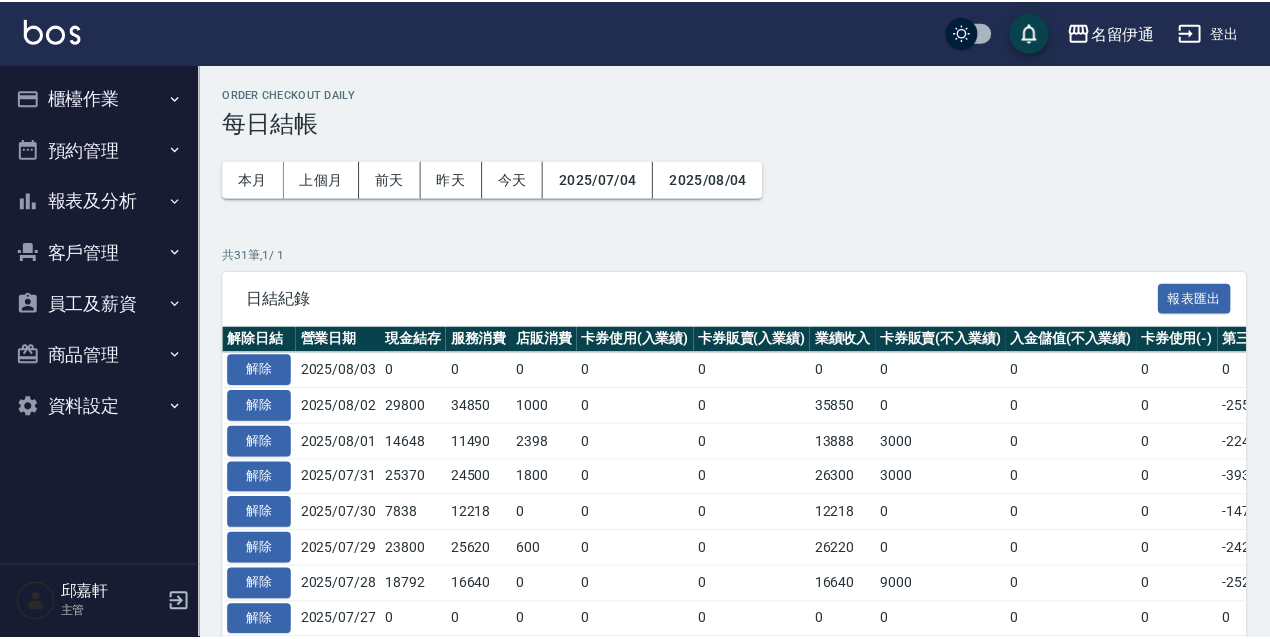 scroll, scrollTop: 0, scrollLeft: 0, axis: both 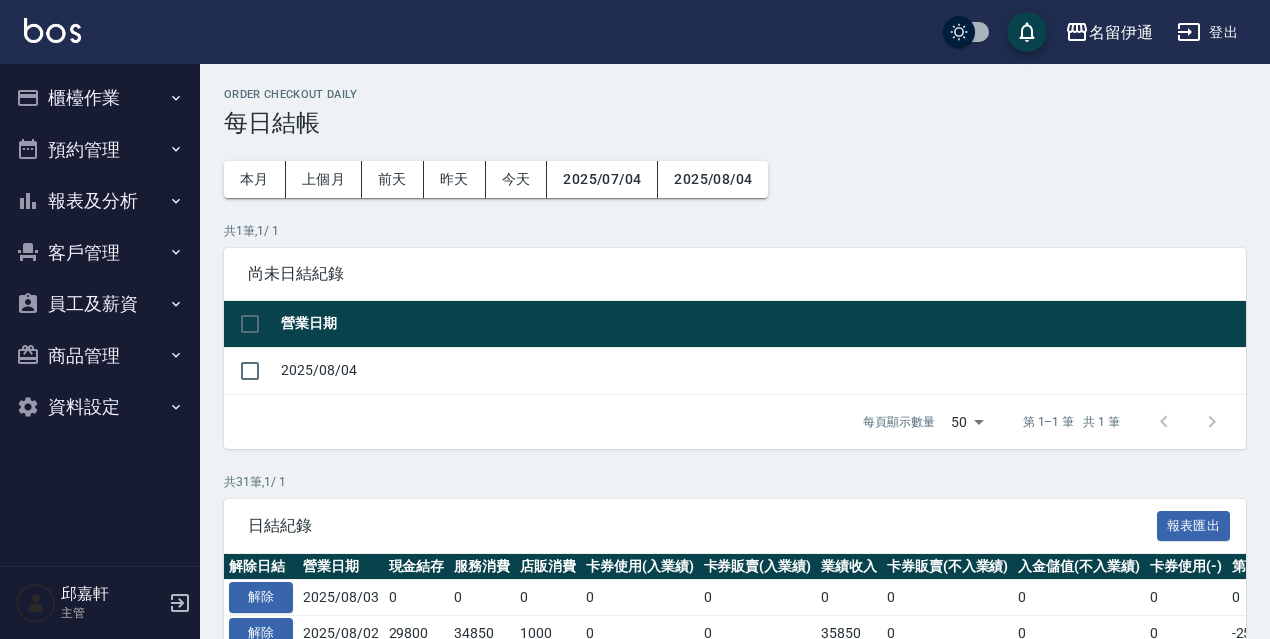 click on "櫃檯作業" at bounding box center [100, 98] 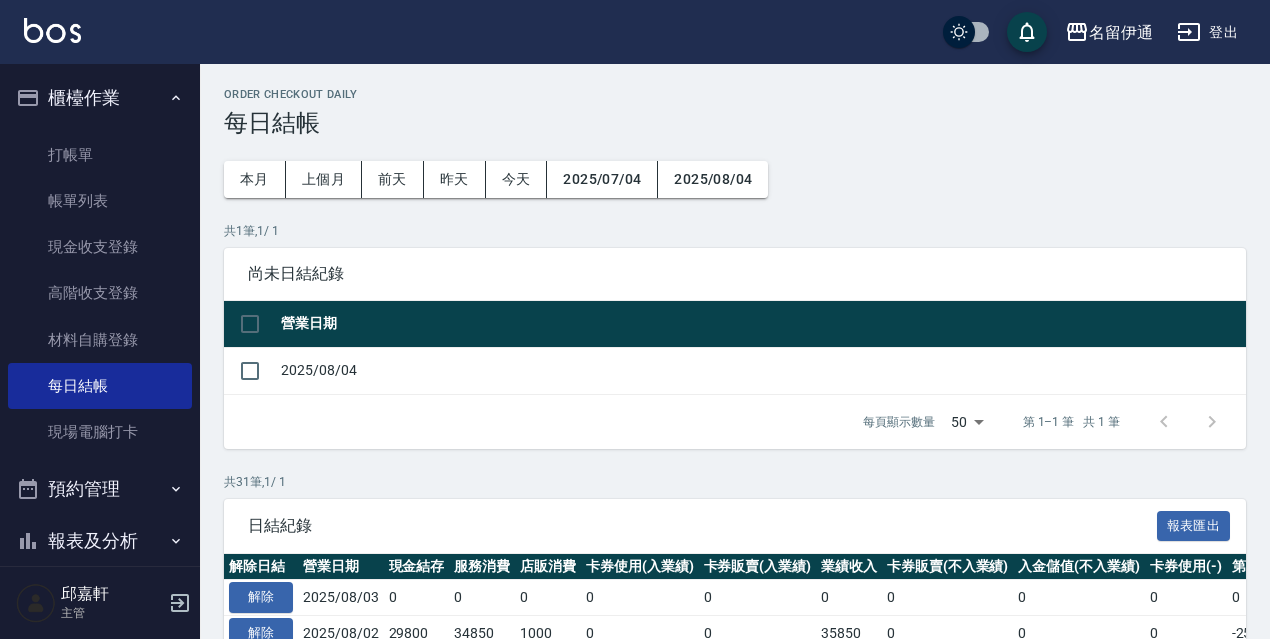 click on "櫃檯作業" at bounding box center (100, 98) 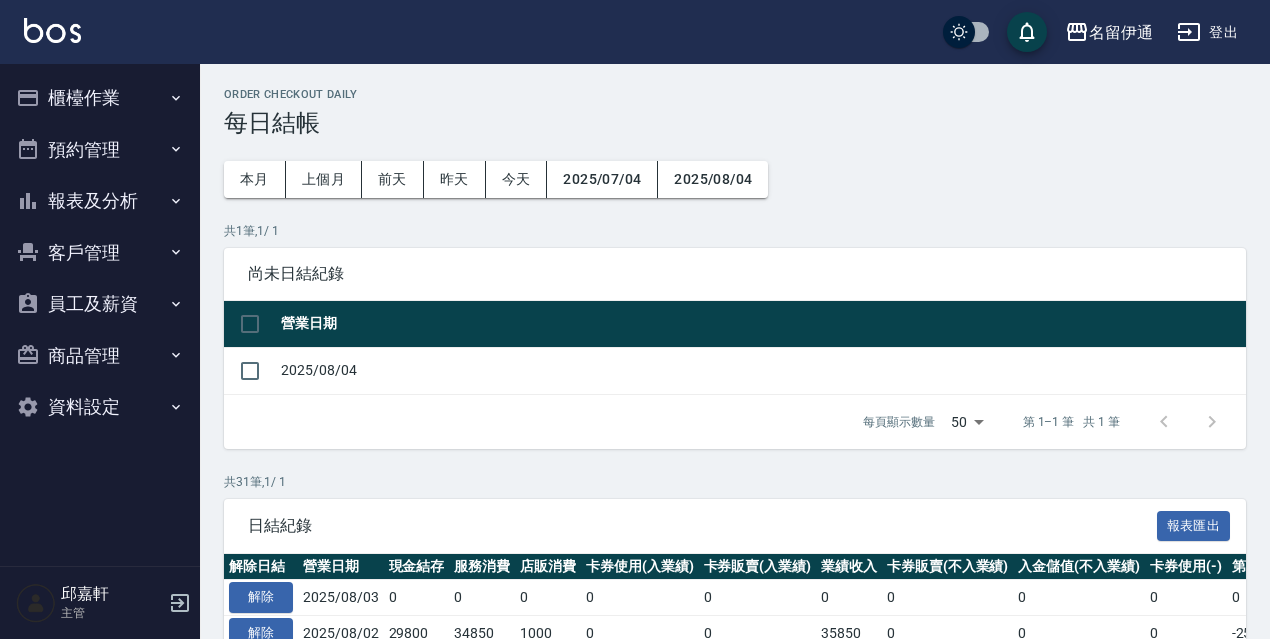 click on "報表及分析" at bounding box center [100, 201] 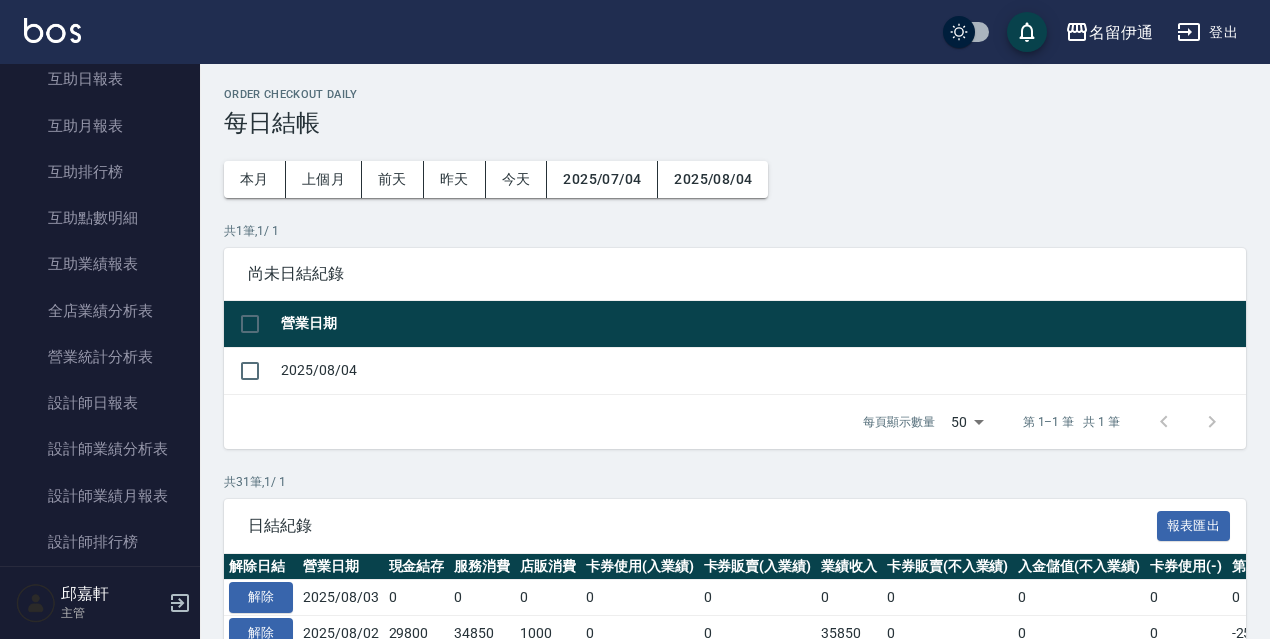 scroll, scrollTop: 353, scrollLeft: 0, axis: vertical 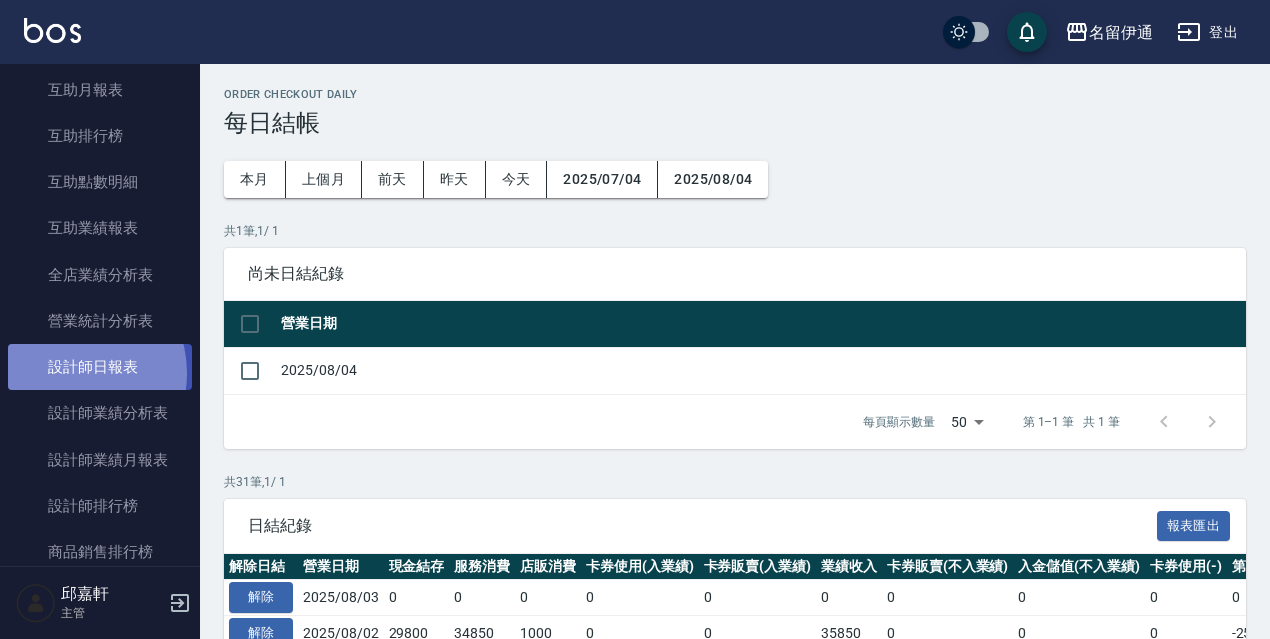 click on "設計師日報表" at bounding box center [100, 367] 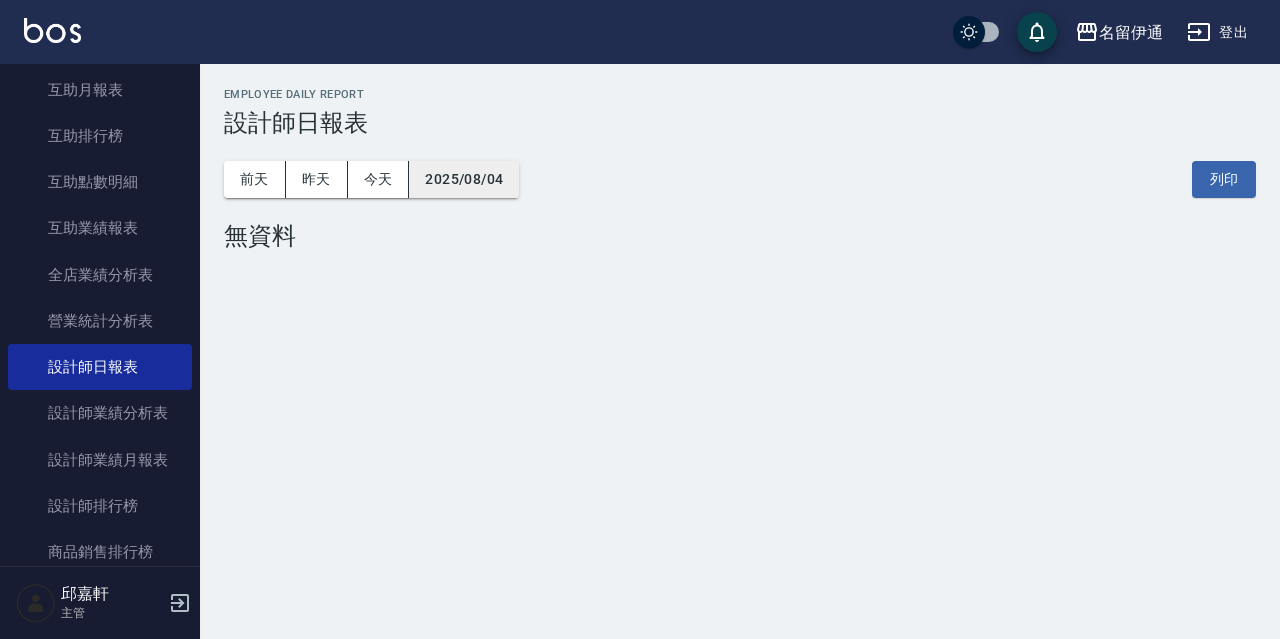 click on "2025/08/04" at bounding box center (464, 179) 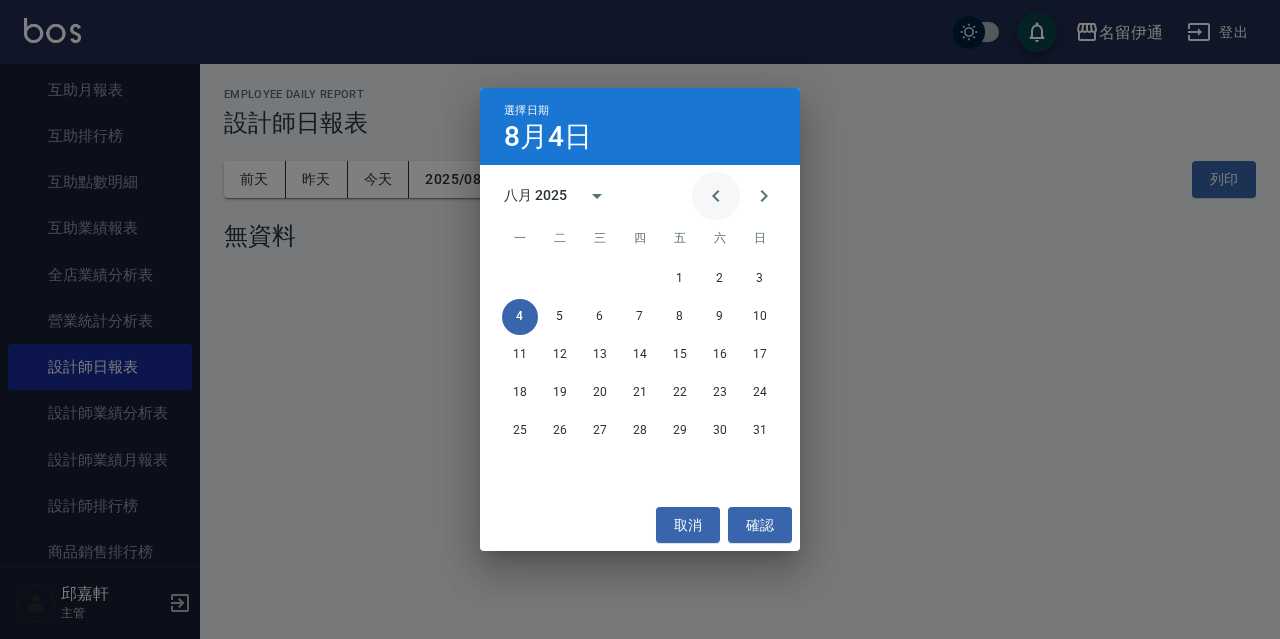 click 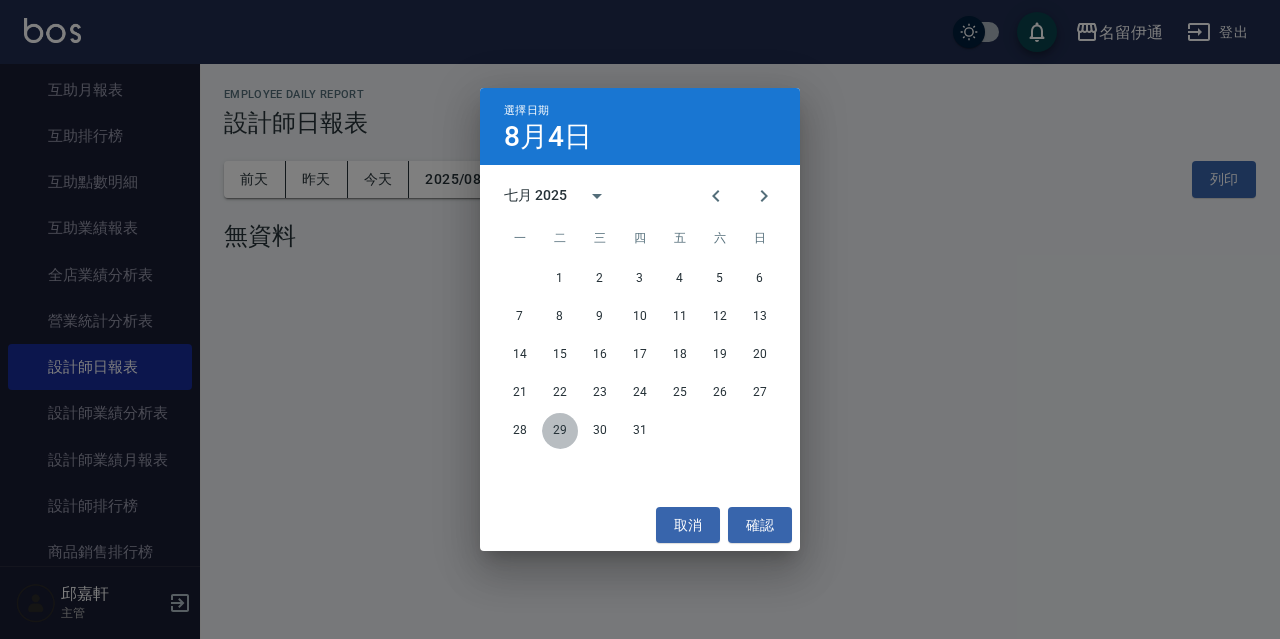 click on "29" at bounding box center [560, 431] 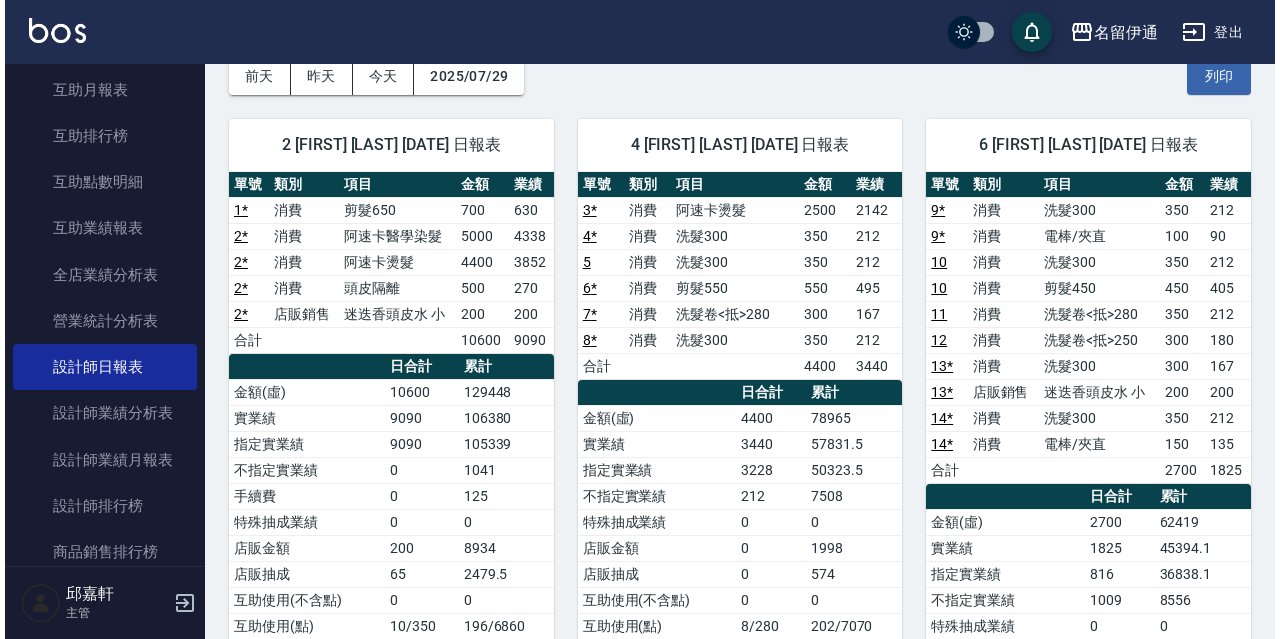 scroll, scrollTop: 75, scrollLeft: 0, axis: vertical 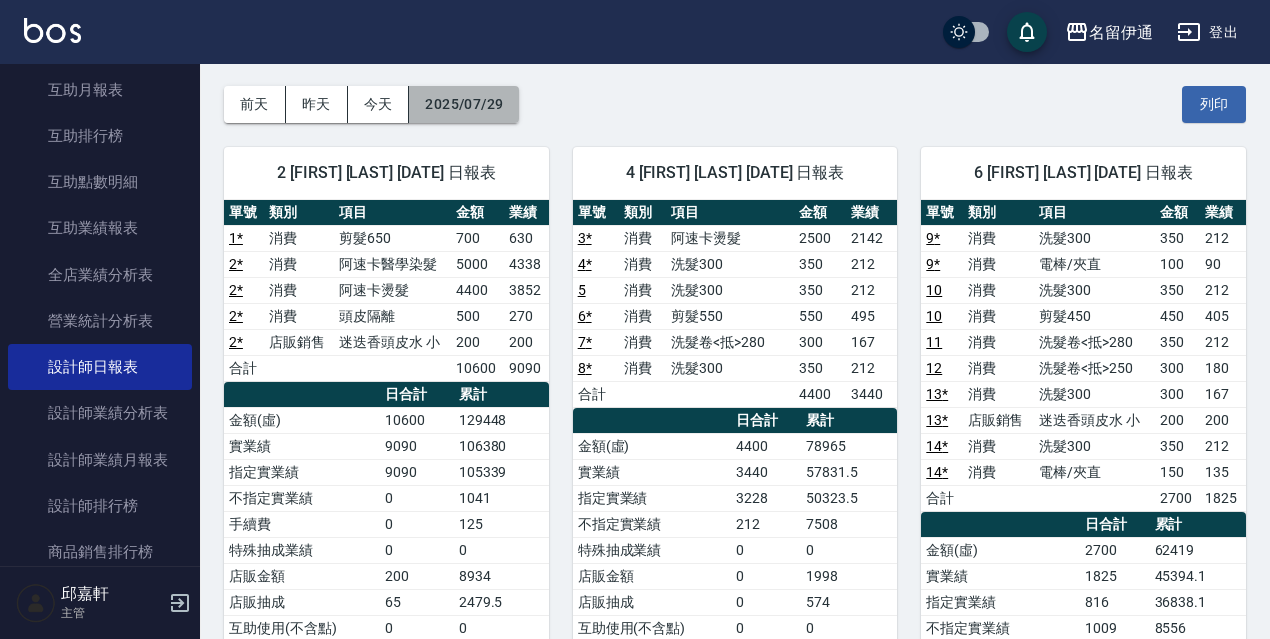 click on "2025/07/29" at bounding box center [464, 104] 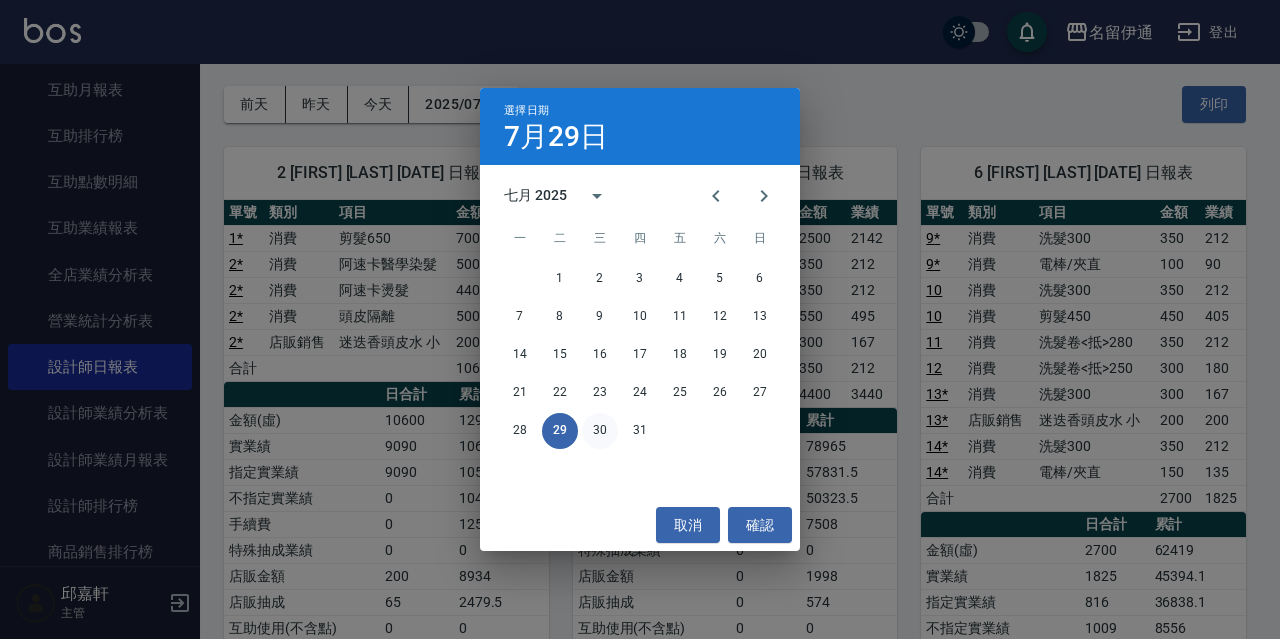 click on "30" at bounding box center [600, 431] 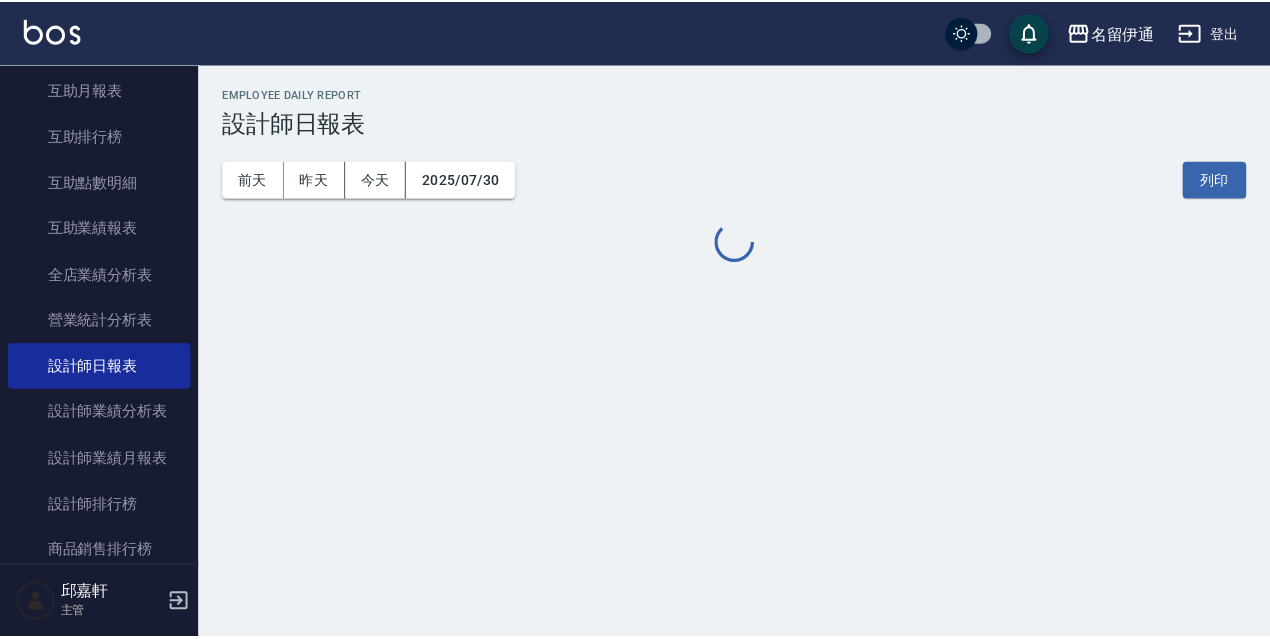 scroll, scrollTop: 0, scrollLeft: 0, axis: both 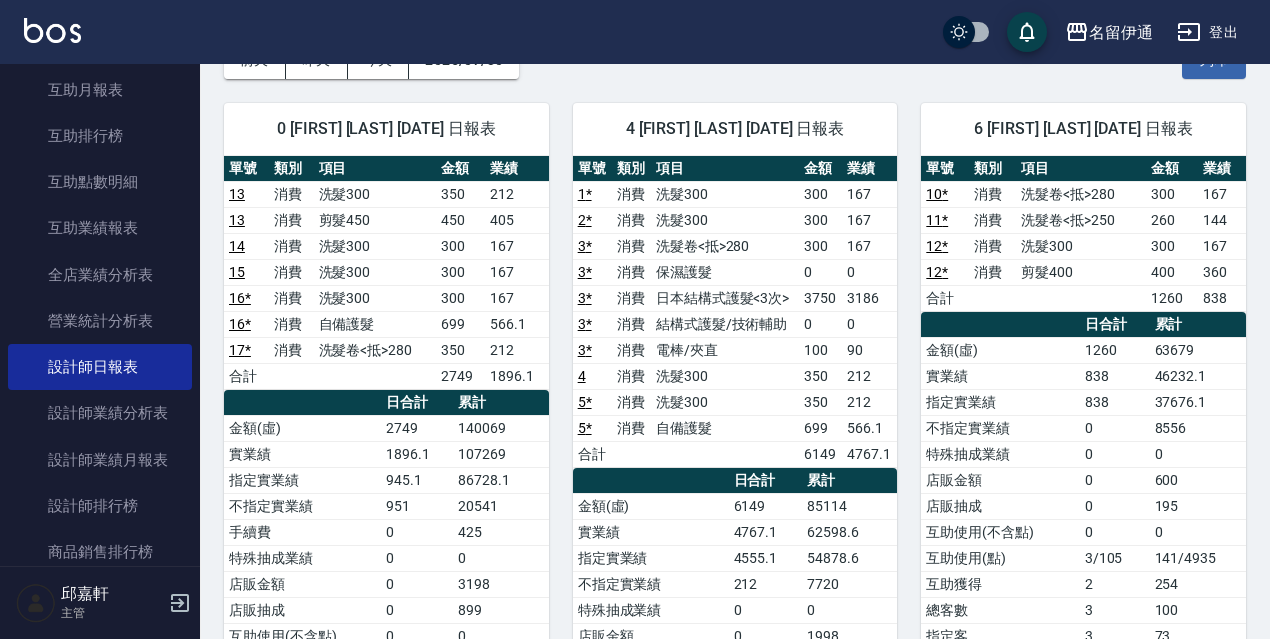 click on "登出" at bounding box center [1207, 32] 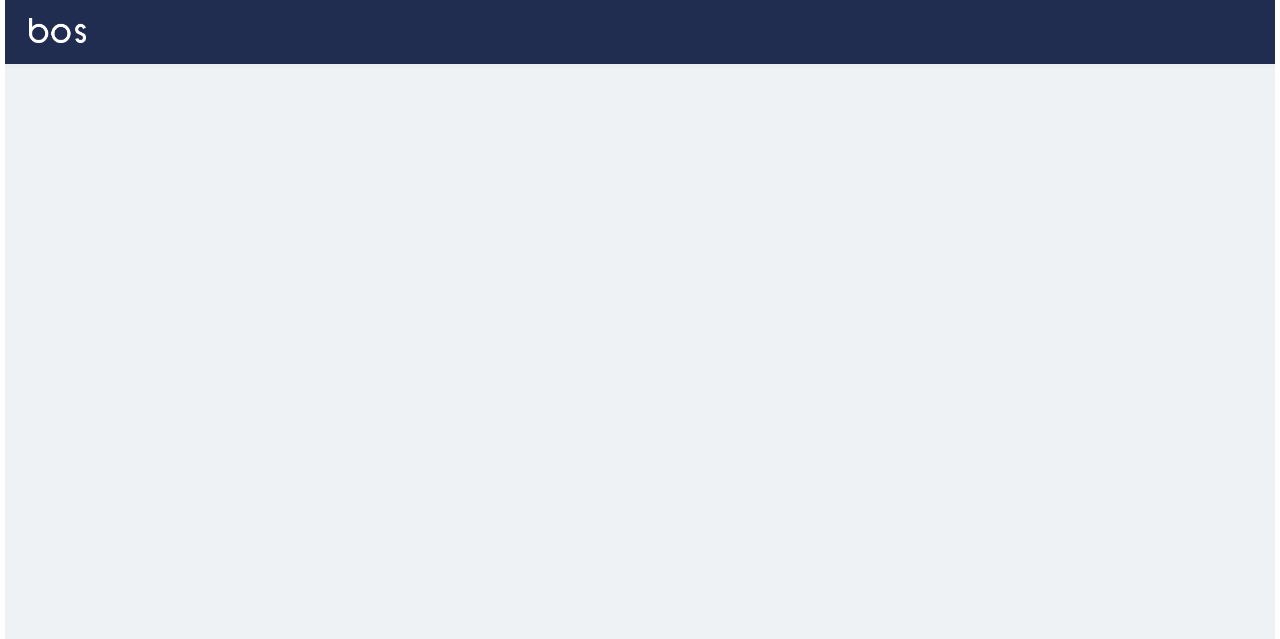 scroll, scrollTop: 0, scrollLeft: 0, axis: both 